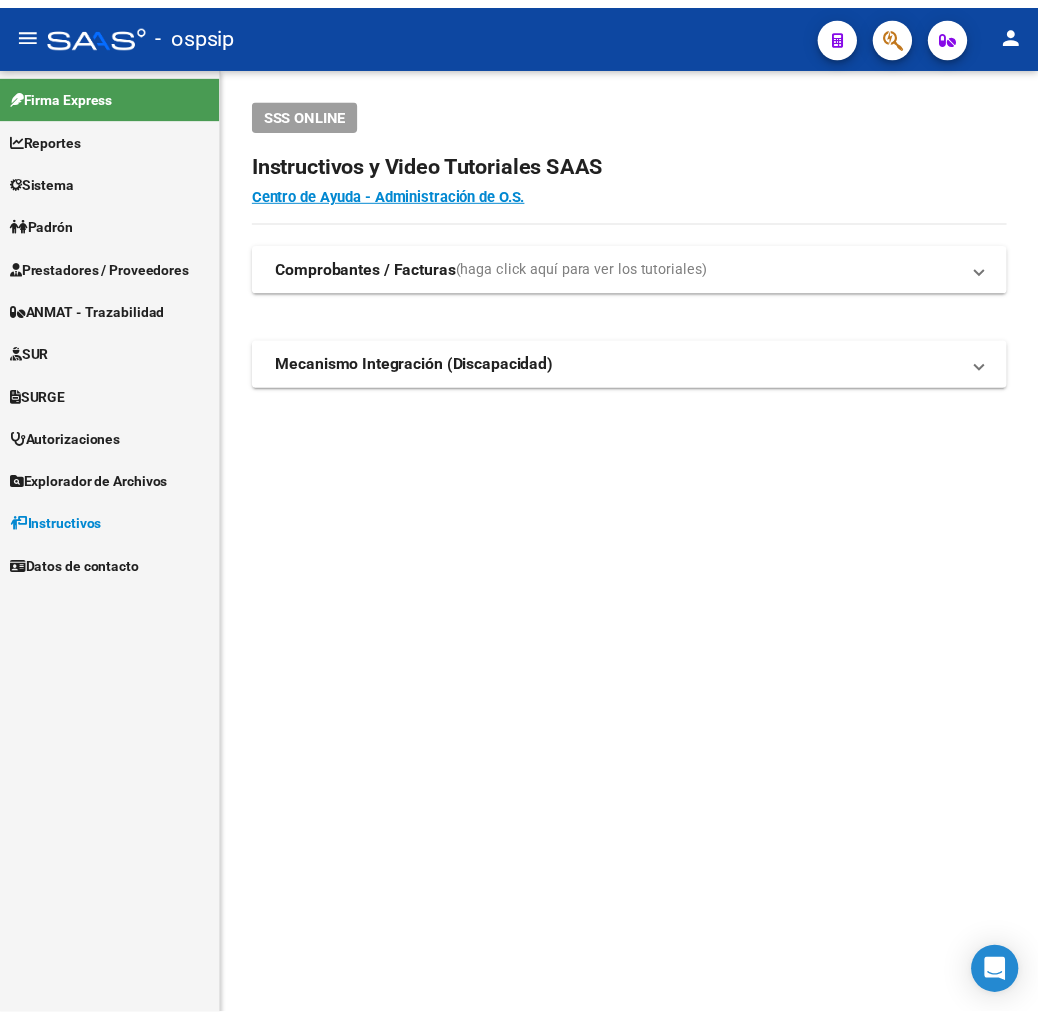 scroll, scrollTop: 0, scrollLeft: 0, axis: both 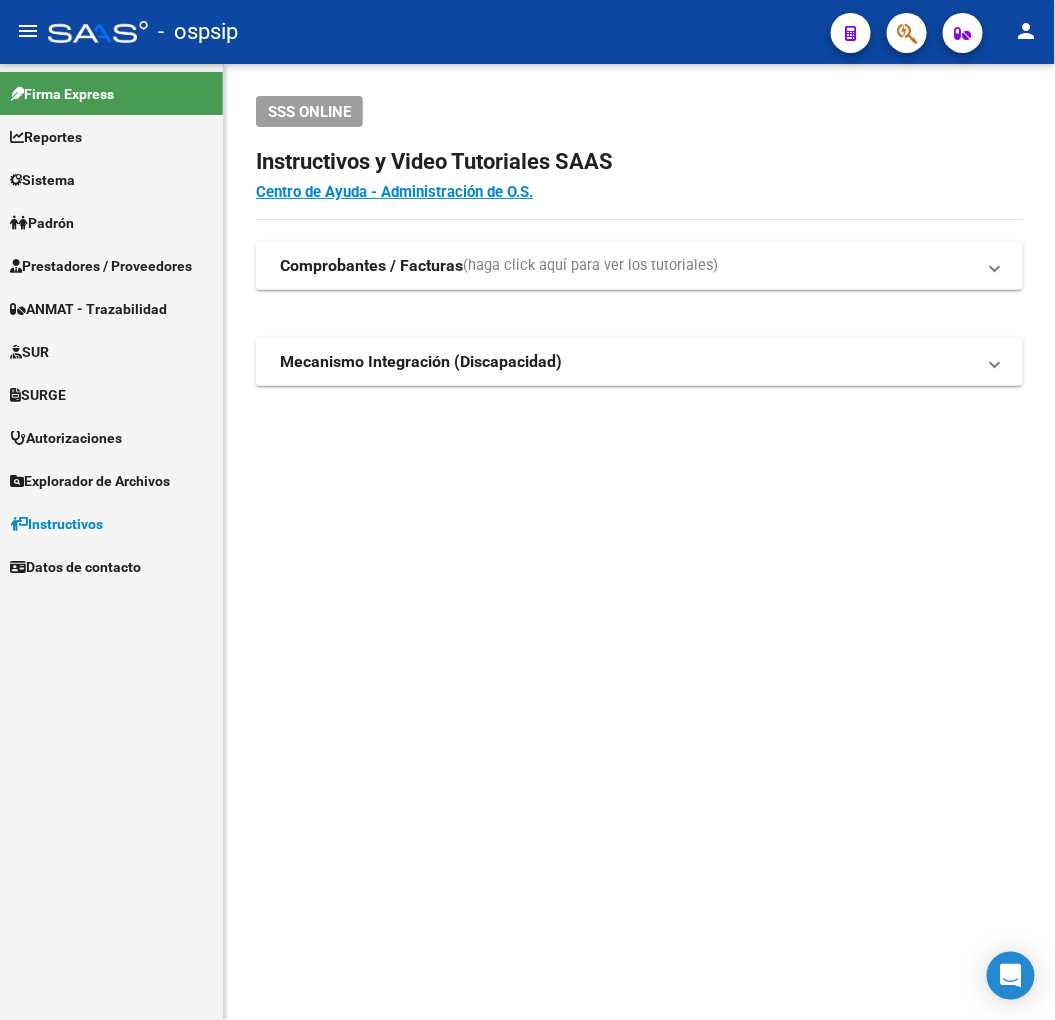 click 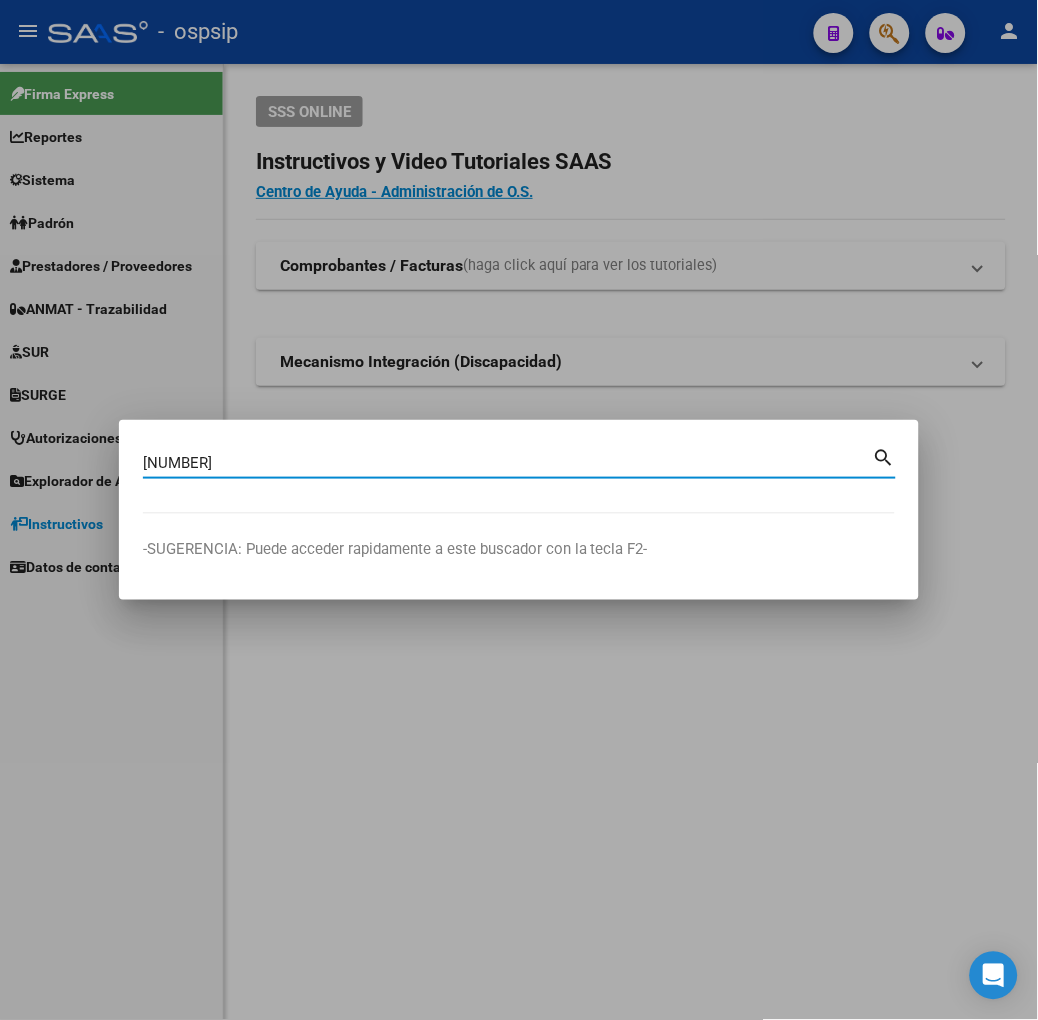 type on "[NUMBER]" 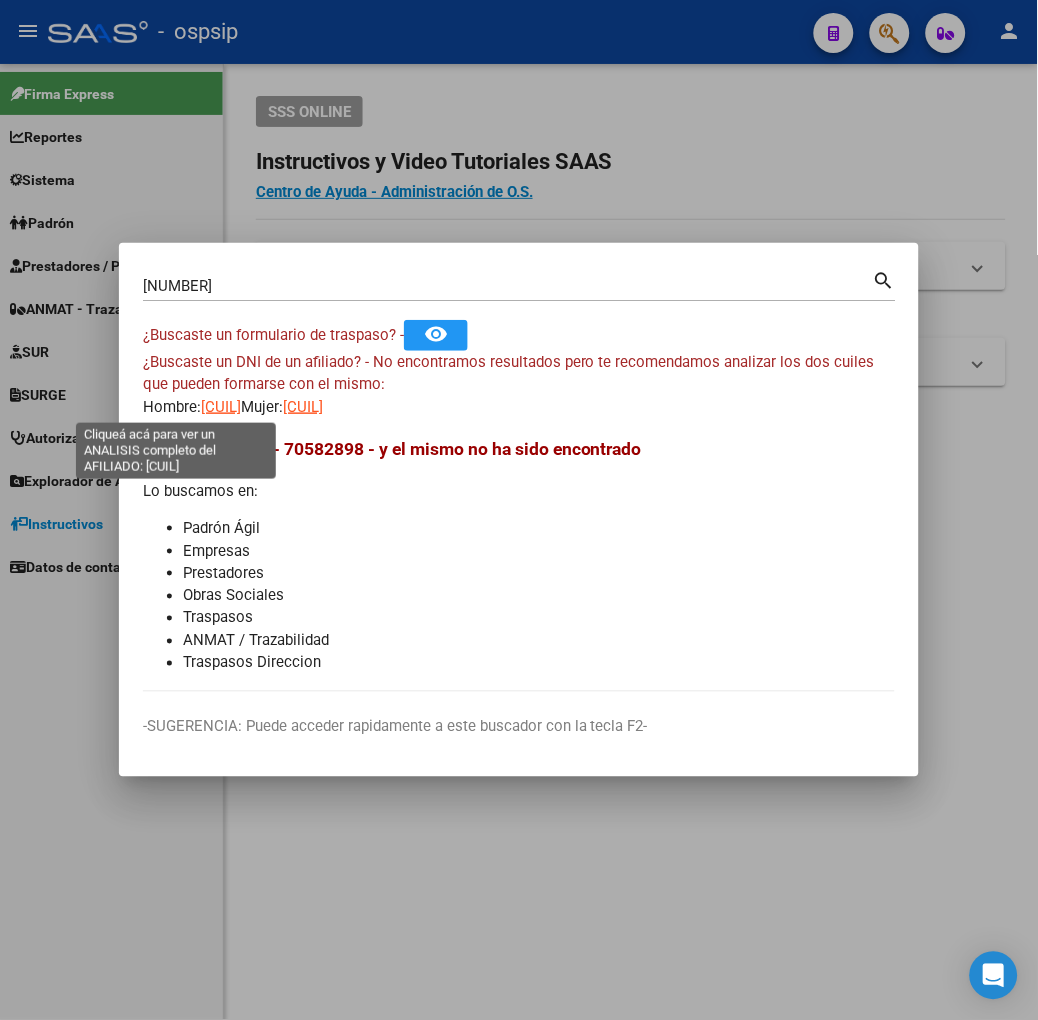 click on "[CUIL]" at bounding box center [221, 407] 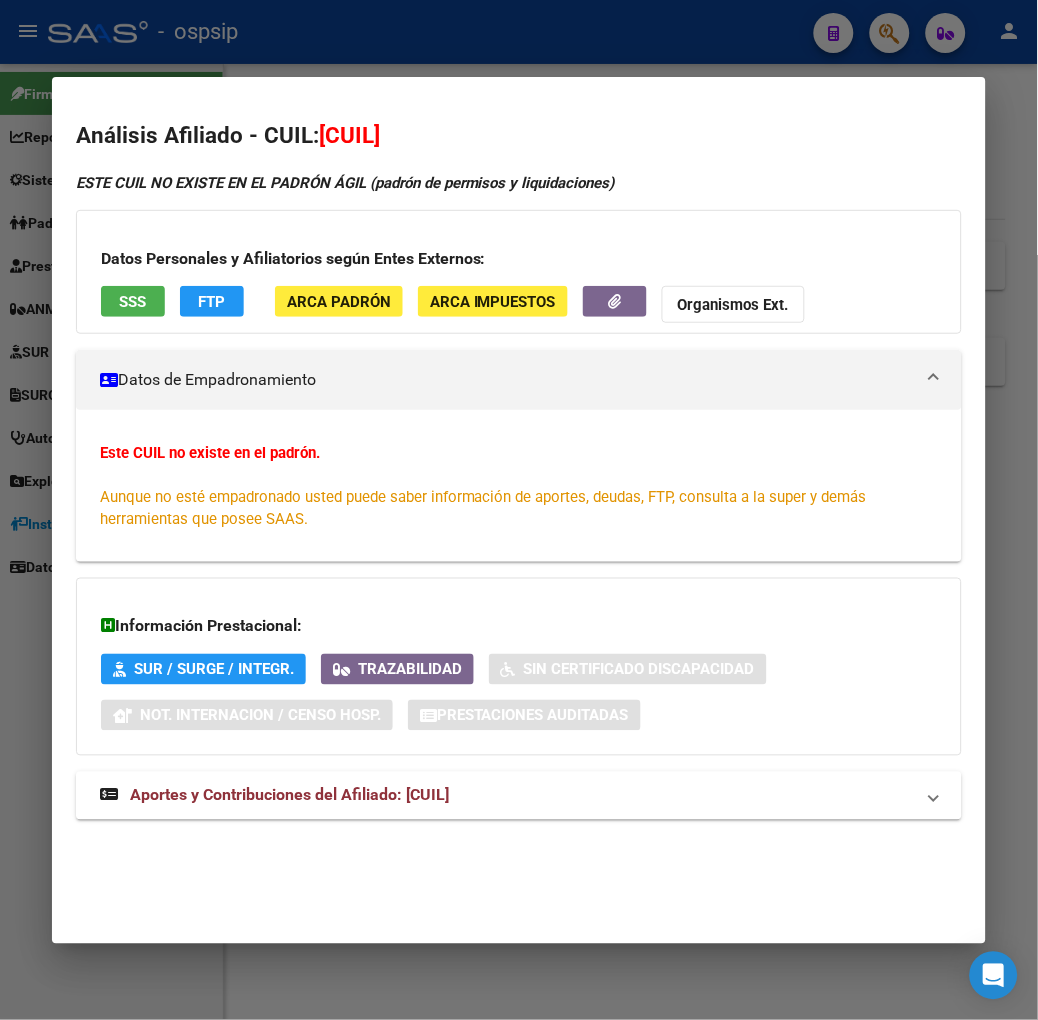 click at bounding box center (519, 510) 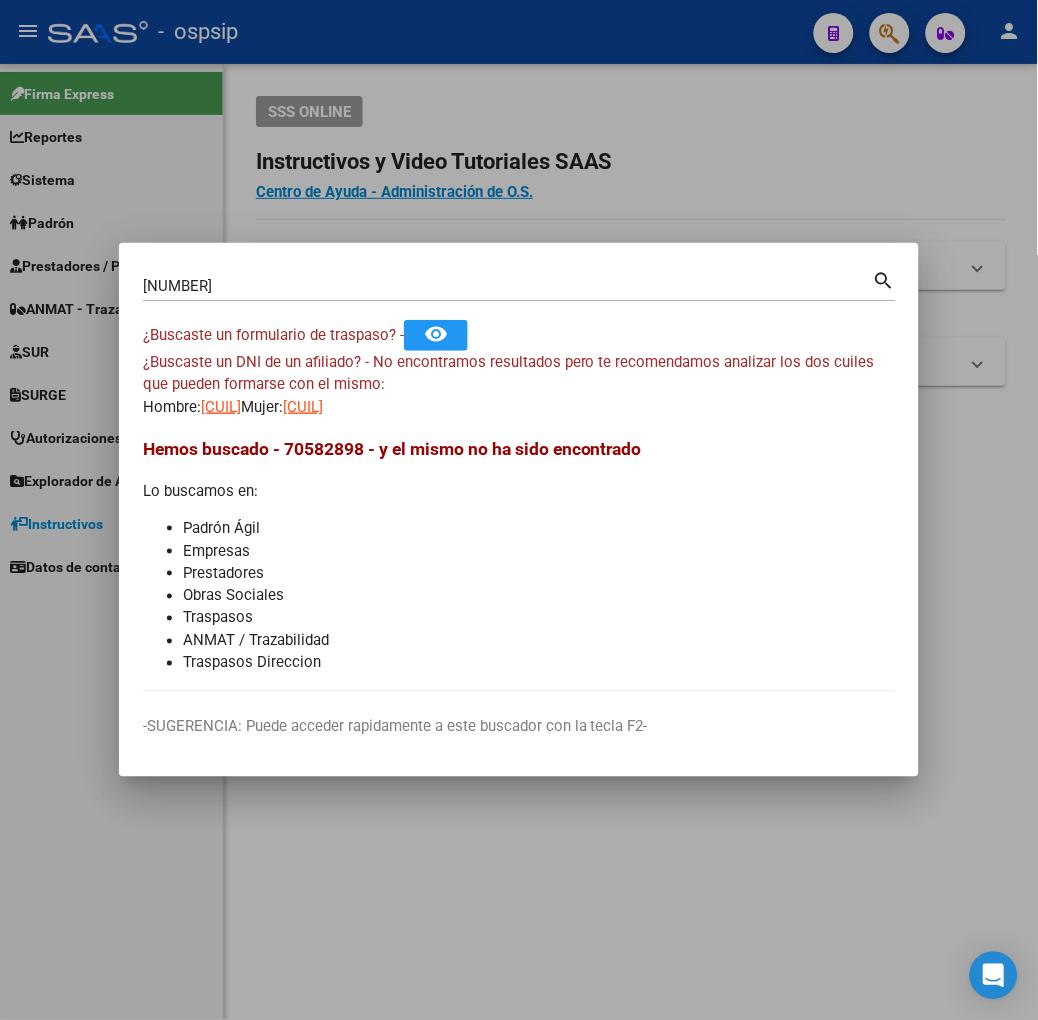 click on "70582898 Buscar (apellido, dni, cuil, nro traspaso, cuit, obra social) search ¿Buscaste un formulario de traspaso? -   remove_red_eye ¿Buscaste un DNI de un afiliado? - No encontramos resultados pero te recomendamos analizar los dos cuiles que pueden formarse con el mismo:  Hombre:  [CUIL]     Mujer:  [CUIL] Hemos buscado - 70582898 - y el mismo no ha sido encontrado  Lo buscamos en:  Padrón Ágil Empresas Prestadores Obras Sociales Traspasos ANMAT / Trazabilidad Traspasos Direccion" at bounding box center (519, 479) 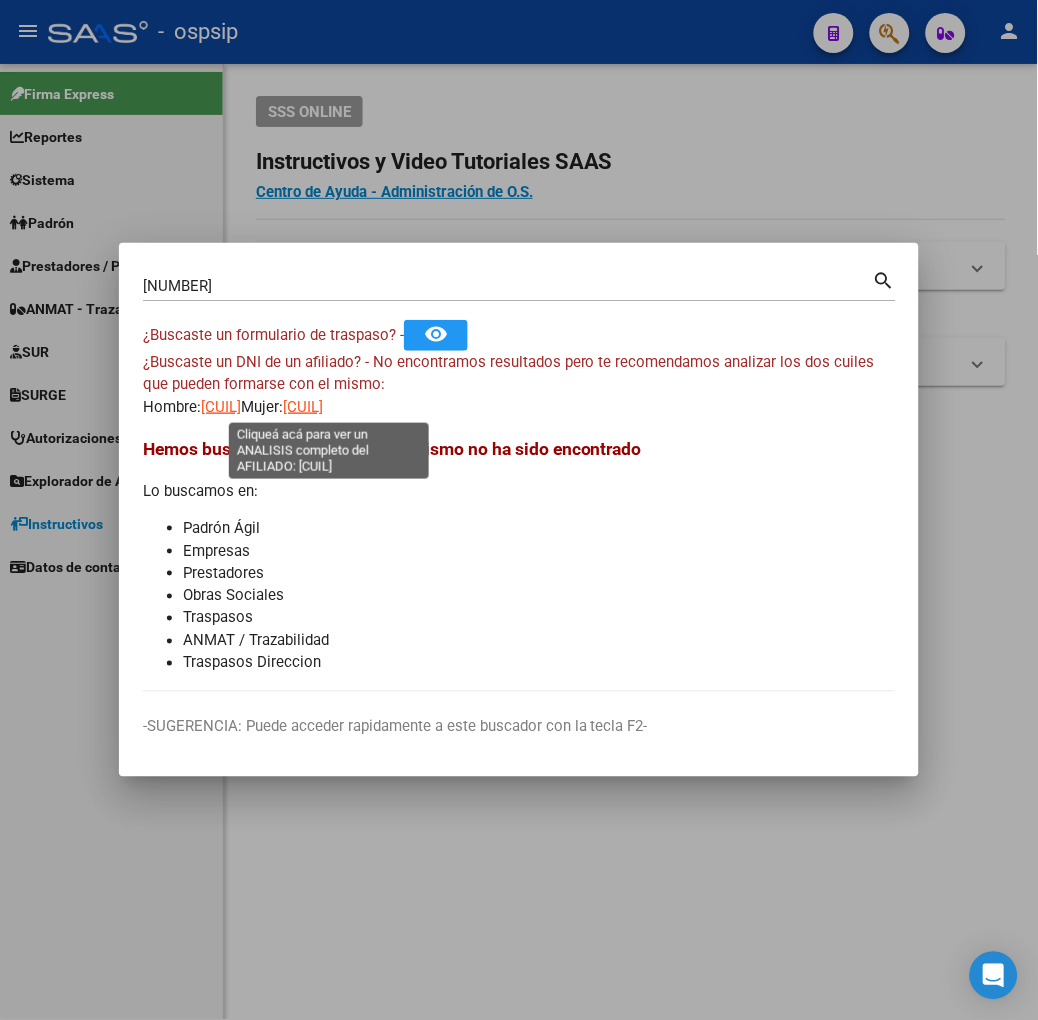 click on "[CUIL]" at bounding box center [303, 407] 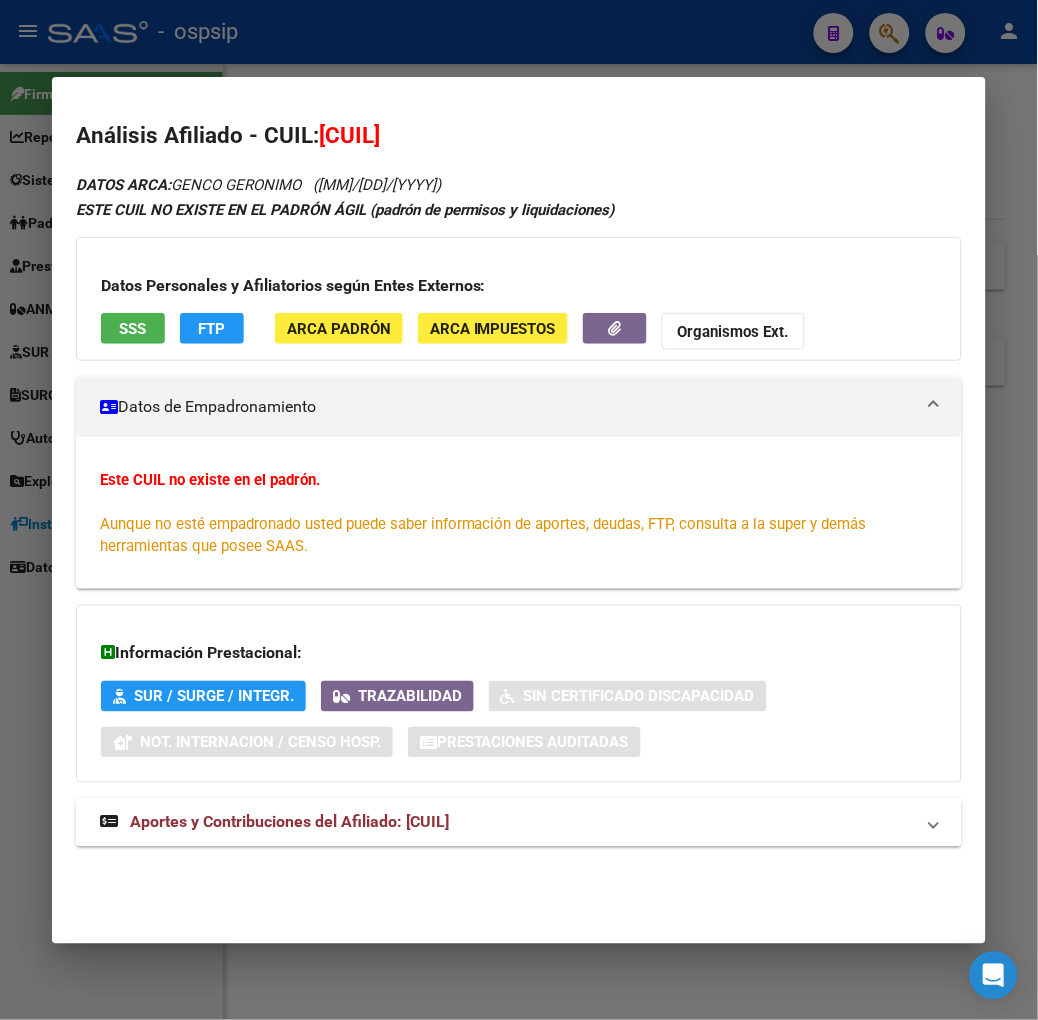 click on "SSS" at bounding box center [132, 329] 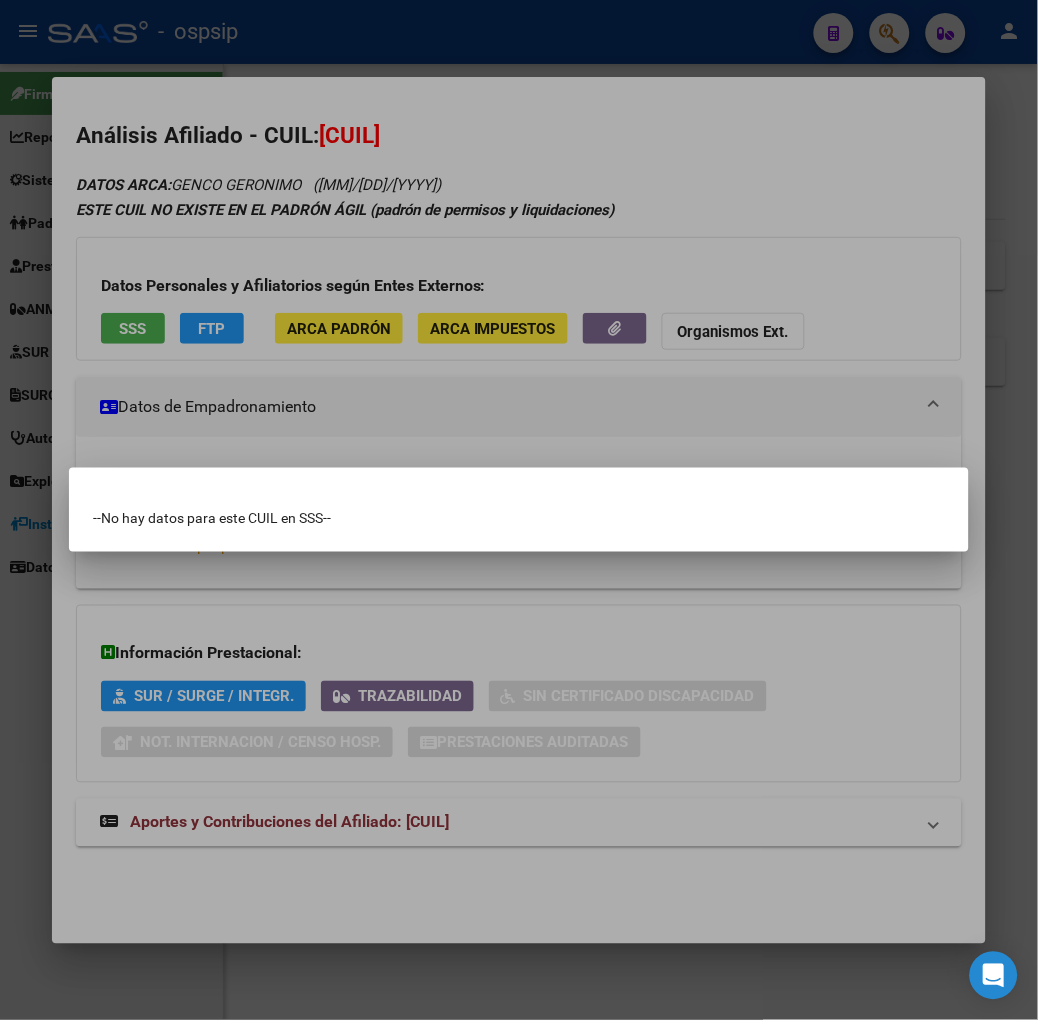 click at bounding box center (519, 510) 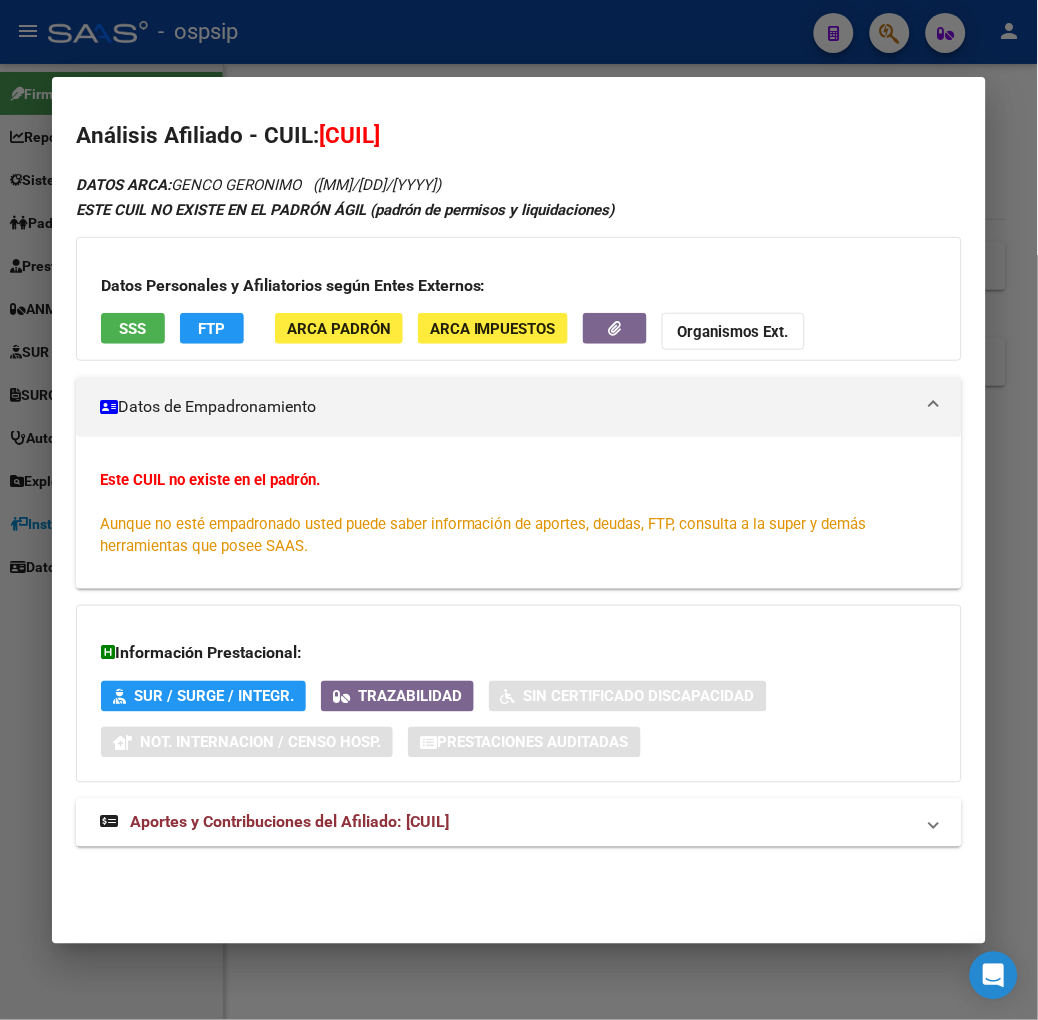 click on "Aportes y Contribuciones del Afiliado: [CUIL]" at bounding box center (289, 822) 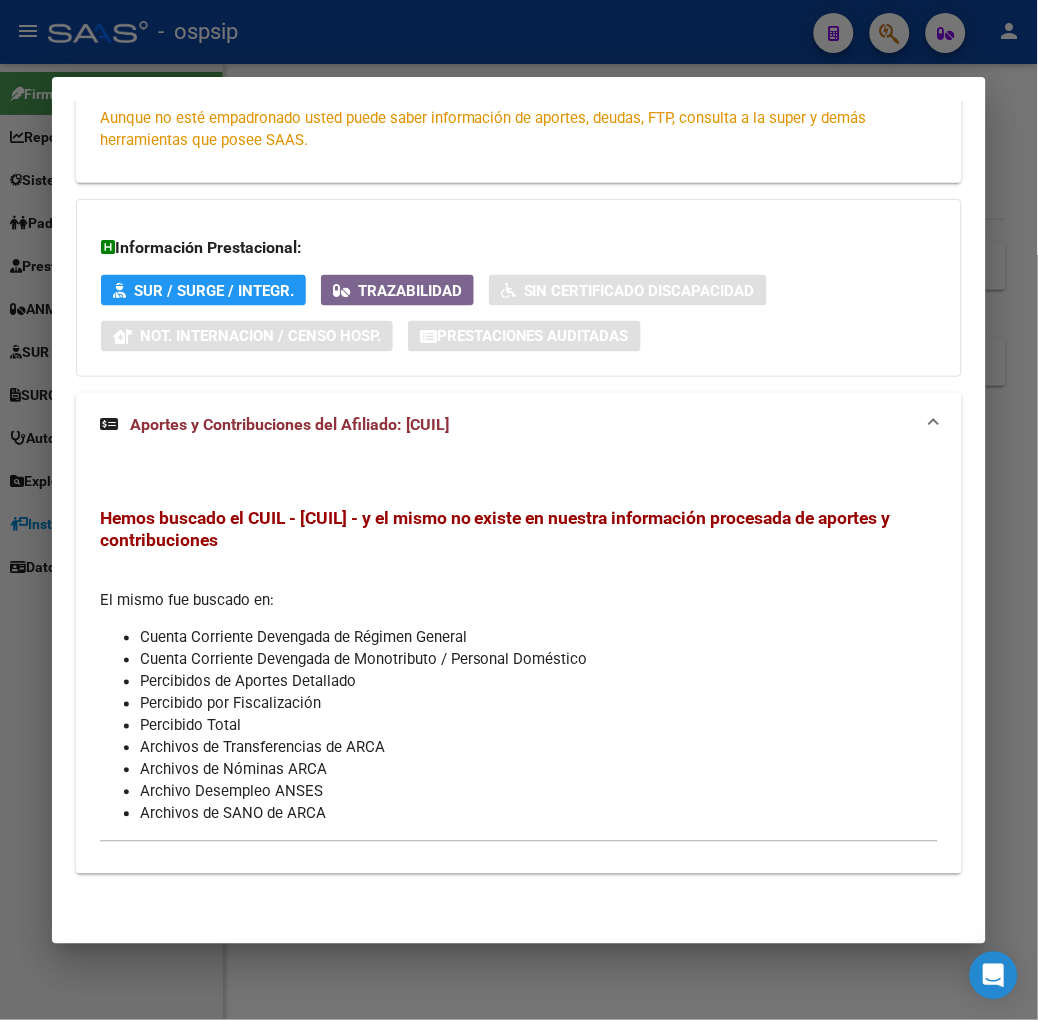 scroll, scrollTop: 0, scrollLeft: 0, axis: both 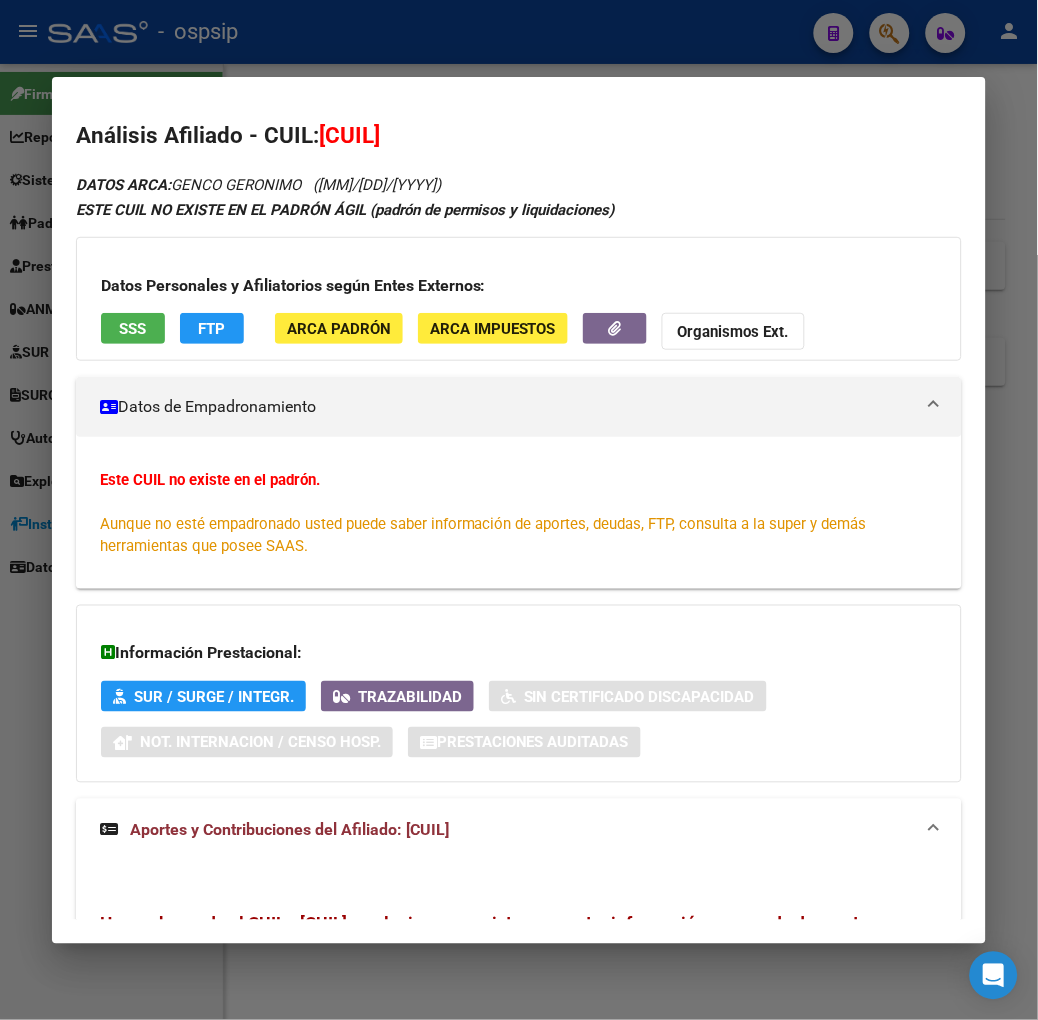 click at bounding box center [519, 510] 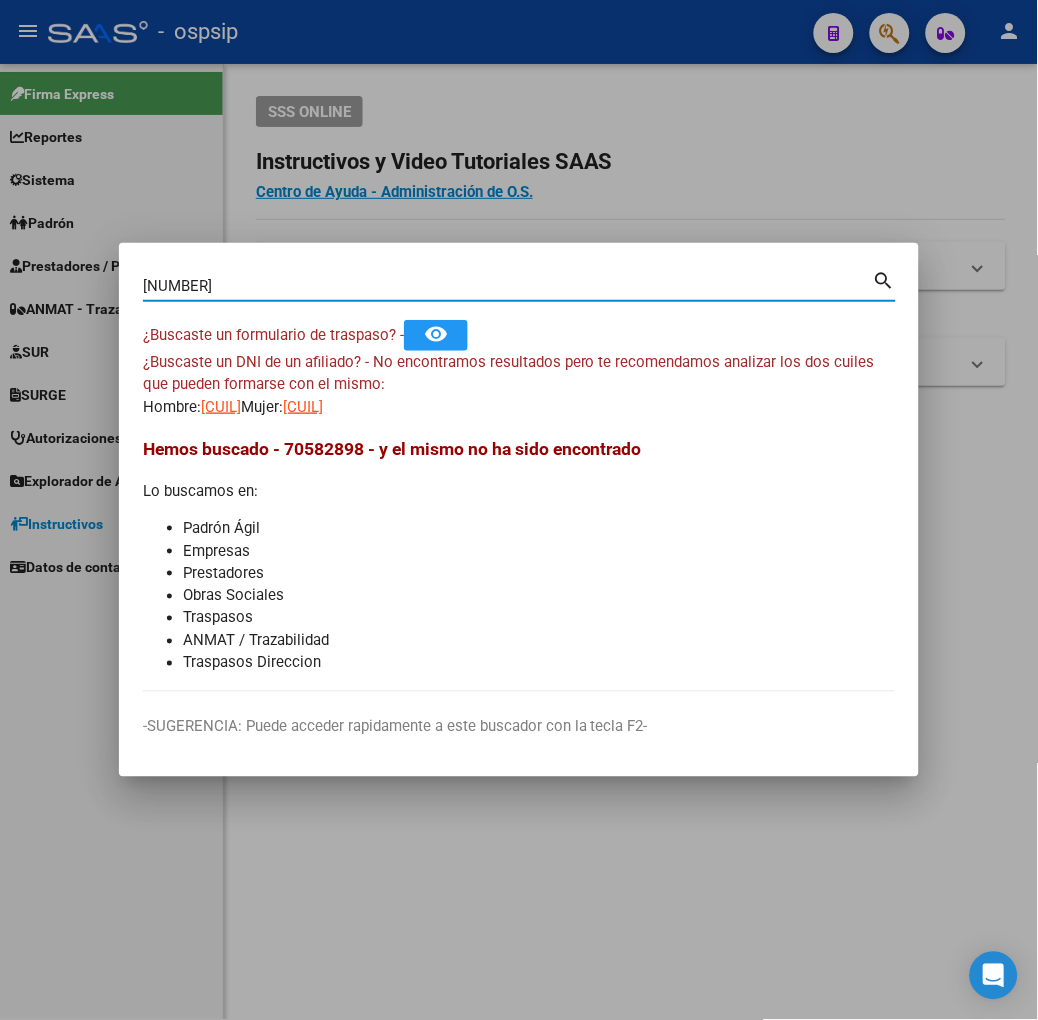 click on "[NUMBER]" at bounding box center (508, 286) 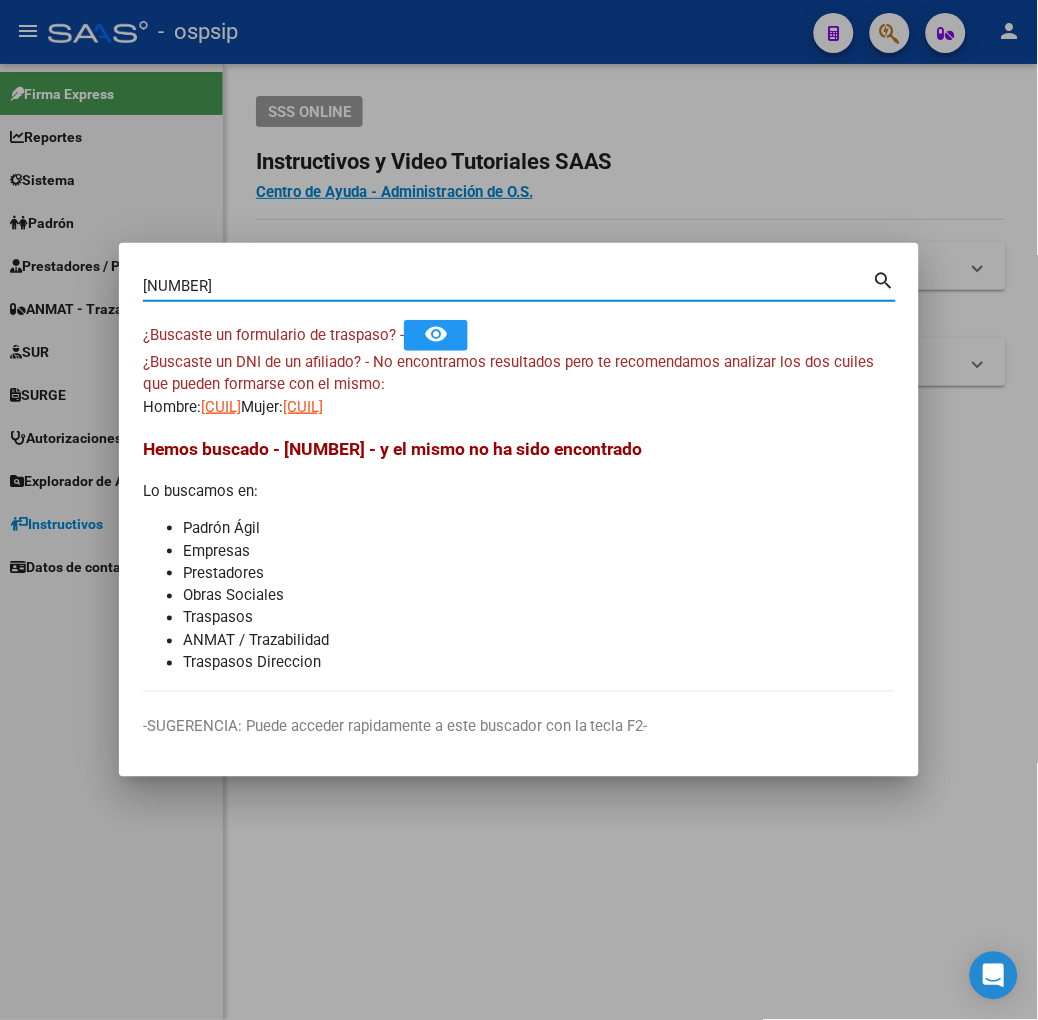 type on "[NUMBER]" 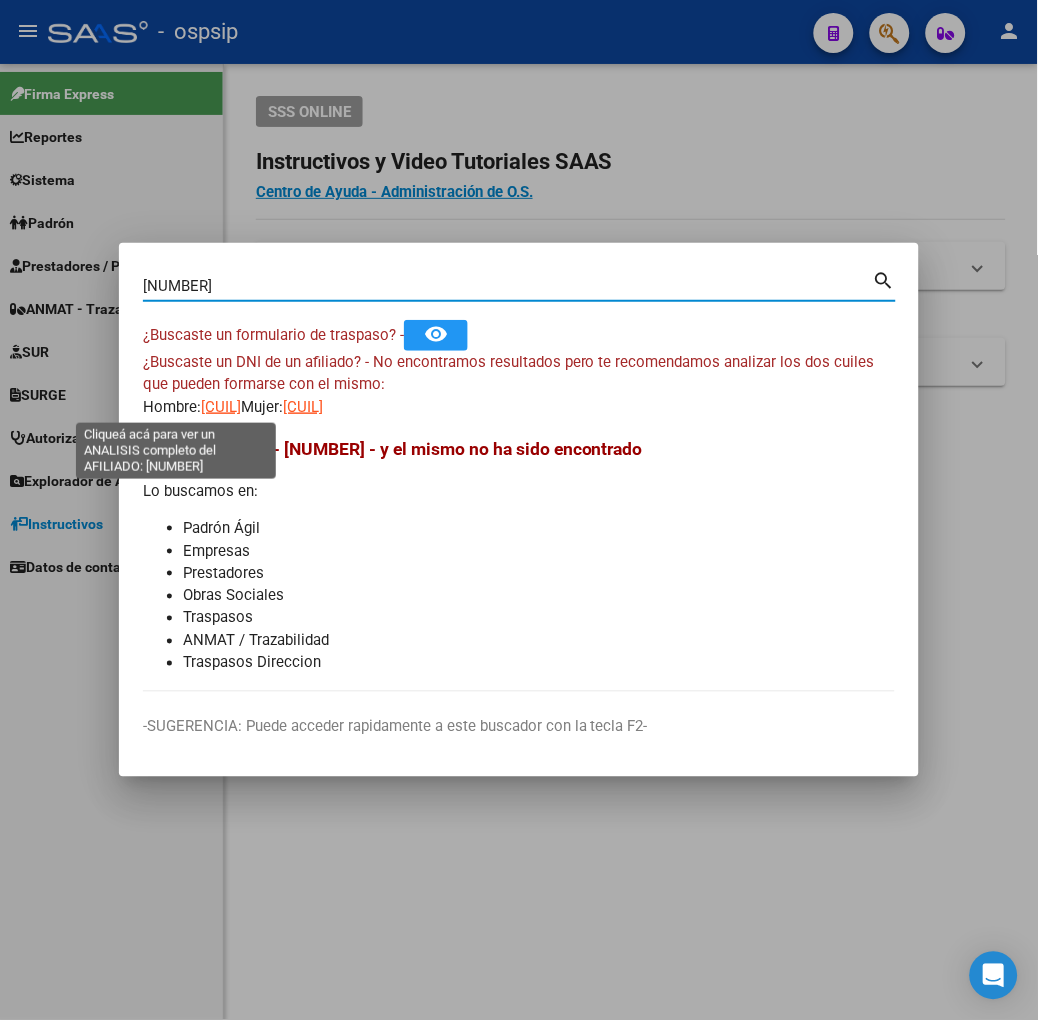 click on "[CUIL]" at bounding box center (221, 407) 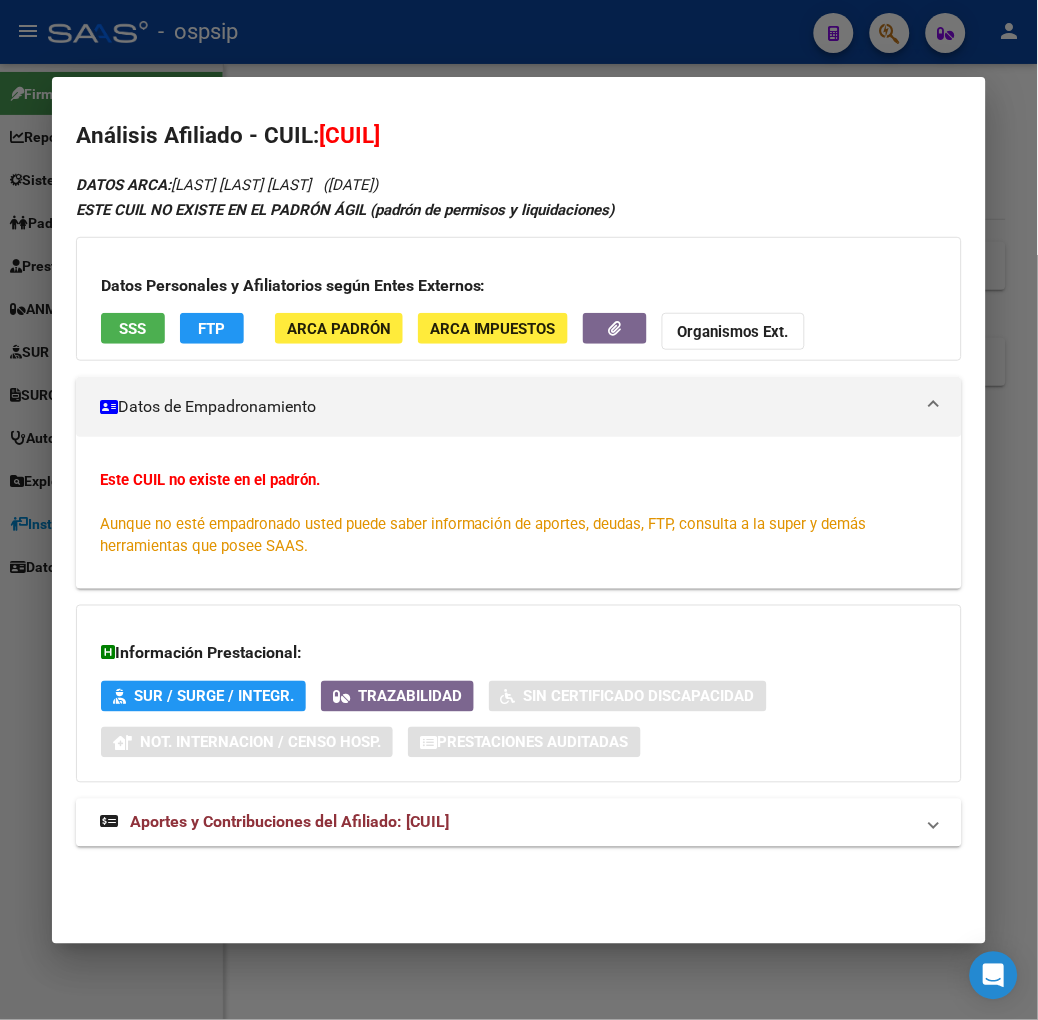 click on "SSS" at bounding box center [133, 331] 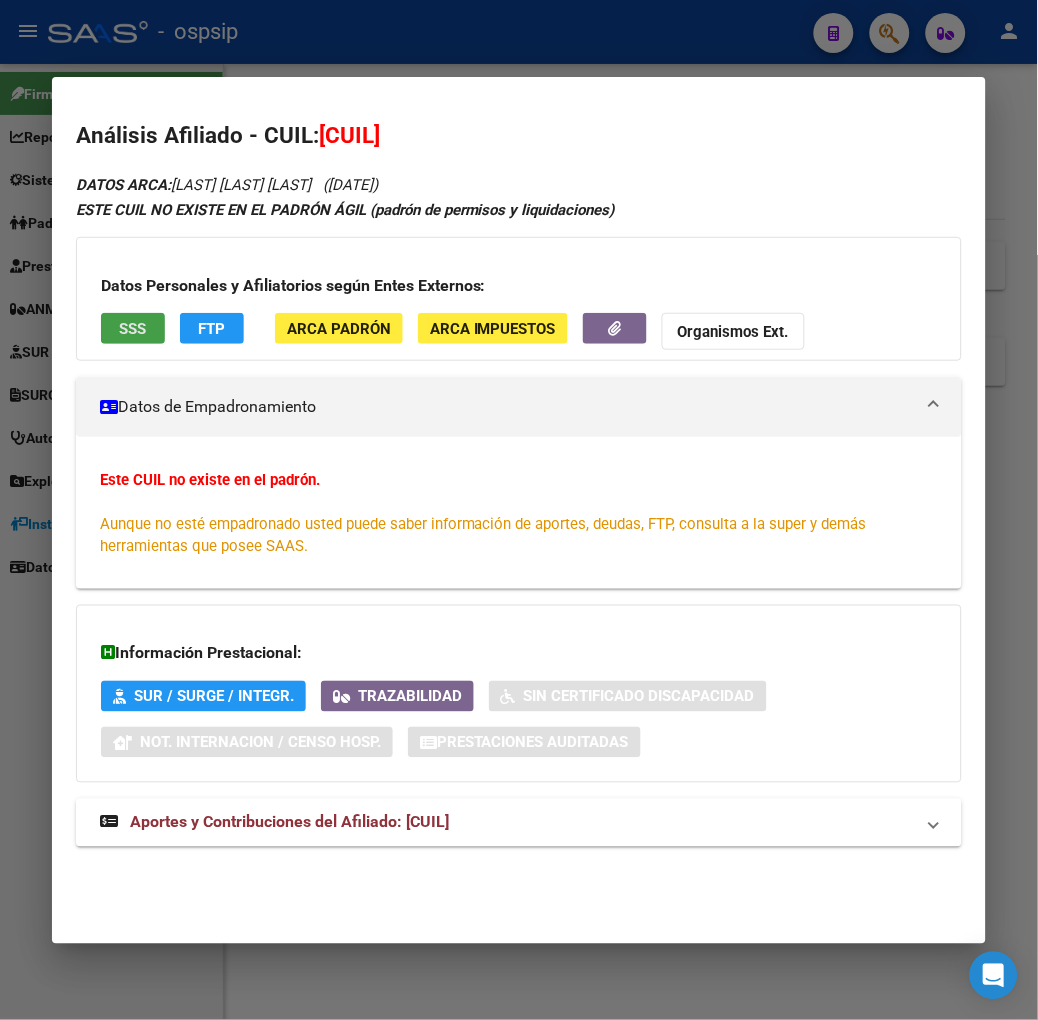 click on "SSS" at bounding box center [132, 329] 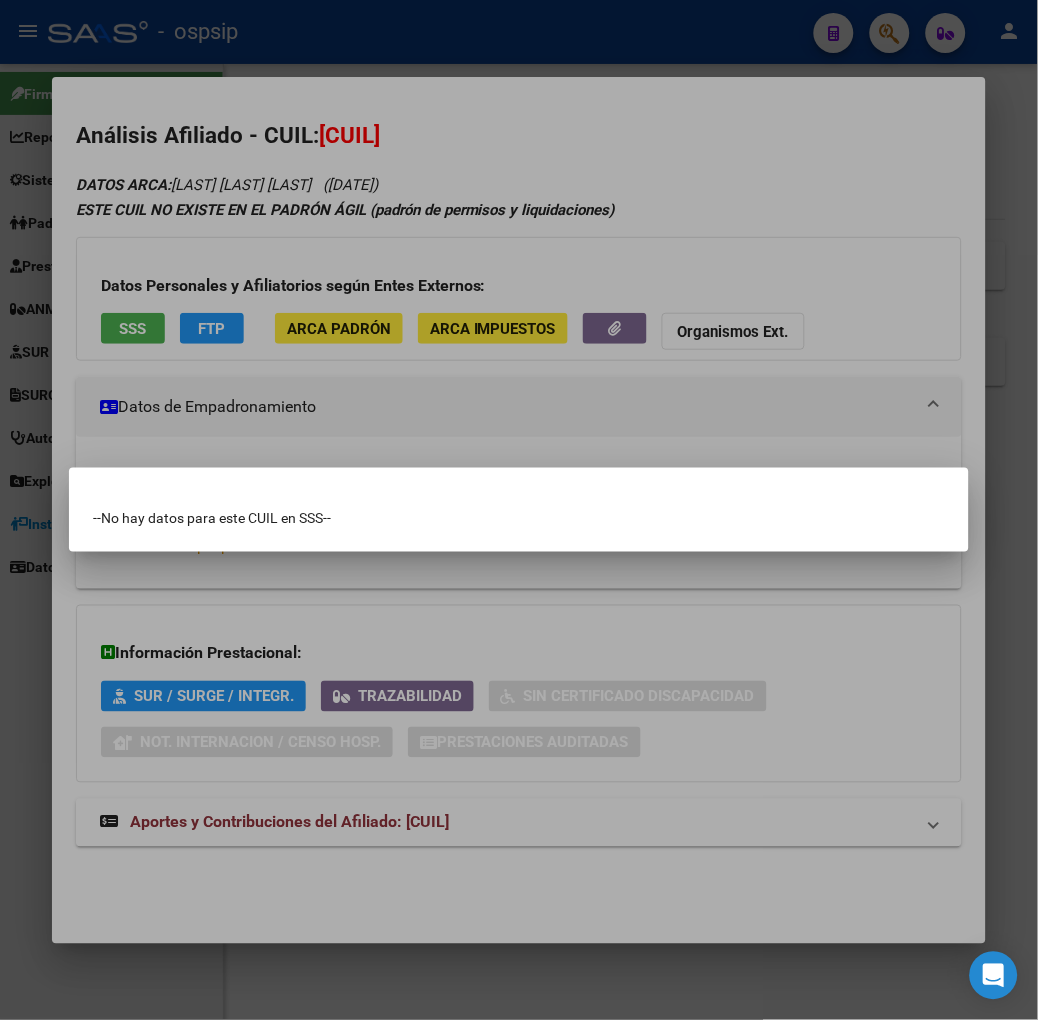 click at bounding box center (519, 510) 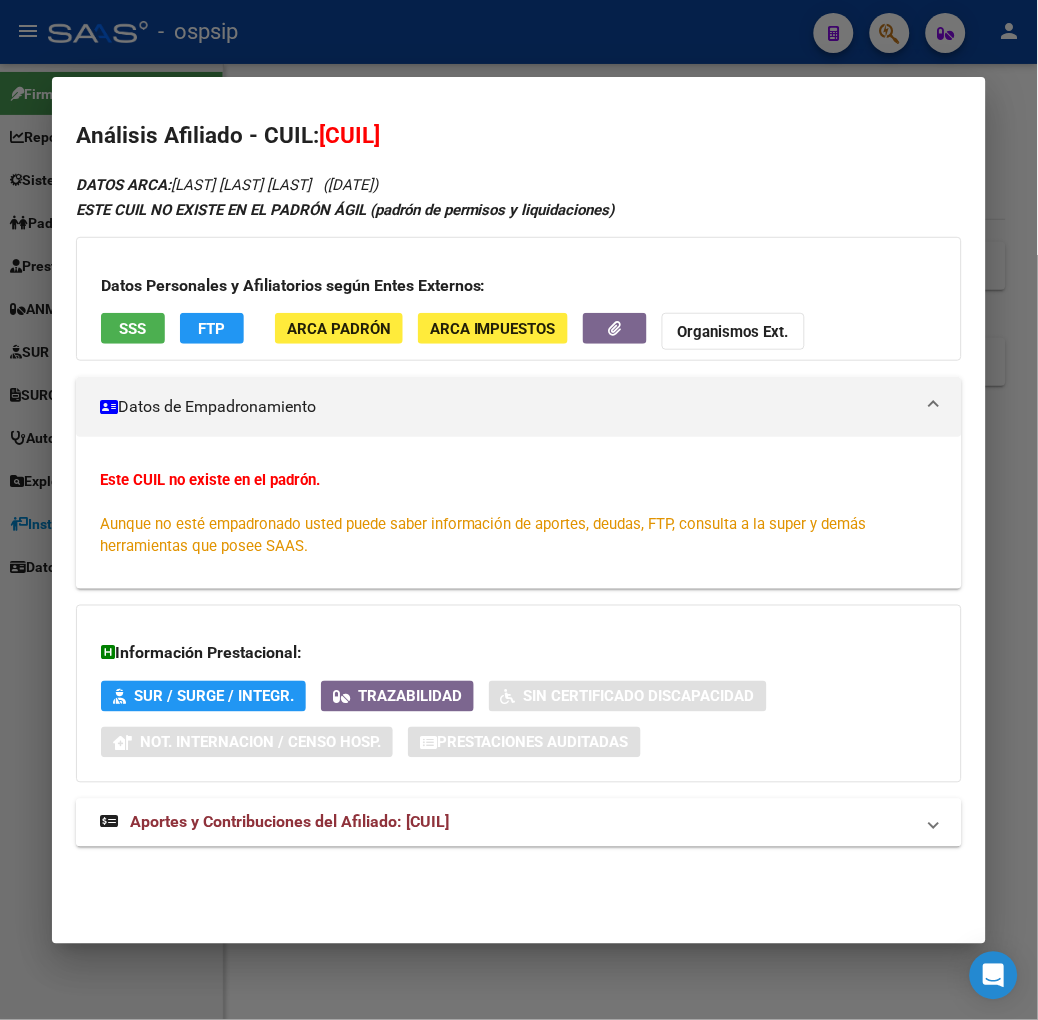 click on "Aportes y Contribuciones del Afiliado: [CUIL]" at bounding box center (289, 822) 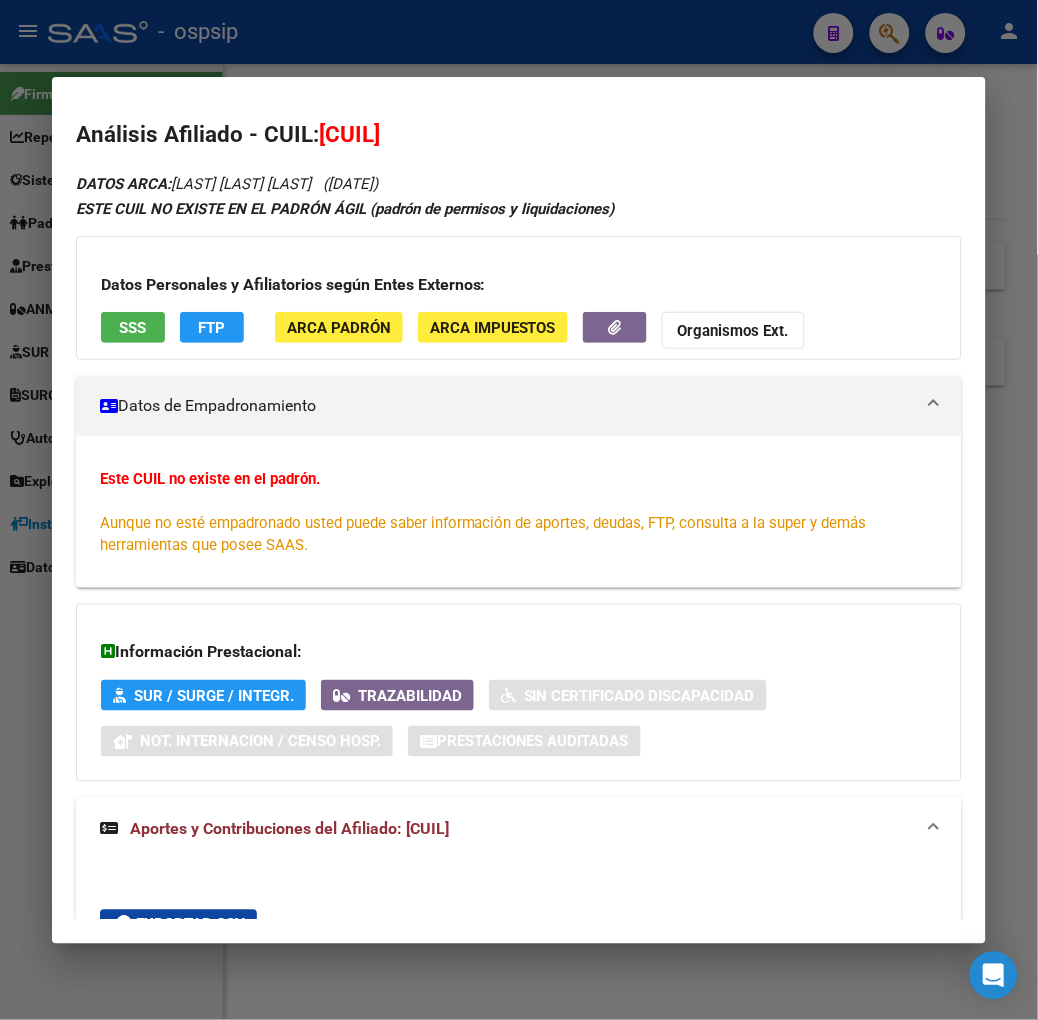 scroll, scrollTop: 0, scrollLeft: 0, axis: both 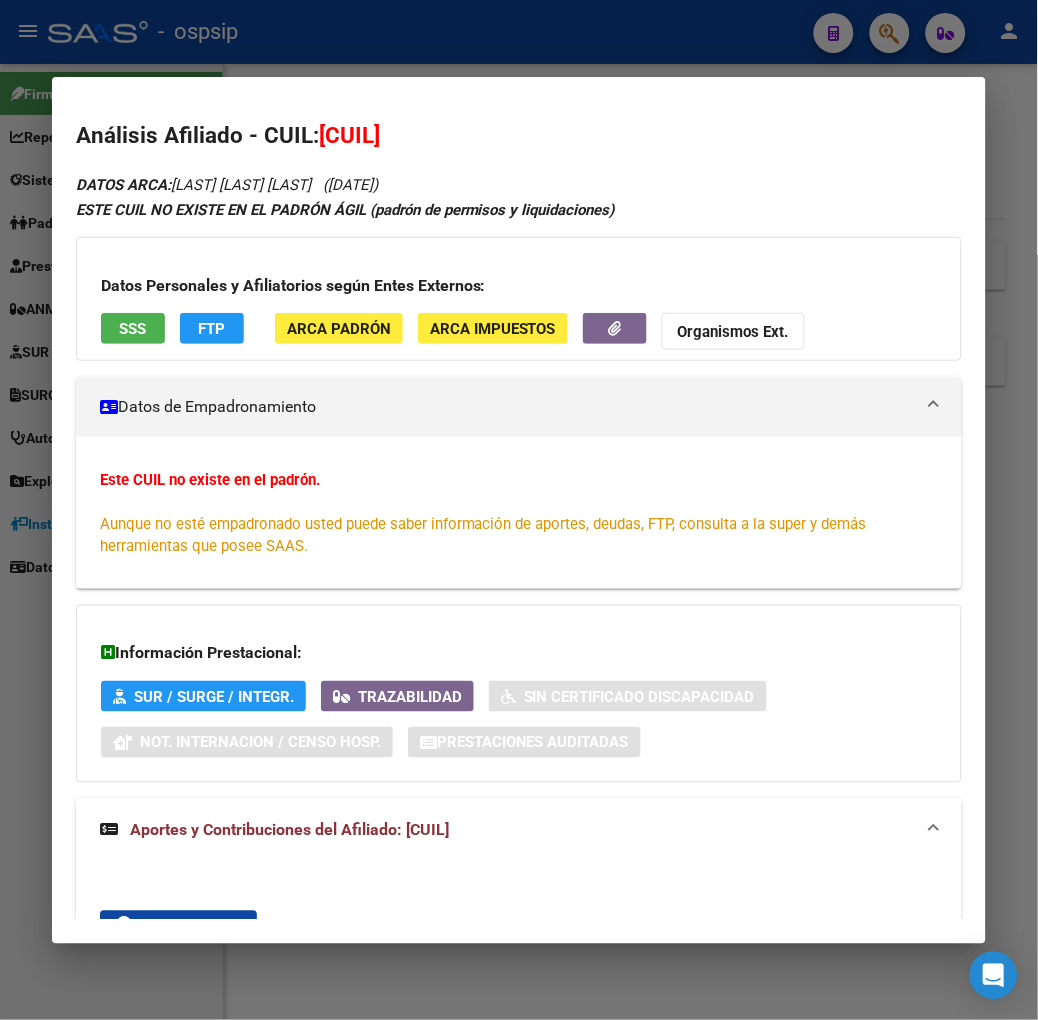 click at bounding box center [519, 510] 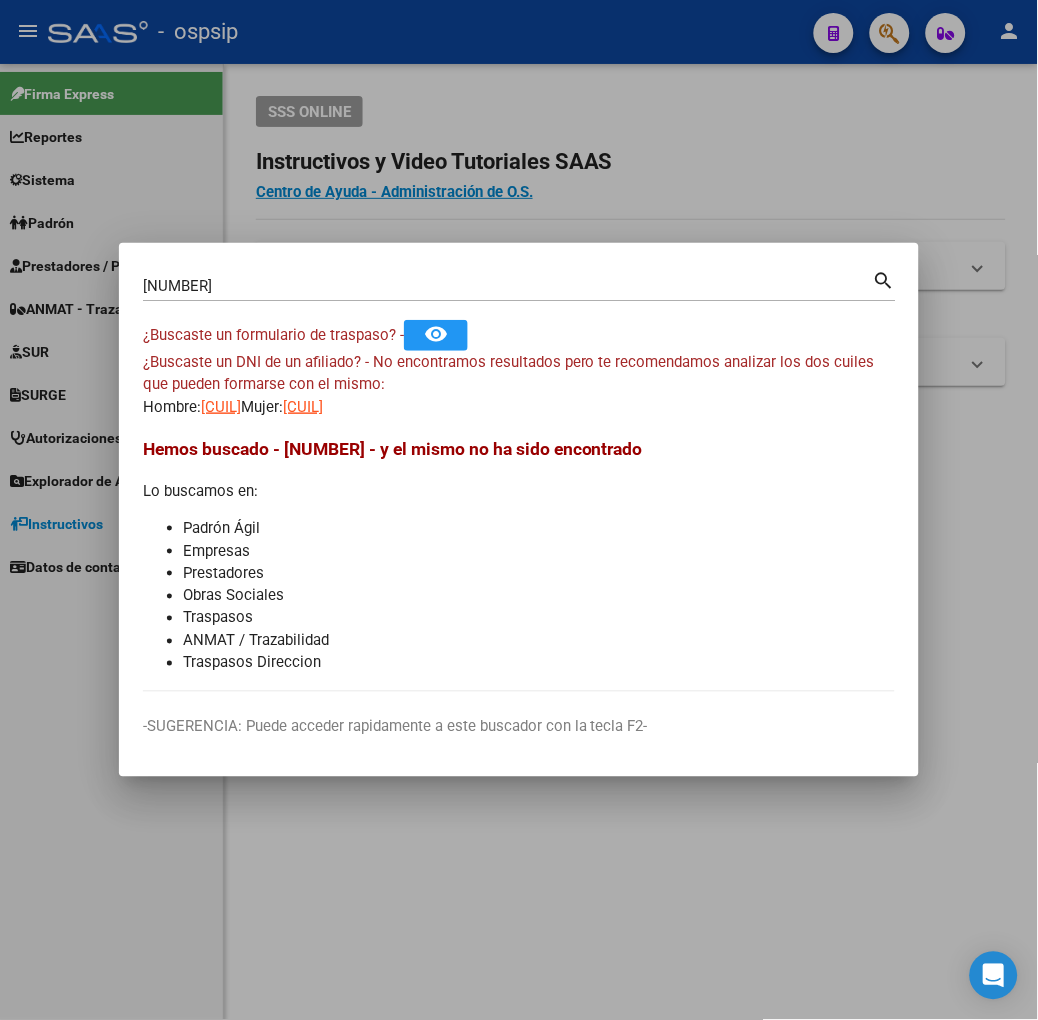 click on "[NUMBER]" at bounding box center (508, 286) 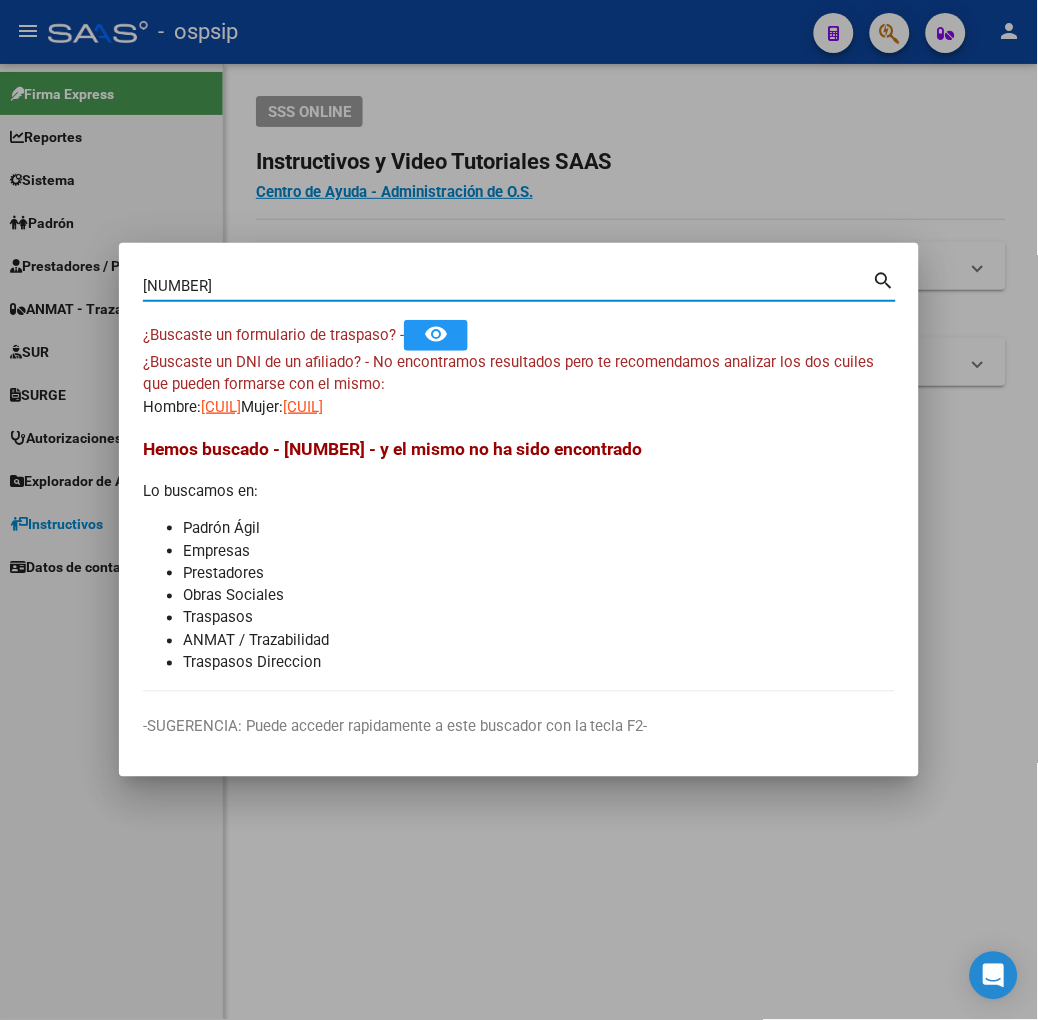 click on "[NUMBER]" at bounding box center [508, 286] 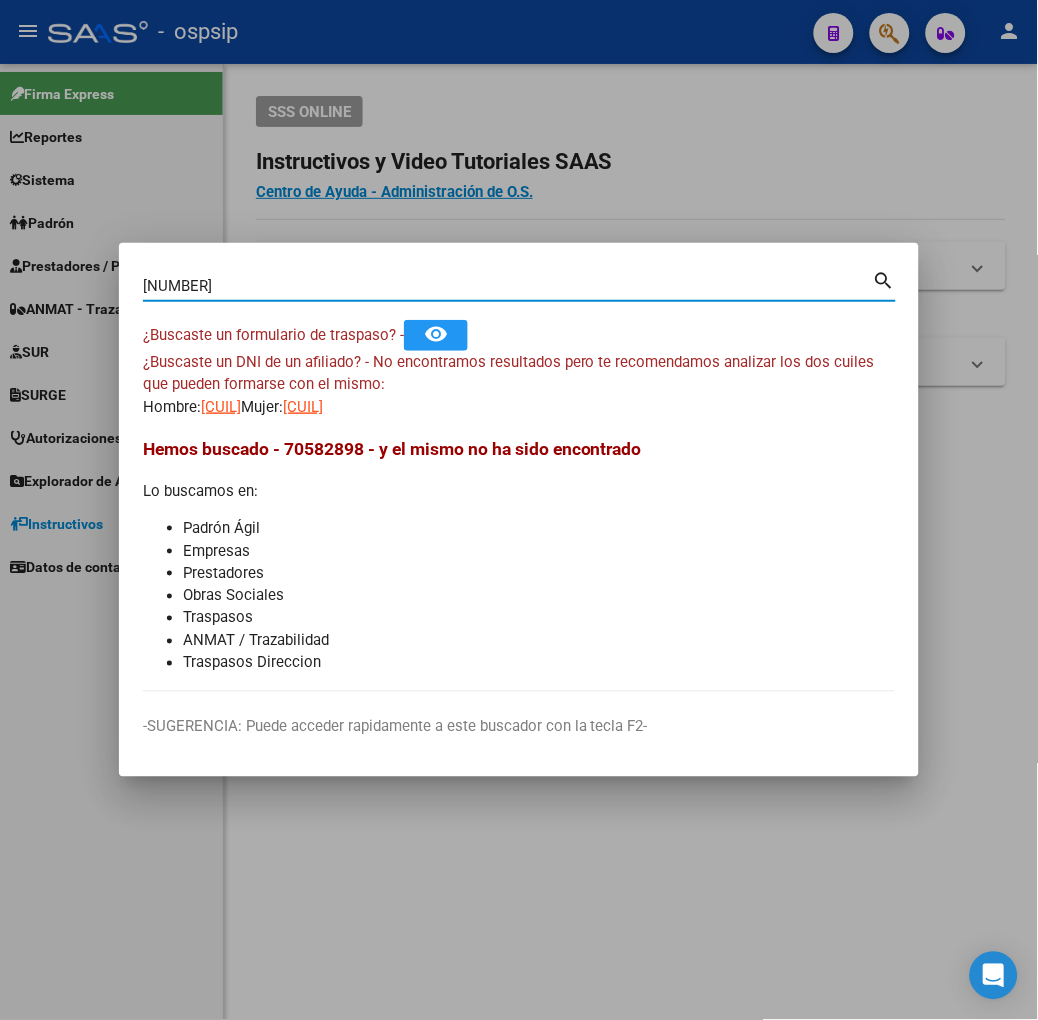 type on "[NUMBER]" 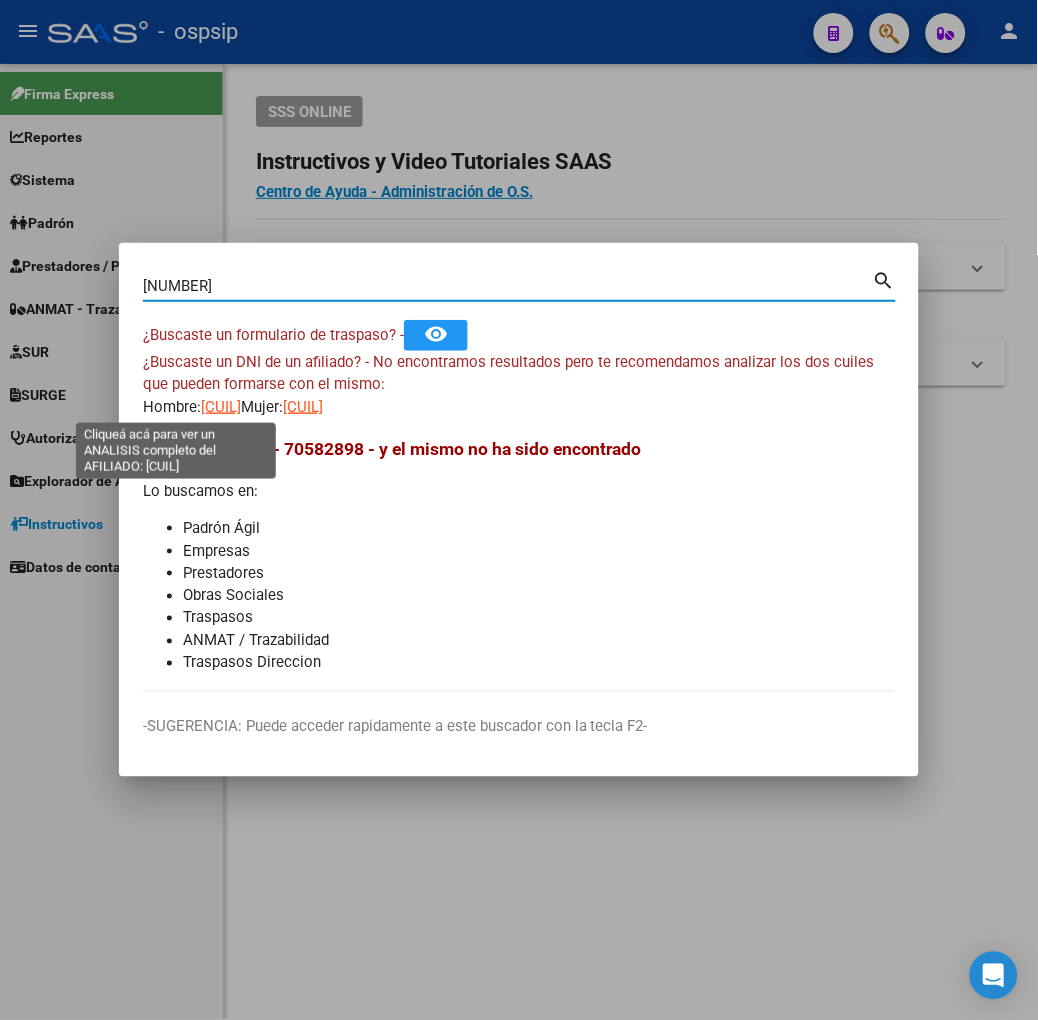 click on "[CUIL]" at bounding box center [221, 407] 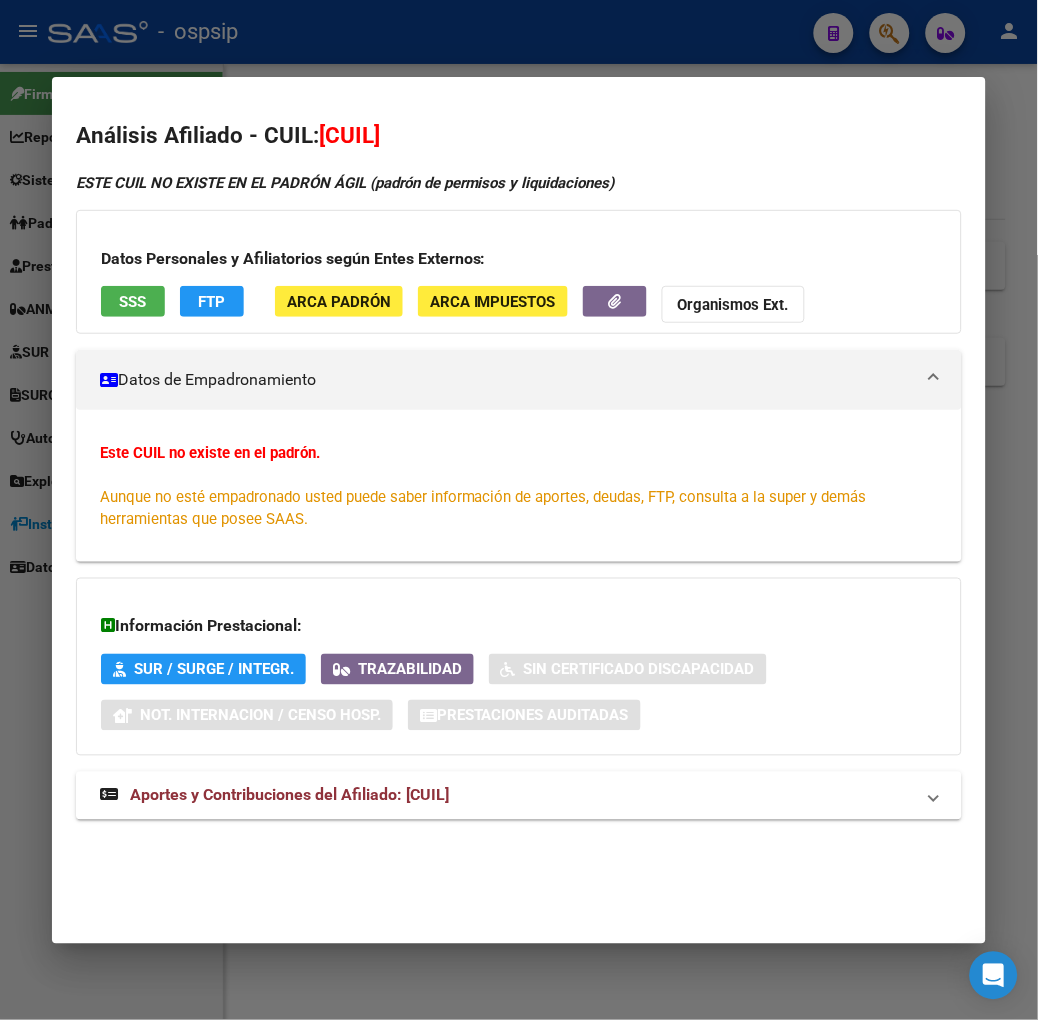click on "Análisis Afiliado - CUIL: [NUMBER] DATOS ARCA: [LAST] [LAST] [LAST] ([DD]/[MM]/[YYYY]) ESTE CUIL NO EXISTE EN EL PADRÓN ÁGIL (padrón de permisos y liquidaciones) Datos Personales y Afiliatorios según Entes Externos: SSS FTP ARCA Padrón ARCA Impuestos Organismos Ext.   Datos de Empadronamiento   Este CUIL no existe en el padrón.   Aunque no esté empadronado usted puede saber información de aportes, deudas, FTP, consulta a la super y demás herramientas que posee SAAS.   Información Prestacional:       SUR / SURGE / INTEGR.       Trazabilidad       Sin Certificado Discapacidad       Not. Internacion / Censo Hosp.  Prestaciones Auditadas       Aportes y Contribuciones del Afiliado: [NUMBER] Hemos buscado el CUIL - [NUMBER] - y el mismo no existe en nuestra información procesada de aportes y contribuciones   El mismo fue buscado en:   Cuenta Corriente Devengada de Régimen General Cuenta Corriente Devengada de Monotributo / Personal Doméstico Percibidos de Aportes Detallado Percibido Total" at bounding box center (519, 510) 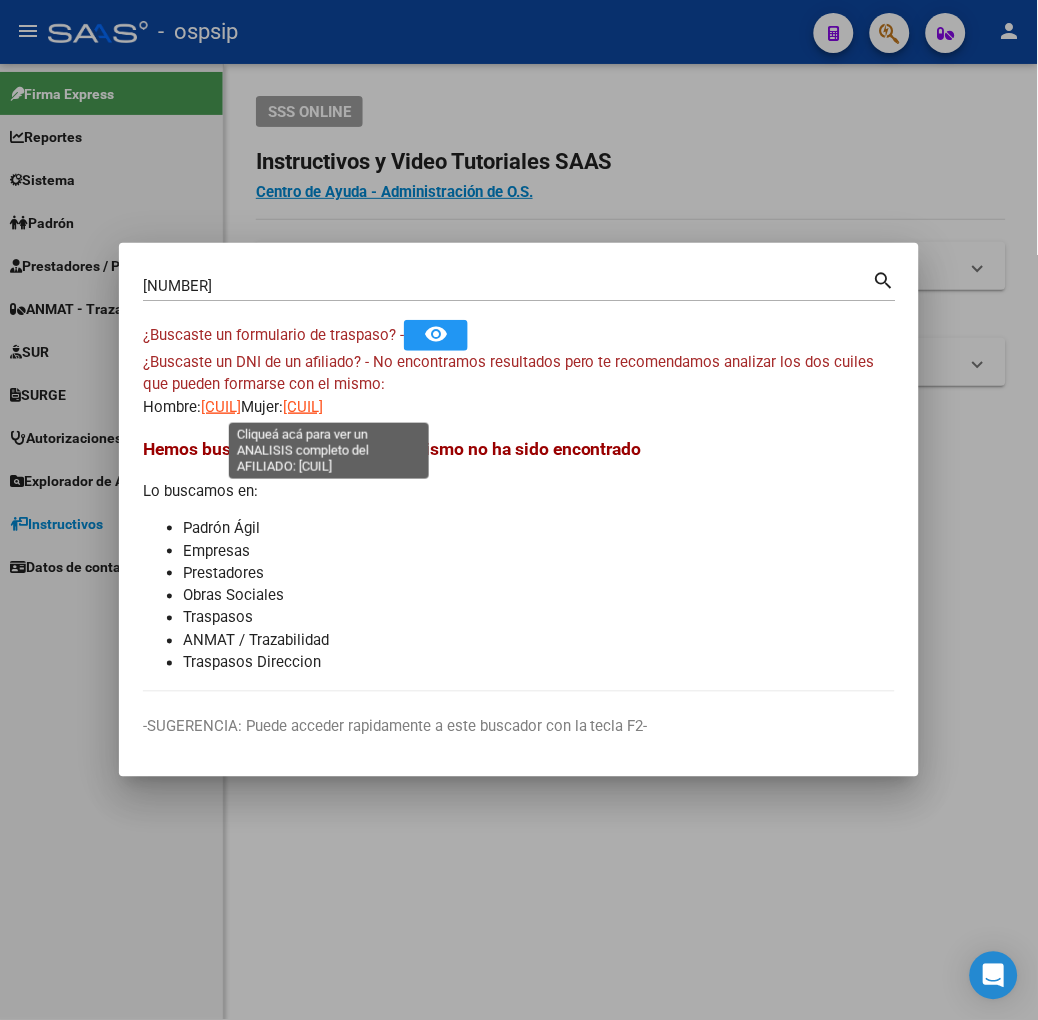 click on "[CUIL]" at bounding box center [303, 407] 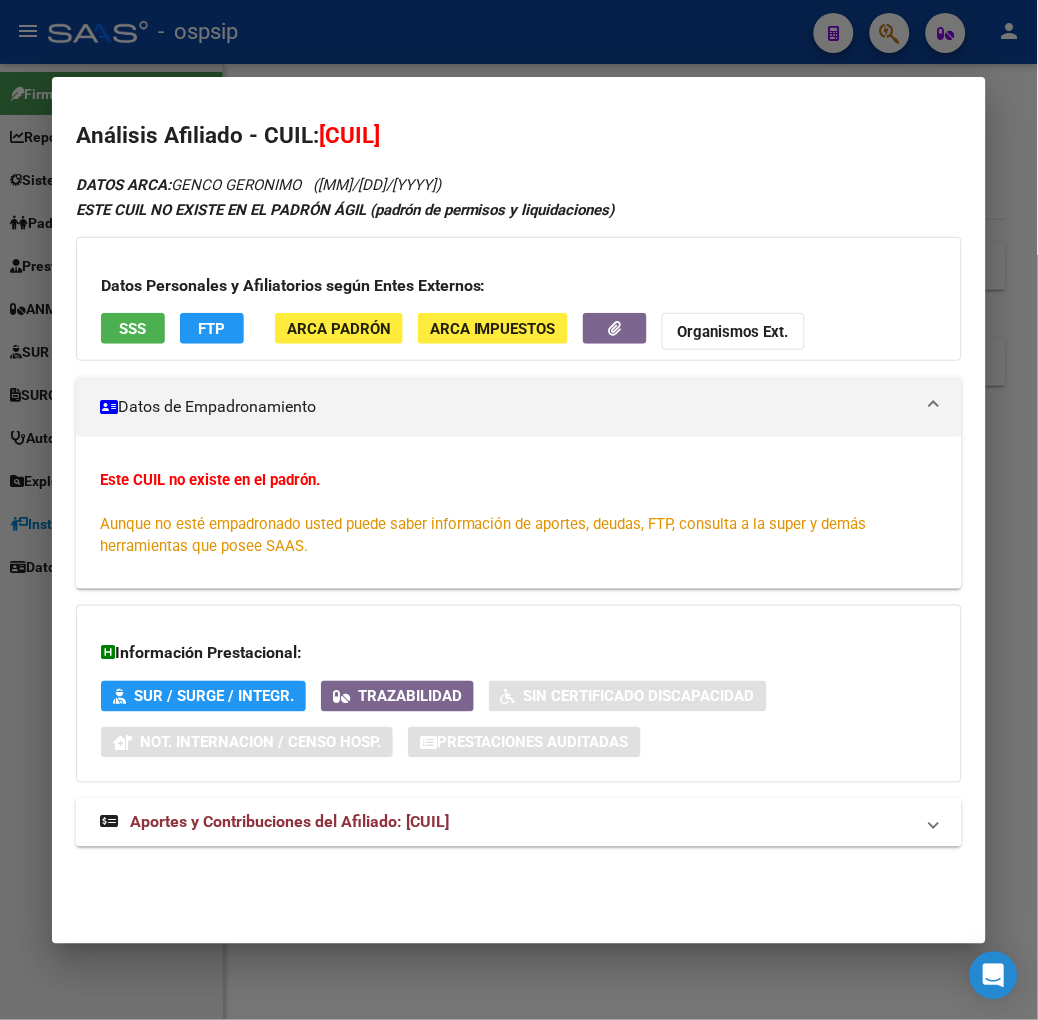 click on "Aportes y Contribuciones del Afiliado: [CUIL]" at bounding box center (289, 822) 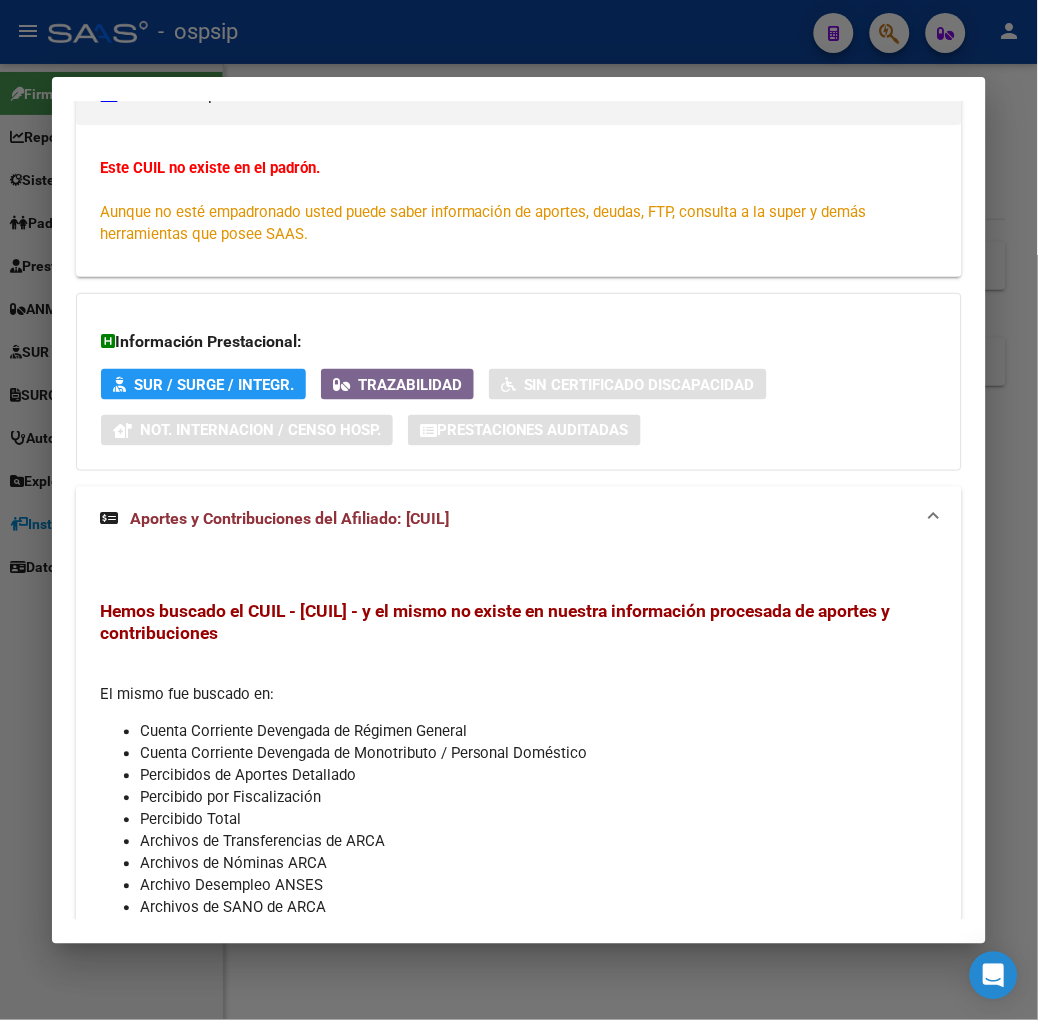scroll, scrollTop: 406, scrollLeft: 0, axis: vertical 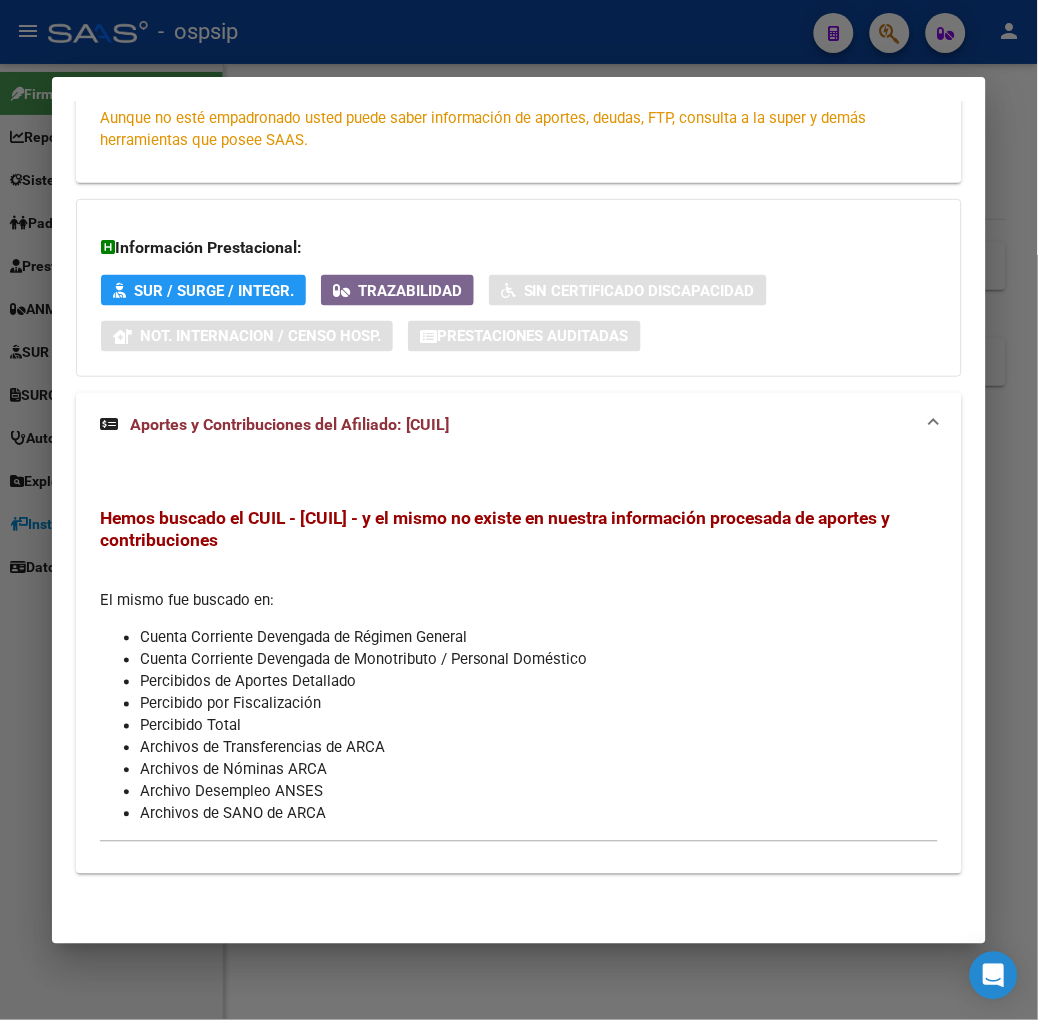 click on "Análisis Afiliado - CUIL: [NUMBER] DATOS ARCA: [LAST] [LAST] [LAST] ([DD]/[MM]/[YYYY]) ESTE CUIL NO EXISTE EN EL PADRÓN ÁGIL (padrón de permisos y liquidaciones) Datos Personales y Afiliatorios según Entes Externos: SSS FTP ARCA Padrón ARCA Impuestos Organismos Ext.   Datos de Empadronamiento   Este CUIL no existe en el padrón.   Aunque no esté empadronado usted puede saber información de aportes, deudas, FTP, consulta a la super y demás herramientas que posee SAAS.   Información Prestacional:       SUR / SURGE / INTEGR.       Trazabilidad       Sin Certificado Discapacidad       Not. Internacion / Censo Hosp.  Prestaciones Auditadas       Aportes y Contribuciones del Afiliado: [NUMBER] Hemos buscado el CUIL - [NUMBER] - y el mismo no existe en nuestra información procesada de aportes y contribuciones   El mismo fue buscado en:   Cuenta Corriente Devengada de Régimen General Cuenta Corriente Devengada de Monotributo / Personal Doméstico Percibidos de Aportes Detallado Percibido Total" at bounding box center [519, 510] 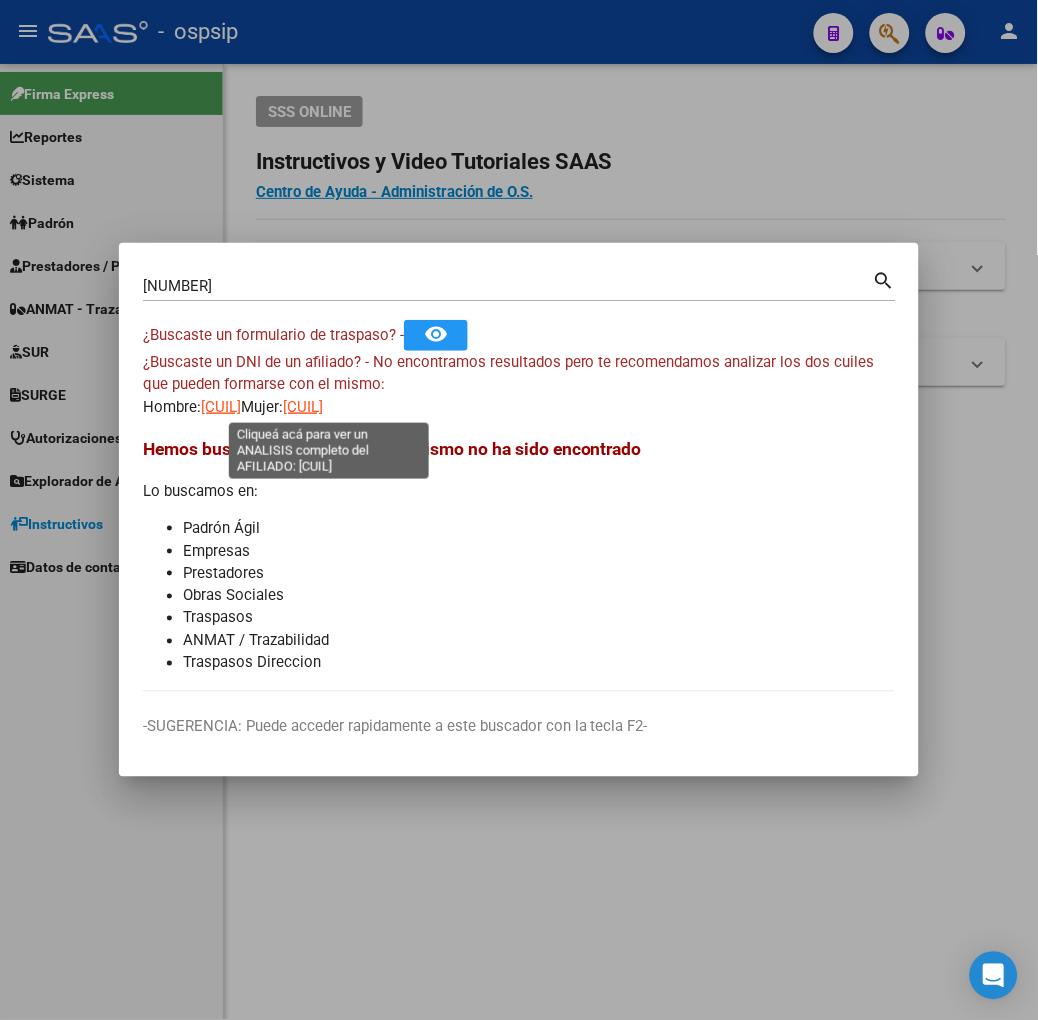 click on "[CUIL]" at bounding box center (303, 407) 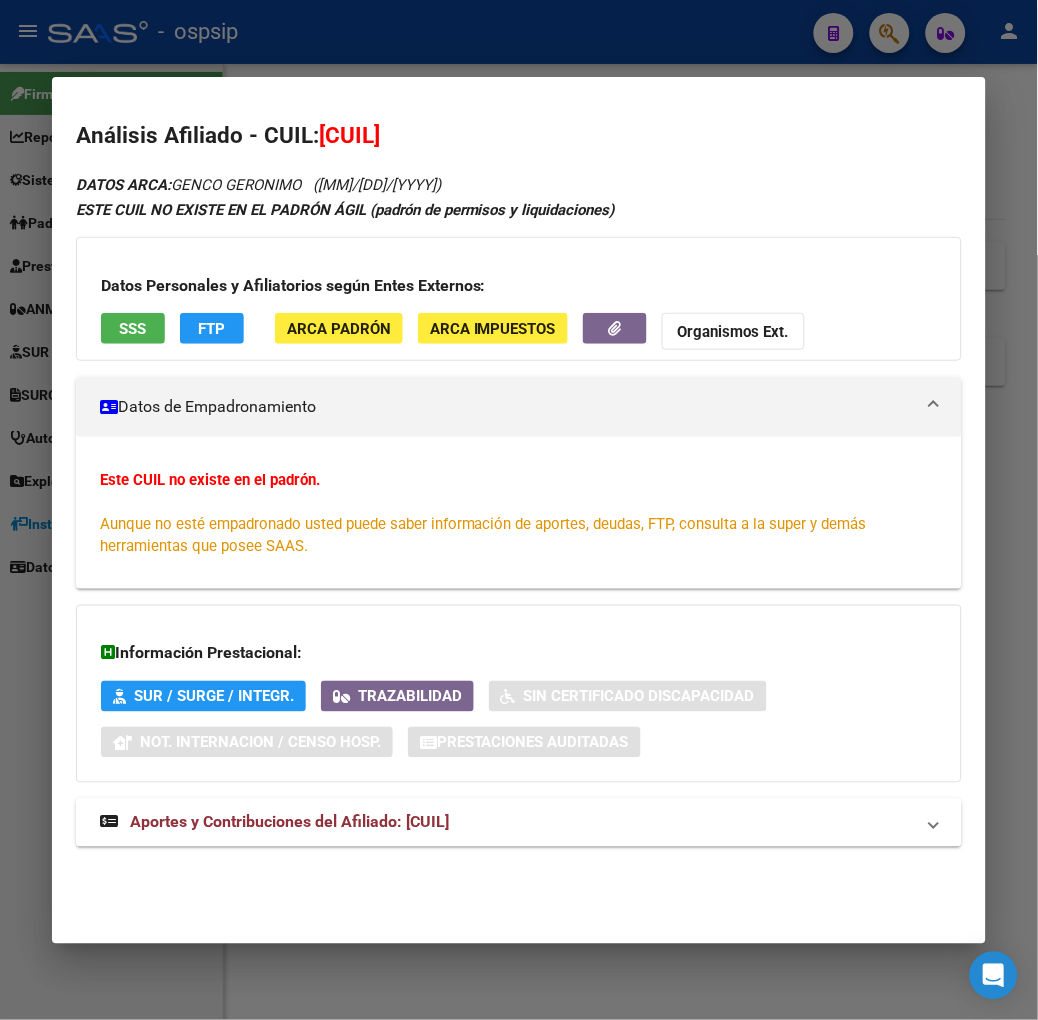 drag, startPoint x: 933, startPoint y: 12, endPoint x: 305, endPoint y: 818, distance: 1021.77295 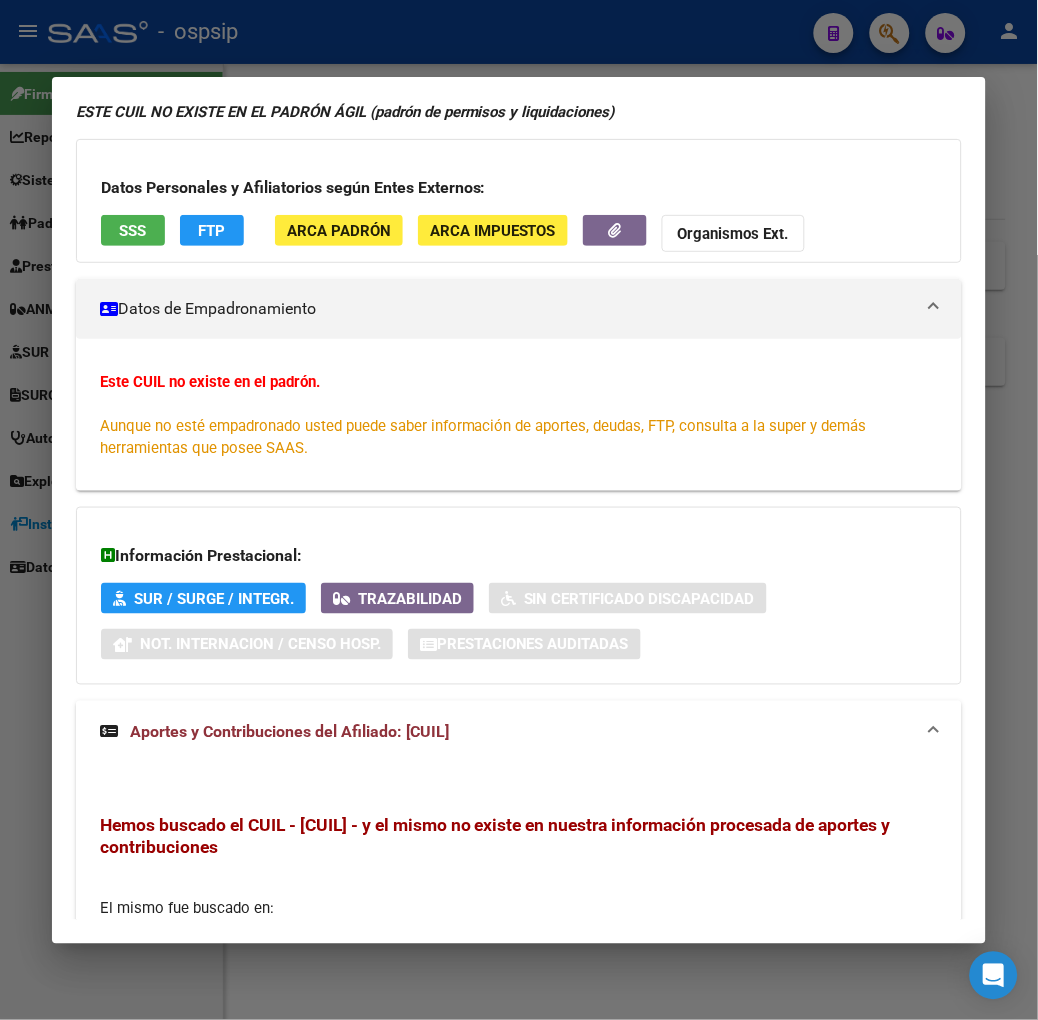 scroll, scrollTop: 0, scrollLeft: 0, axis: both 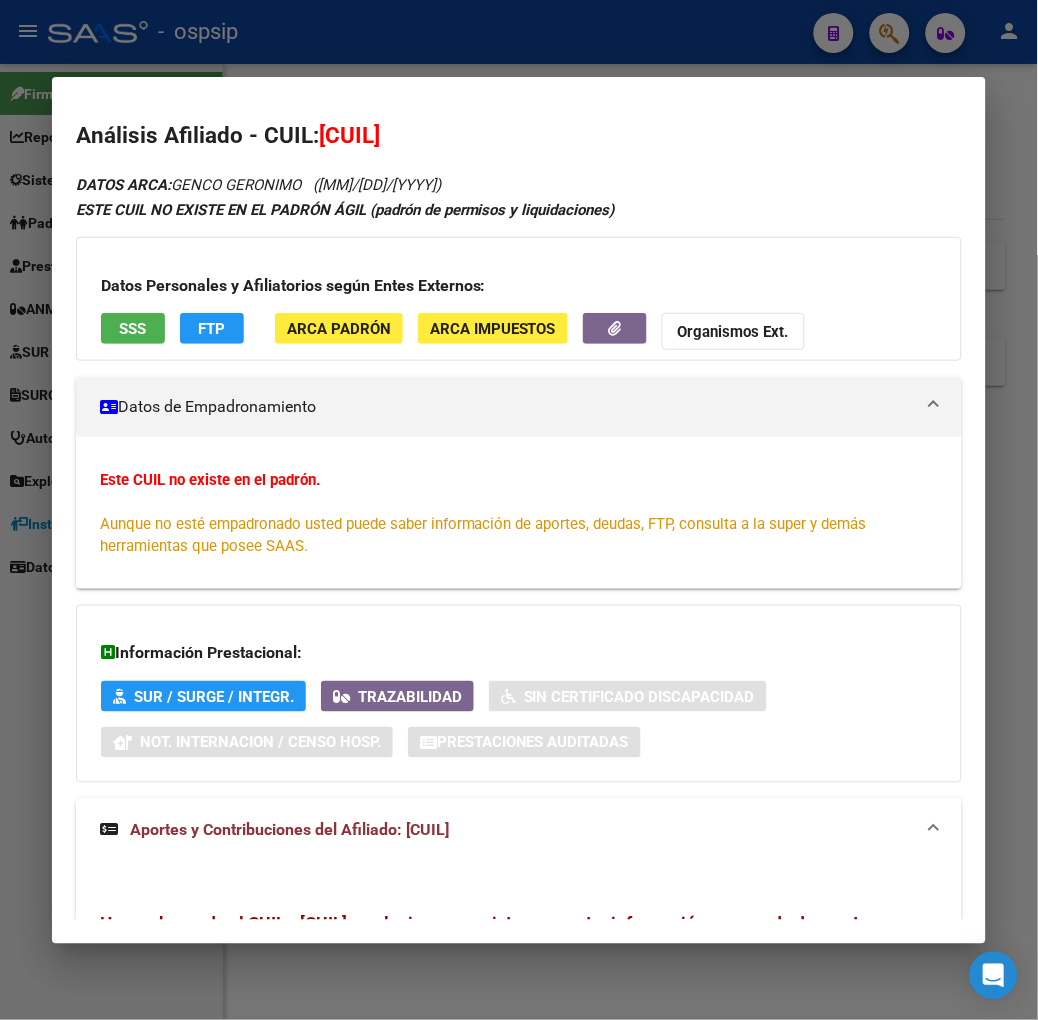 click on "[CUIL]" at bounding box center (349, 135) 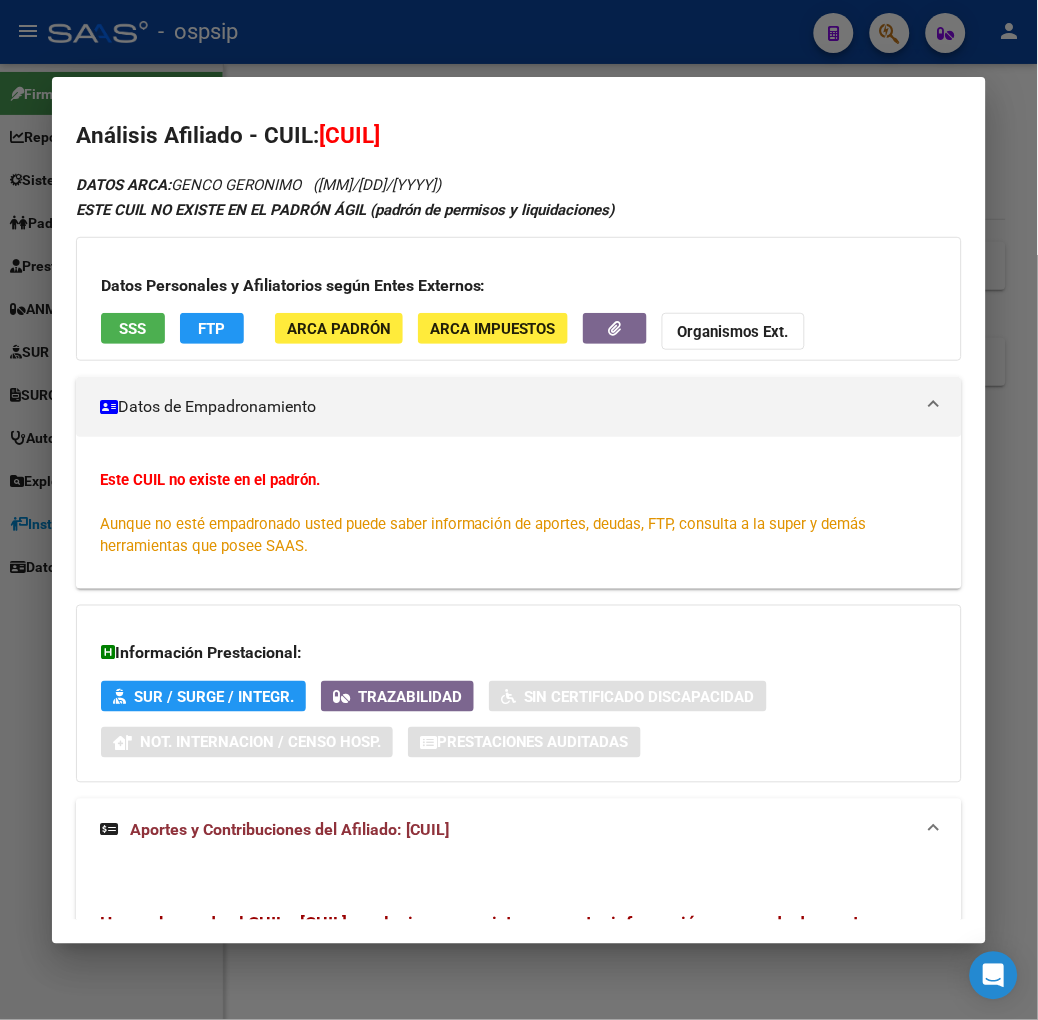 click at bounding box center (519, 510) 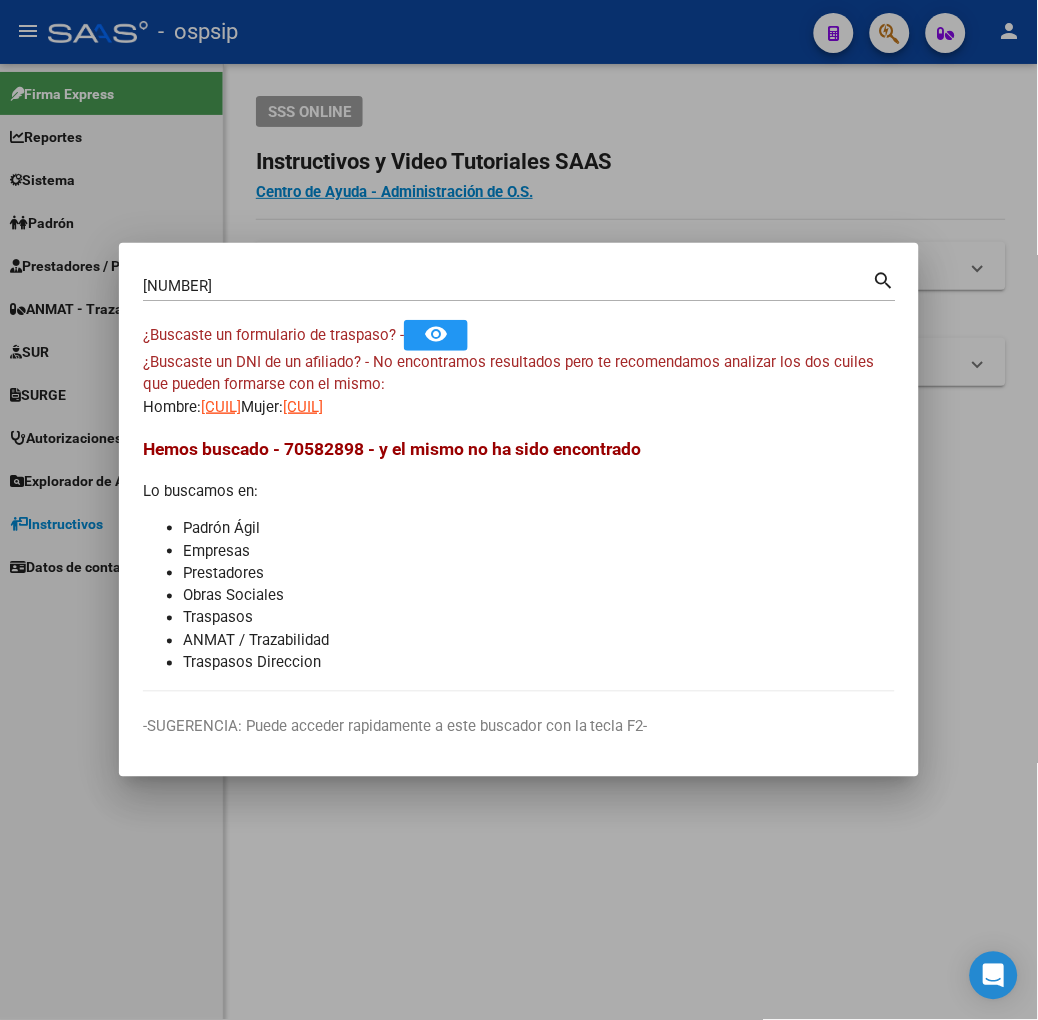 click on "[NUMBER] Buscar (apellido, dni, cuil, nro traspaso, cuit, obra social) search ¿Buscaste un formulario de traspaso? -   remove_red_eye ¿Buscaste un DNI de un afiliado? - No encontramos resultados pero te recomendamos analizar los dos cuiles que pueden formarse con el mismo:  Hombre:  [NUMBER]     Mujer:  [NUMBER] Hemos buscado - [NUMBER] - y el mismo no ha sido encontrado  Lo buscamos en:  Padrón Ágil Empresas Prestadores Obras Sociales Traspasos ANMAT / Trazabilidad Traspasos Direccion -SUGERENCIA: Puede acceder rapidamente a este buscador con la tecla F2-" at bounding box center [519, 510] 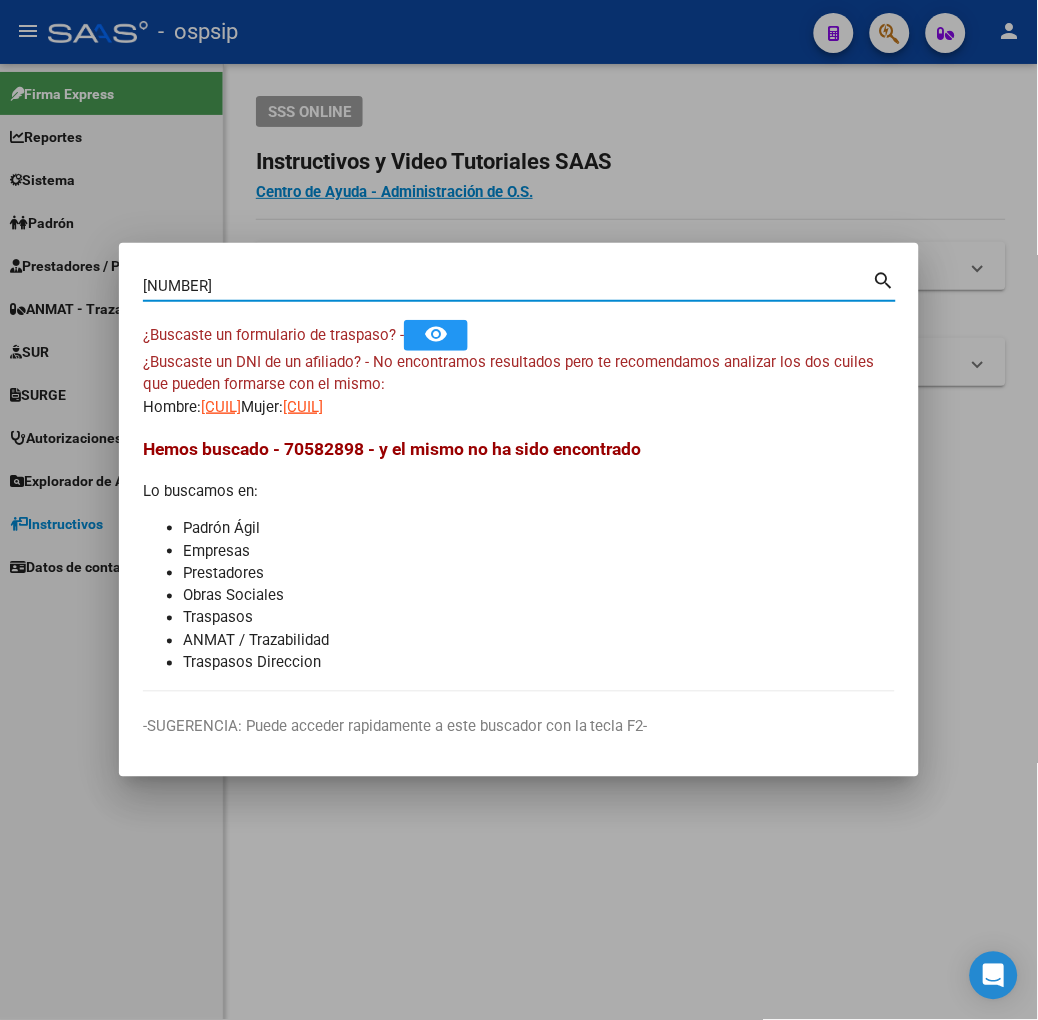 click on "[NUMBER]" at bounding box center (508, 286) 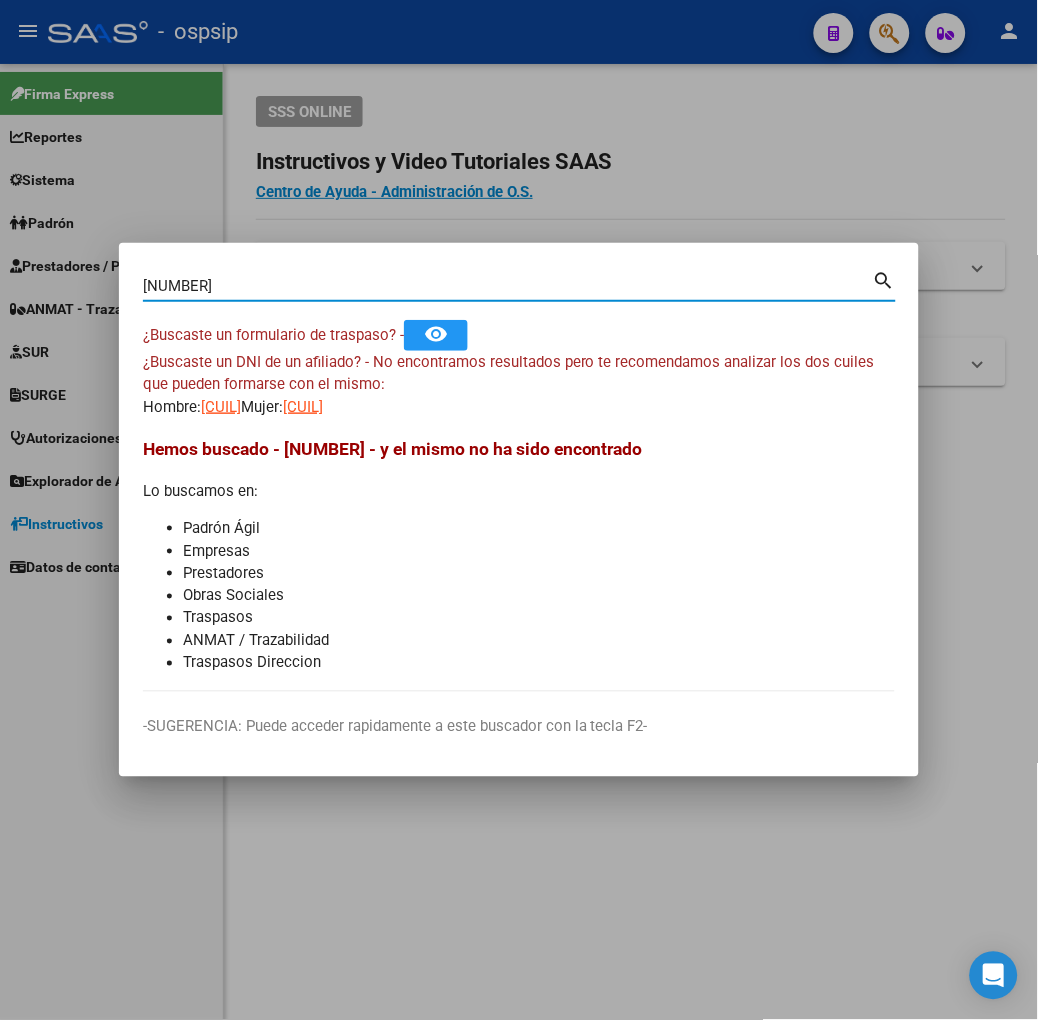 type on "[NUMBER]" 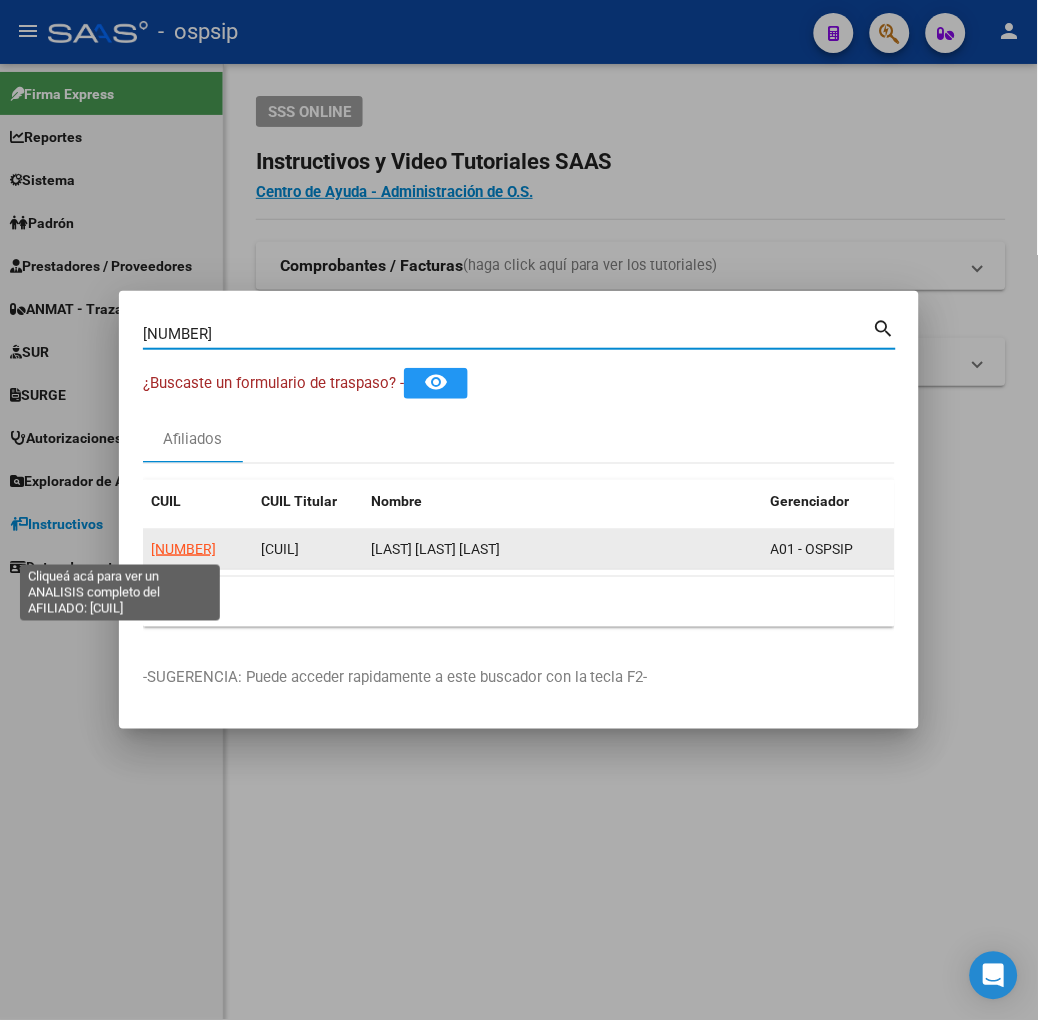 click on "[NUMBER]" 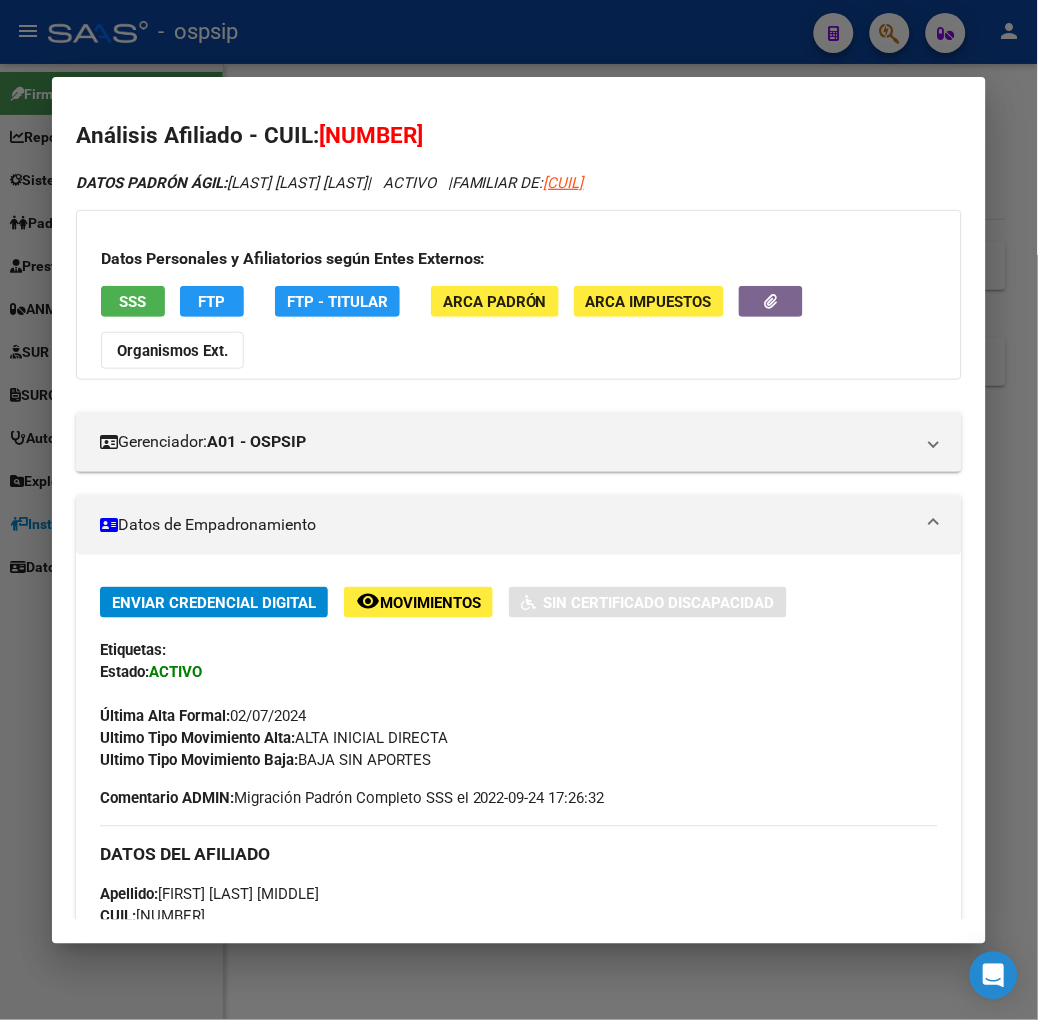 click on "Datos Personales y Afiliatorios según Entes Externos: SSS FTP  FTP - Titular ARCA Padrón ARCA Impuestos Organismos Ext." at bounding box center (519, 295) 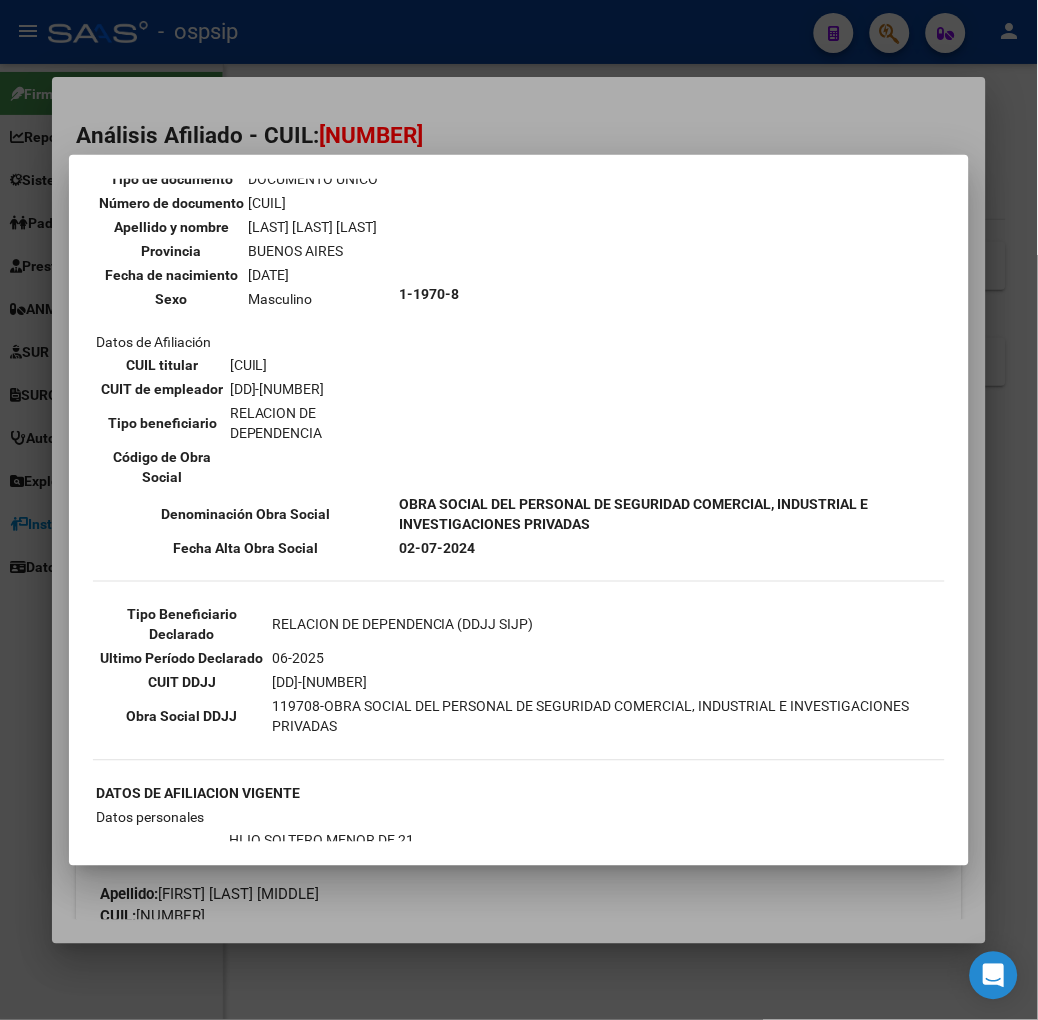 scroll, scrollTop: 222, scrollLeft: 0, axis: vertical 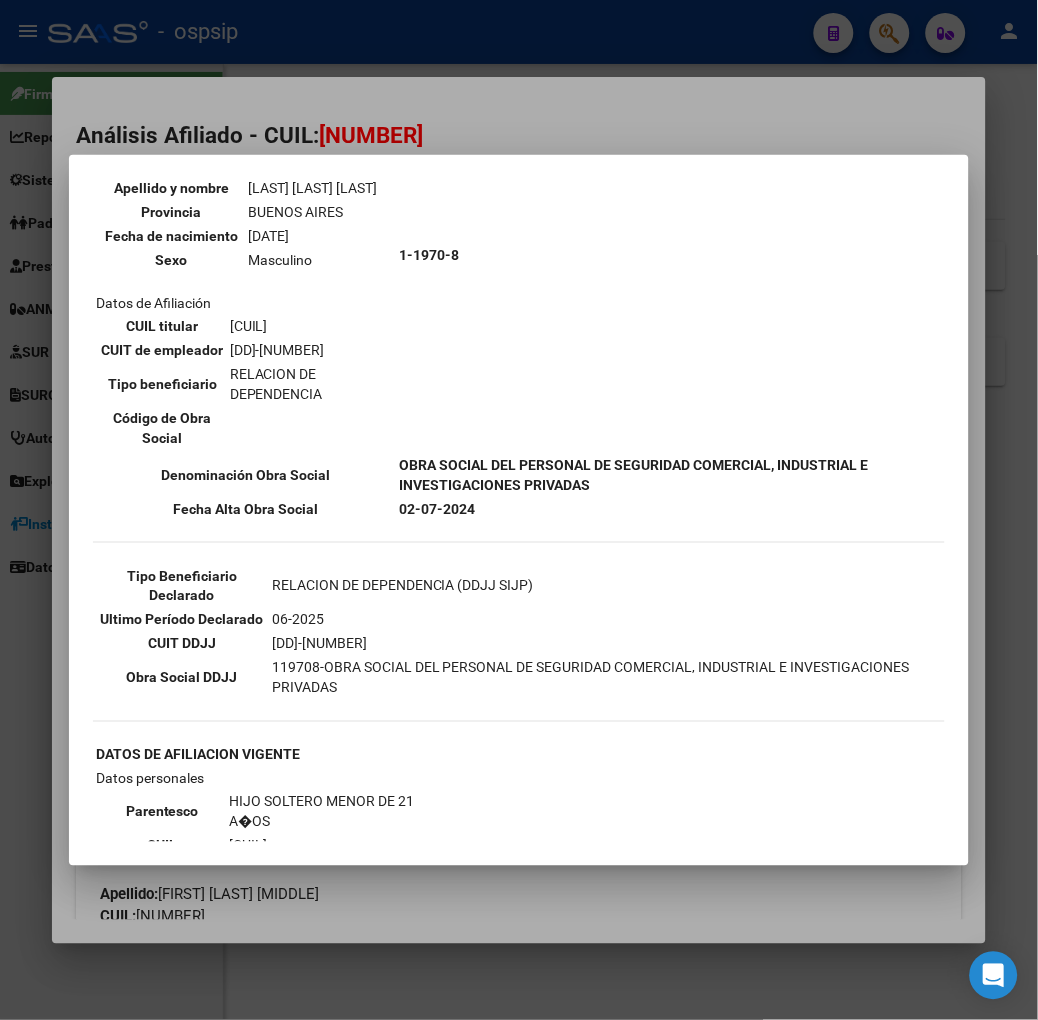 click at bounding box center (519, 510) 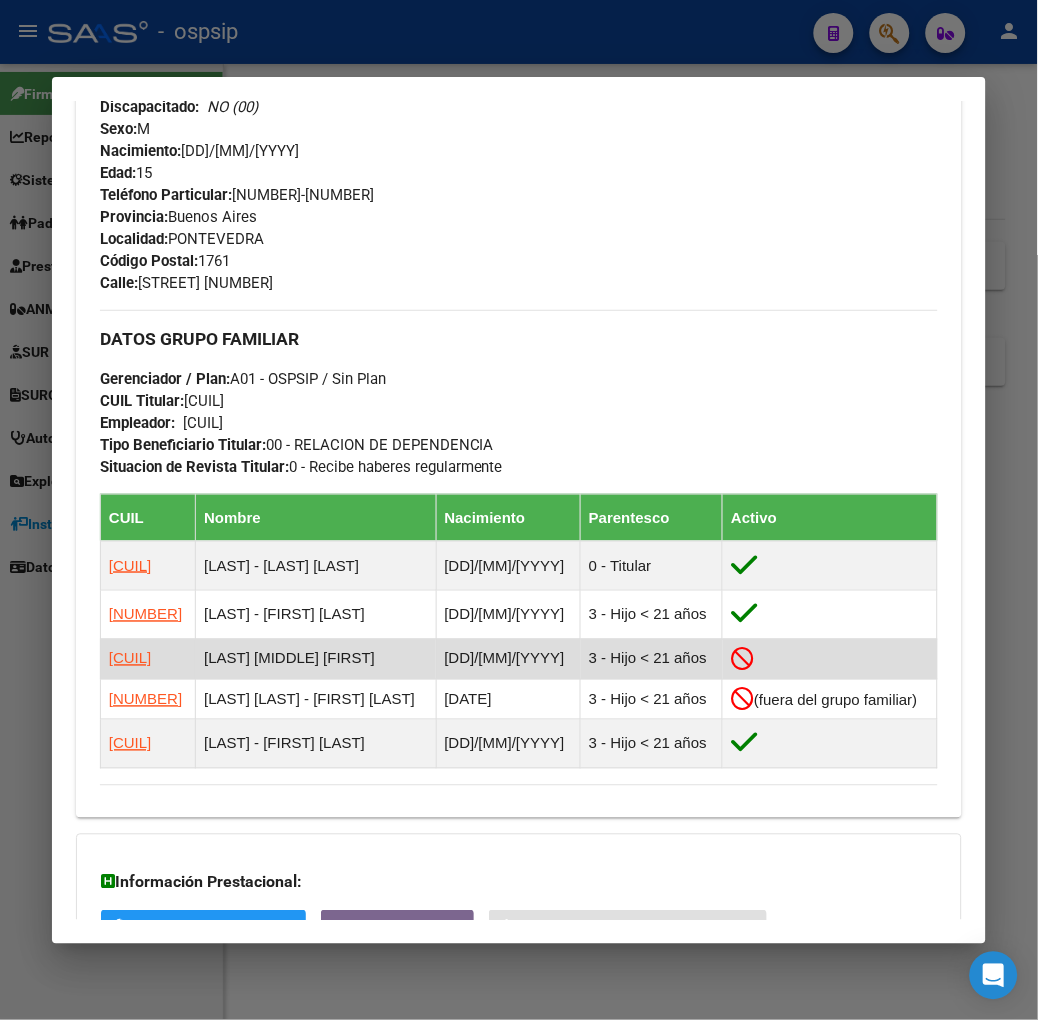 scroll, scrollTop: 1125, scrollLeft: 0, axis: vertical 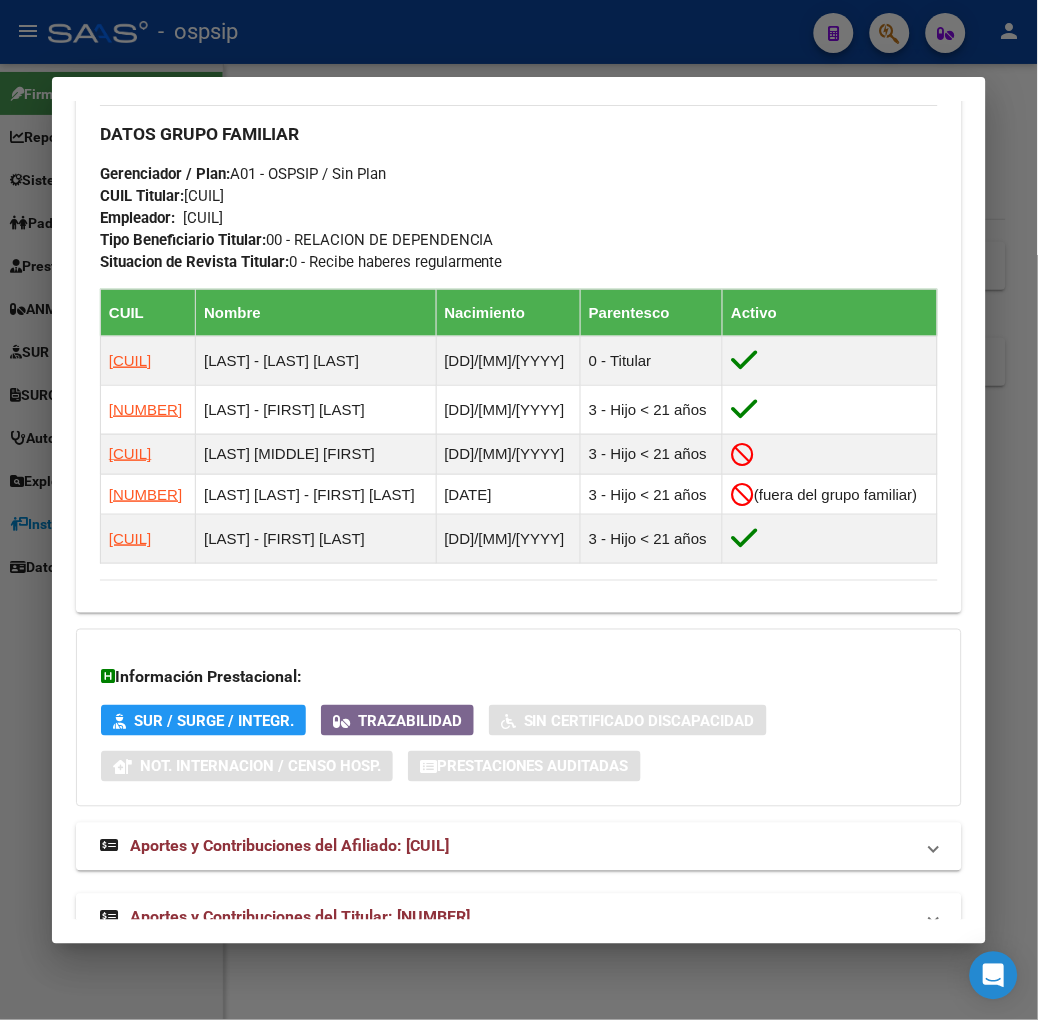 click on "Aportes y Contribuciones del Titular: [NUMBER]" at bounding box center [300, 917] 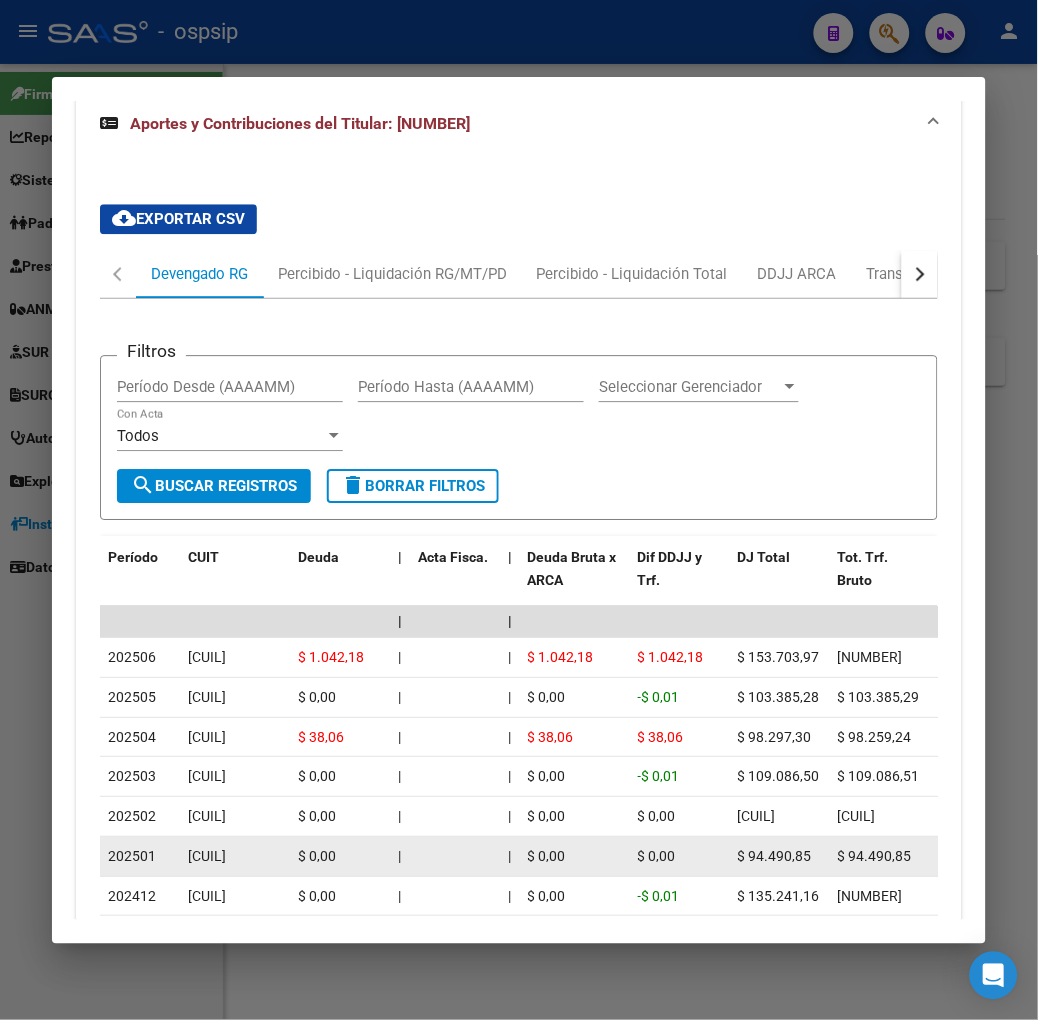 scroll, scrollTop: 2113, scrollLeft: 0, axis: vertical 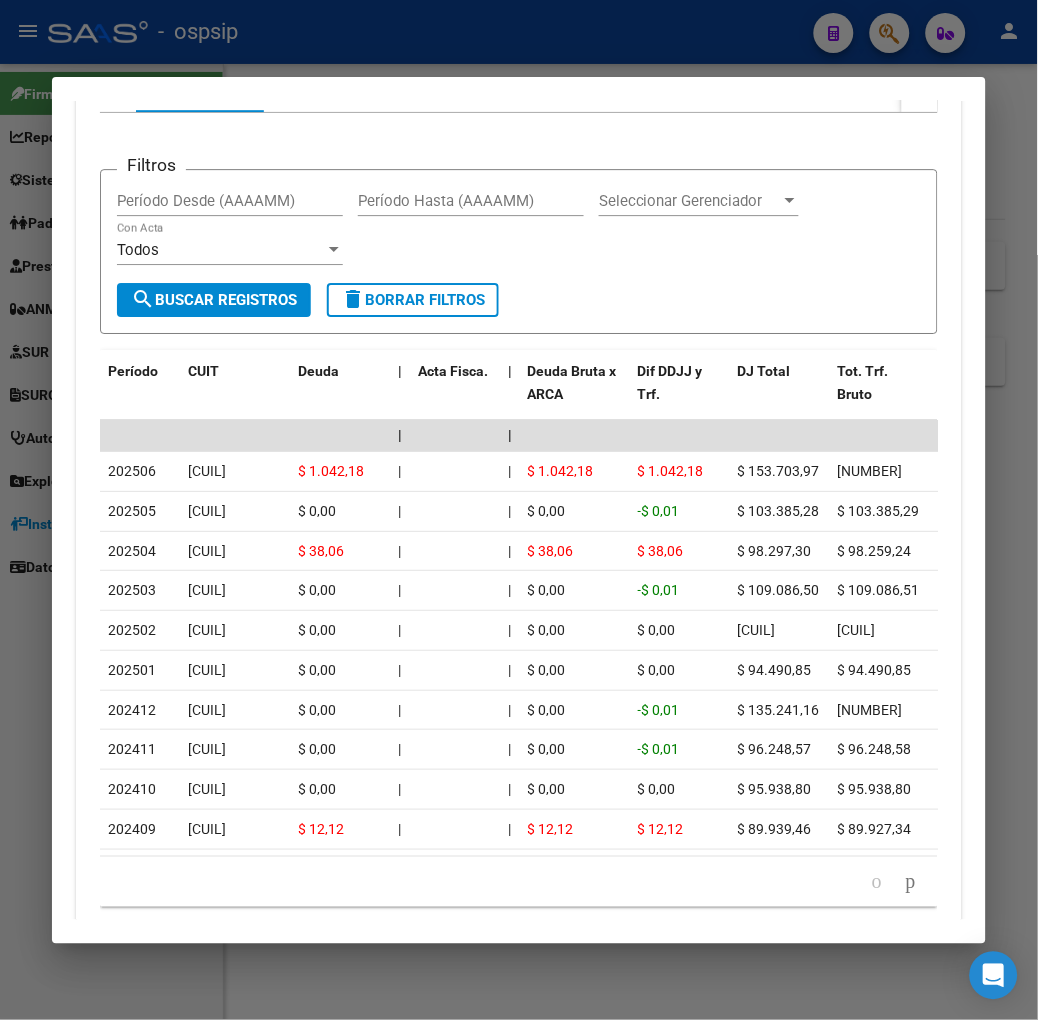 click on "[FIRST] [MIDDLE] [LAST] Buscar (apellido, dni, cuil, nro traspaso, cuit, obra social) search ¿Buscaste un formulario de traspaso? -  remove_red_eye Afiliados CUIL CUIL Titular Nombre Gerenciador Activo [NUMBER] [NUMBER]  [FIRST] [MIDDLE] [LAST]  A01 - OSPSIP  1 total   1  -SUGERENCIA: Puede acceder rapidamente a este buscador con la tecla F2- Análisis Afiliado - CUIL:  [NUMBER] DATOS PADRÓN ÁGIL:  [FIRST] [MIDDLE] [LAST]     |   ACTIVO   |     FAMILIAR DE:  [NUMBER] Datos Personales y Afiliatorios según Entes Externos: SSS FTP  FTP - Titular ARCA Padrón ARCA Impuestos Organismos Ext.    Gerenciador:      A01 - OSPSIP Atención telefónica: Atención emergencias: Otros Datos Útiles:    Datos de Empadronamiento  Enviar Credencial Digital remove_red_eye Movimientos    Sin Certificado Discapacidad Etiquetas: Estado: ACTIVO Última Alta Formal:  [DD]/[MM]/[YYYY] Ultimo Tipo Movimiento Alta:  ALTA INICIAL DIRECTA Ultimo Tipo Movimiento Baja:  BAJA SIN APORTES Comentario ADMIN: DATOS DEL AFILIADO Apellido: CUIL:  [NUMBER]" at bounding box center (519, 510) 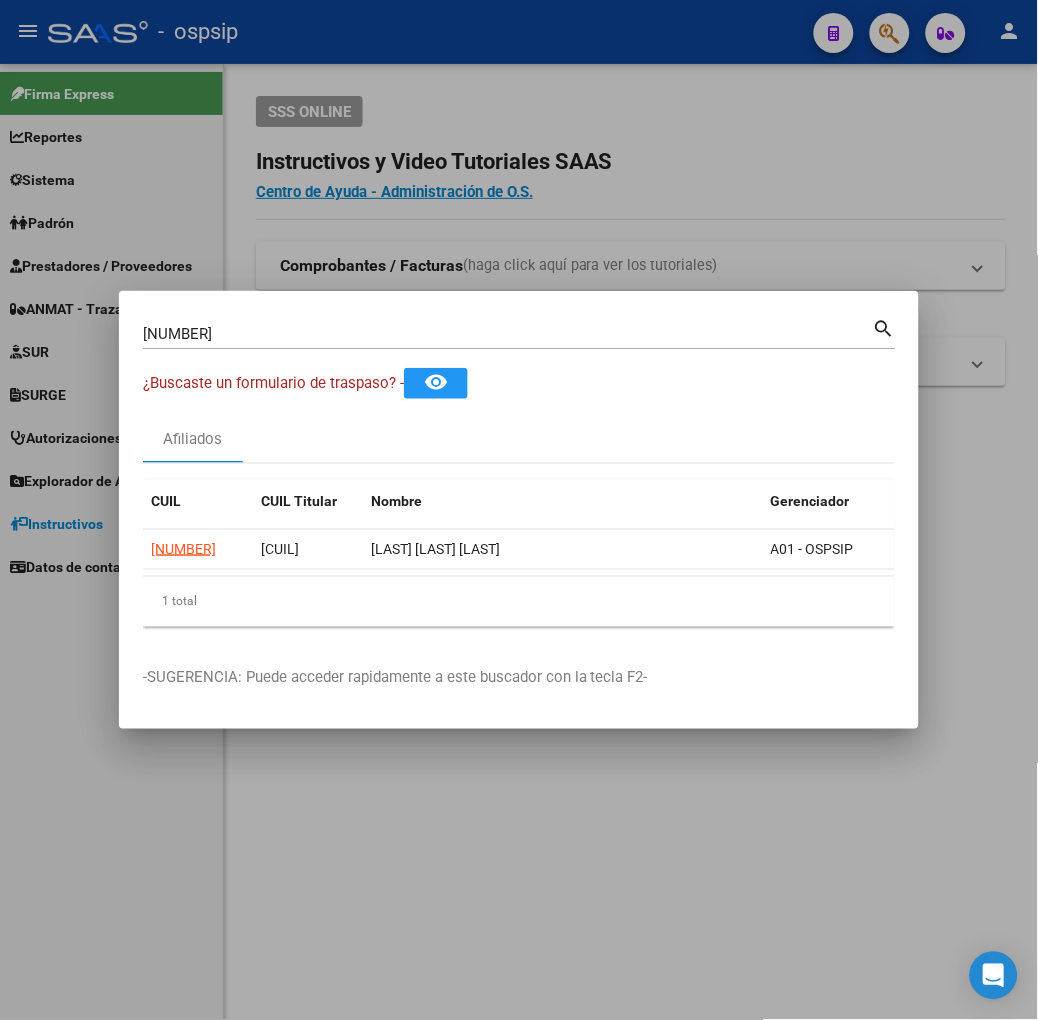 click on "[NUMBER] Buscar (apellido, dni, cuil, nro traspaso, cuit, obra social)" at bounding box center (508, 334) 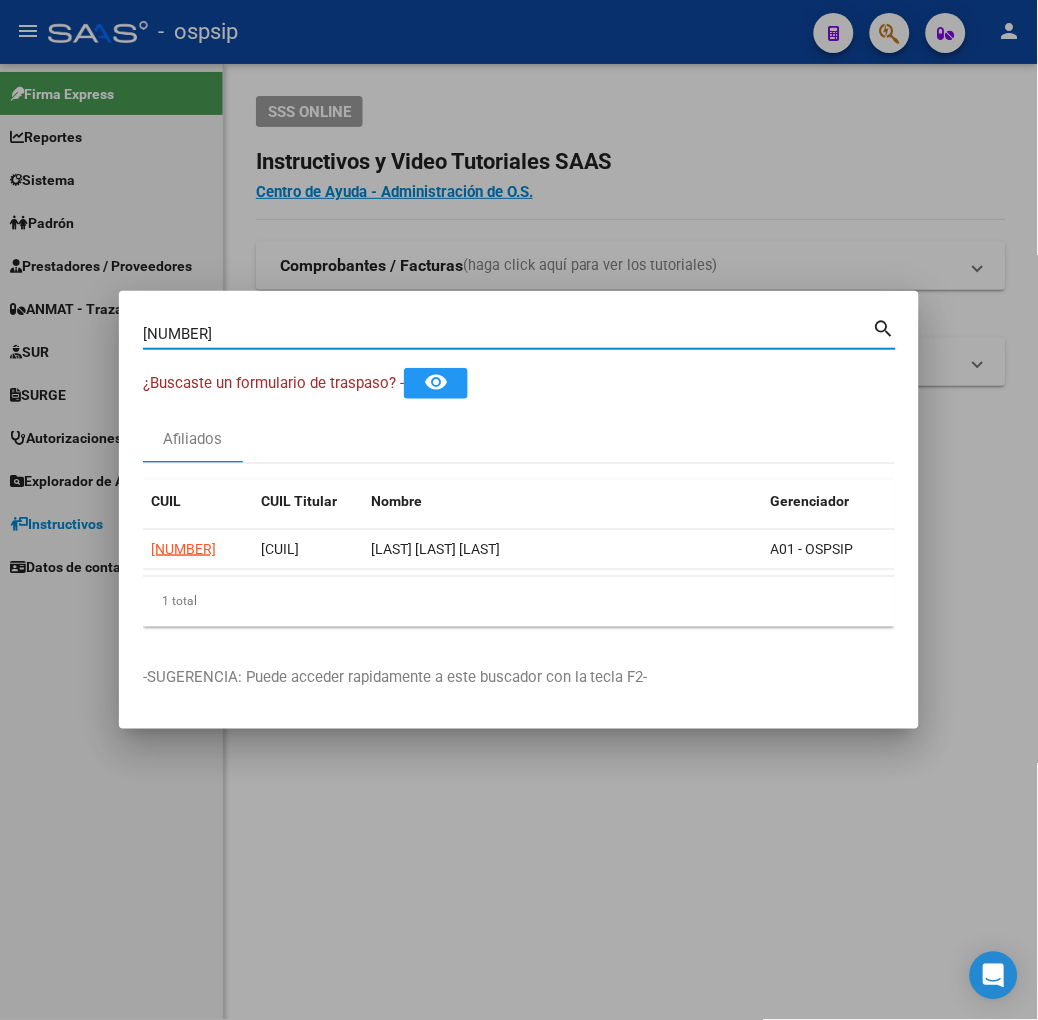 click on "[NUMBER]" at bounding box center (508, 334) 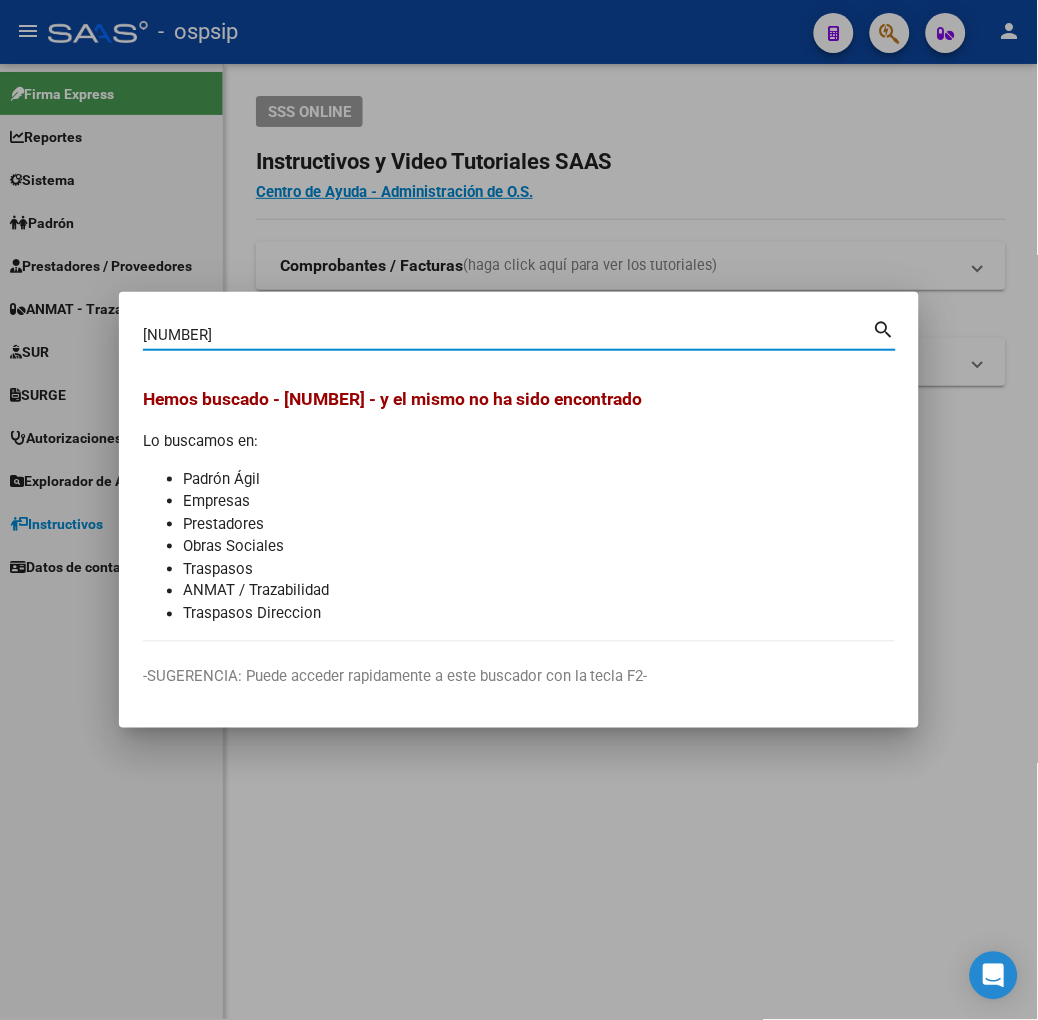 type on "[NUMBER]" 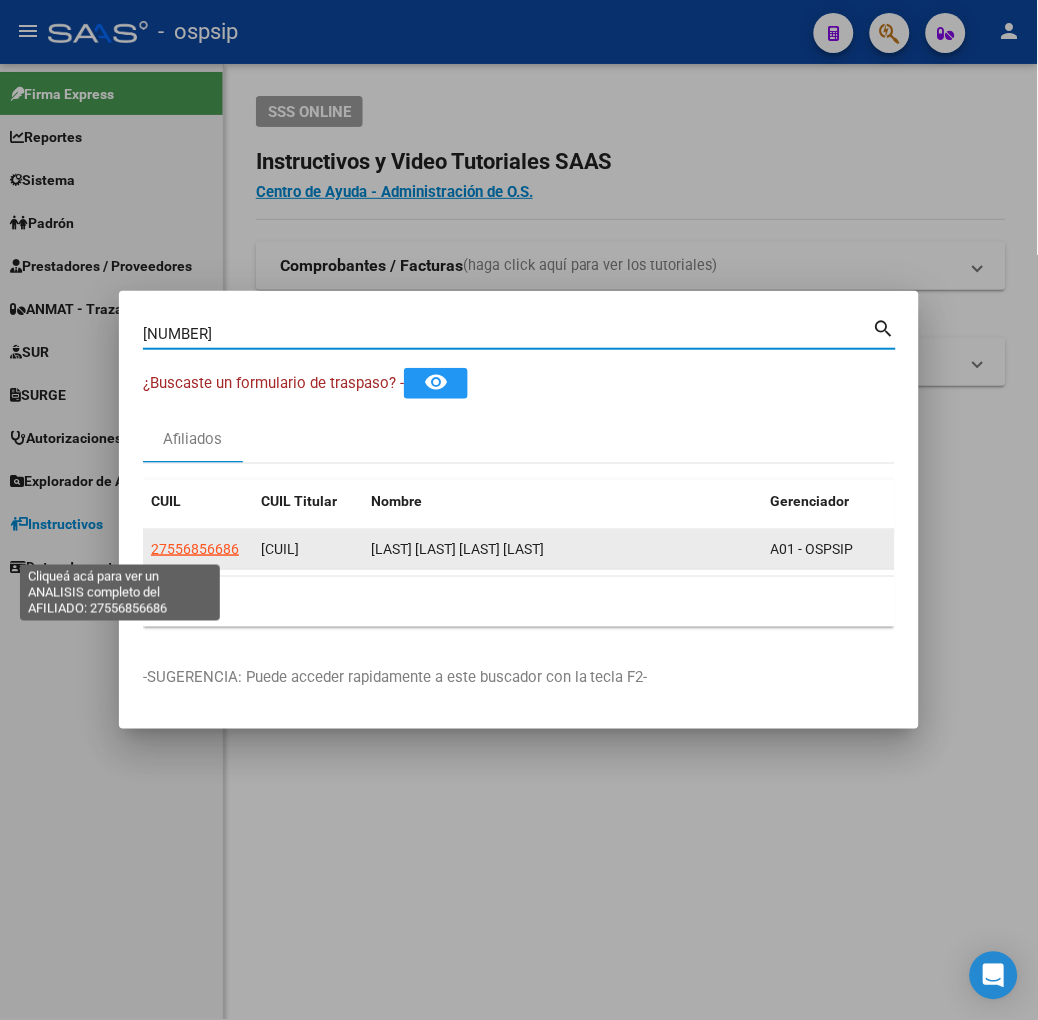 click on "27556856686" 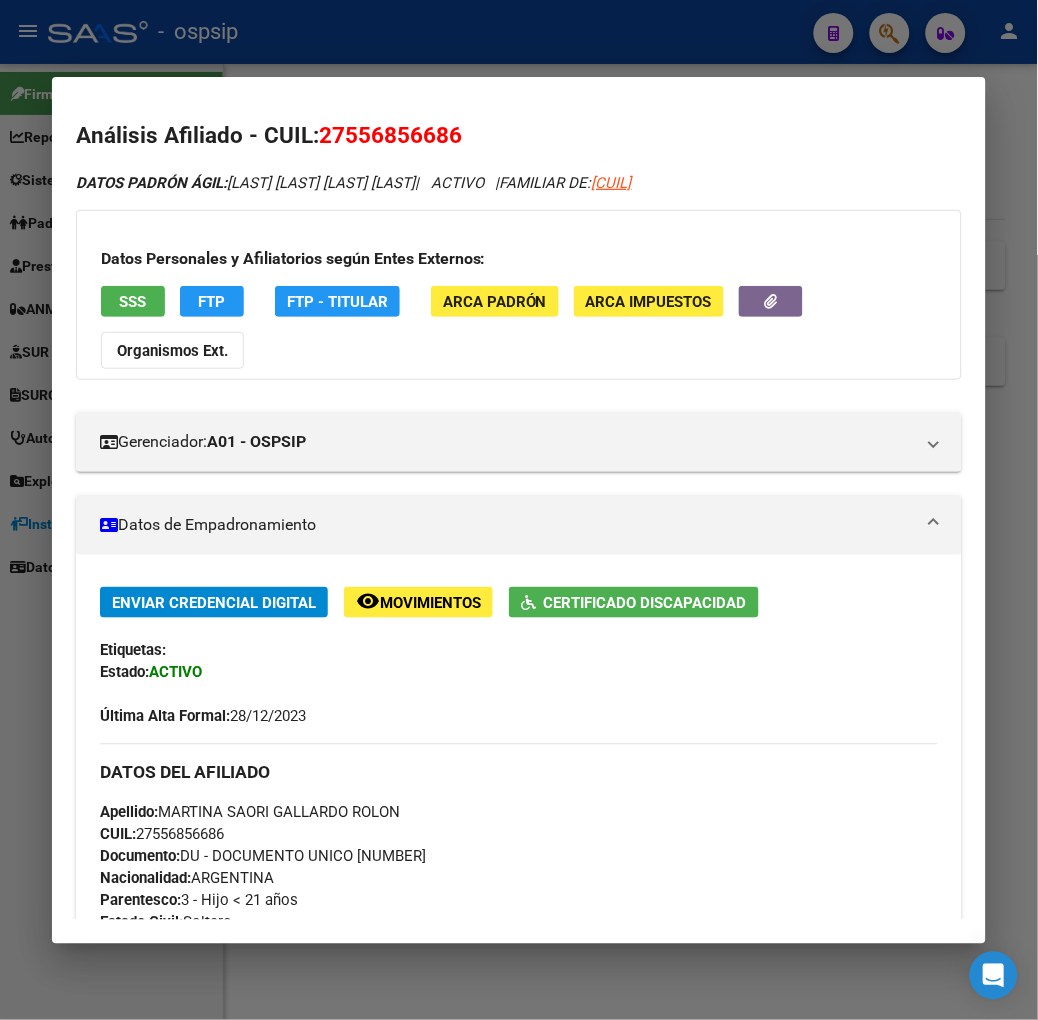 click on "SSS" at bounding box center [133, 301] 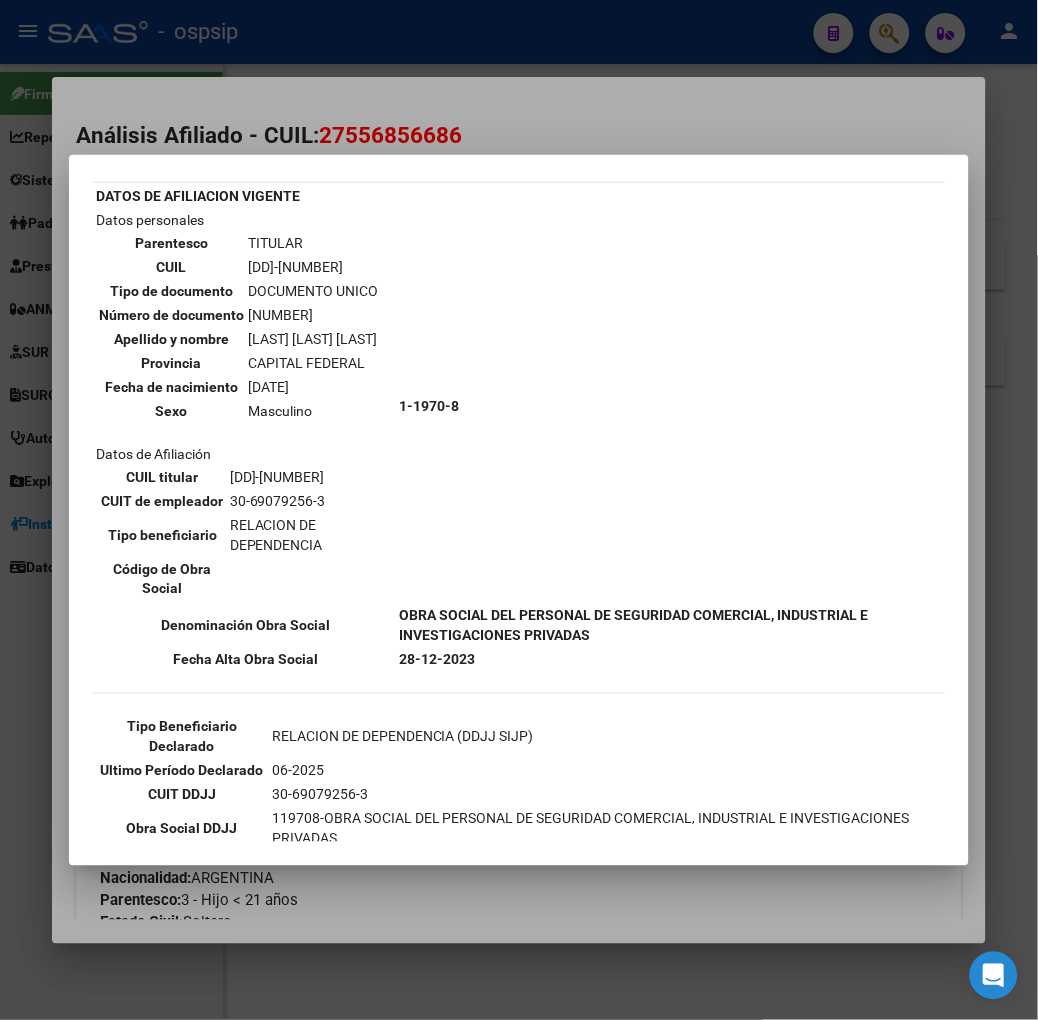 scroll, scrollTop: 222, scrollLeft: 0, axis: vertical 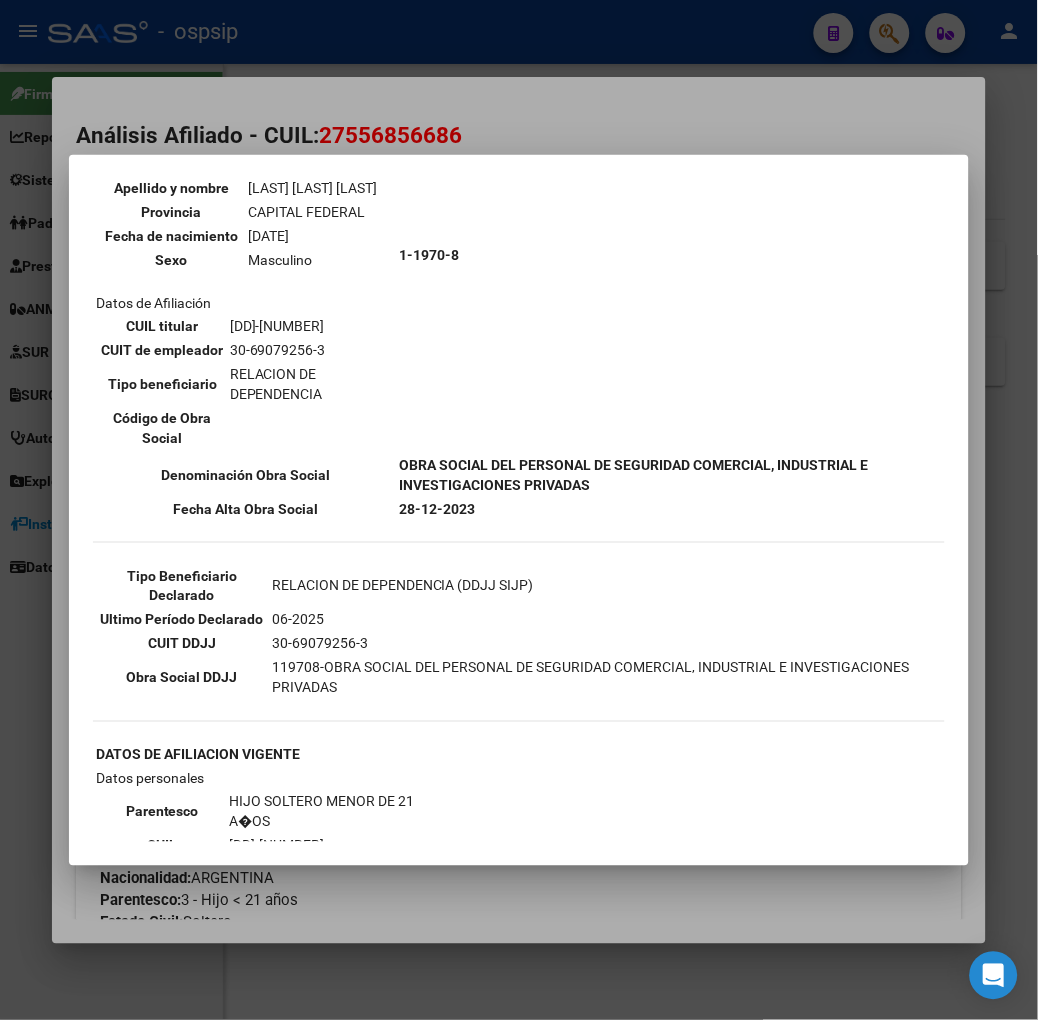 click at bounding box center [519, 510] 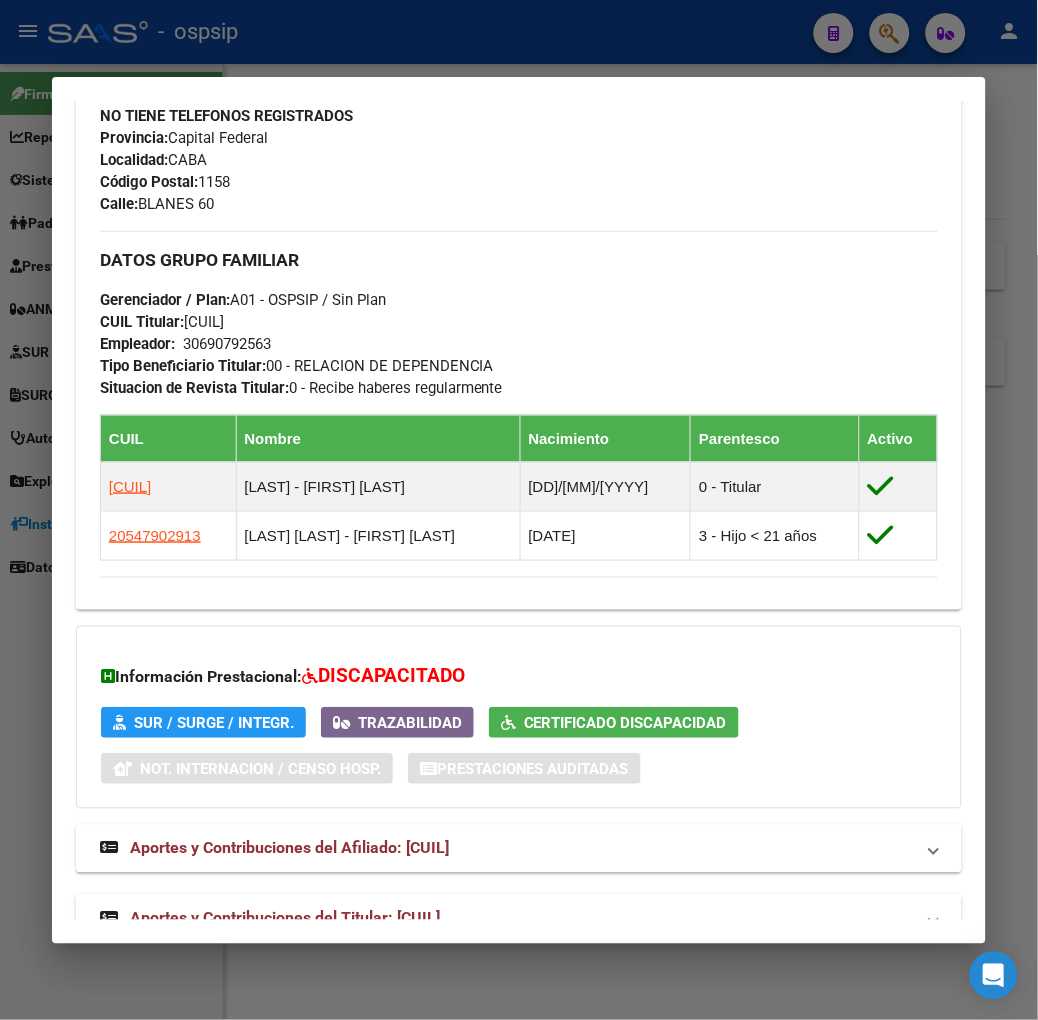 click on "Aportes y Contribuciones del Titular: [CUIL]" at bounding box center (285, 918) 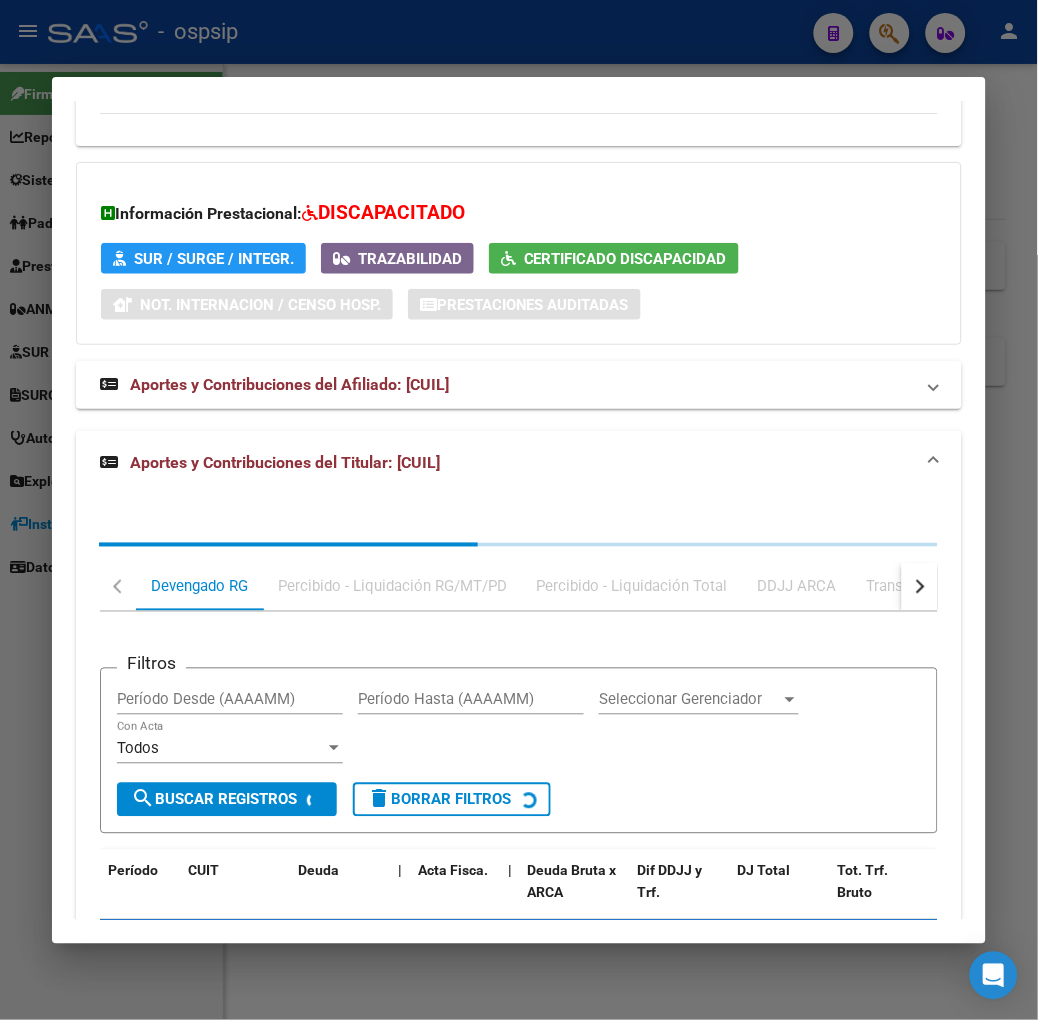 scroll, scrollTop: 1461, scrollLeft: 0, axis: vertical 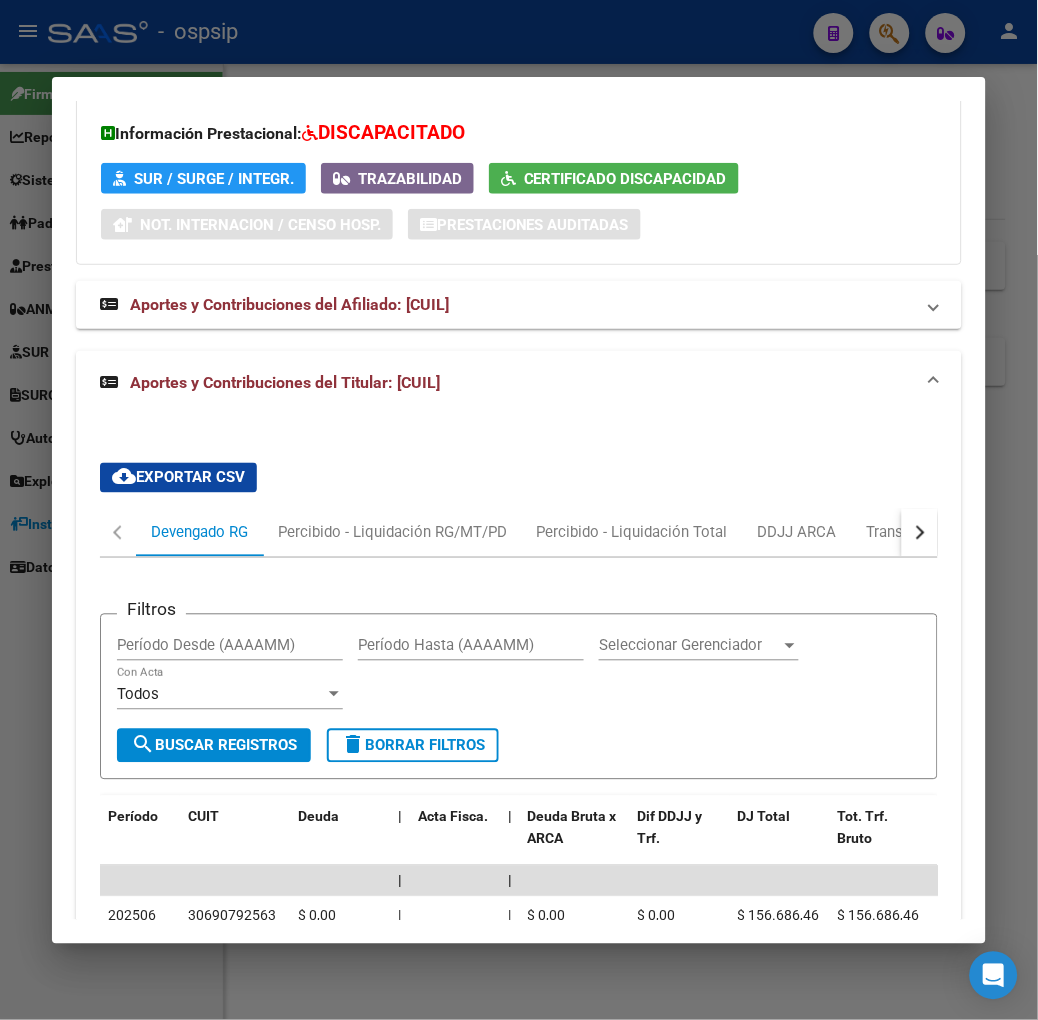 click at bounding box center [519, 510] 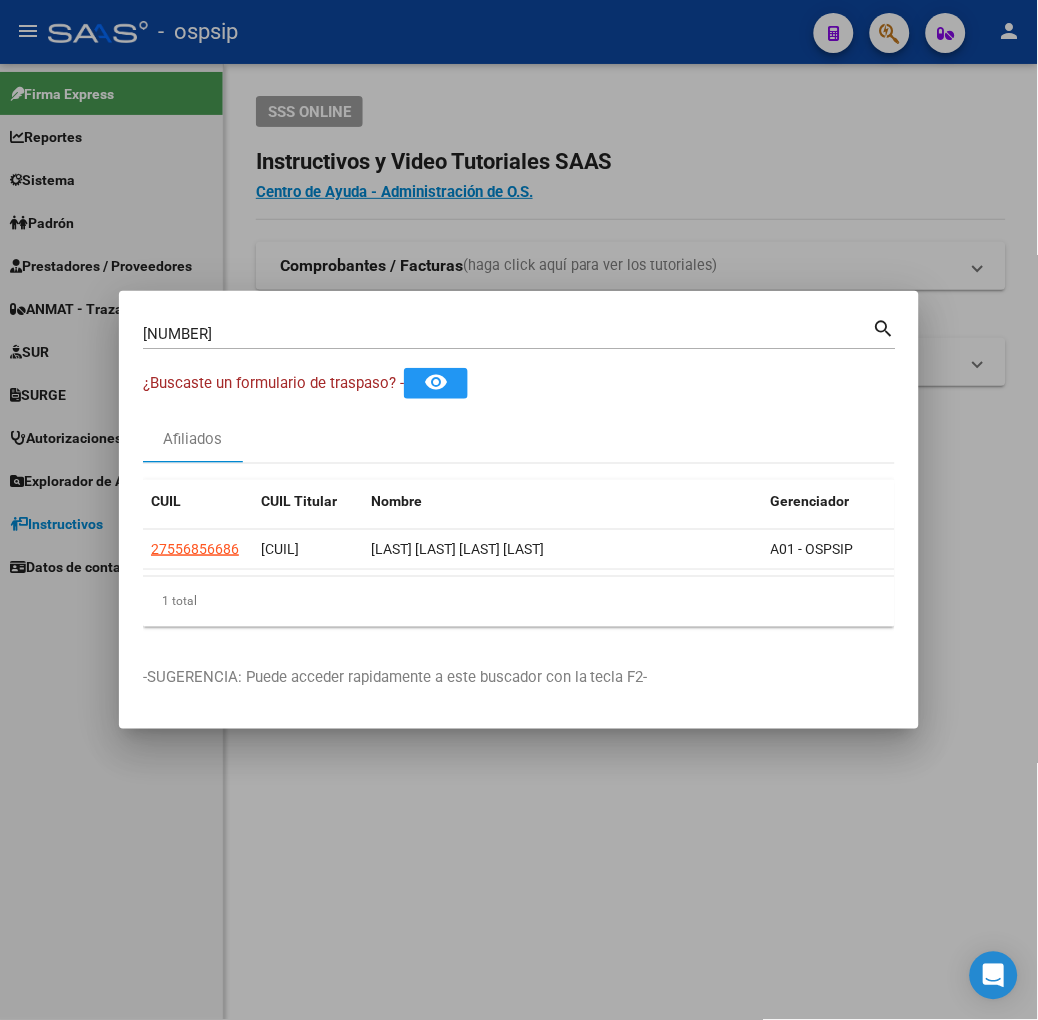 click on "[NUMBER] Buscar (apellido, dni, cuil, nro traspaso, cuit, obra social)" at bounding box center [508, 334] 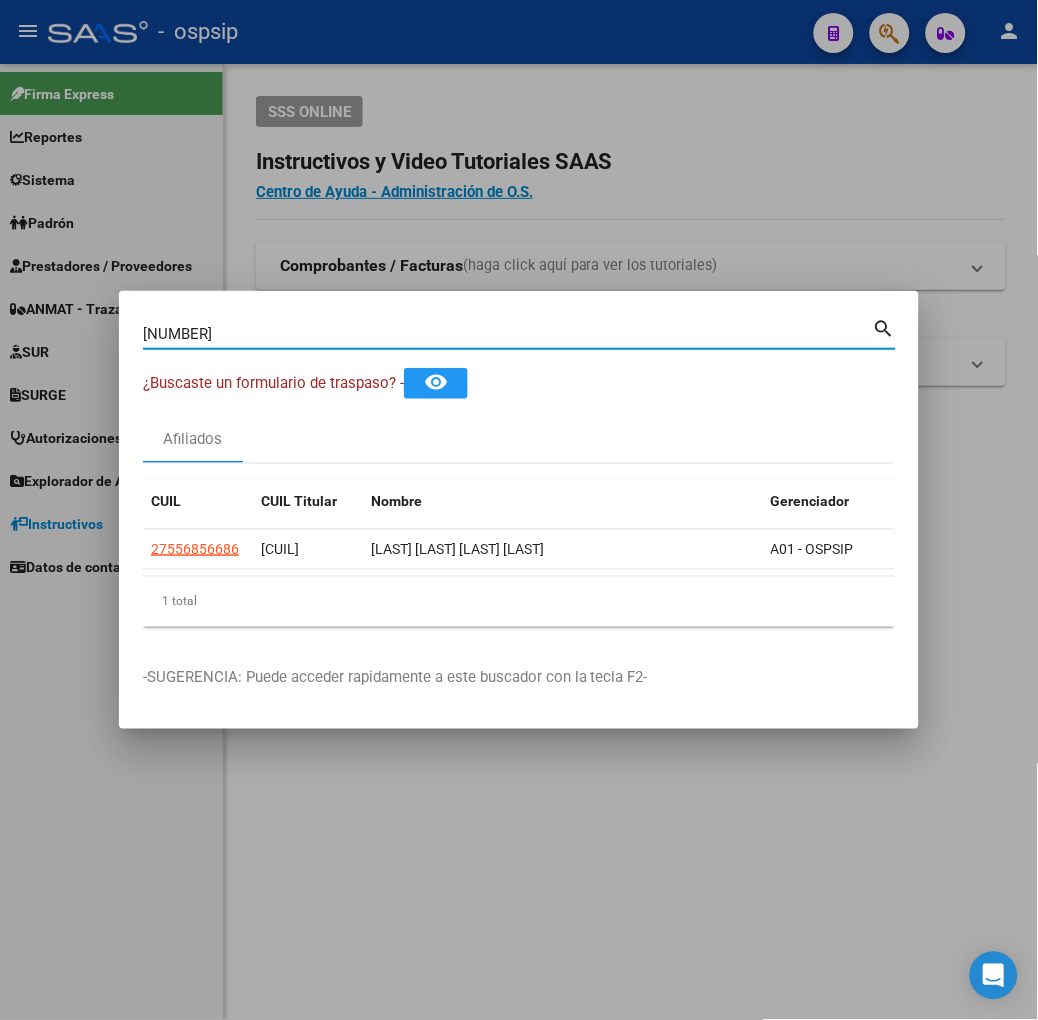 click on "[NUMBER]" at bounding box center (508, 334) 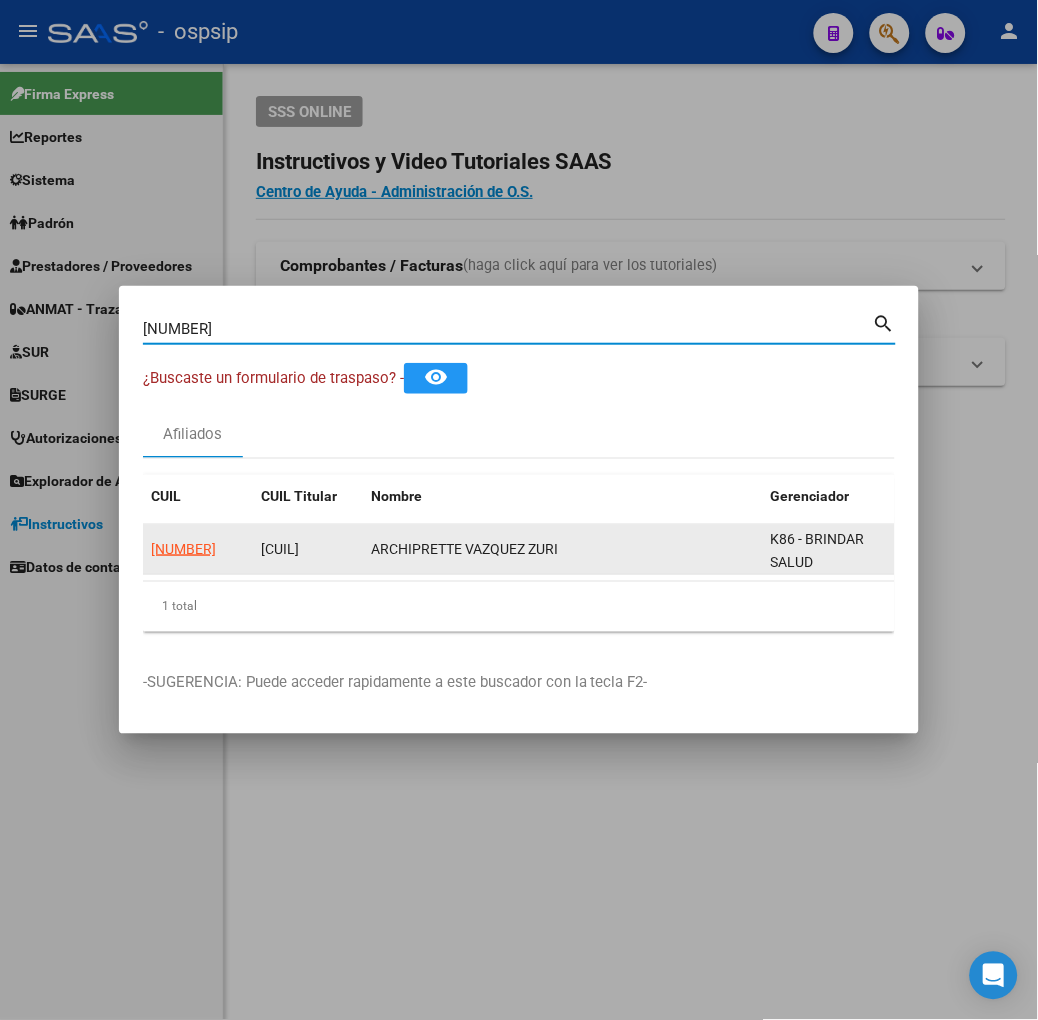 click on "[NUMBER]" 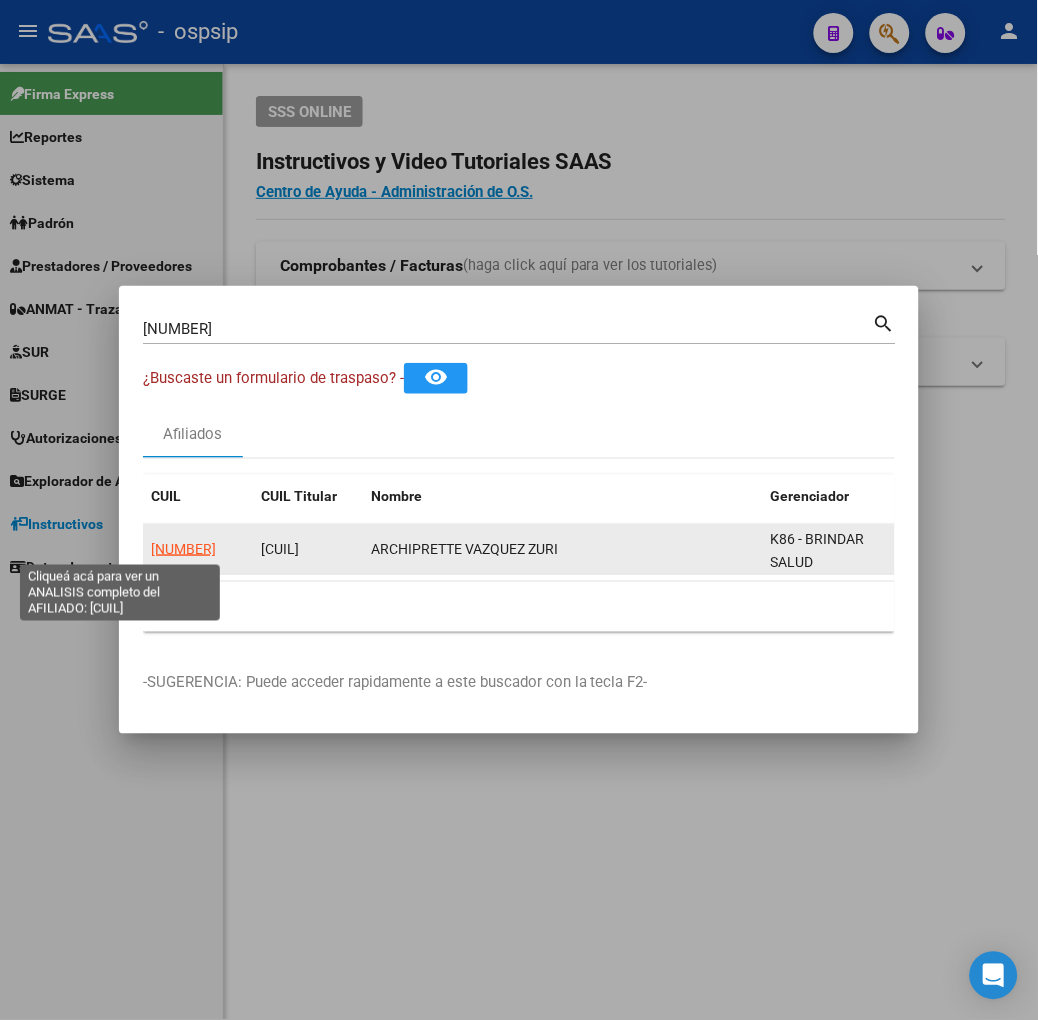 click on "[NUMBER]" 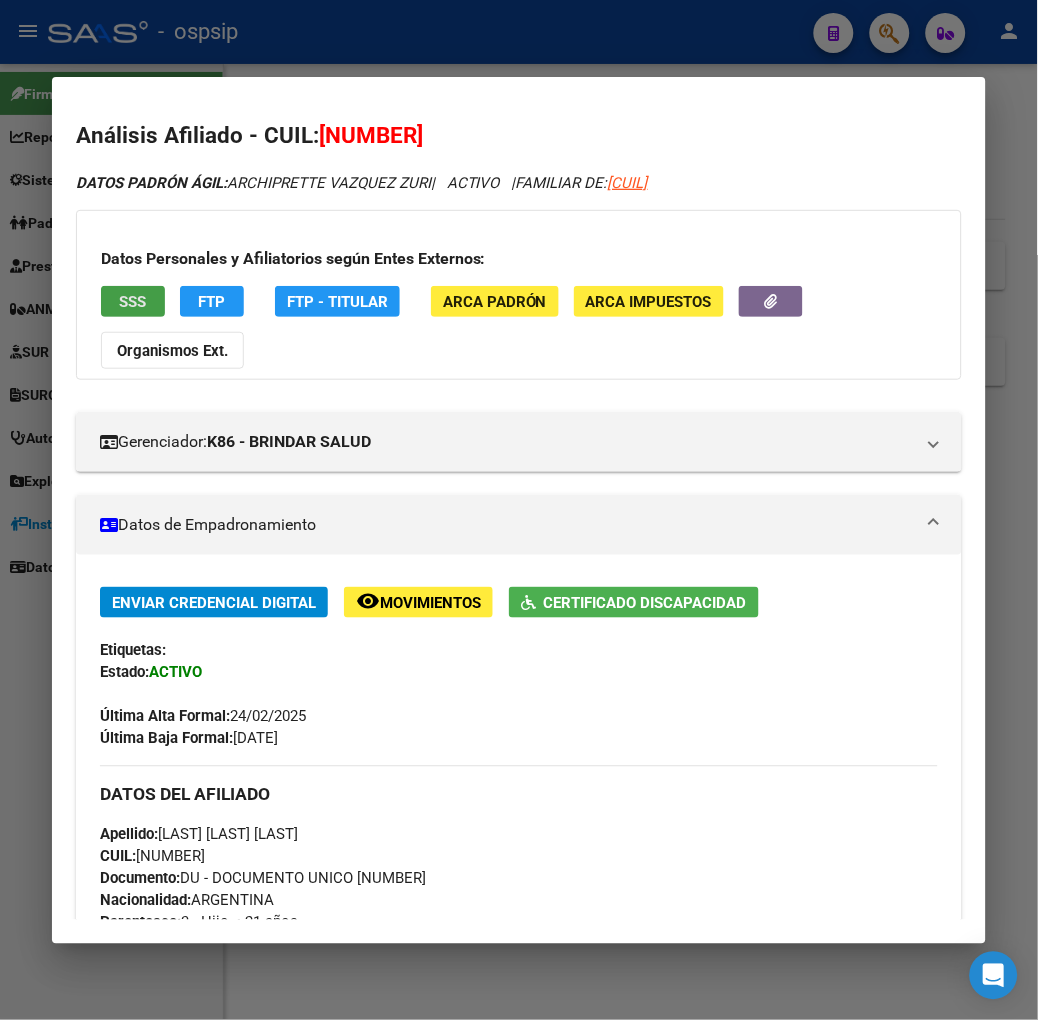 click on "SSS" at bounding box center (132, 302) 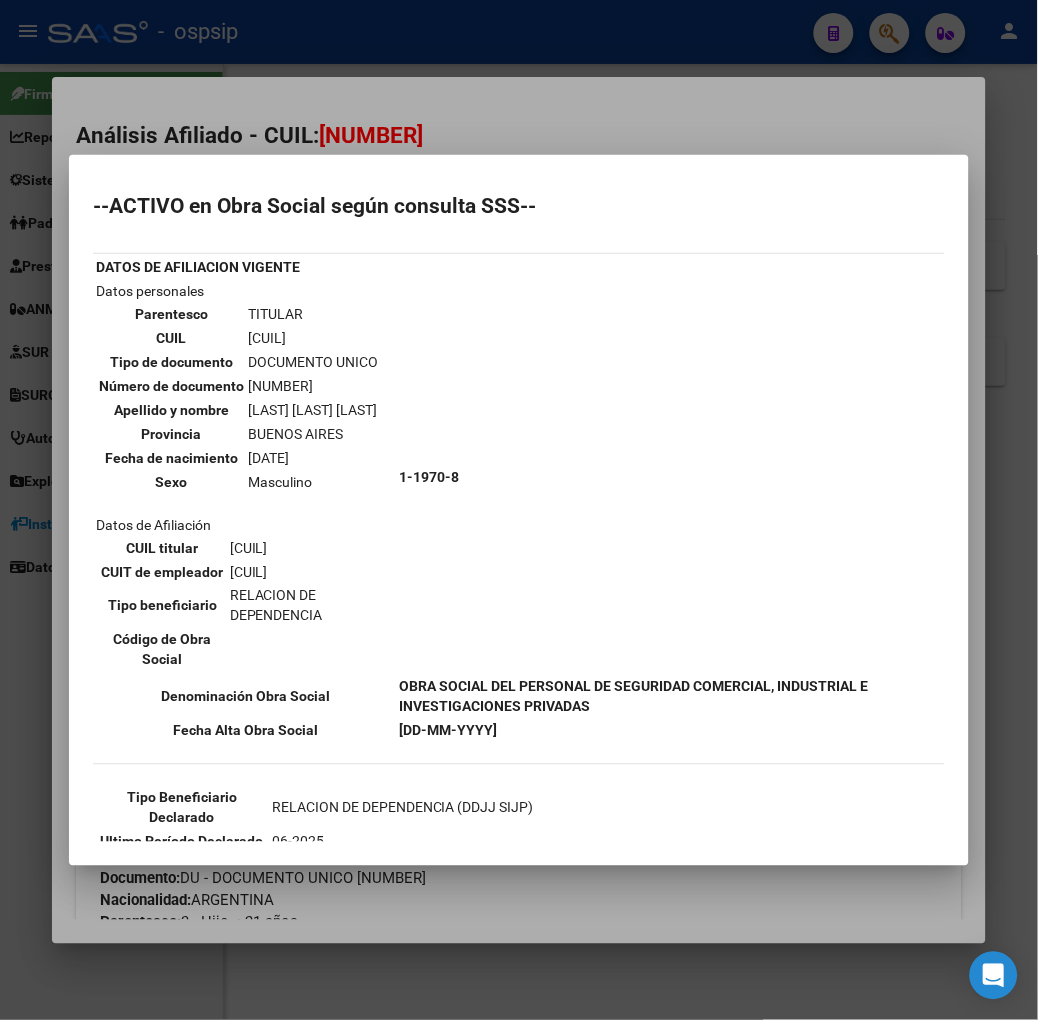scroll, scrollTop: 111, scrollLeft: 0, axis: vertical 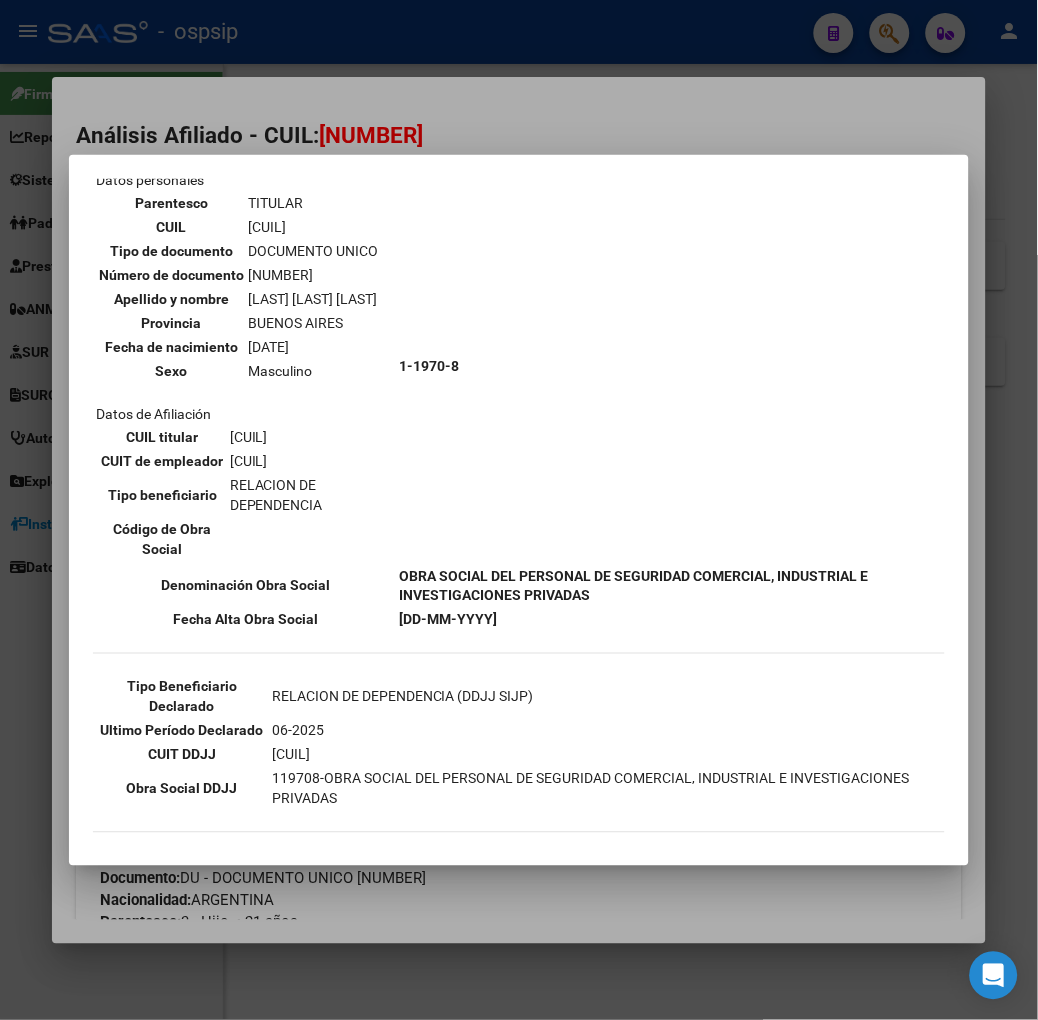 click at bounding box center (519, 510) 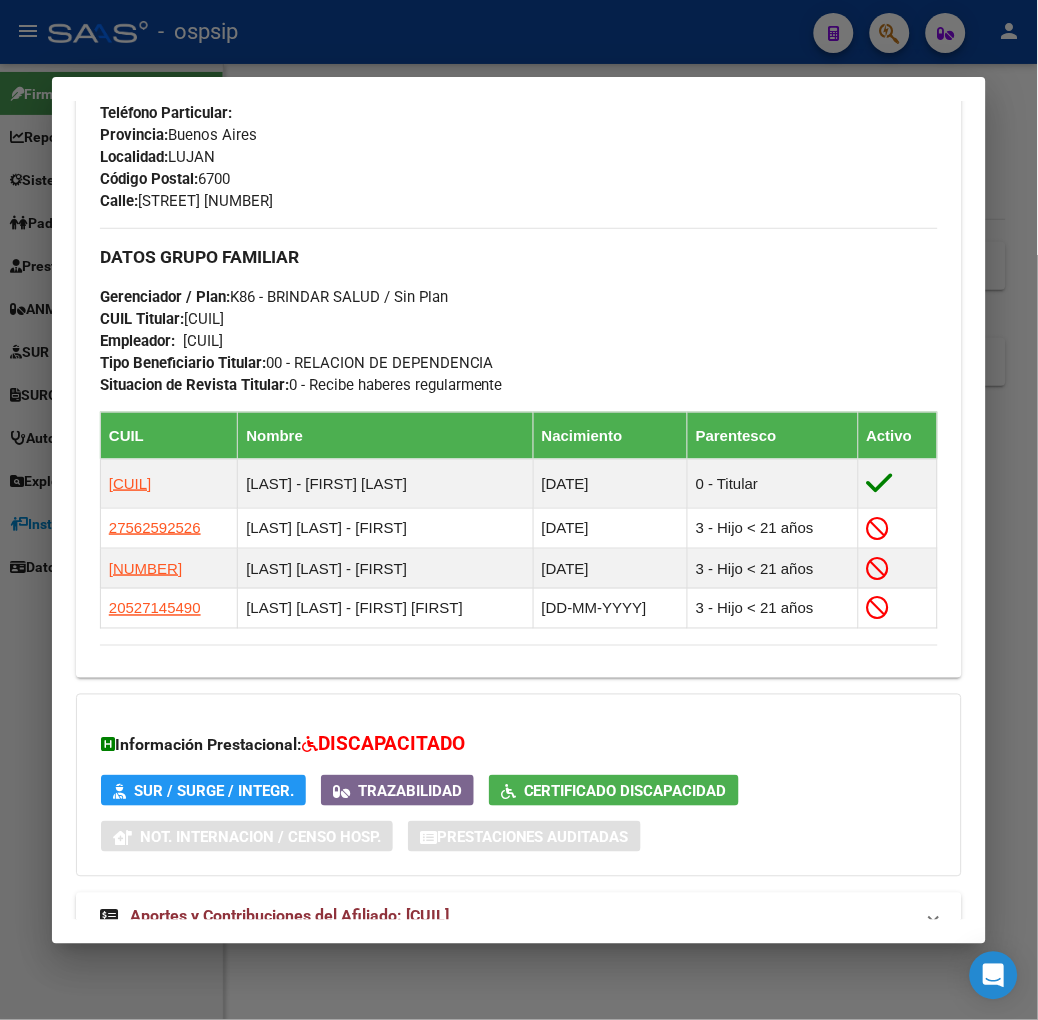 scroll, scrollTop: 1013, scrollLeft: 0, axis: vertical 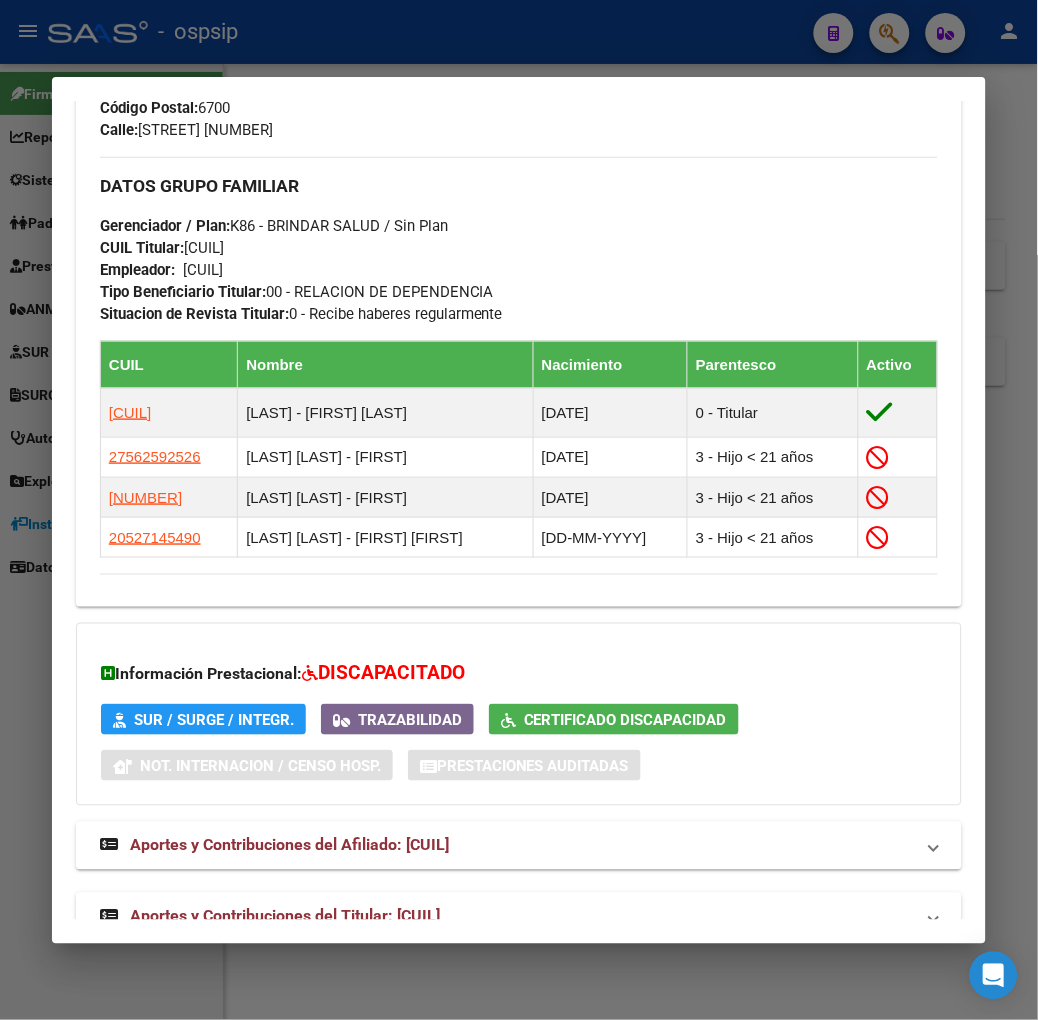 click on "Aportes y Contribuciones del Titular: [CUIL]" at bounding box center [519, 917] 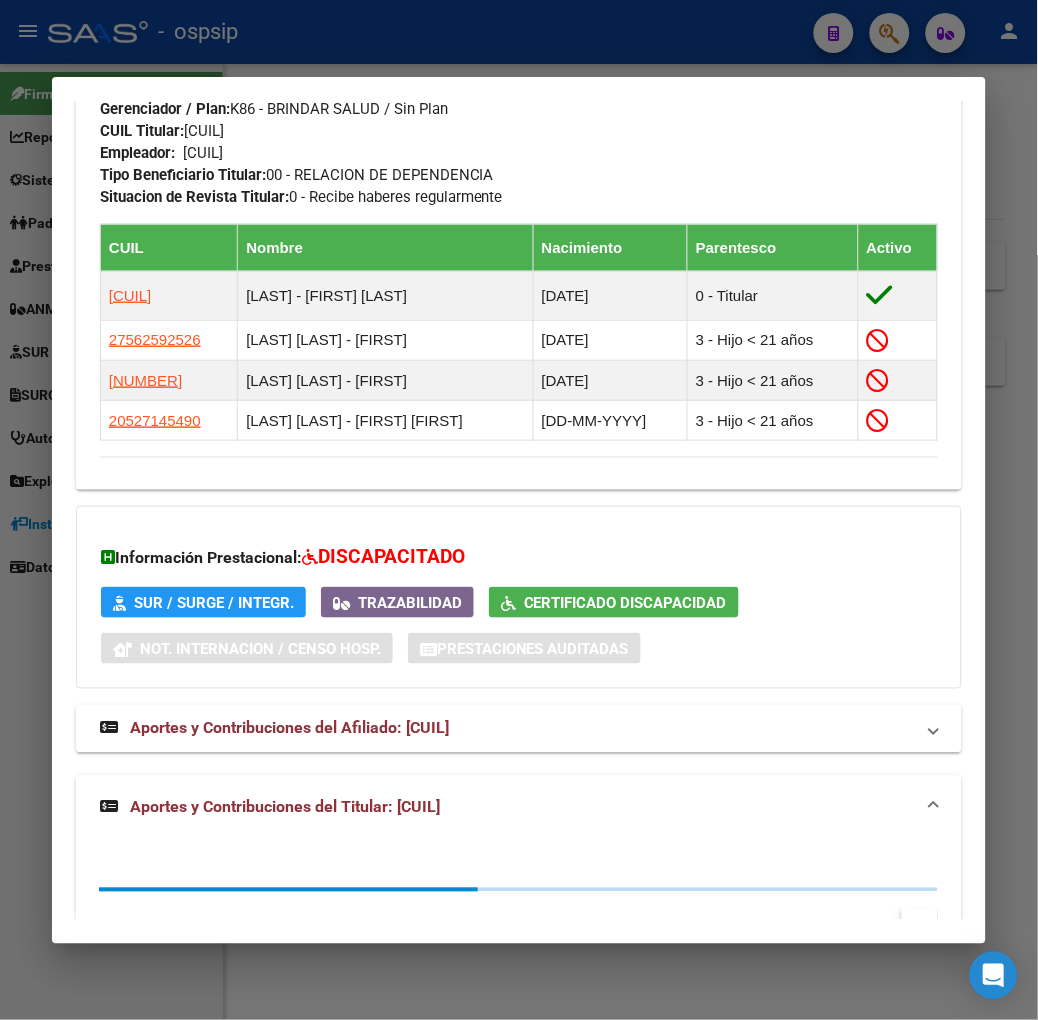 scroll, scrollTop: 1555, scrollLeft: 0, axis: vertical 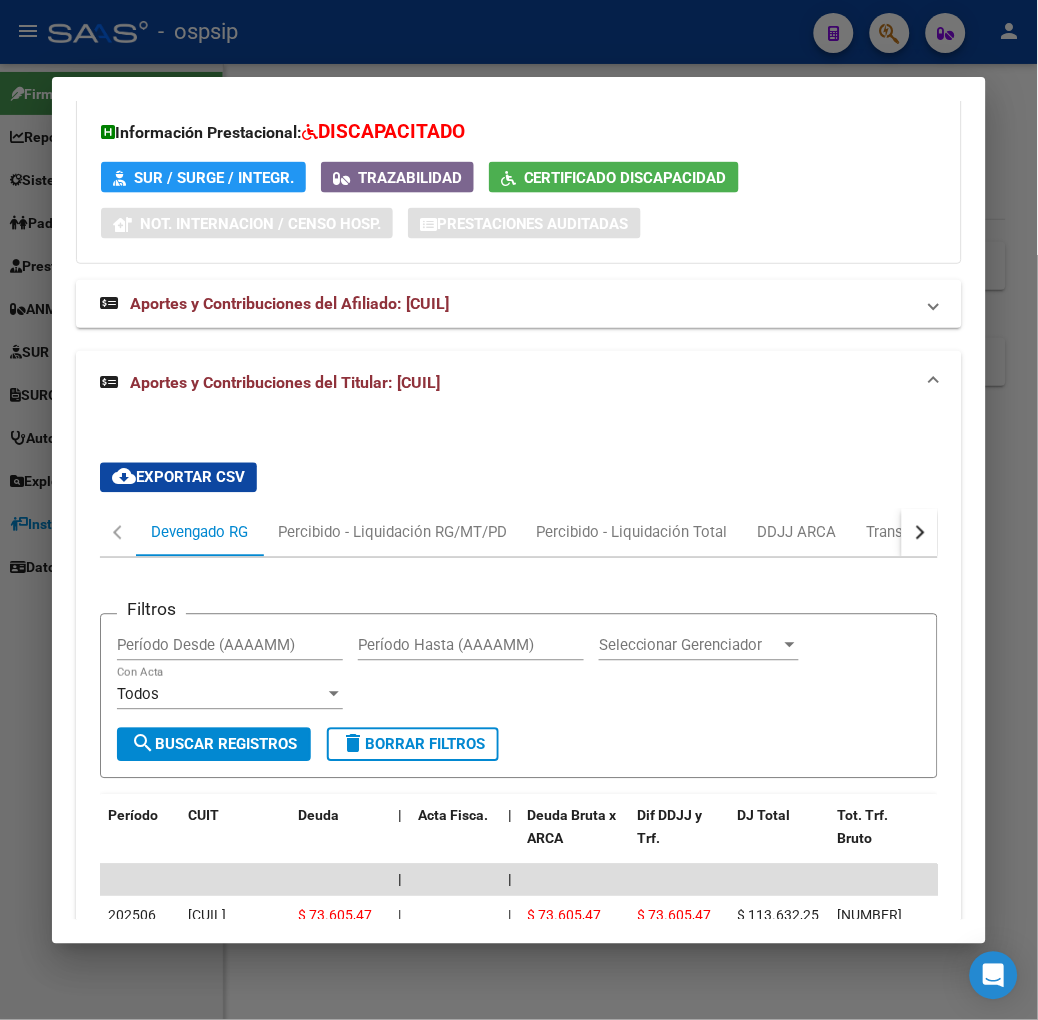 click at bounding box center (519, 510) 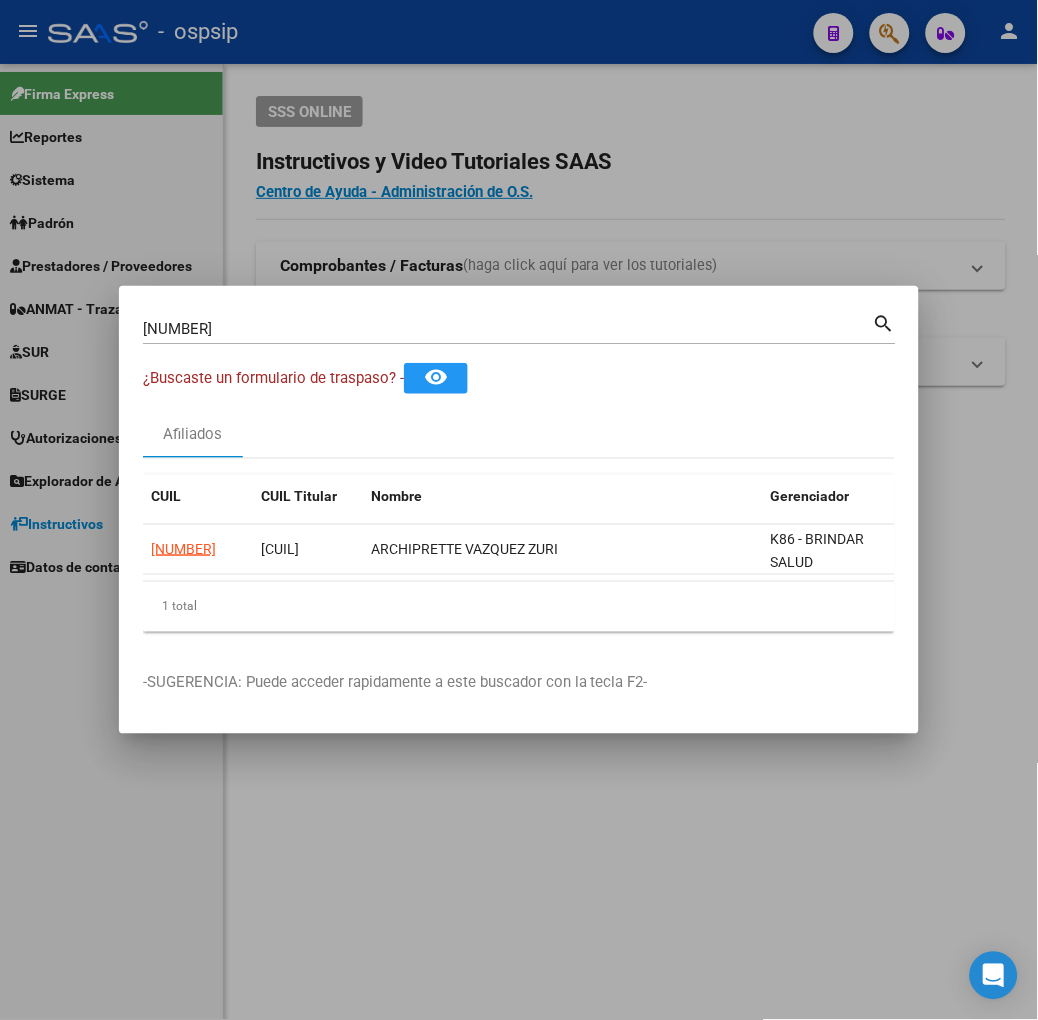 click on "[NUMBER]" at bounding box center (508, 329) 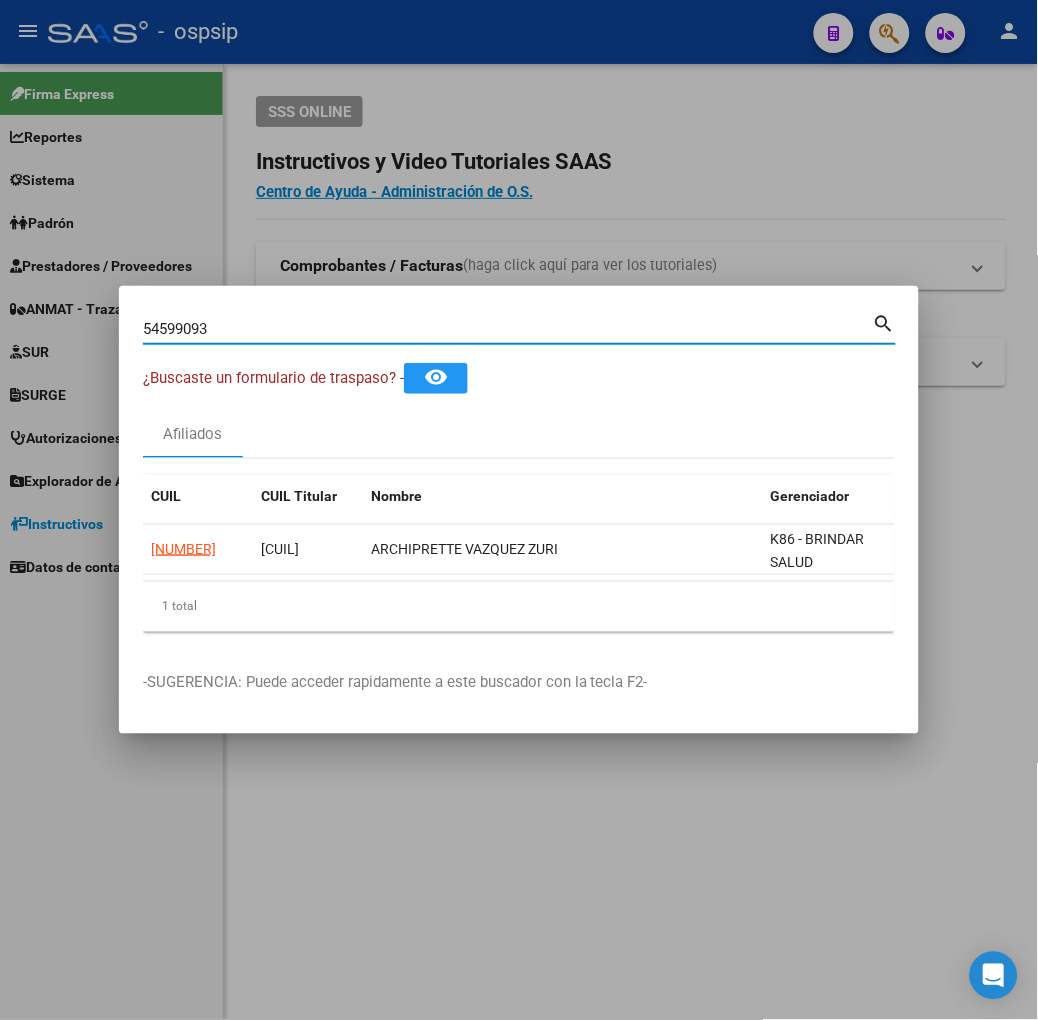 type on "54599093" 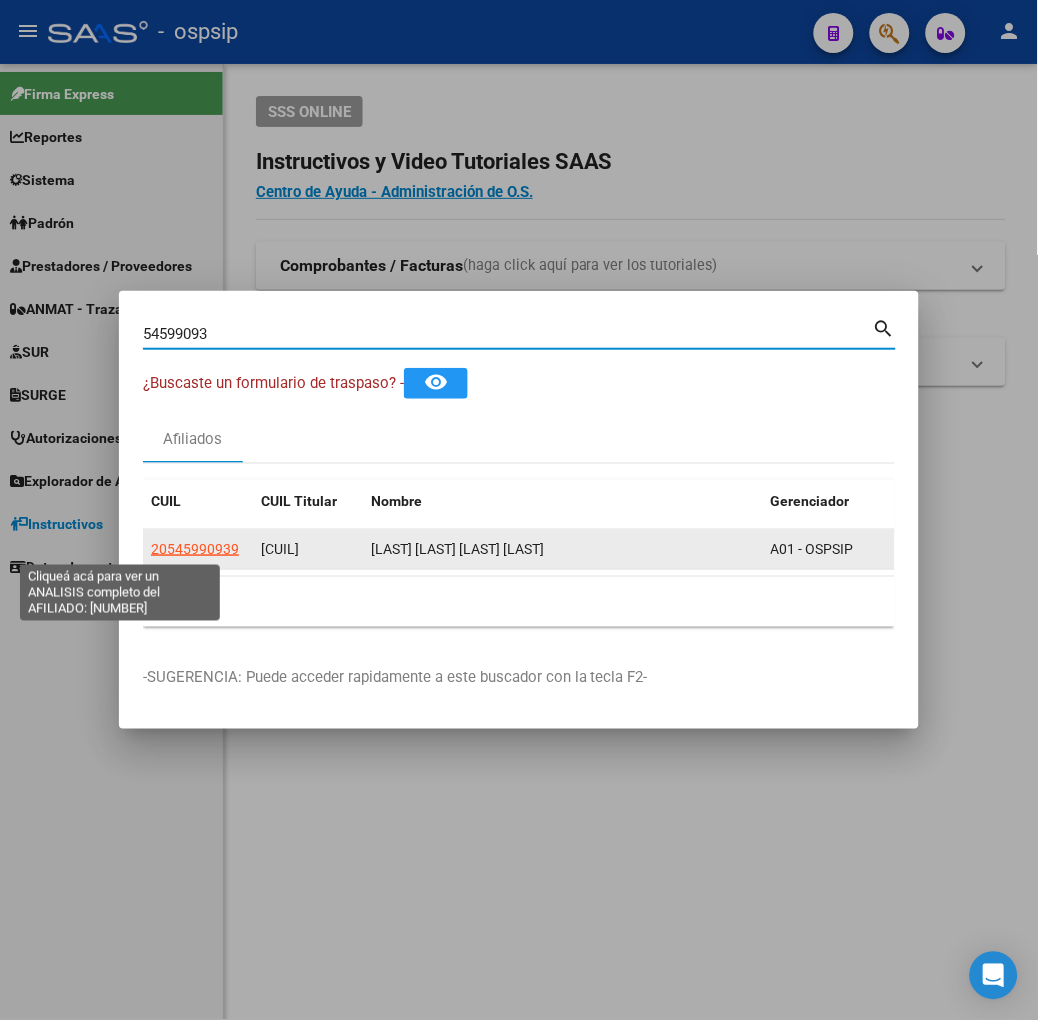 click on "20545990939" 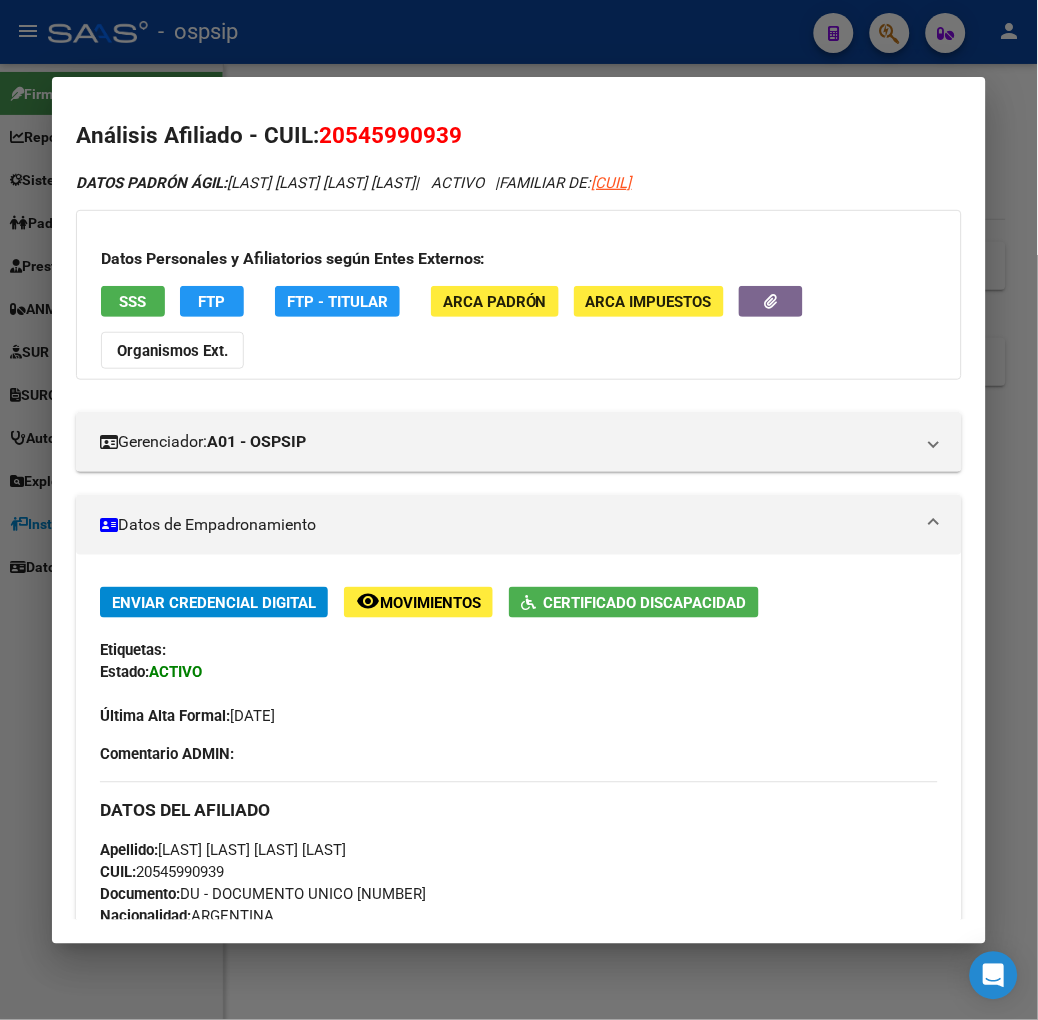click on "Datos Personales y Afiliatorios según Entes Externos: SSS FTP  FTP - Titular ARCA Padrón ARCA Impuestos Organismos Ext." at bounding box center [519, 295] 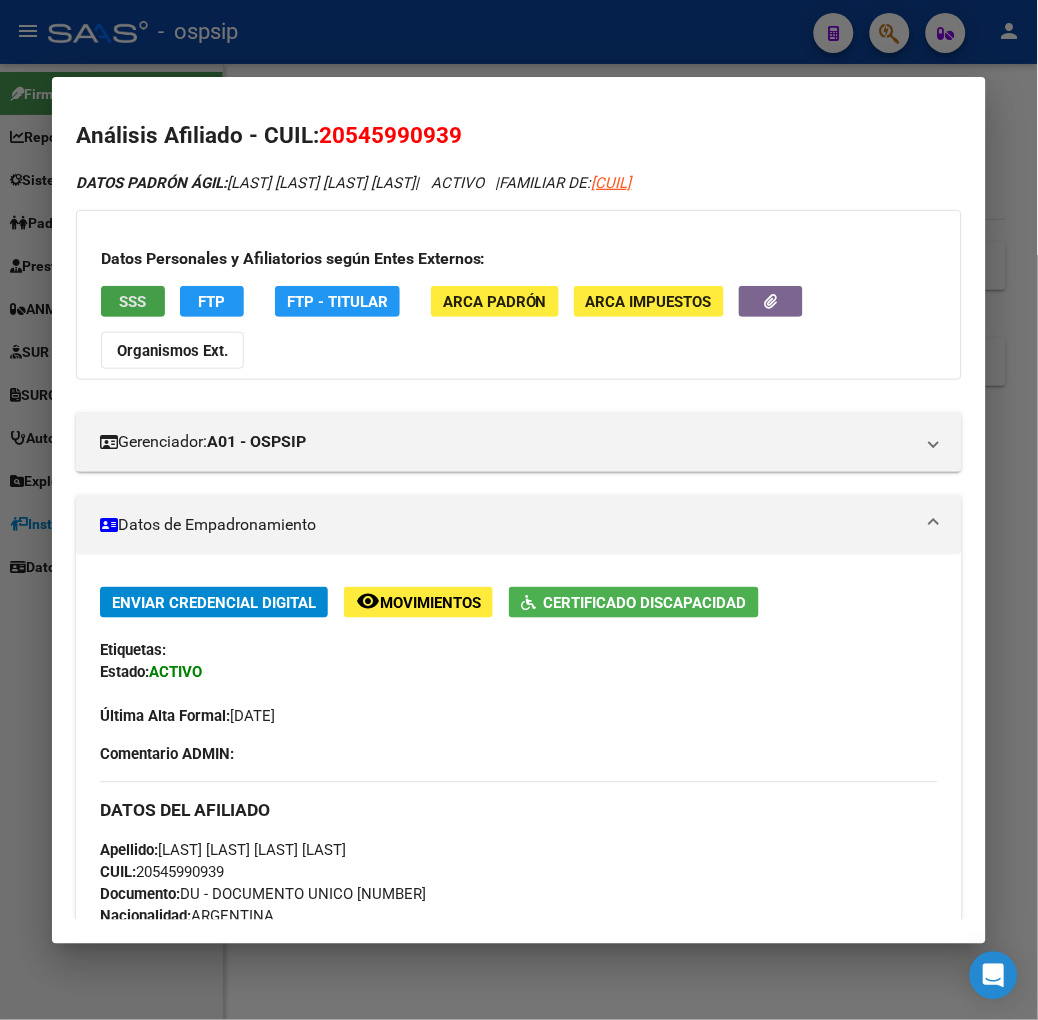 click on "SSS" at bounding box center (133, 301) 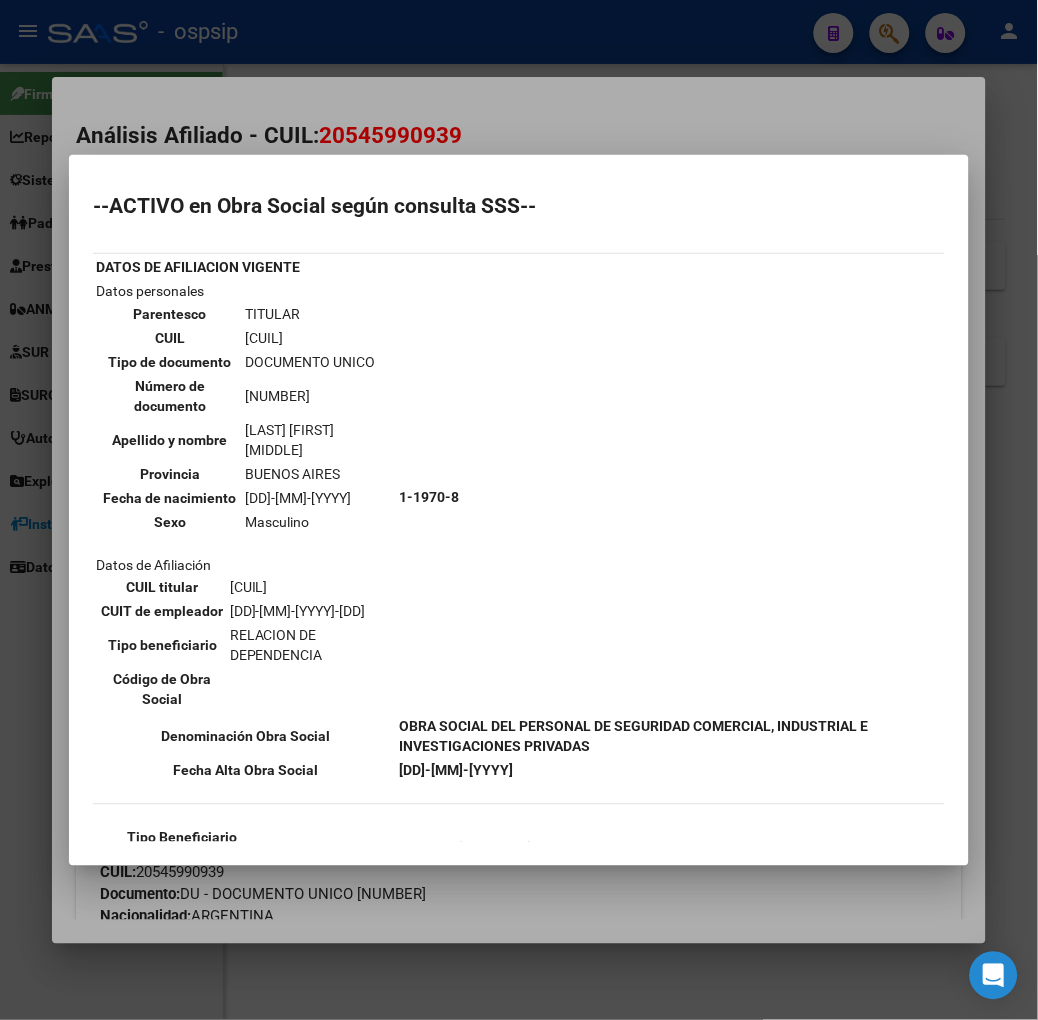 scroll, scrollTop: 222, scrollLeft: 0, axis: vertical 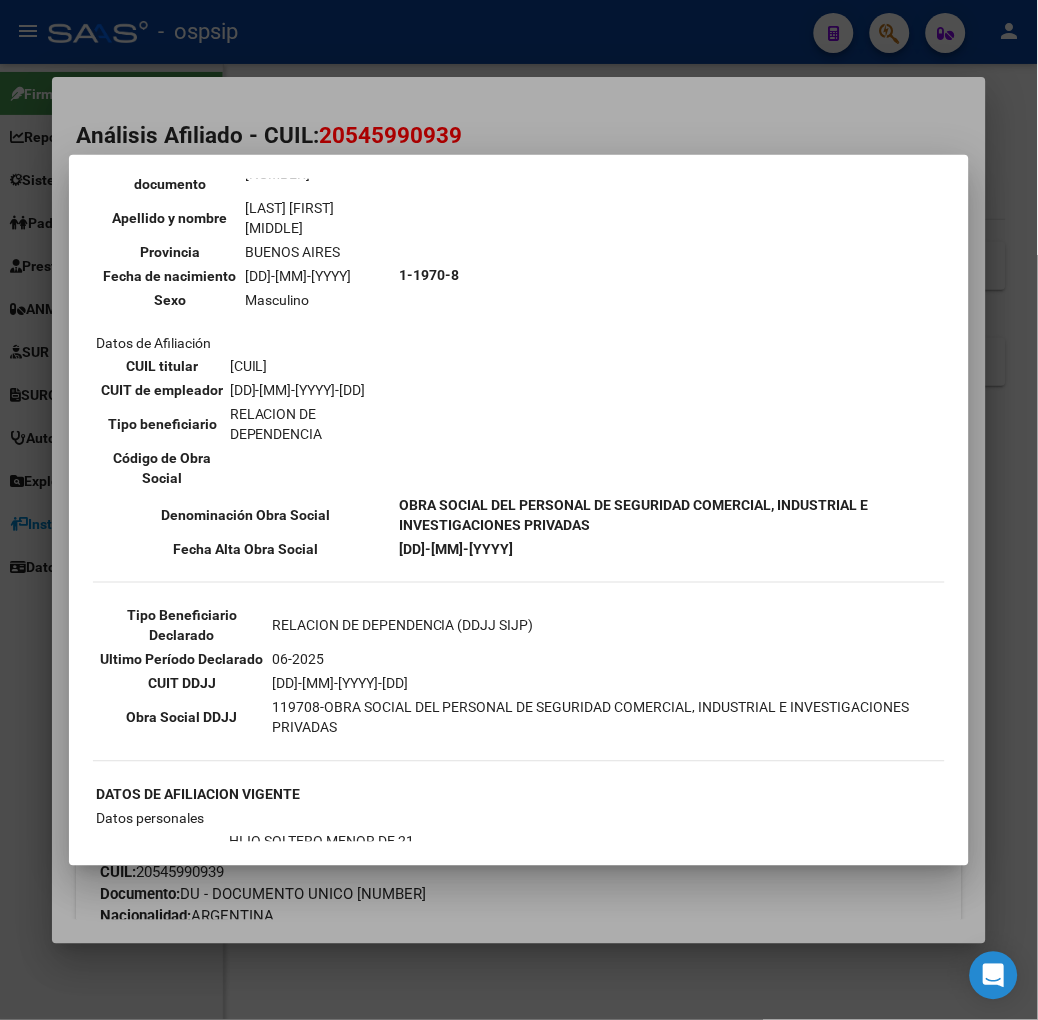 click at bounding box center [519, 510] 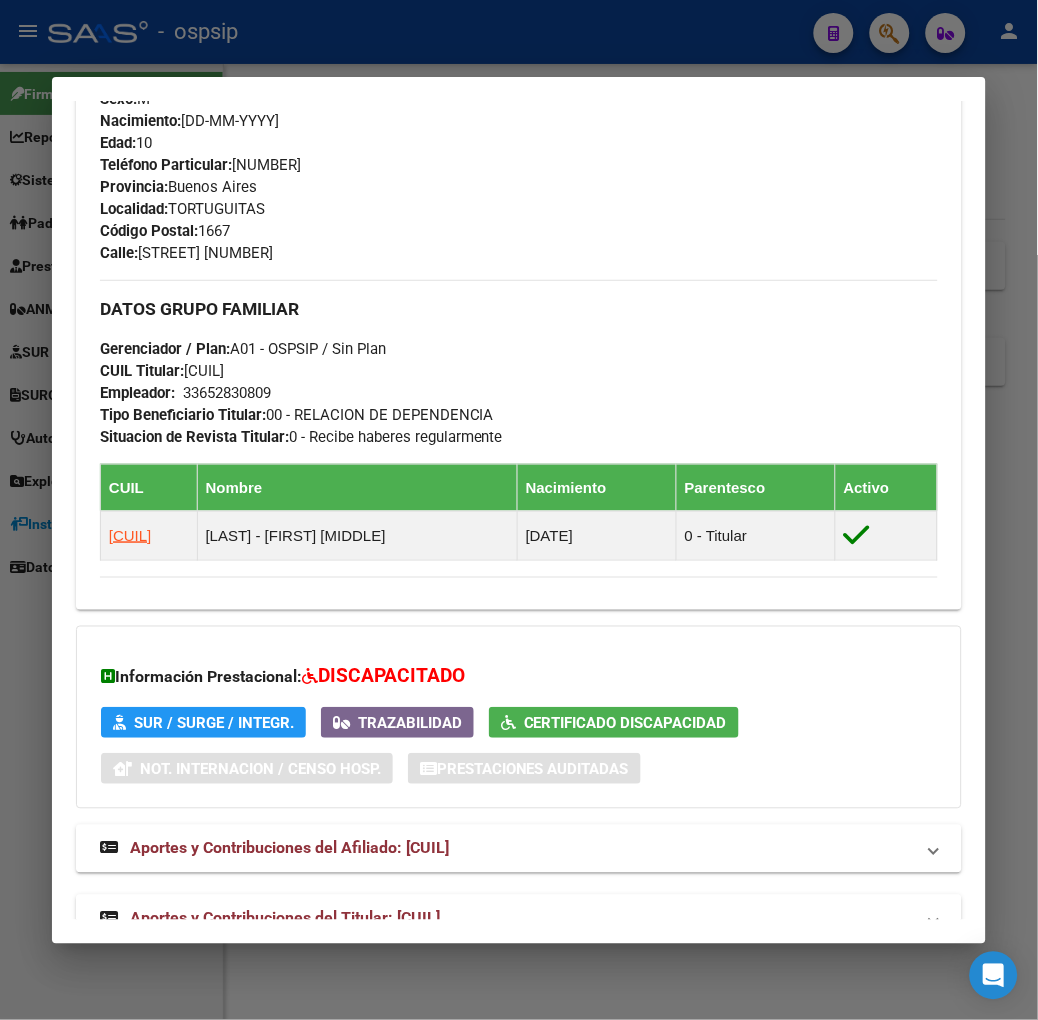click on "Aportes y Contribuciones del Titular: [CUIL]" at bounding box center [519, 919] 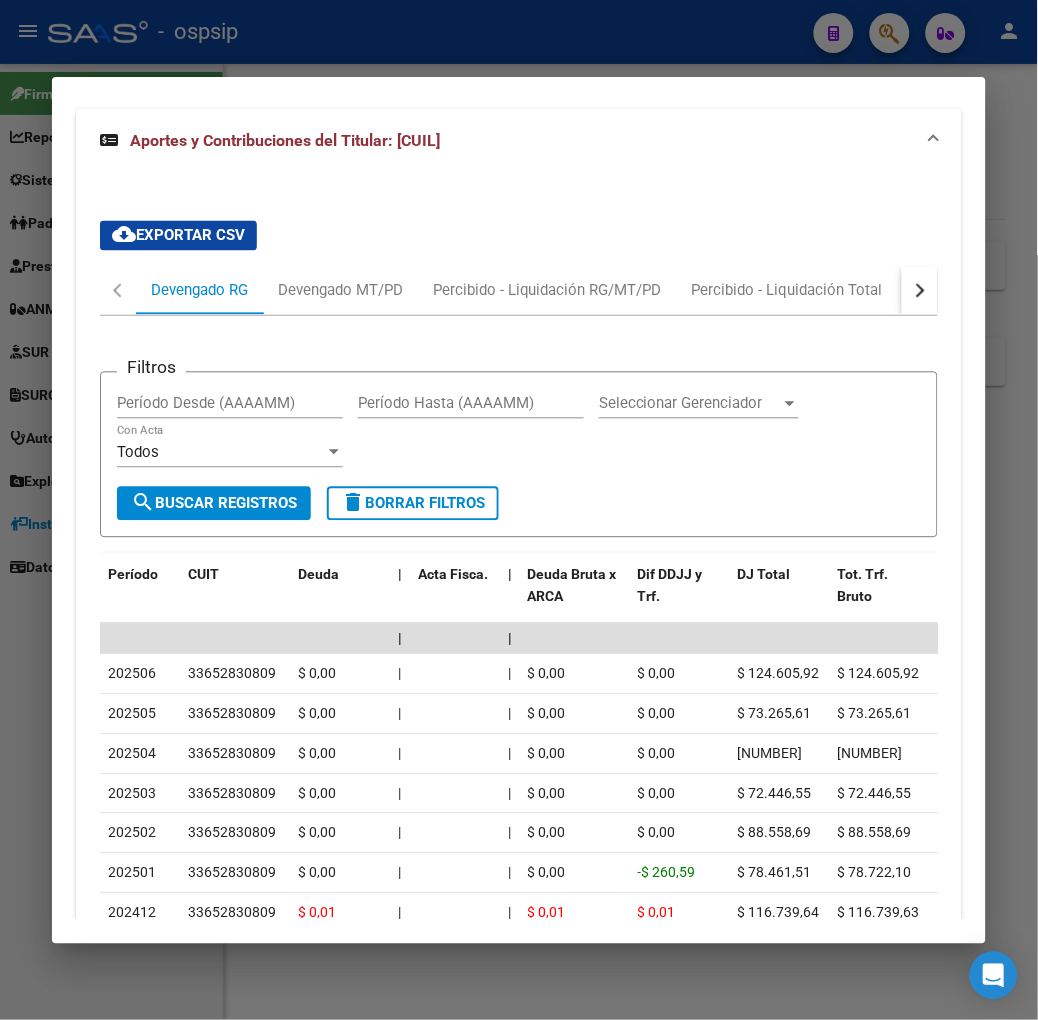 scroll, scrollTop: 1691, scrollLeft: 0, axis: vertical 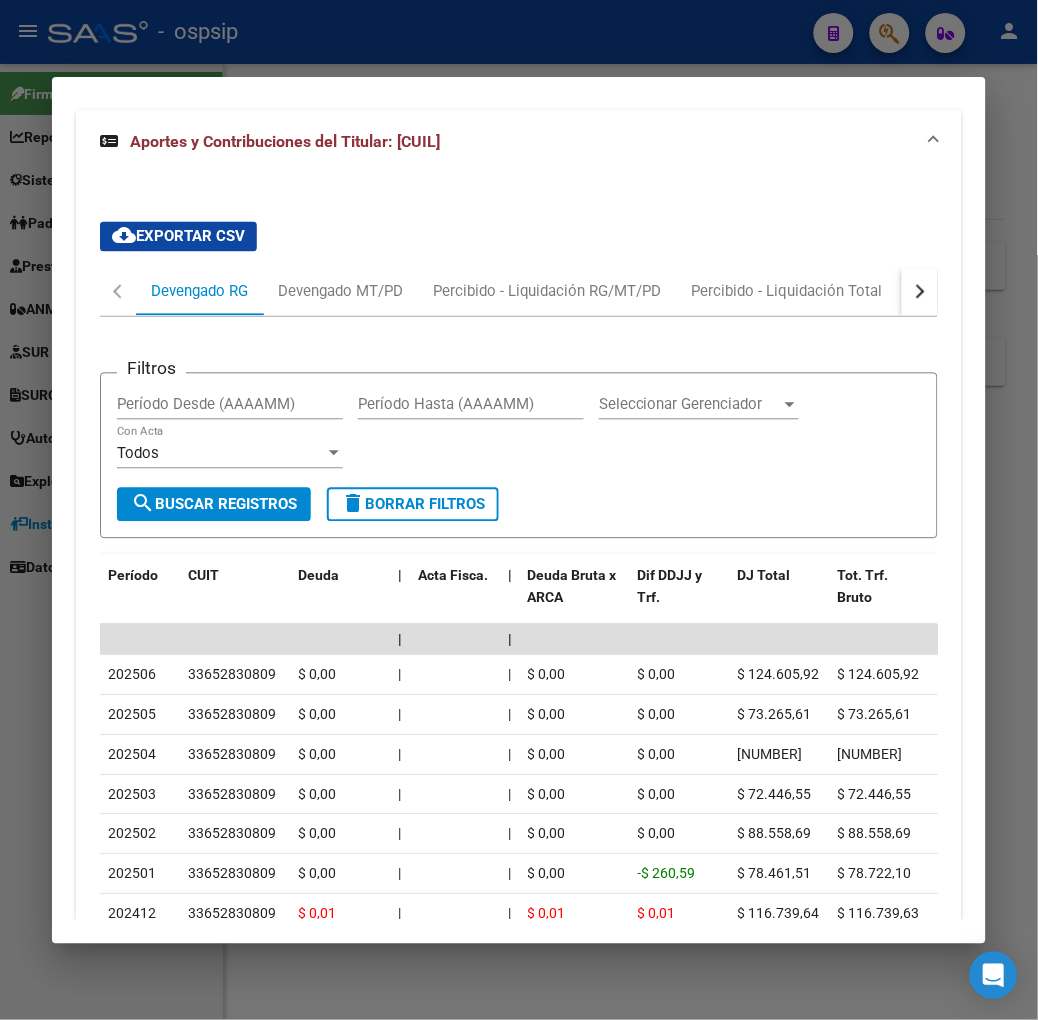 click at bounding box center [519, 510] 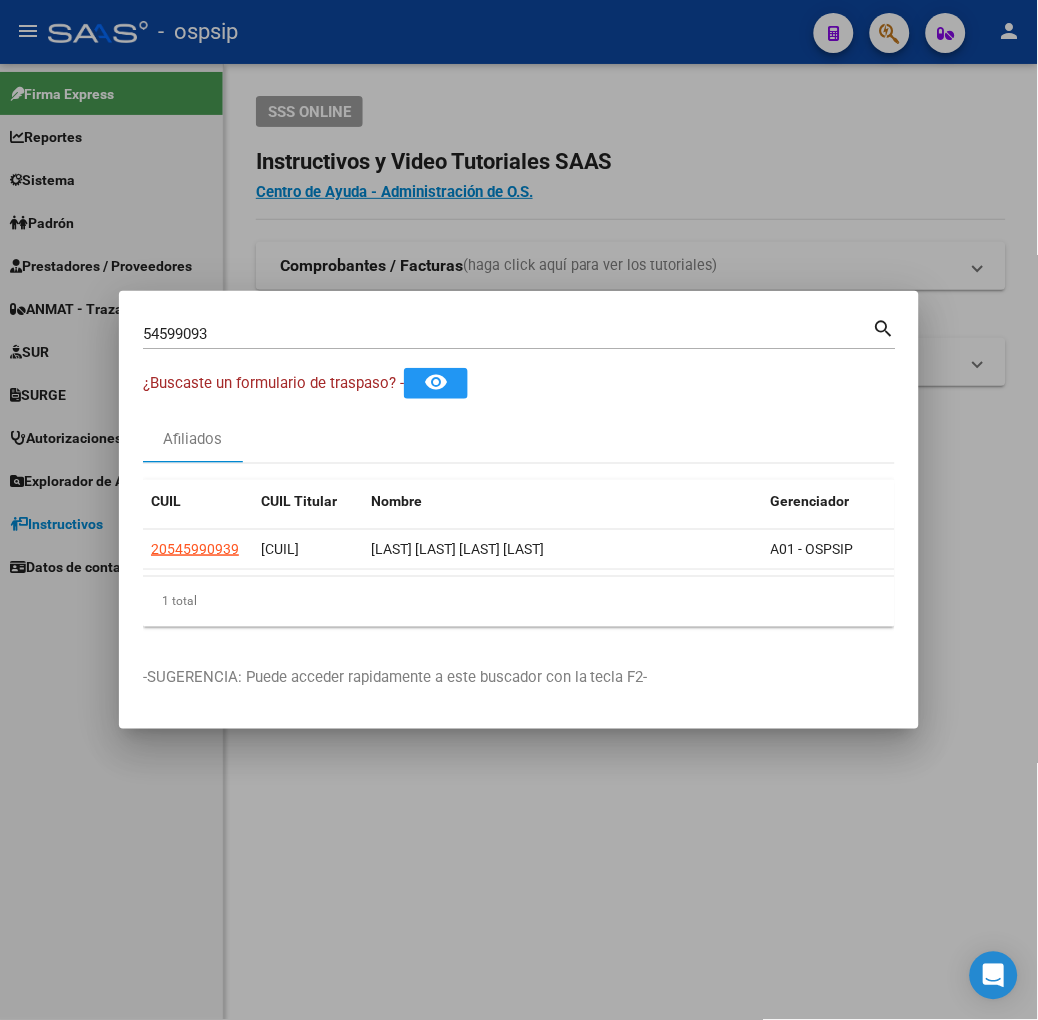 click on "54599093 Buscar (apellido, dni, cuil, nro traspaso, cuit, obra social)" at bounding box center [508, 334] 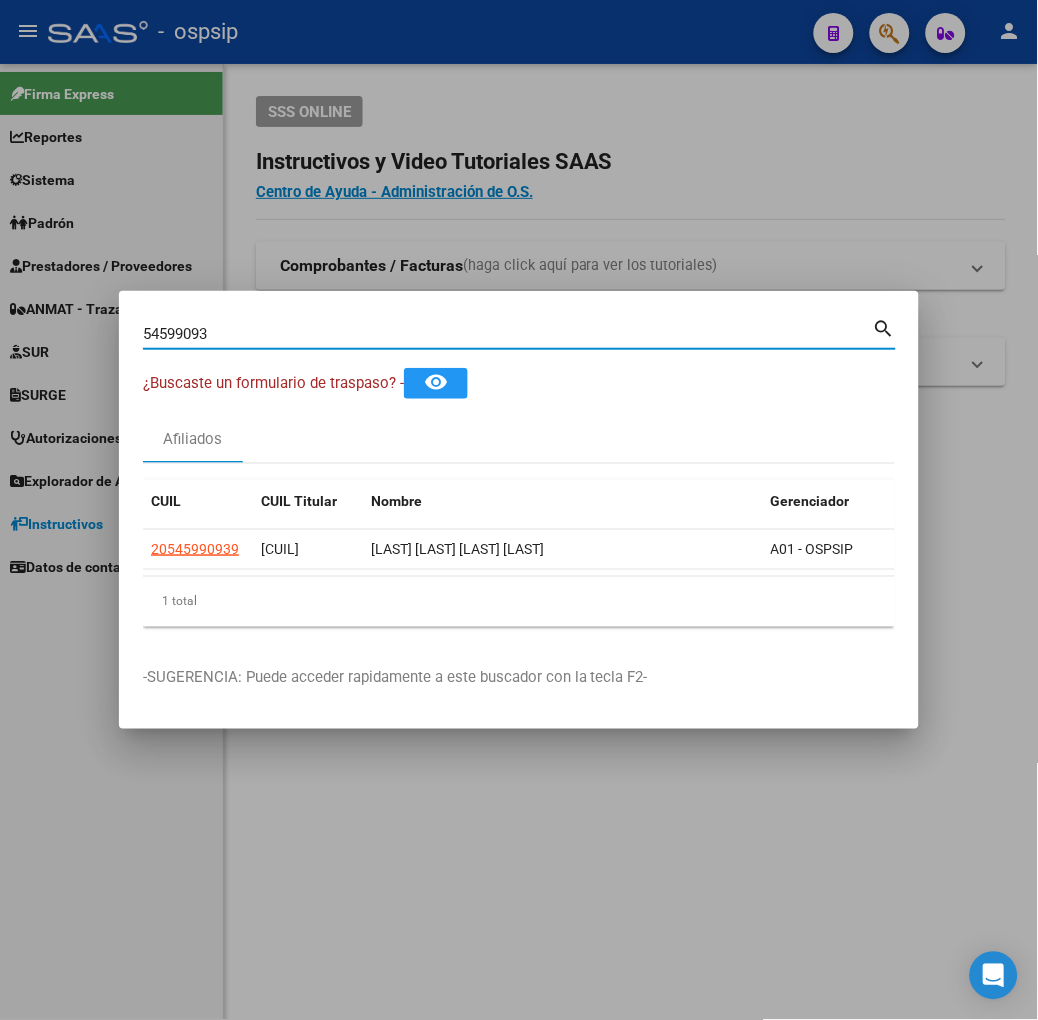 click on "54599093" at bounding box center (508, 334) 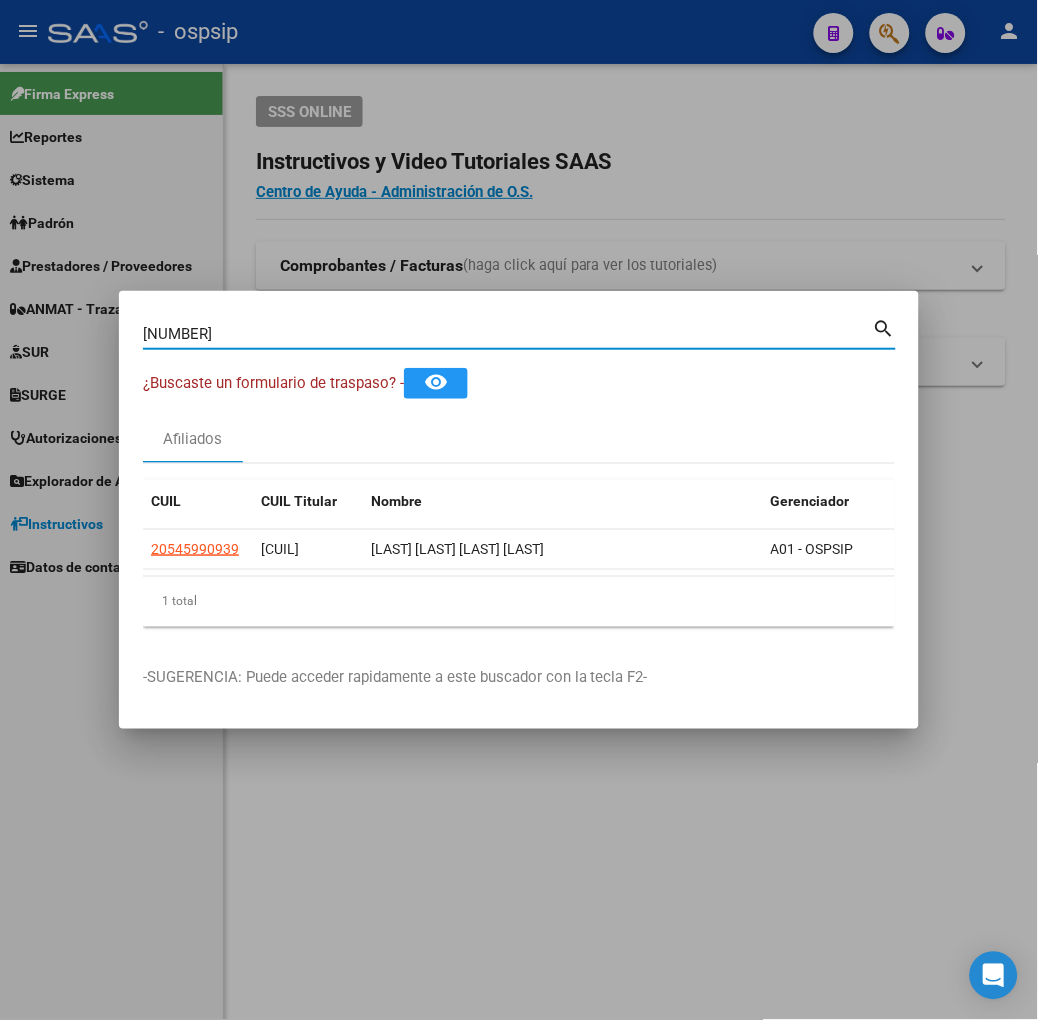type on "[NUMBER]" 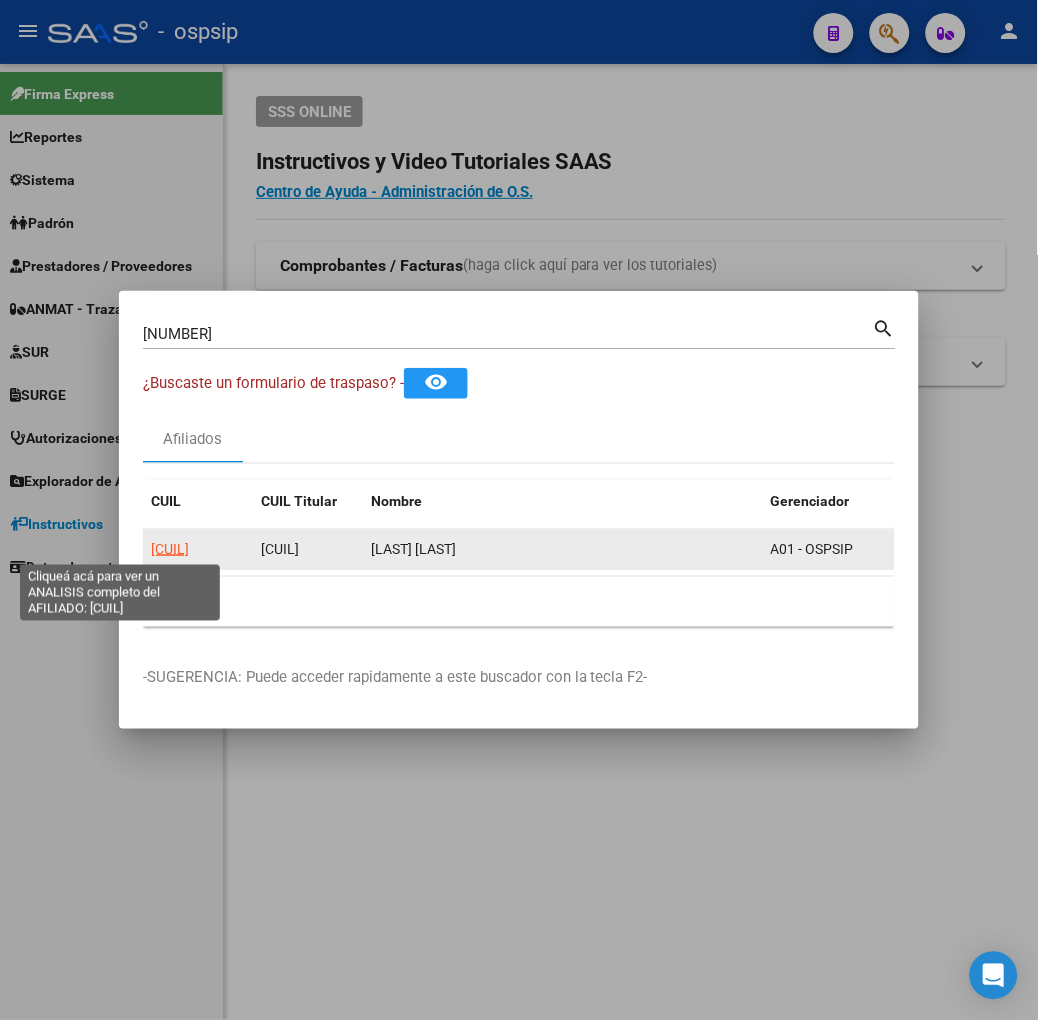 click on "[CUIL]" 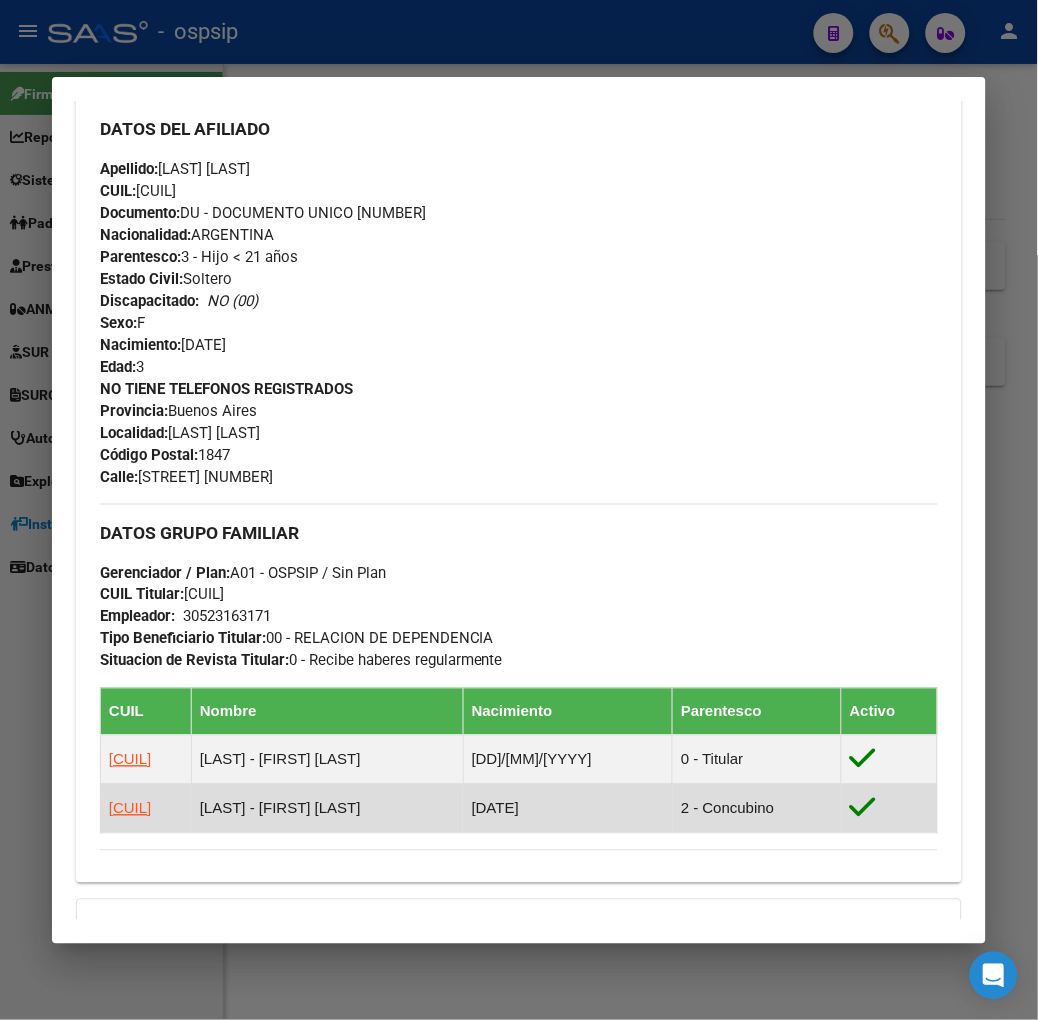 scroll, scrollTop: 935, scrollLeft: 0, axis: vertical 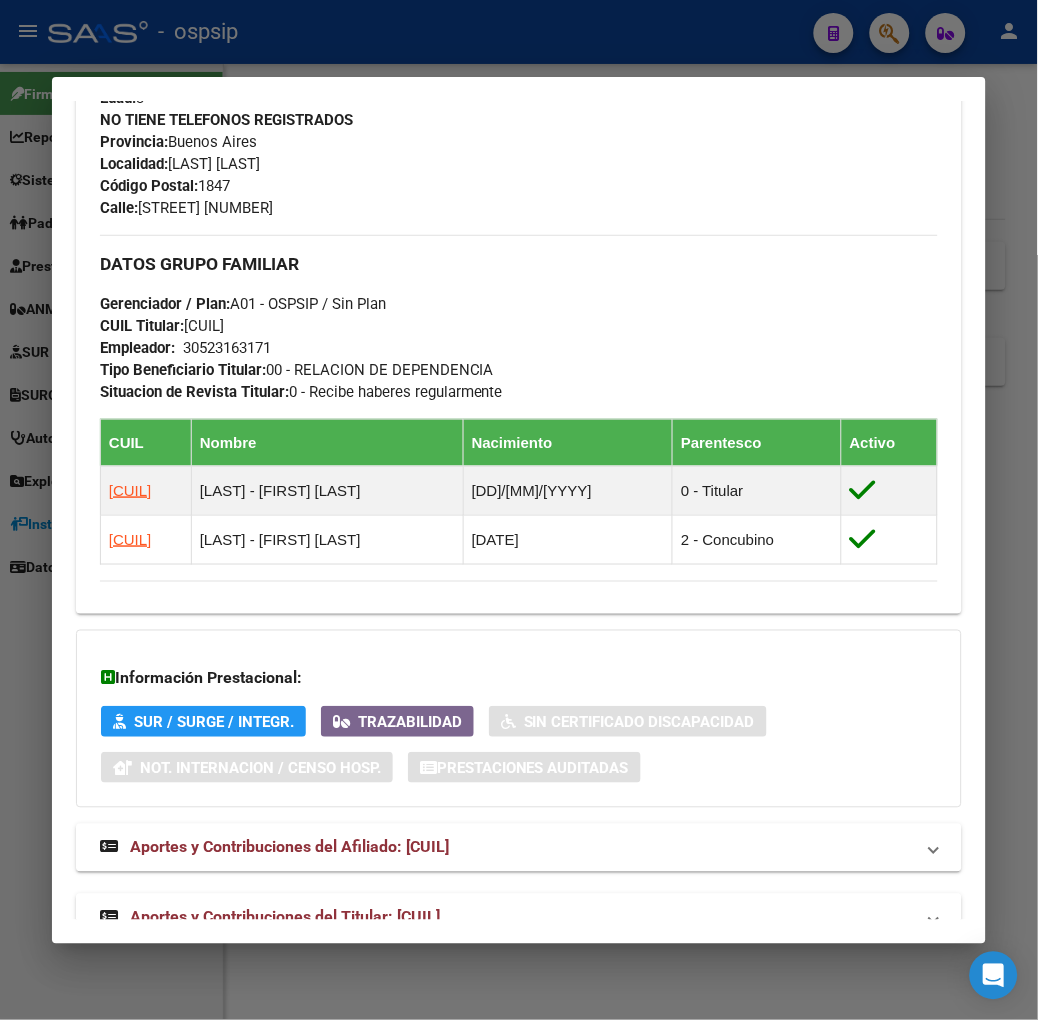 click on "Aportes y Contribuciones del Titular: [CUIL]" at bounding box center (519, 918) 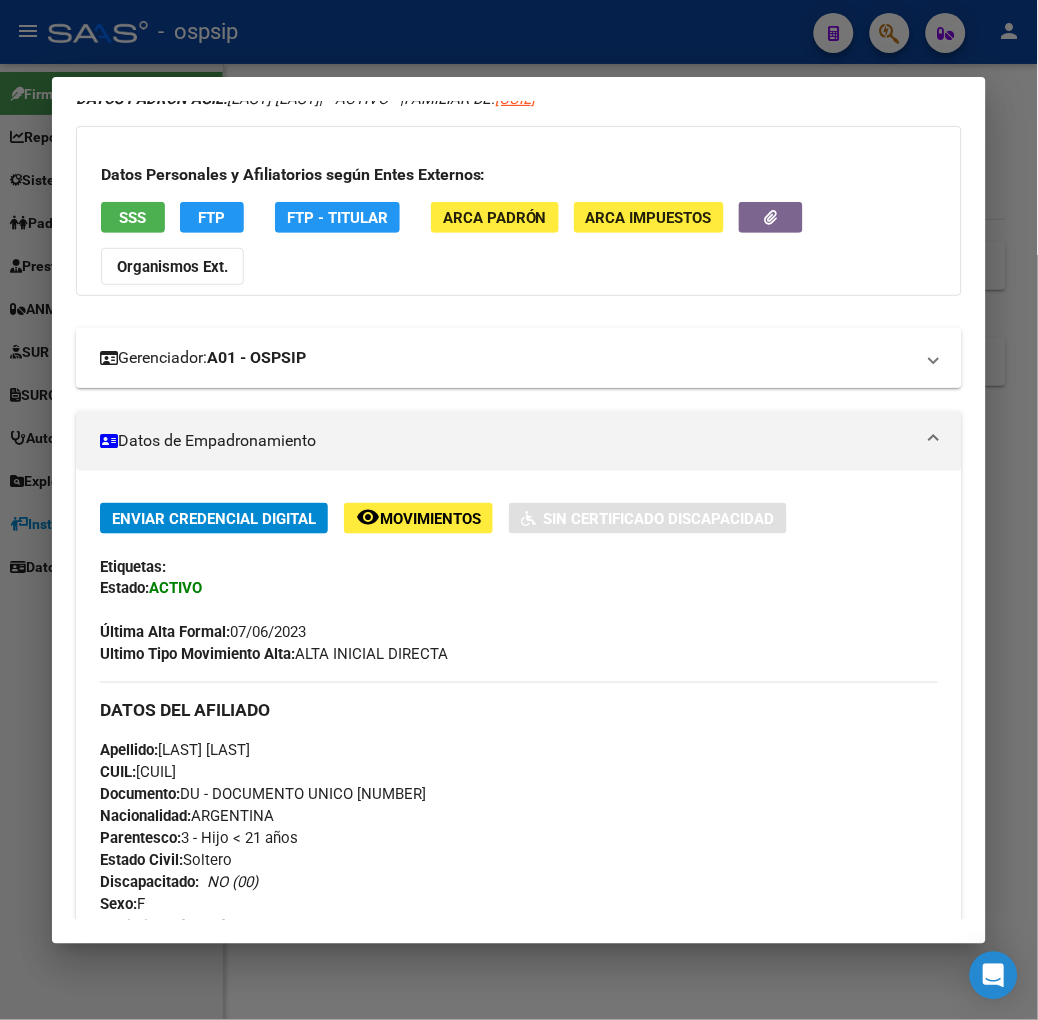 scroll, scrollTop: 0, scrollLeft: 0, axis: both 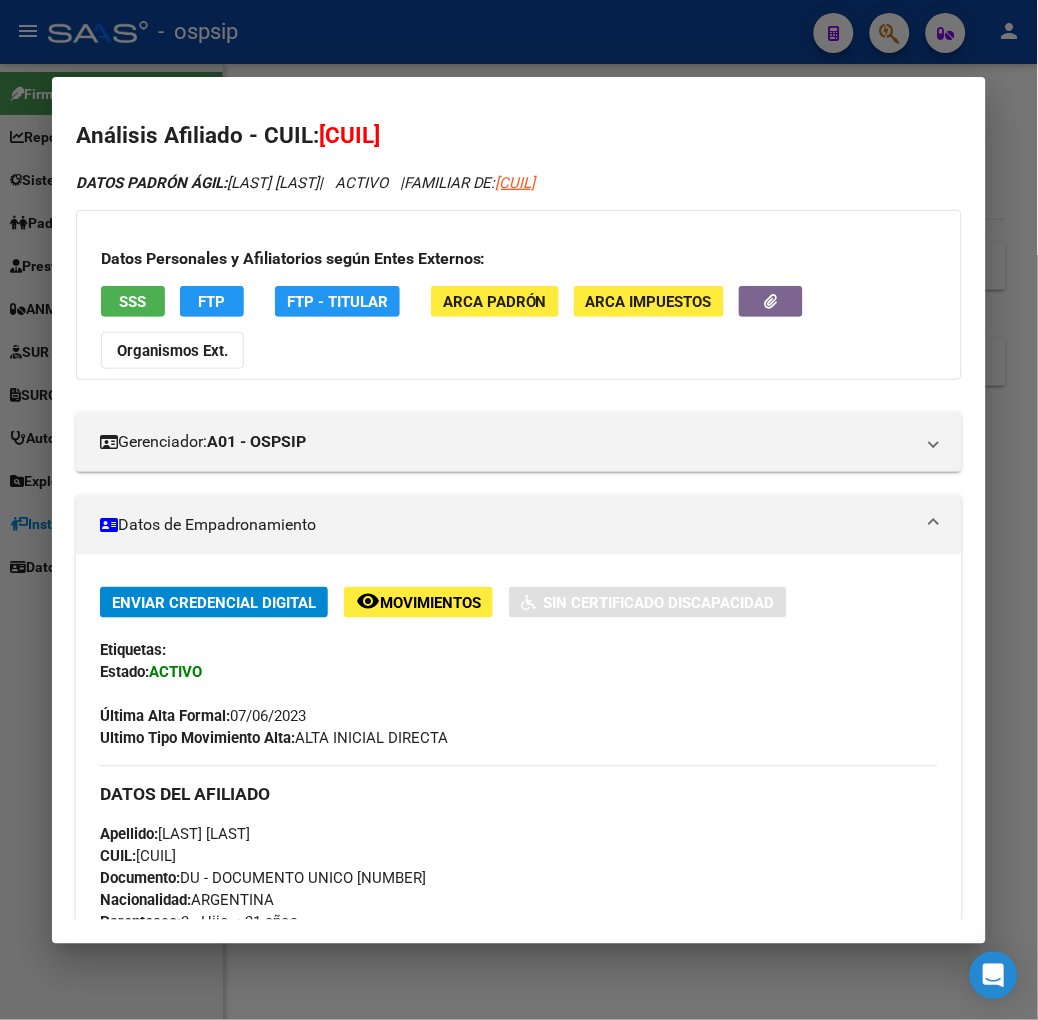 click on "SSS" at bounding box center (133, 301) 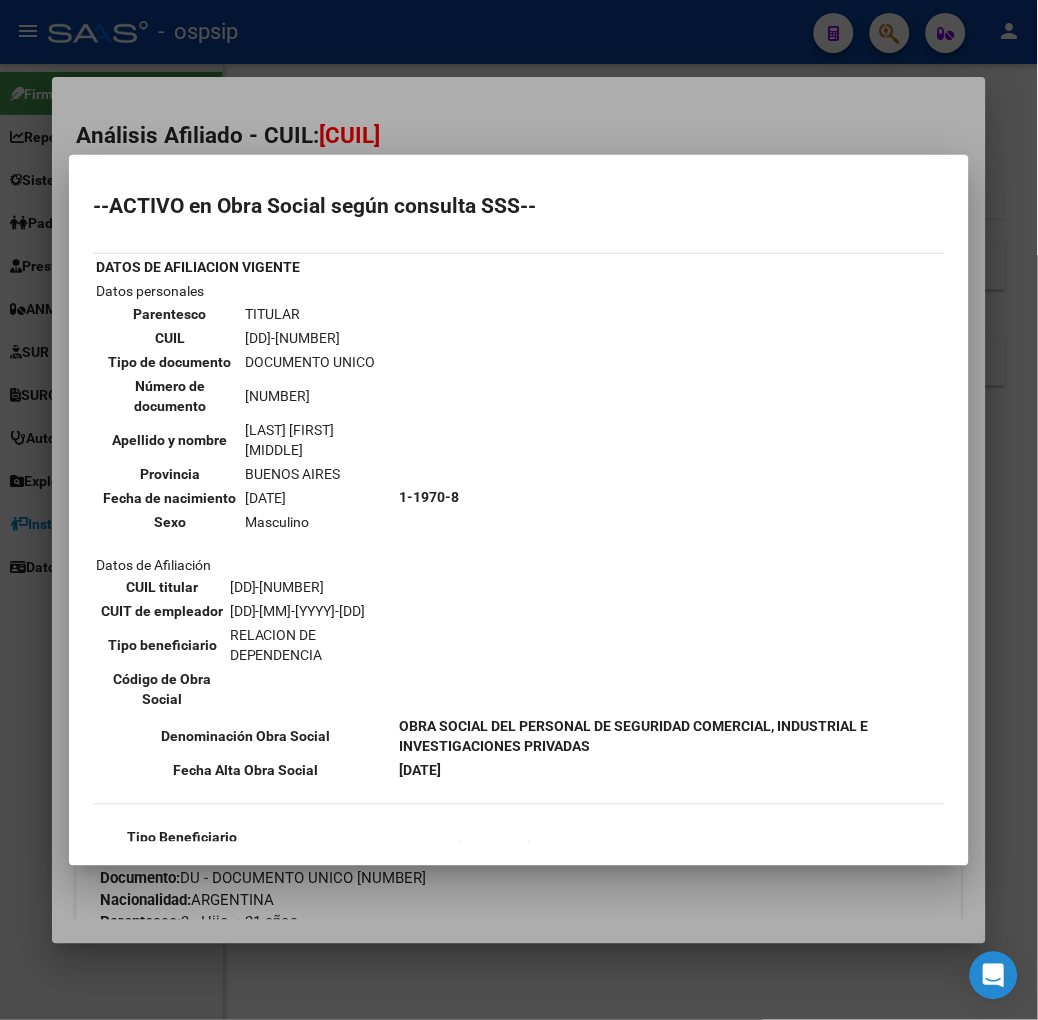 scroll, scrollTop: 111, scrollLeft: 0, axis: vertical 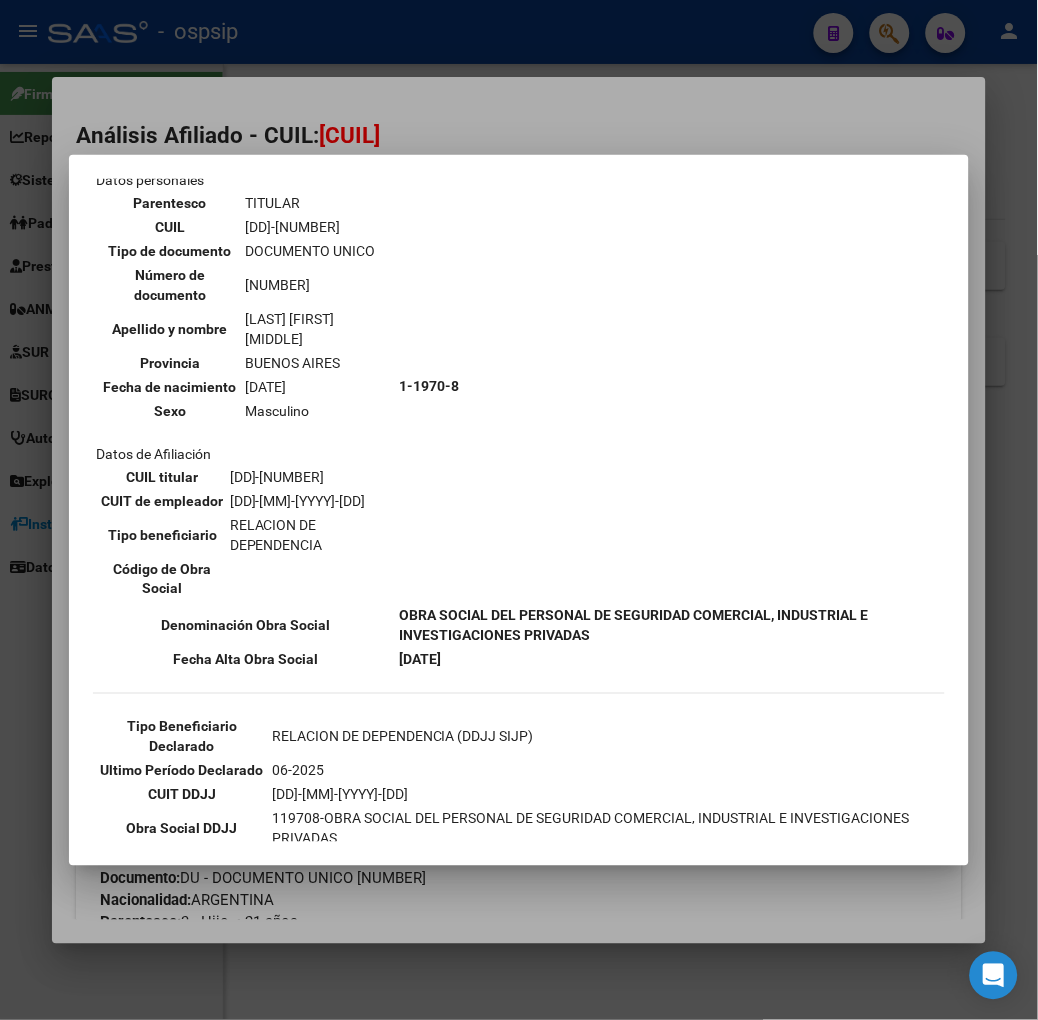 click at bounding box center (519, 510) 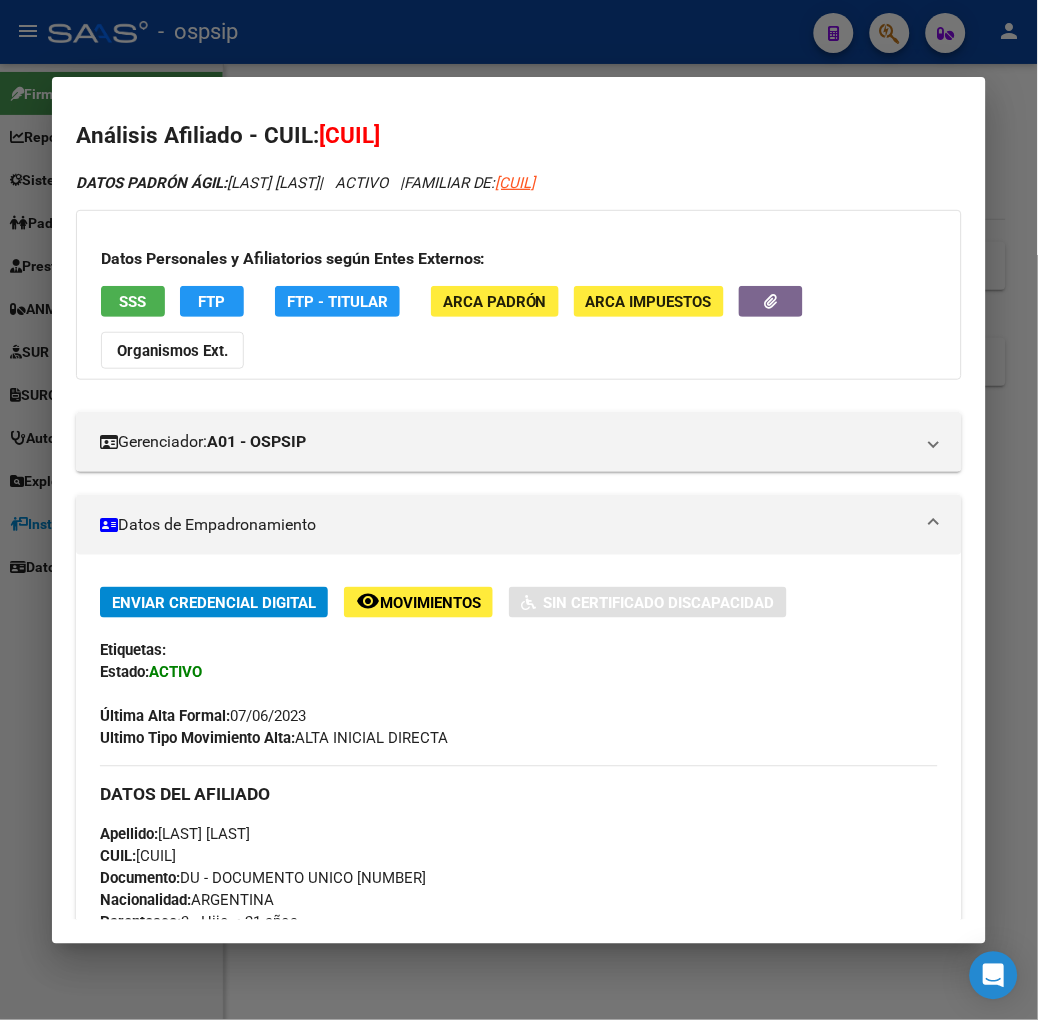 click at bounding box center (519, 510) 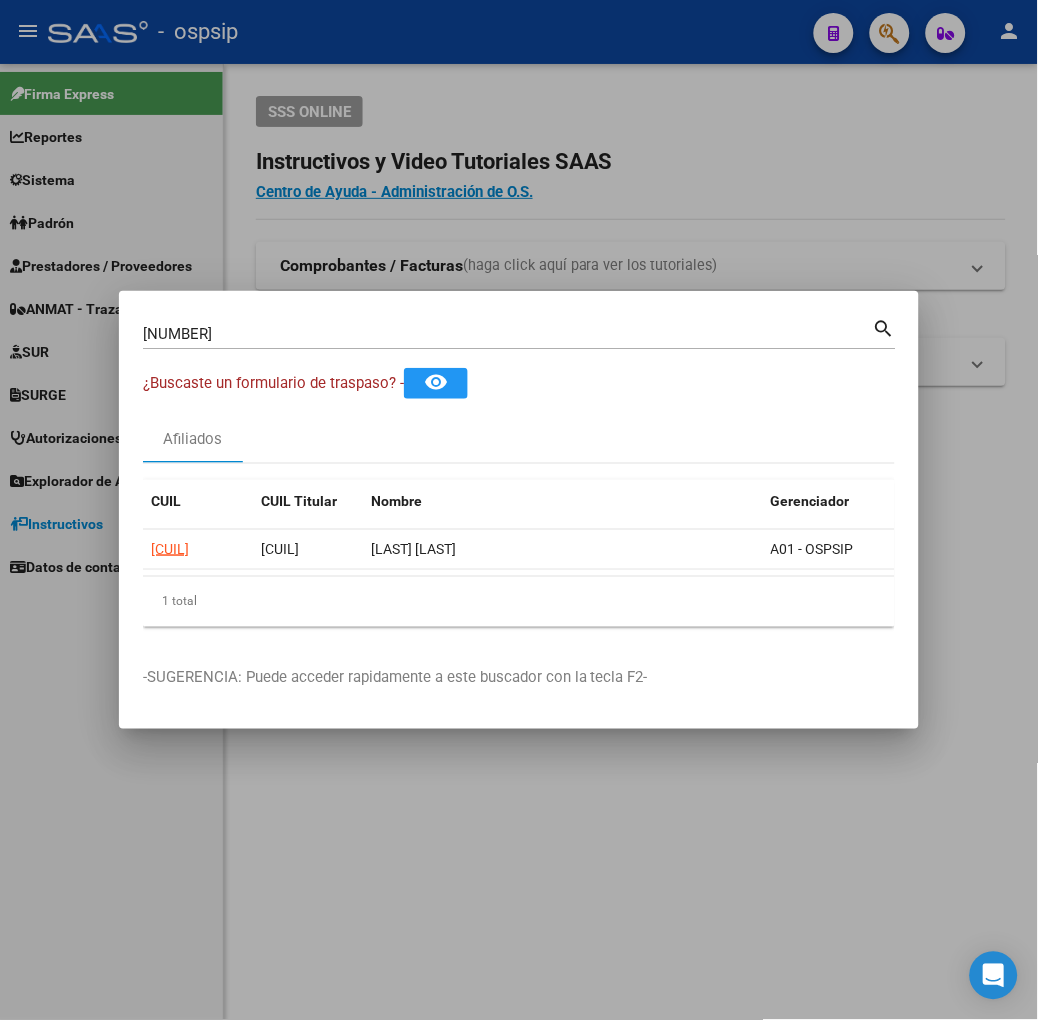 click on "[NUMBER] Buscar (apellido, dni, cuil, nro traspaso, cuit, obra social) search" at bounding box center [519, 332] 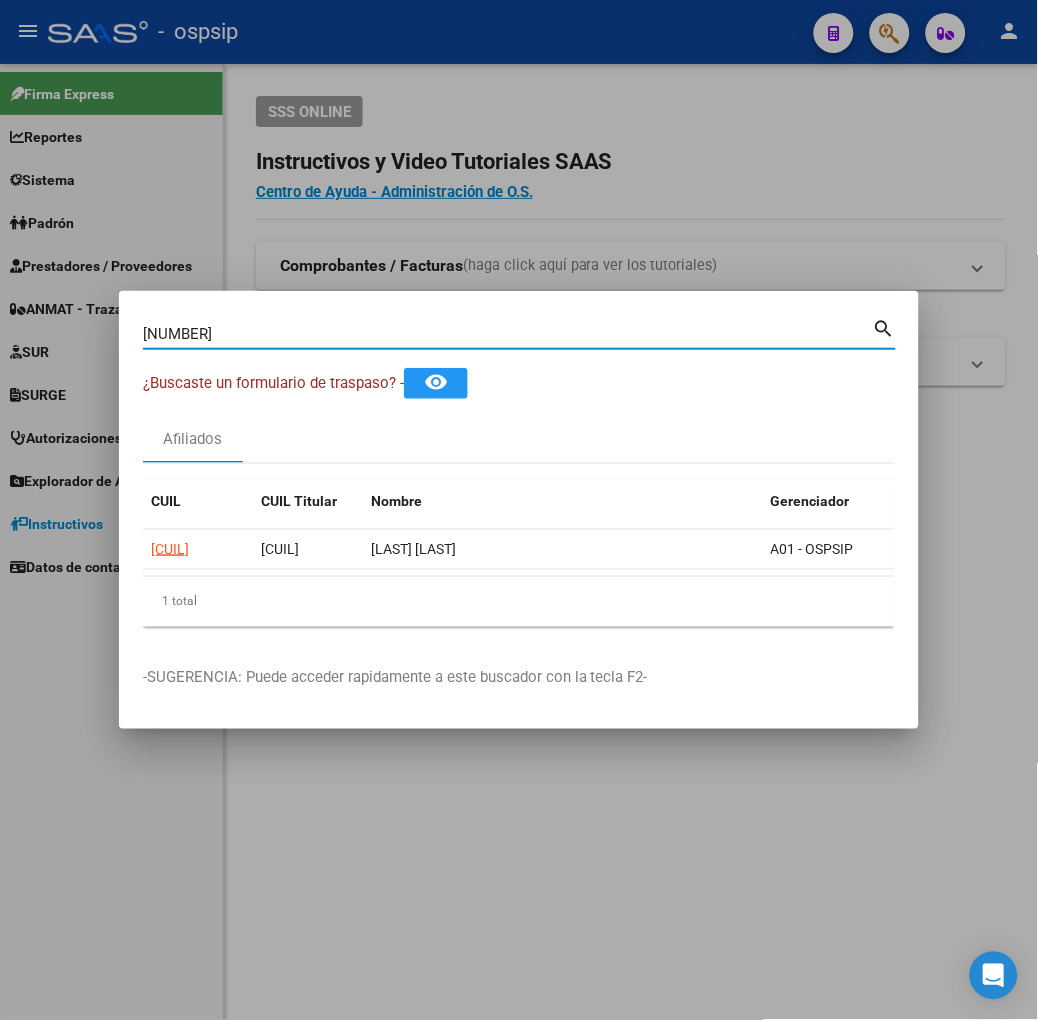 click on "[NUMBER]" at bounding box center (508, 334) 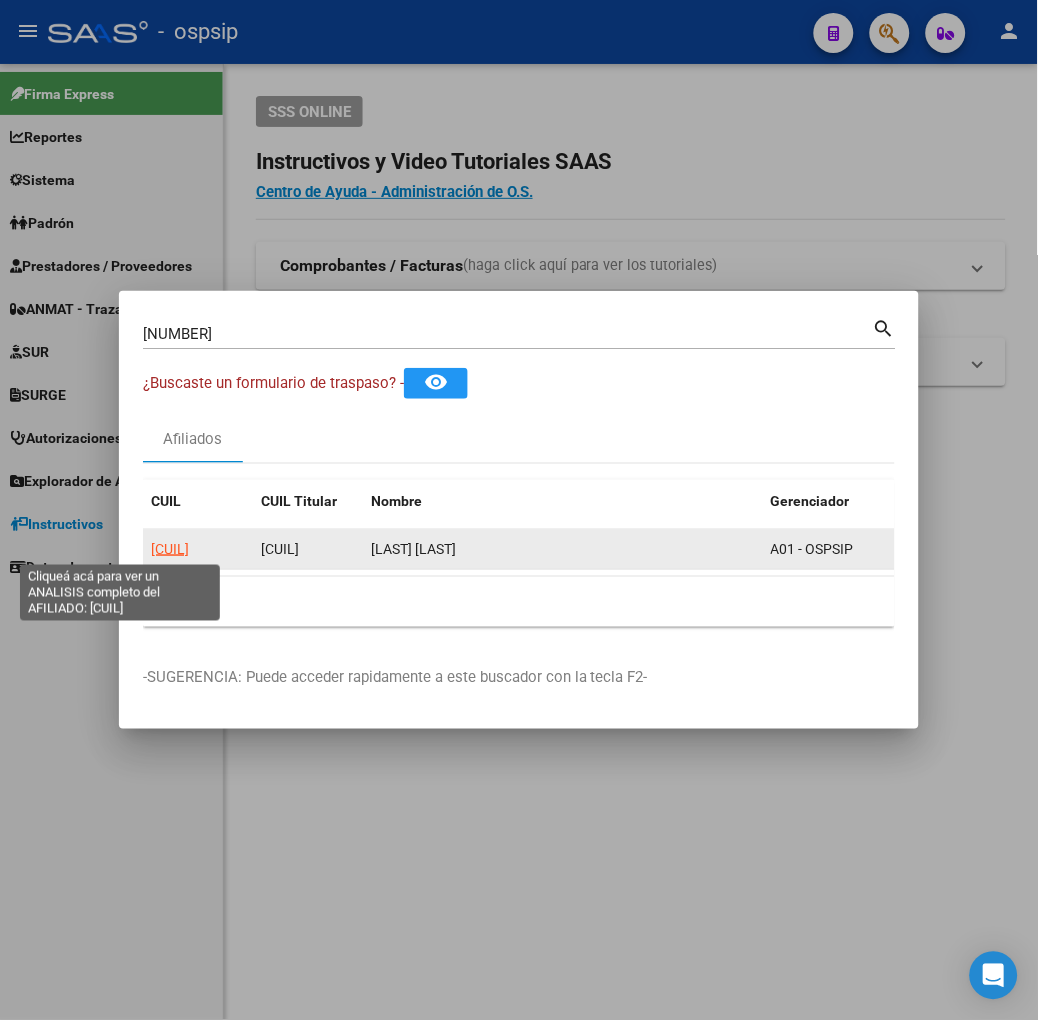 click on "[CUIL]" 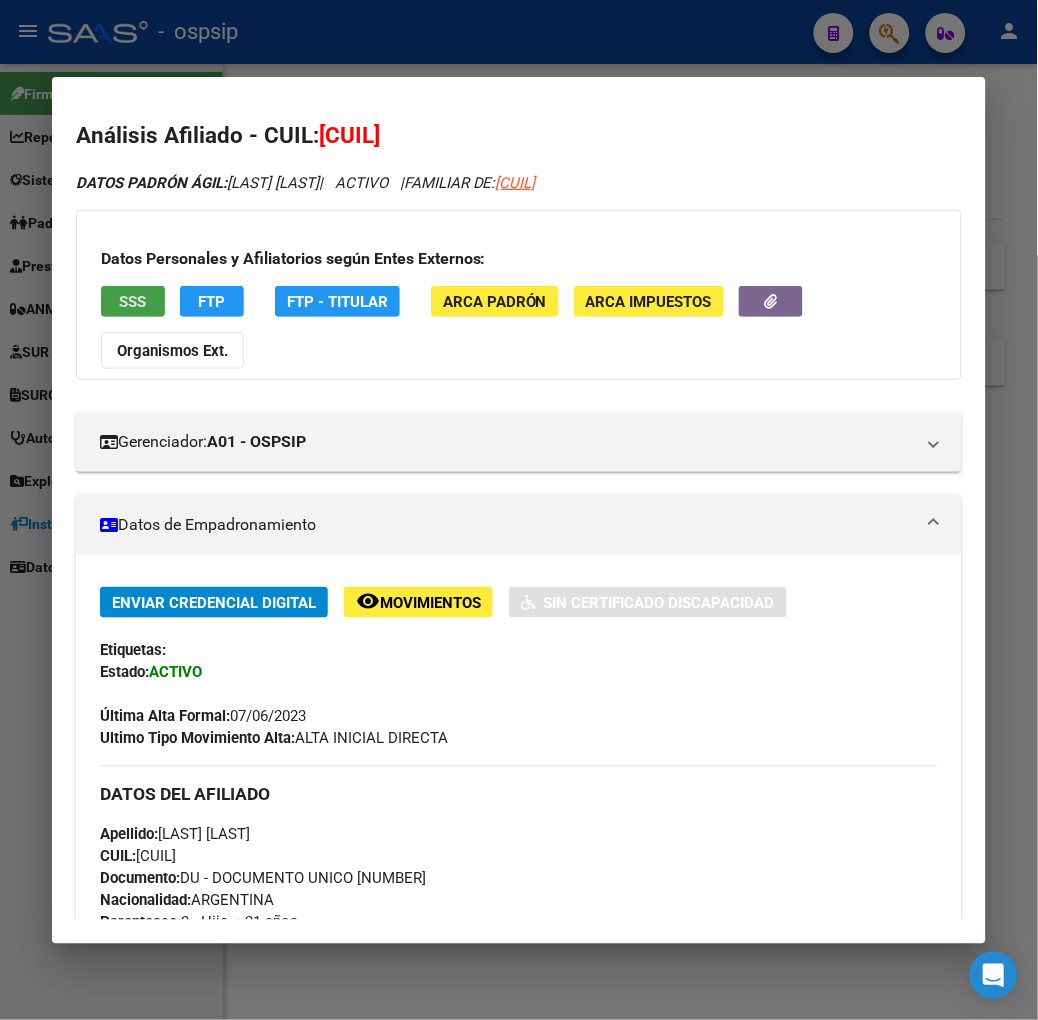 click on "SSS" at bounding box center (132, 302) 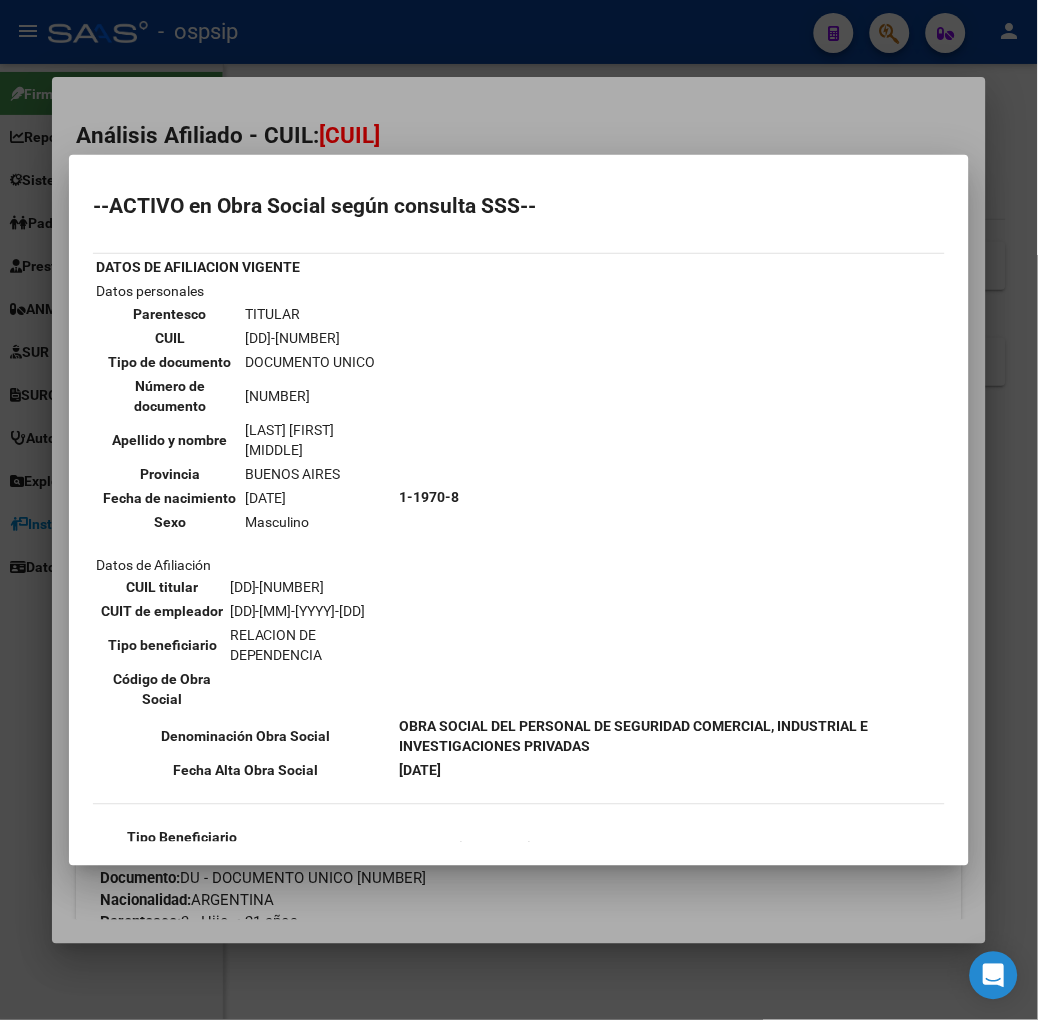 scroll, scrollTop: 111, scrollLeft: 0, axis: vertical 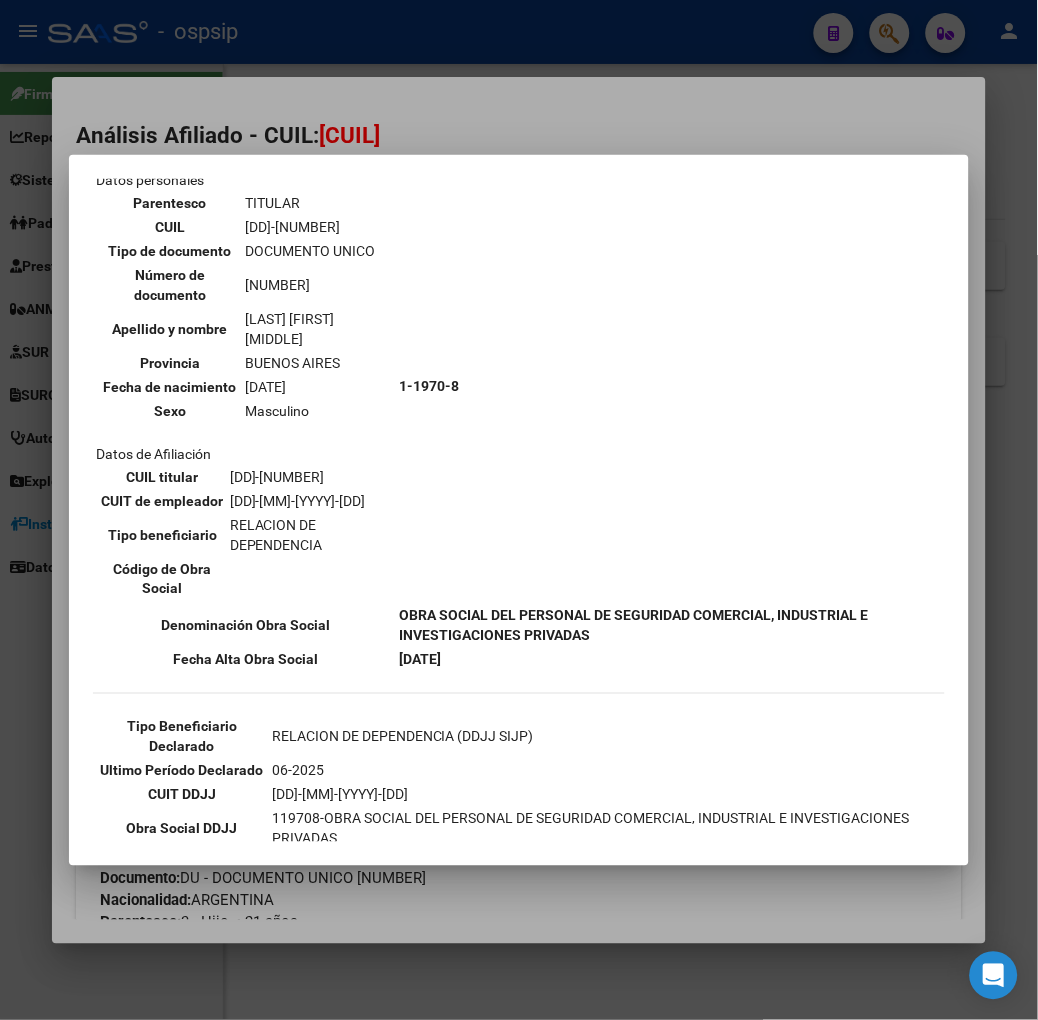 click at bounding box center [519, 510] 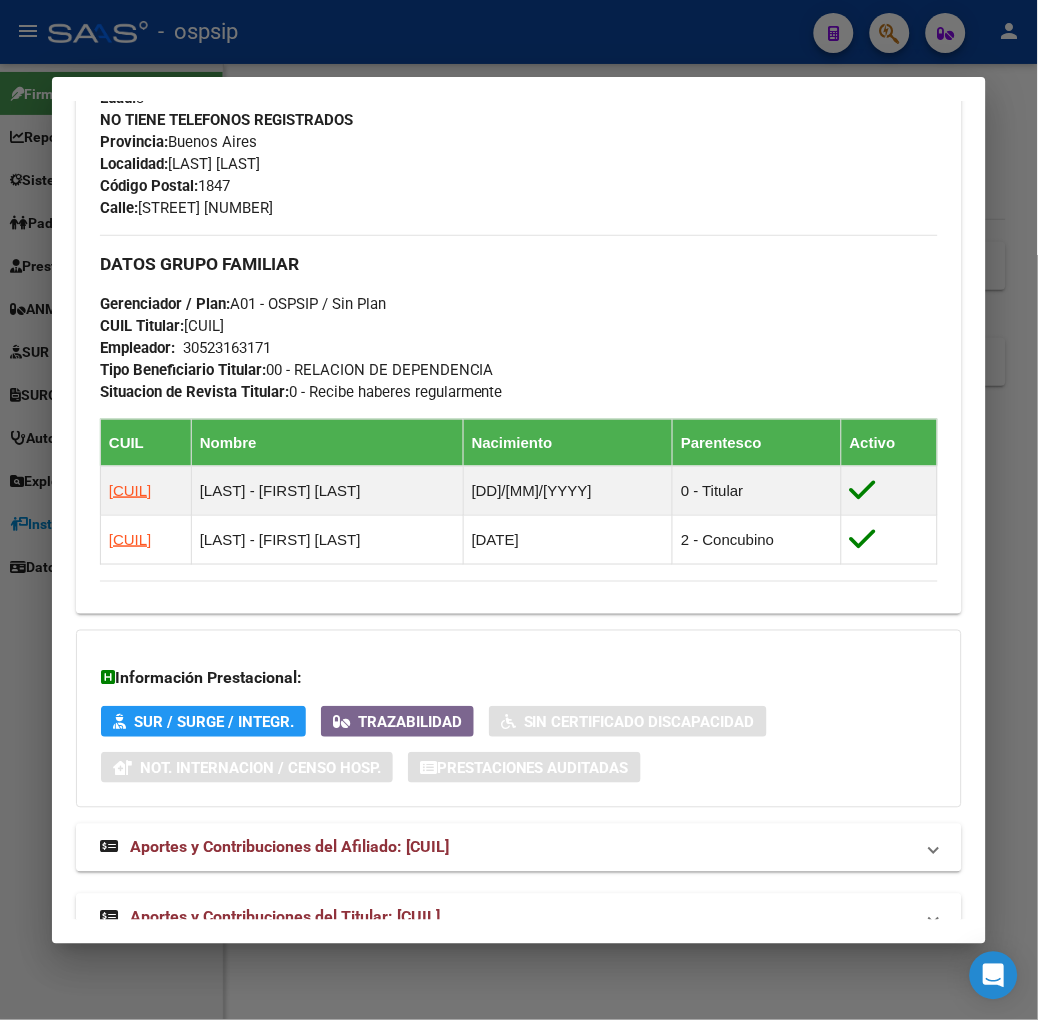 click on "Aportes y Contribuciones del Titular: [CUIL]" at bounding box center [519, 918] 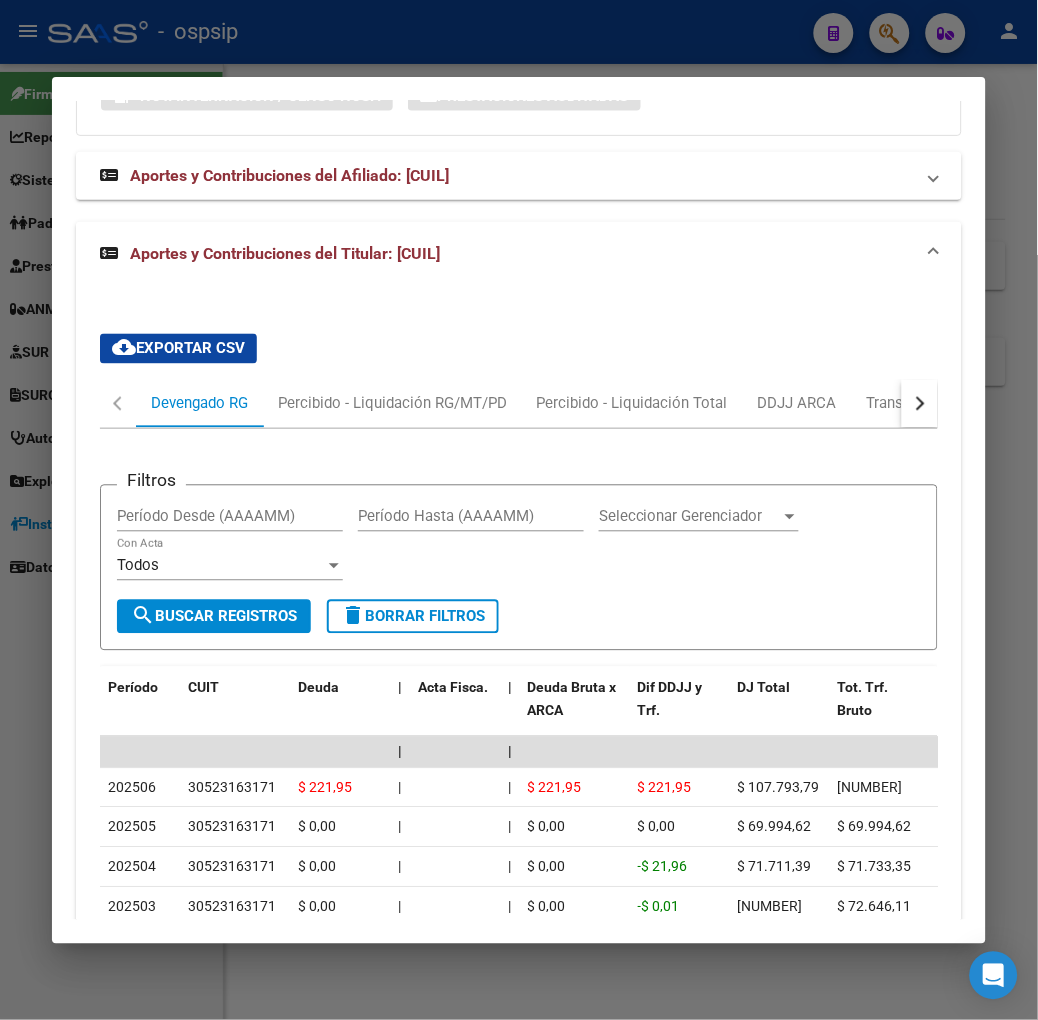 scroll, scrollTop: 1718, scrollLeft: 0, axis: vertical 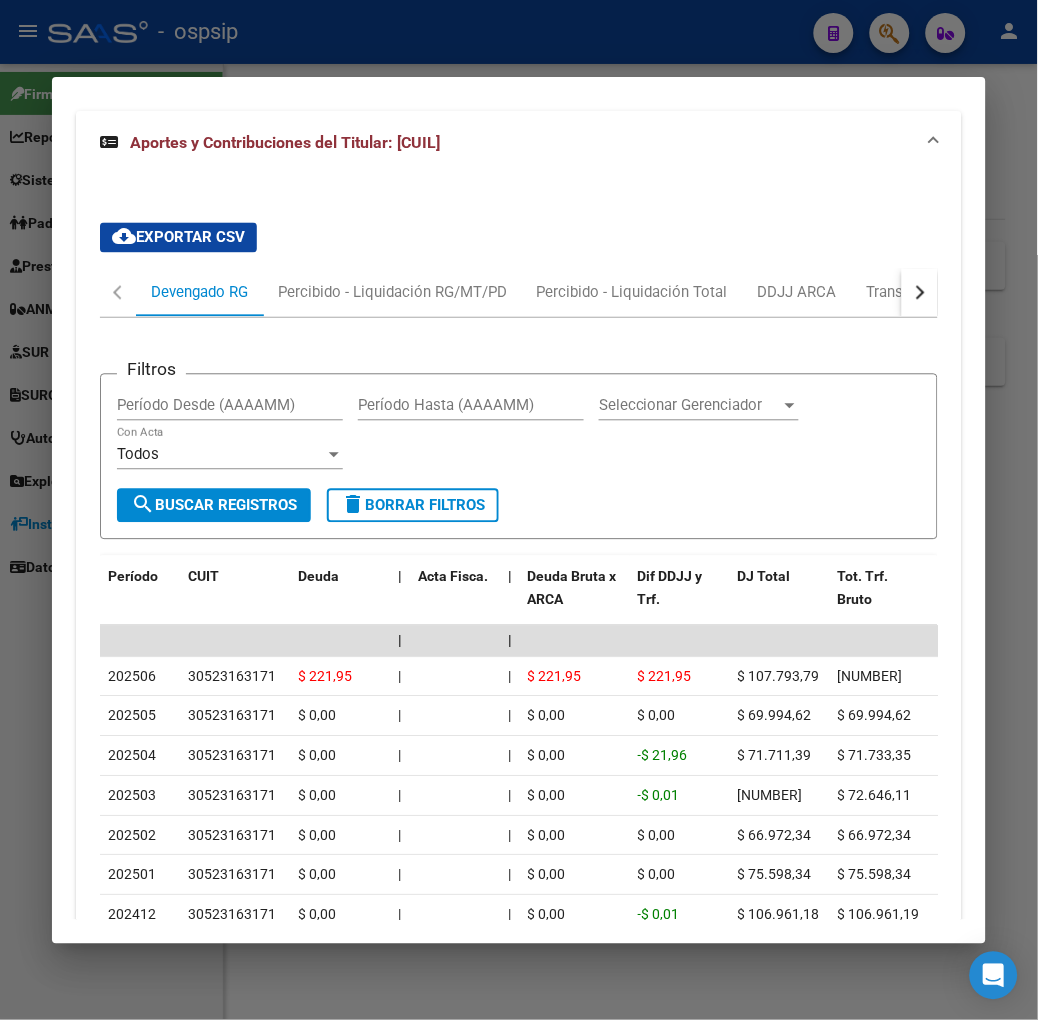 click at bounding box center (519, 510) 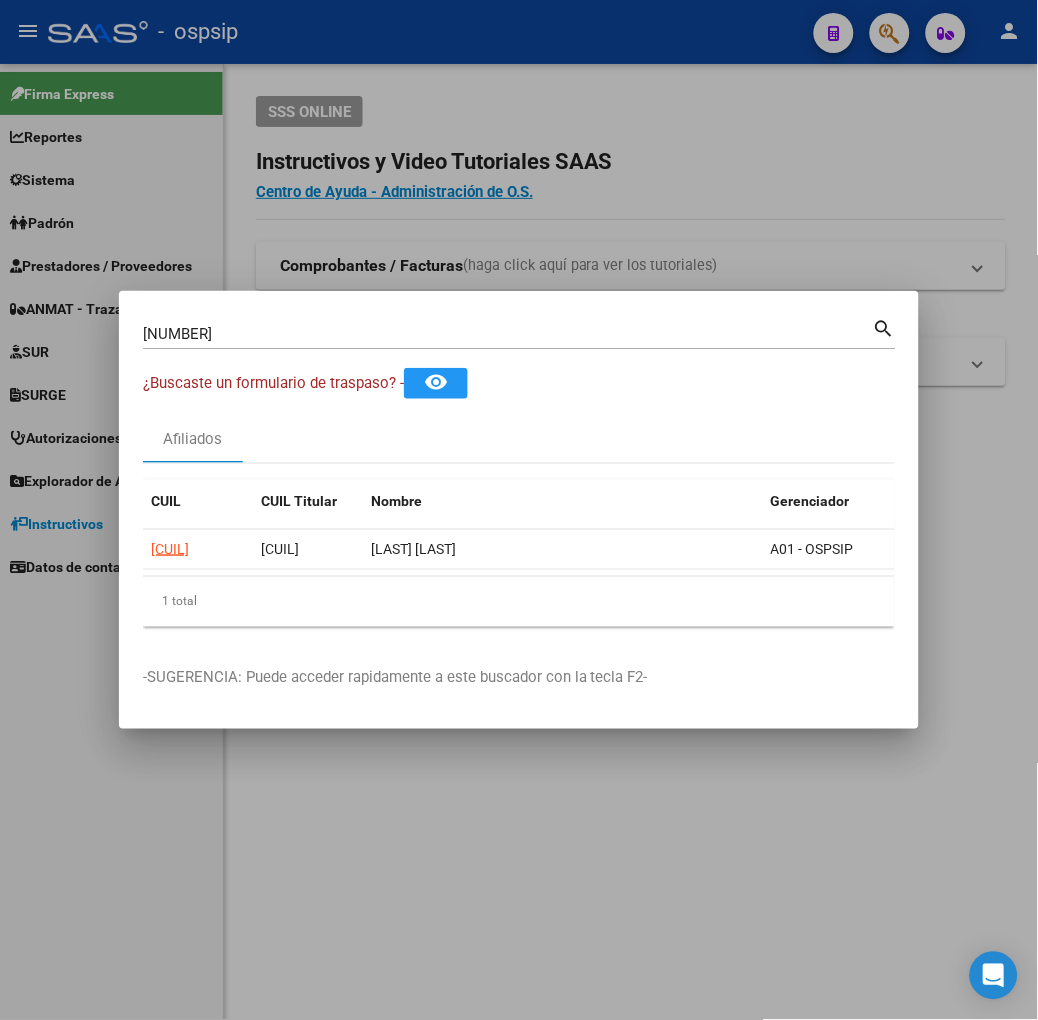 click on "[NUMBER] Buscar (apellido, dni, cuil, nro traspaso, cuit, obra social)" at bounding box center (508, 334) 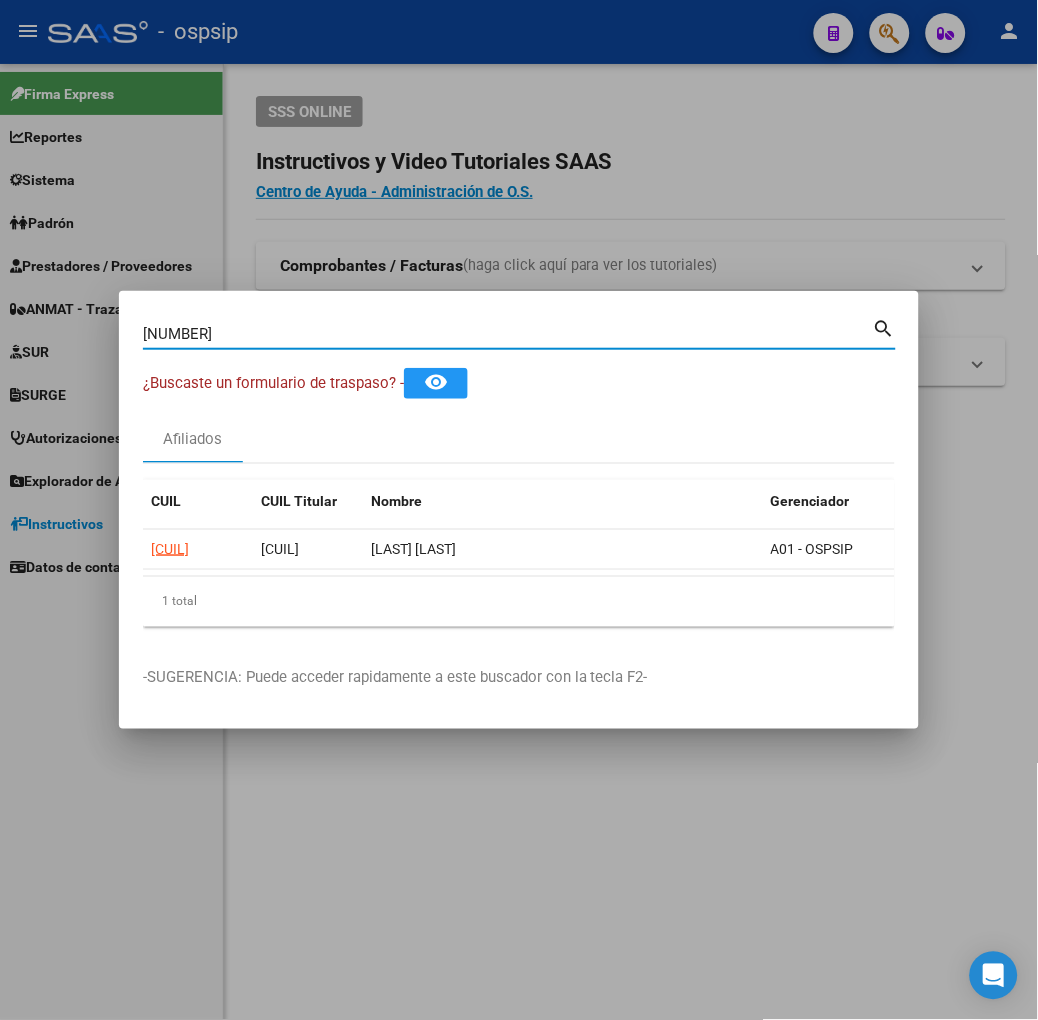 click on "[NUMBER] Buscar (apellido, dni, cuil, nro traspaso, cuit, obra social)" at bounding box center [508, 334] 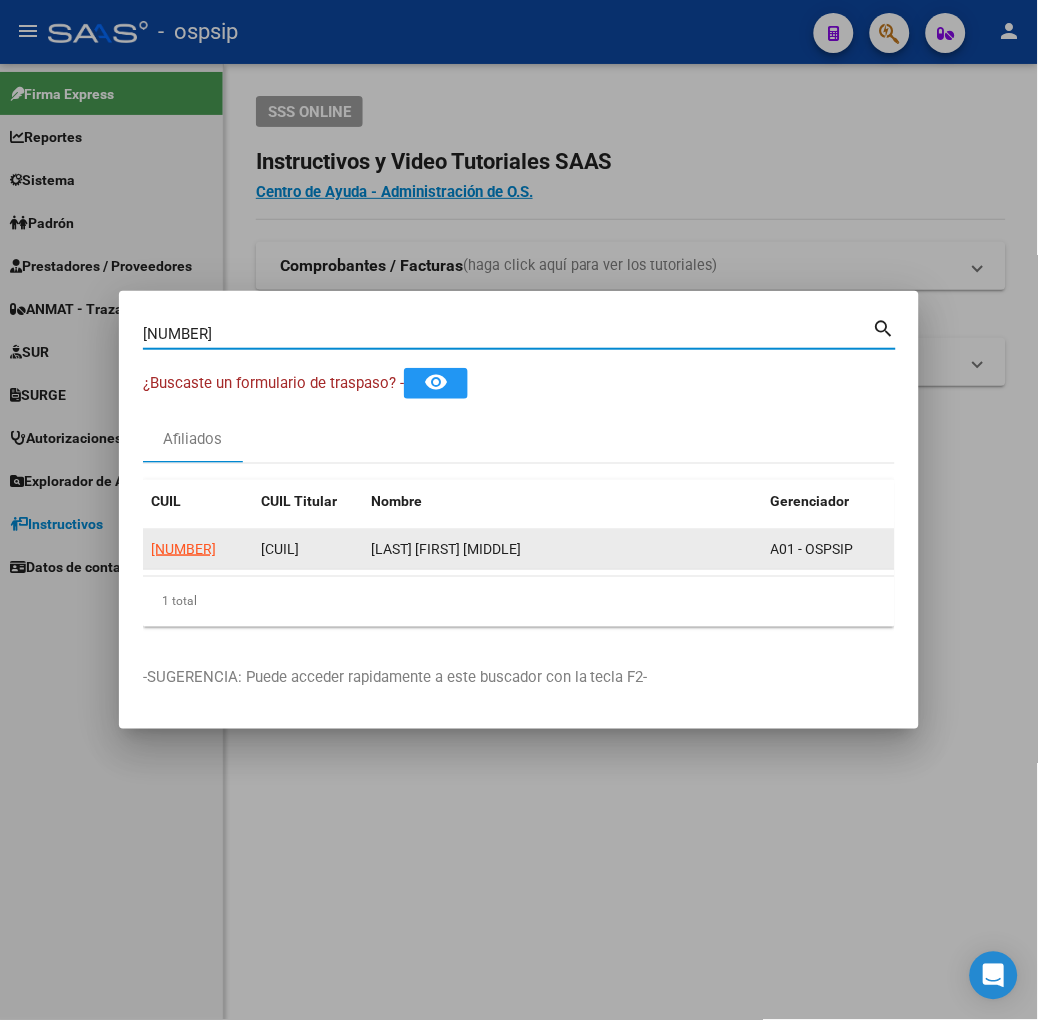 click on "[NUMBER]" 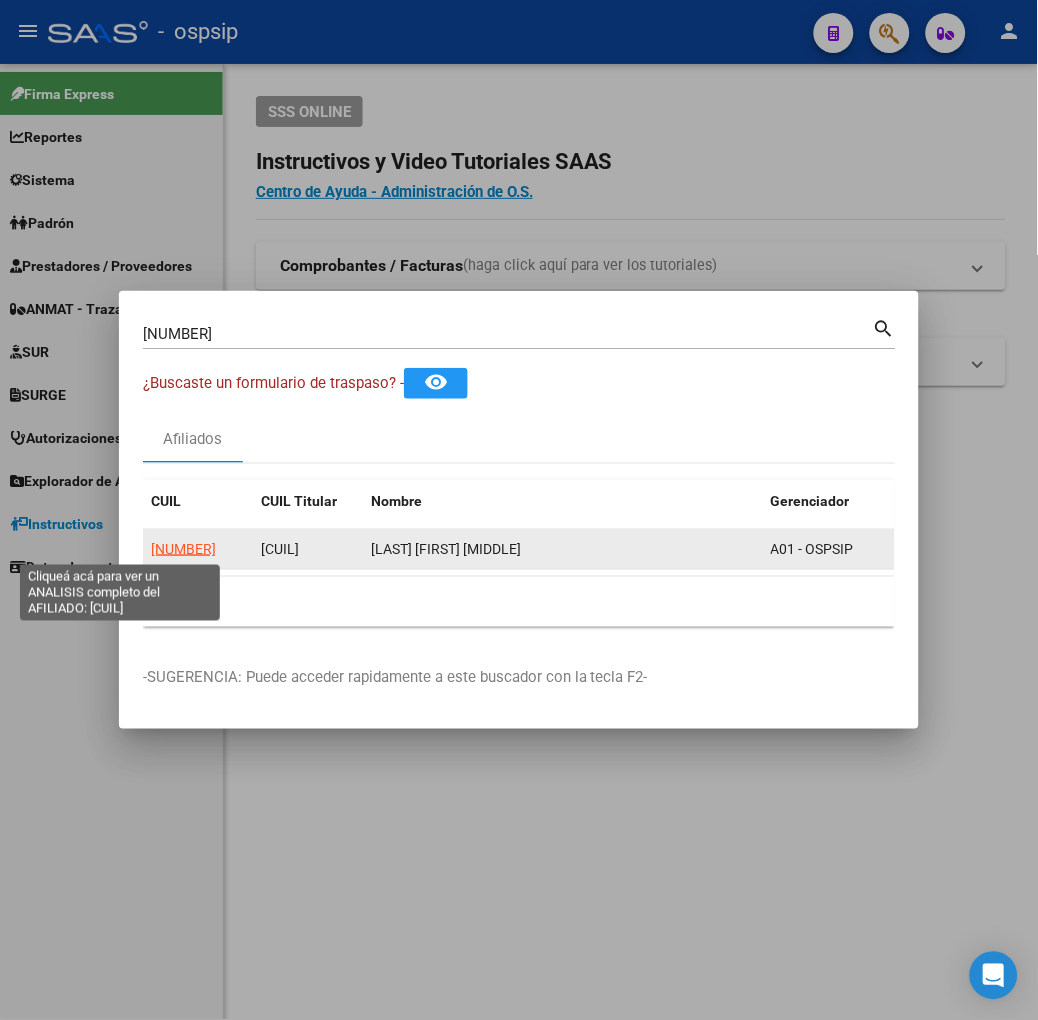 click on "[NUMBER]" 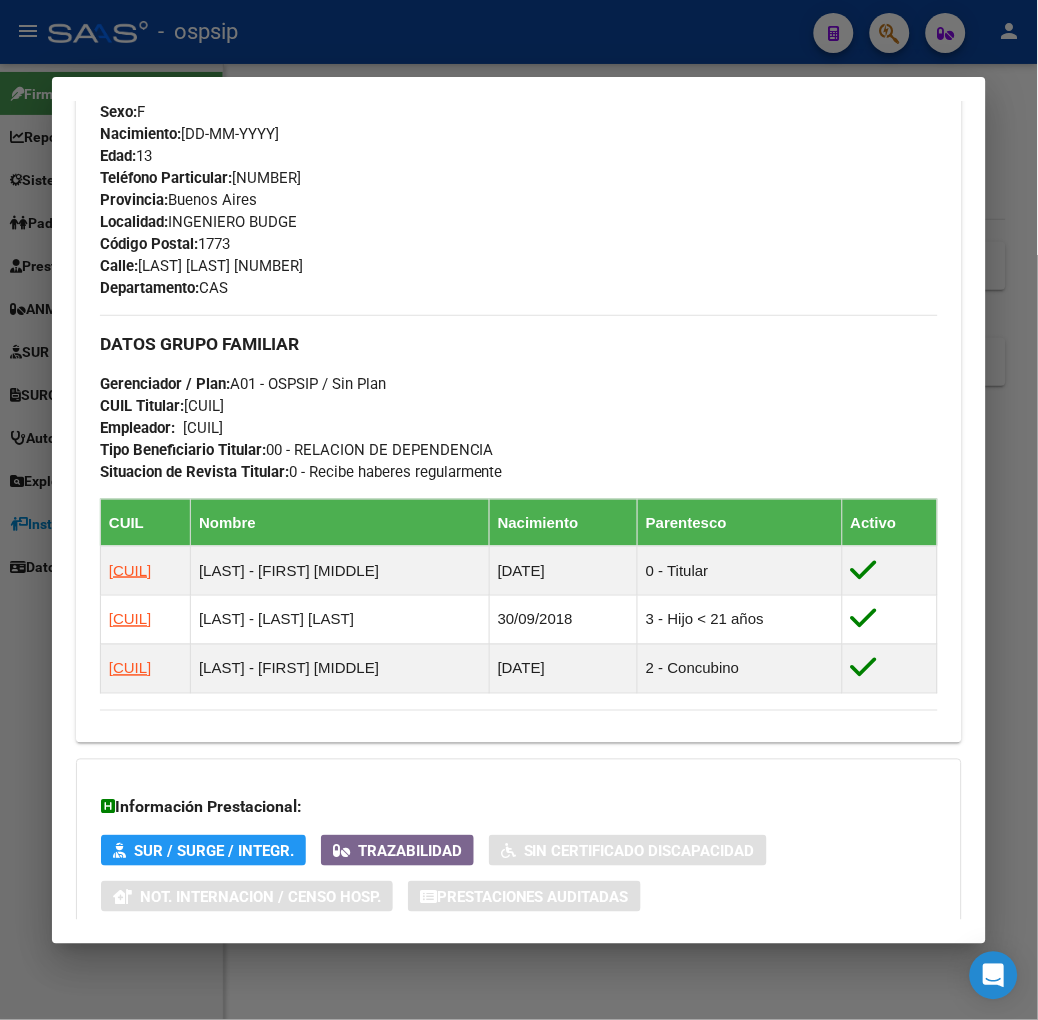 scroll, scrollTop: 1022, scrollLeft: 0, axis: vertical 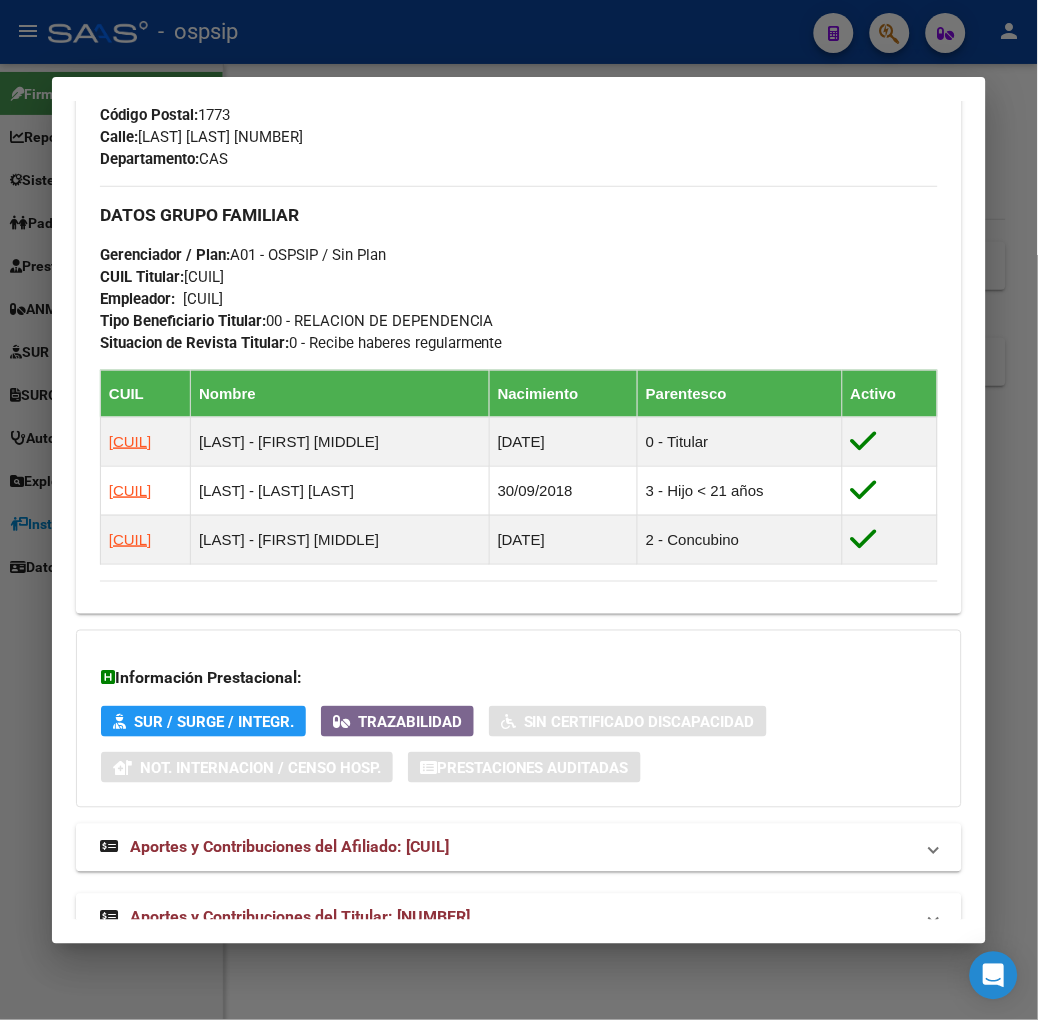 click on "Aportes y Contribuciones del Titular: [NUMBER]" at bounding box center (519, 918) 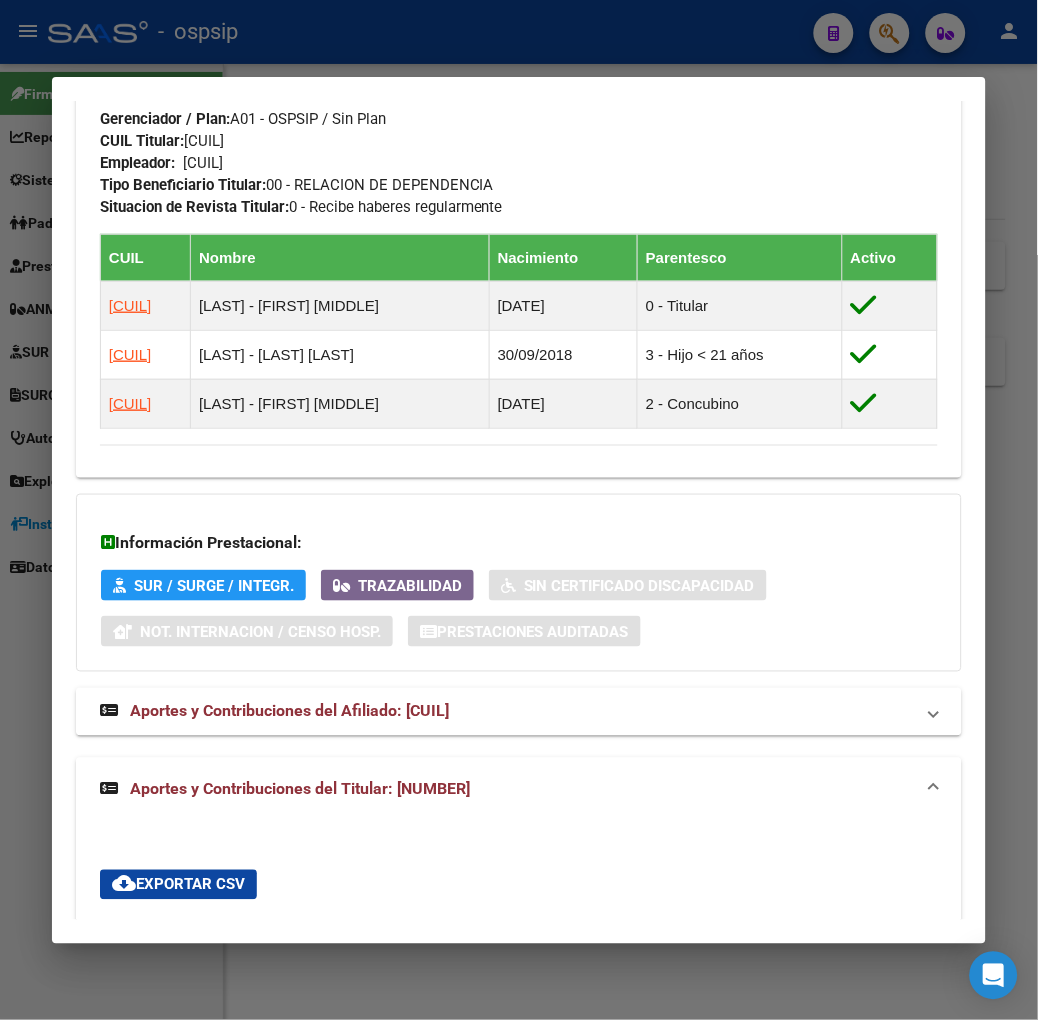 scroll, scrollTop: 0, scrollLeft: 0, axis: both 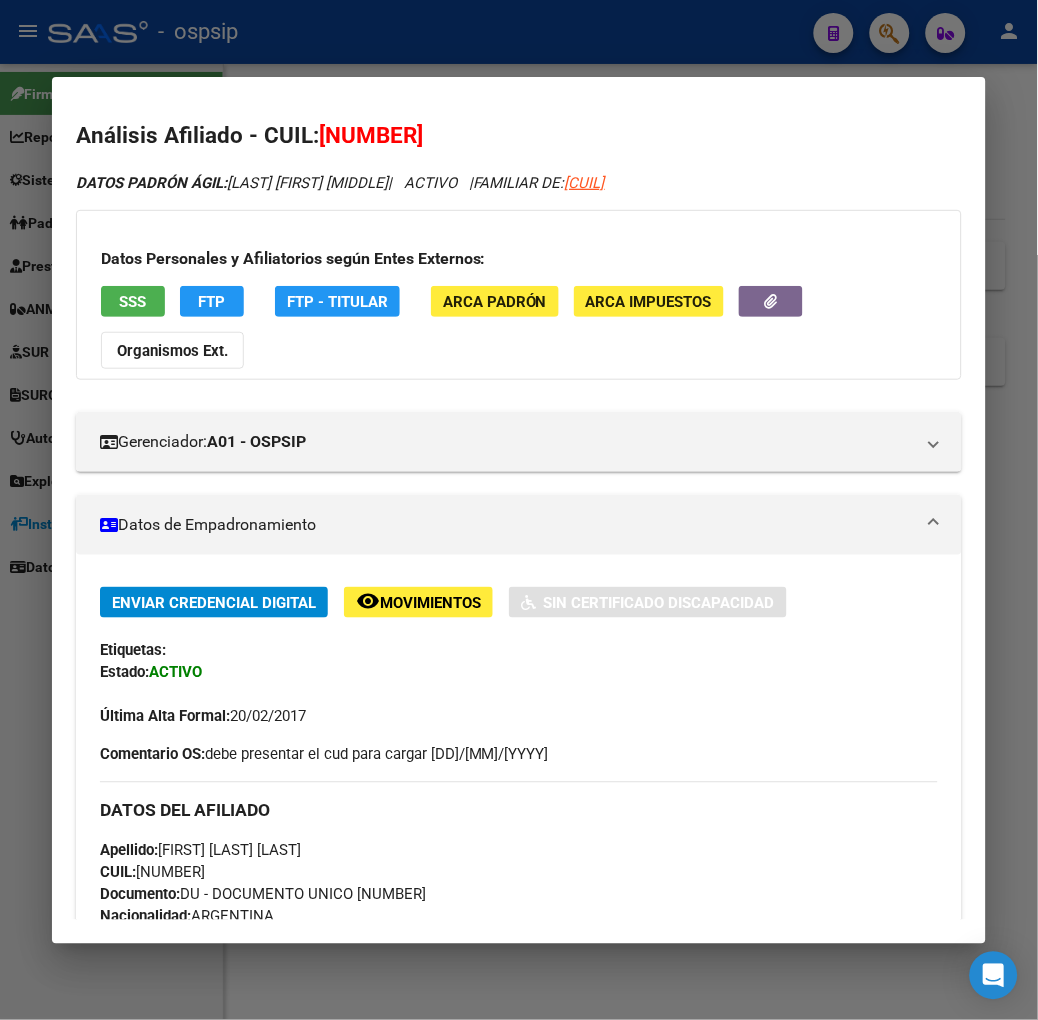 click on "SSS" at bounding box center [132, 302] 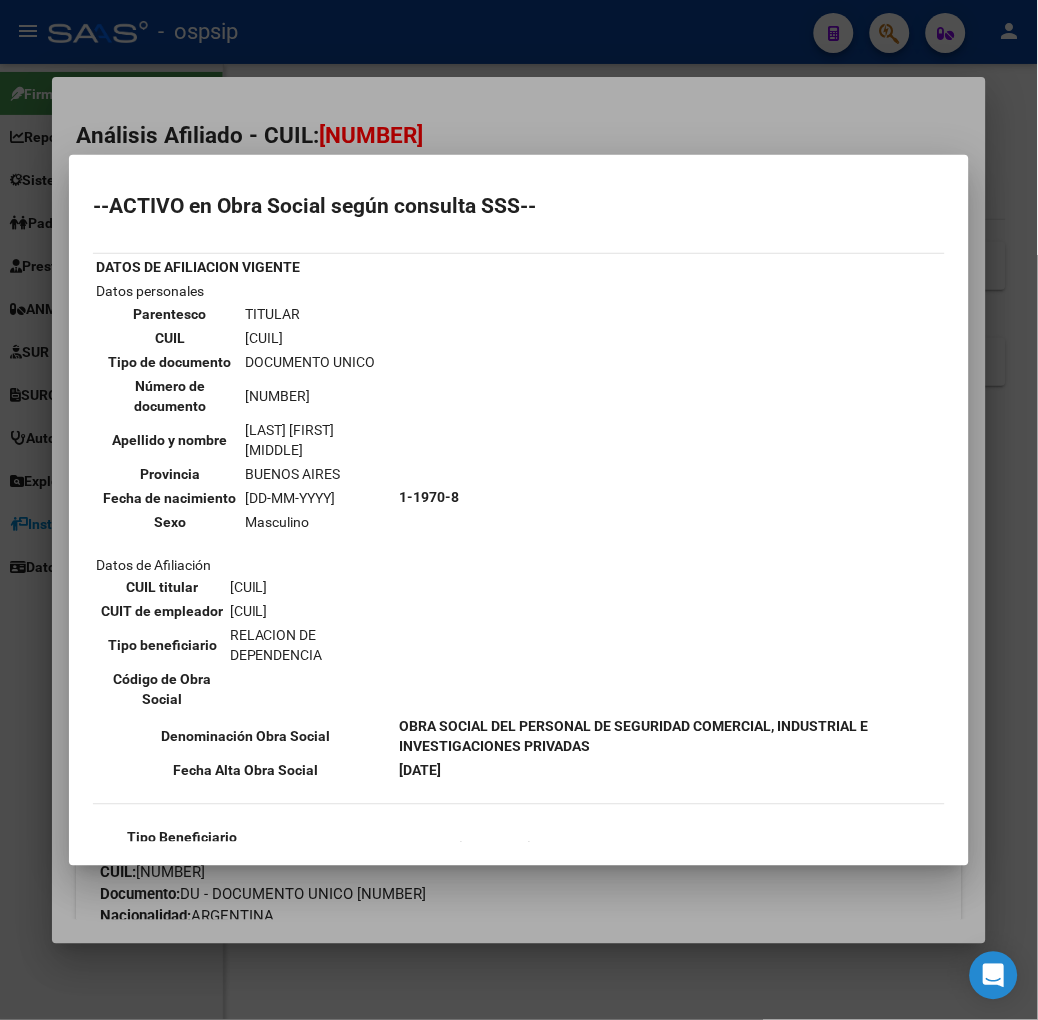 click at bounding box center [519, 510] 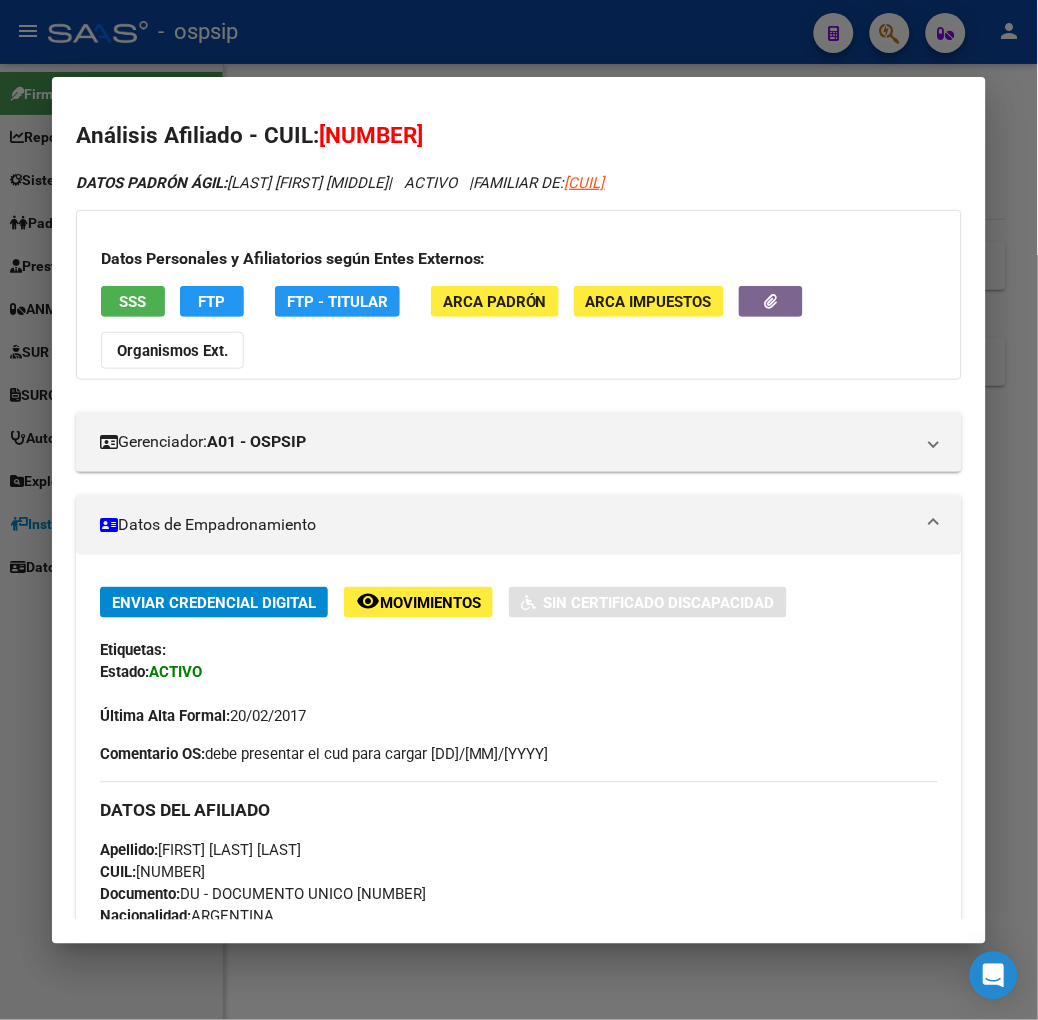 click at bounding box center [519, 510] 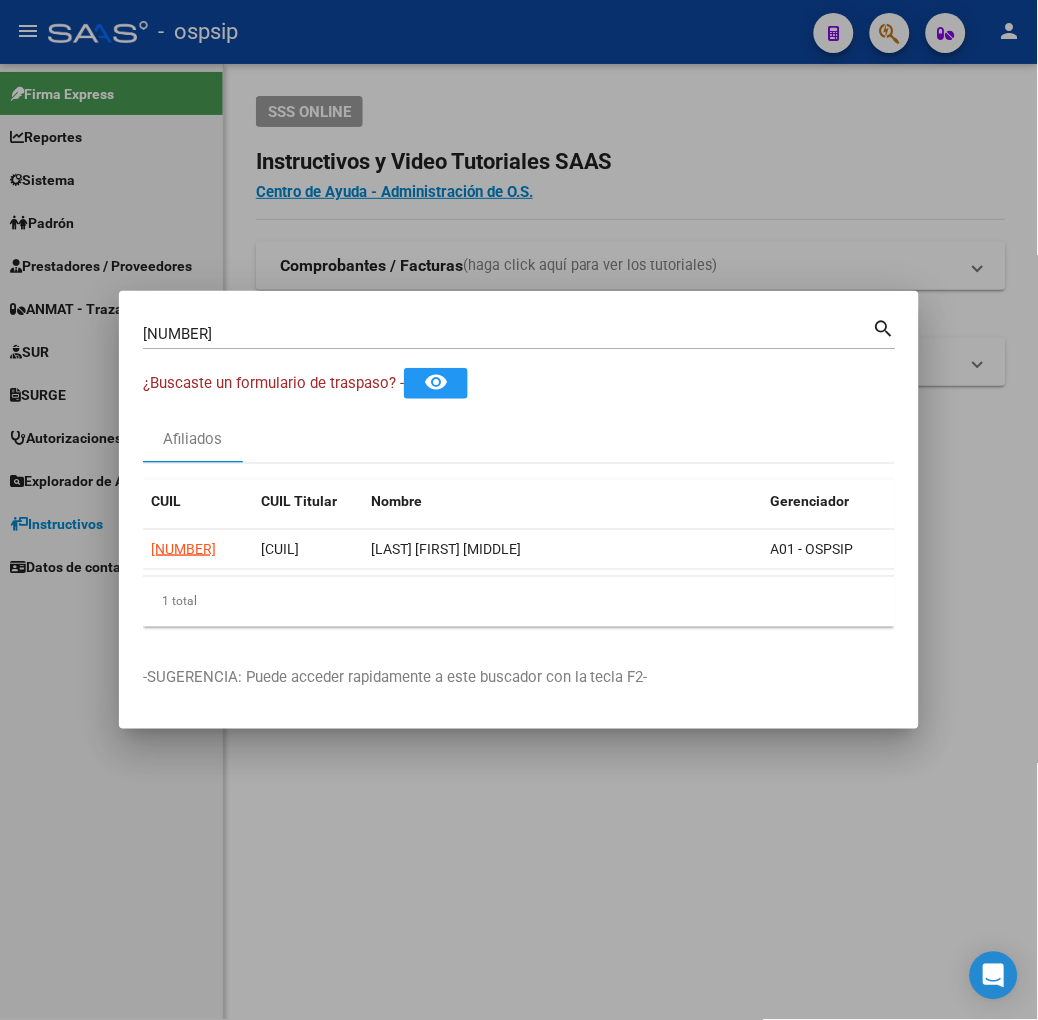 click on "[NUMBER]" at bounding box center [508, 334] 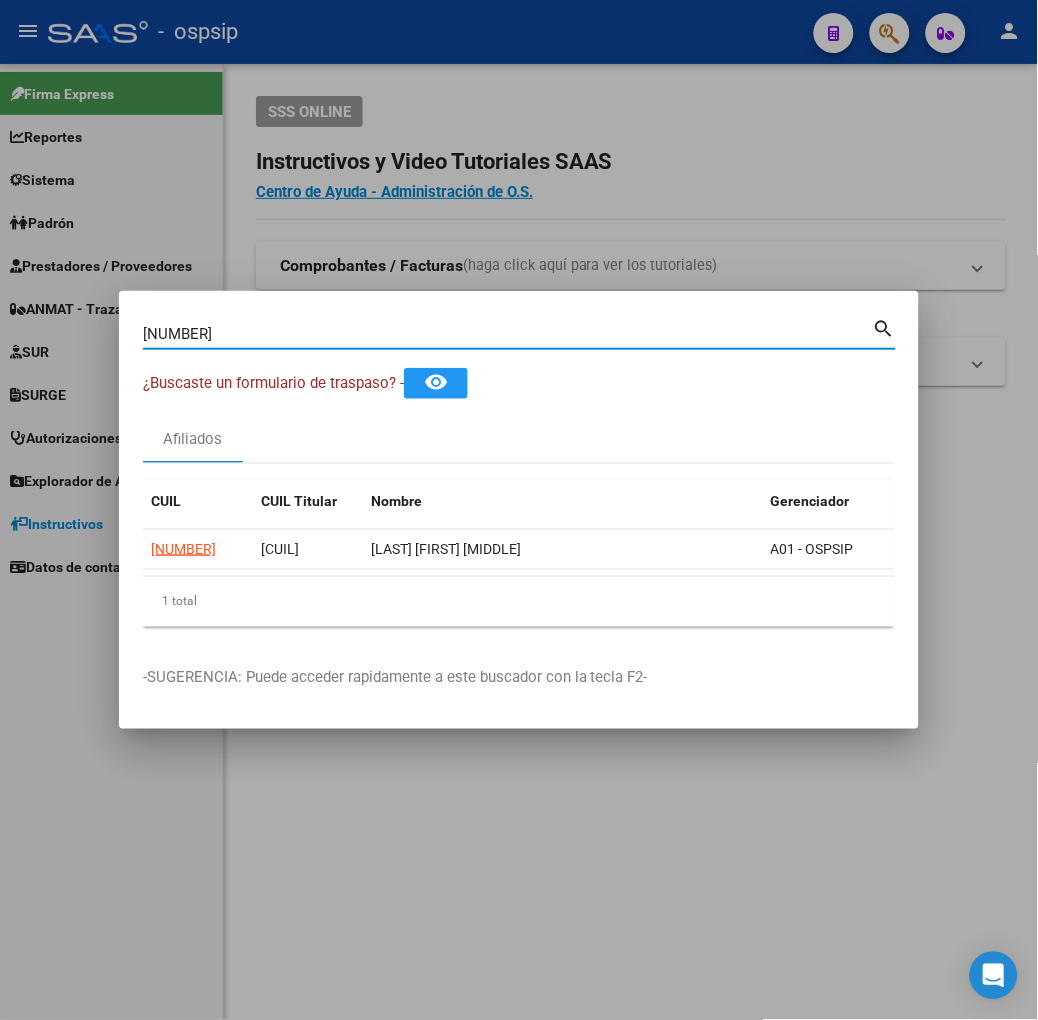 click on "[NUMBER]" at bounding box center (508, 334) 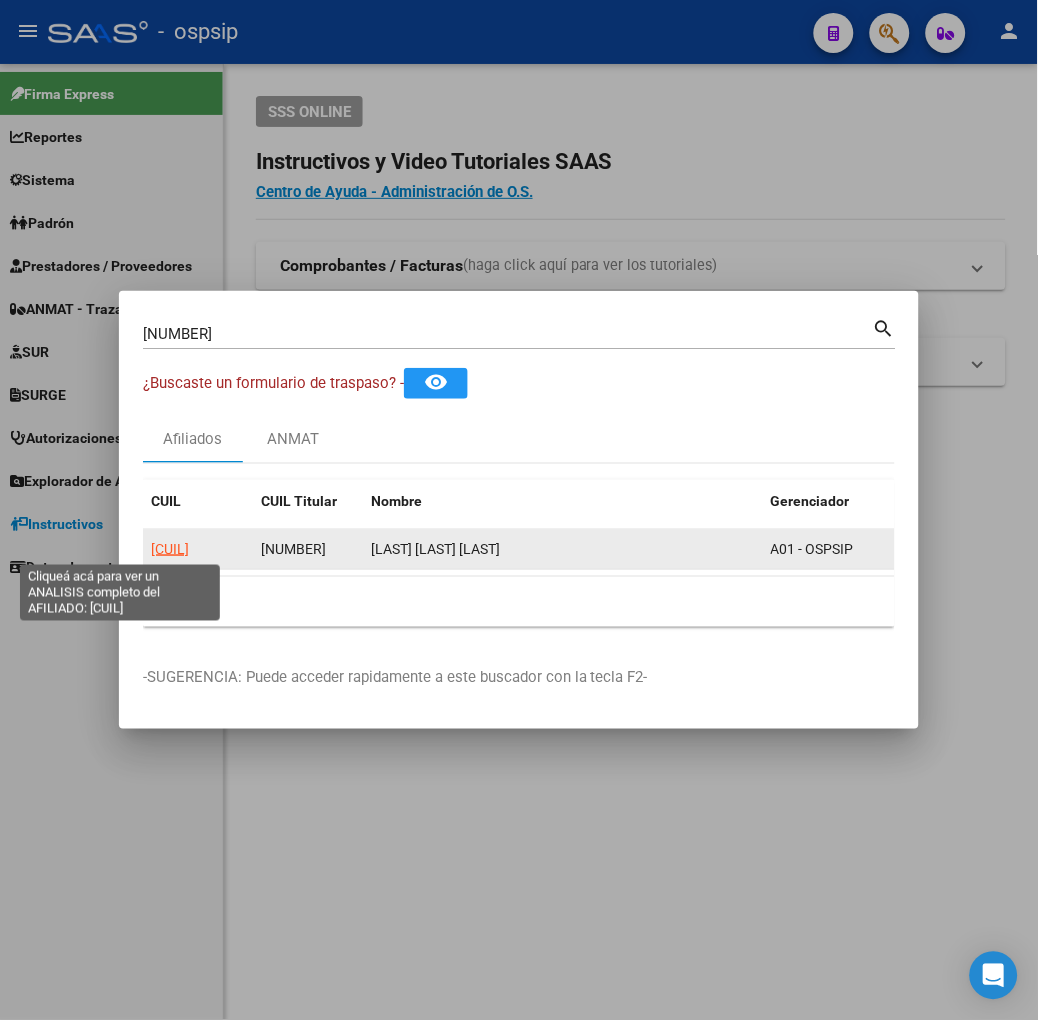 click on "[CUIL]" 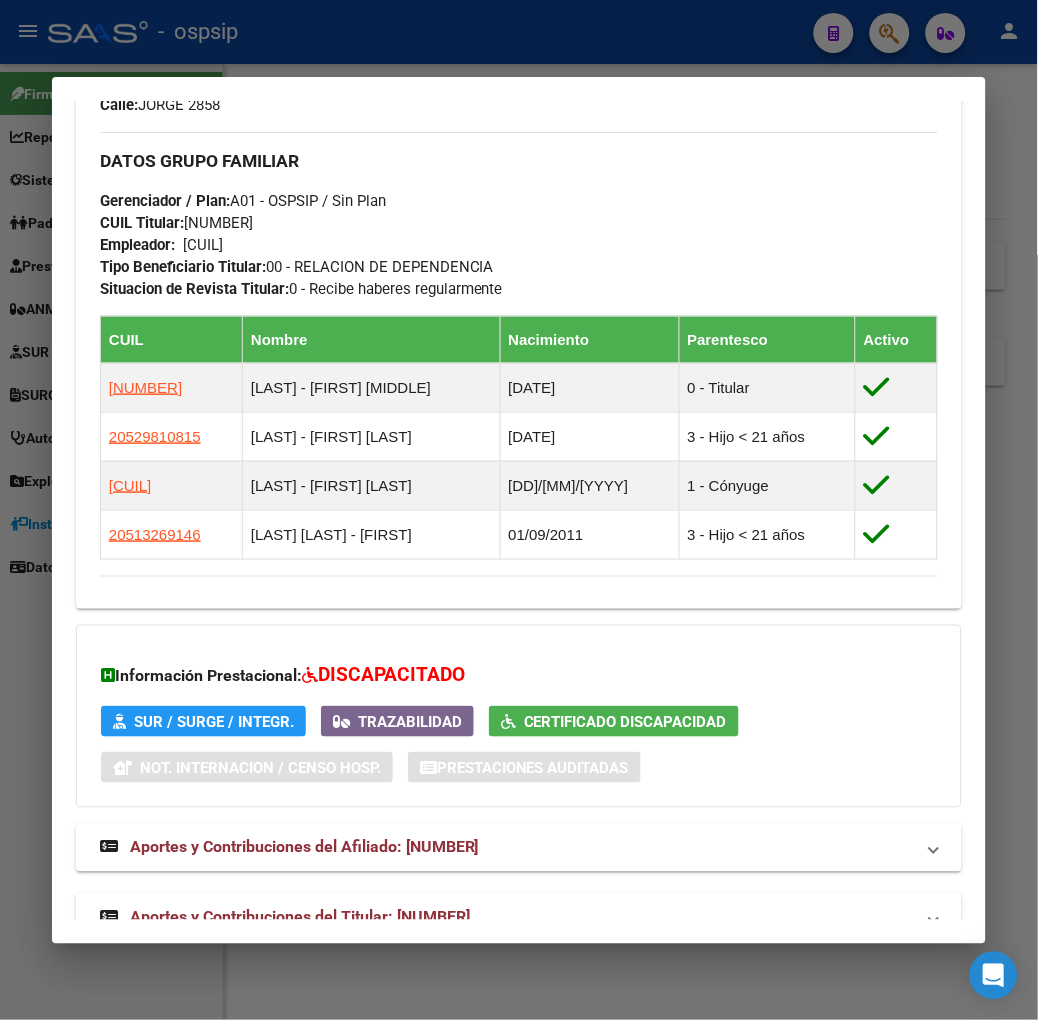 click on "Aportes y Contribuciones del Titular: [NUMBER]" at bounding box center [300, 917] 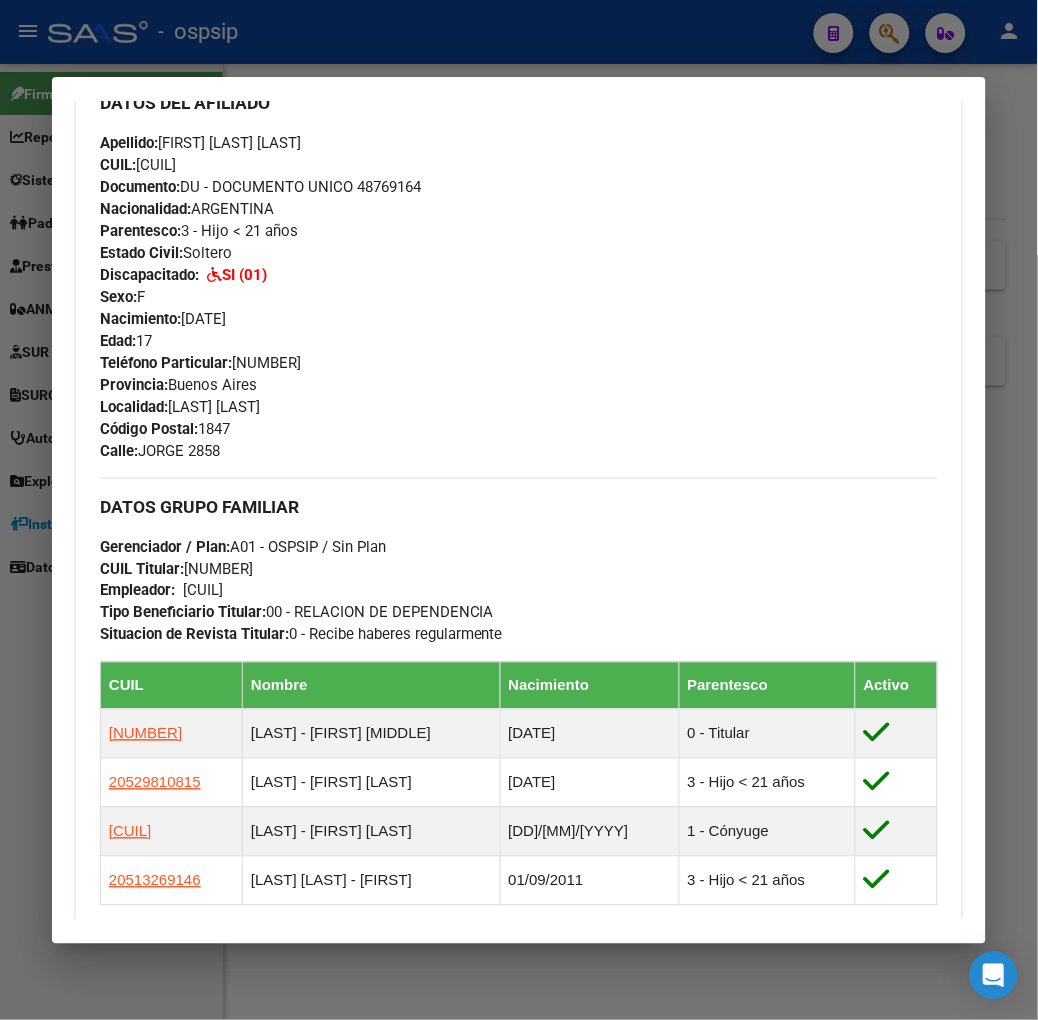 scroll, scrollTop: 0, scrollLeft: 0, axis: both 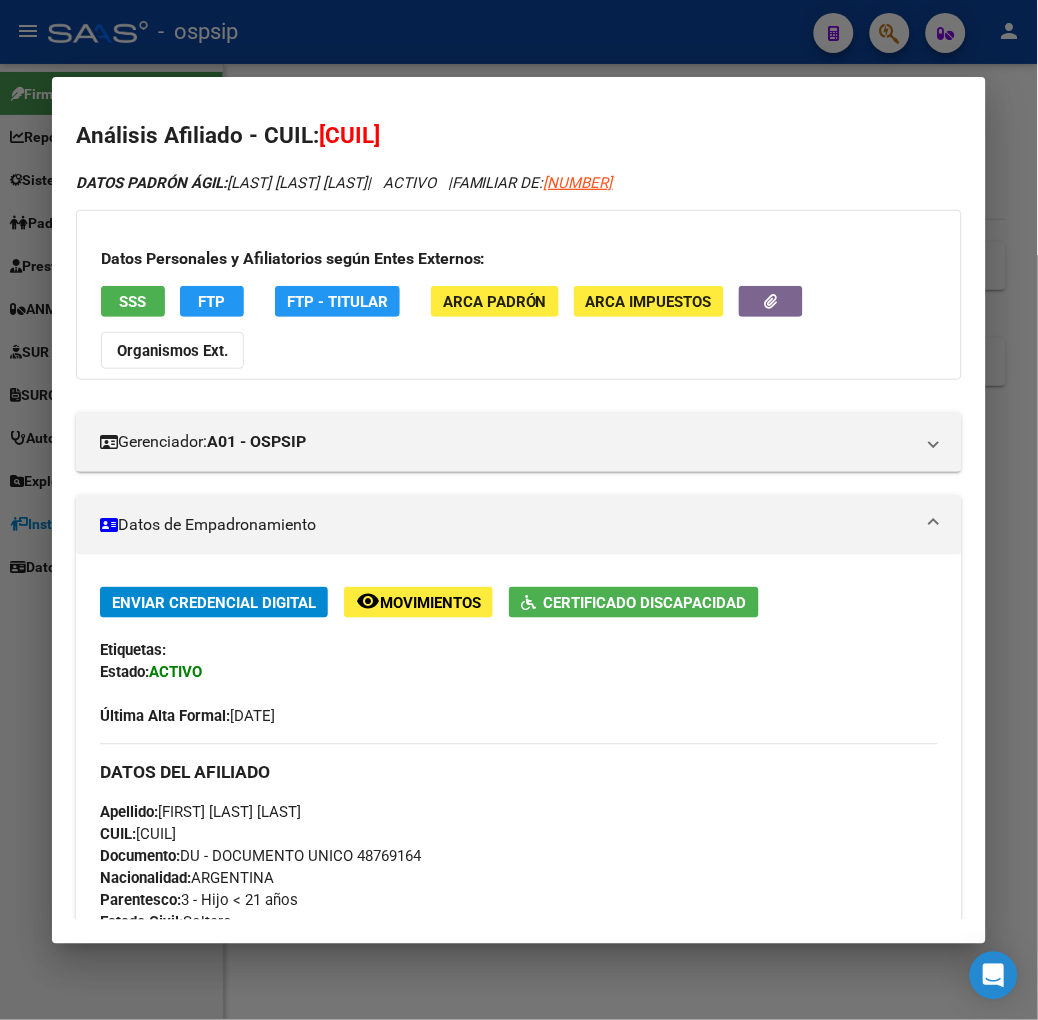 click on "SSS" at bounding box center (133, 301) 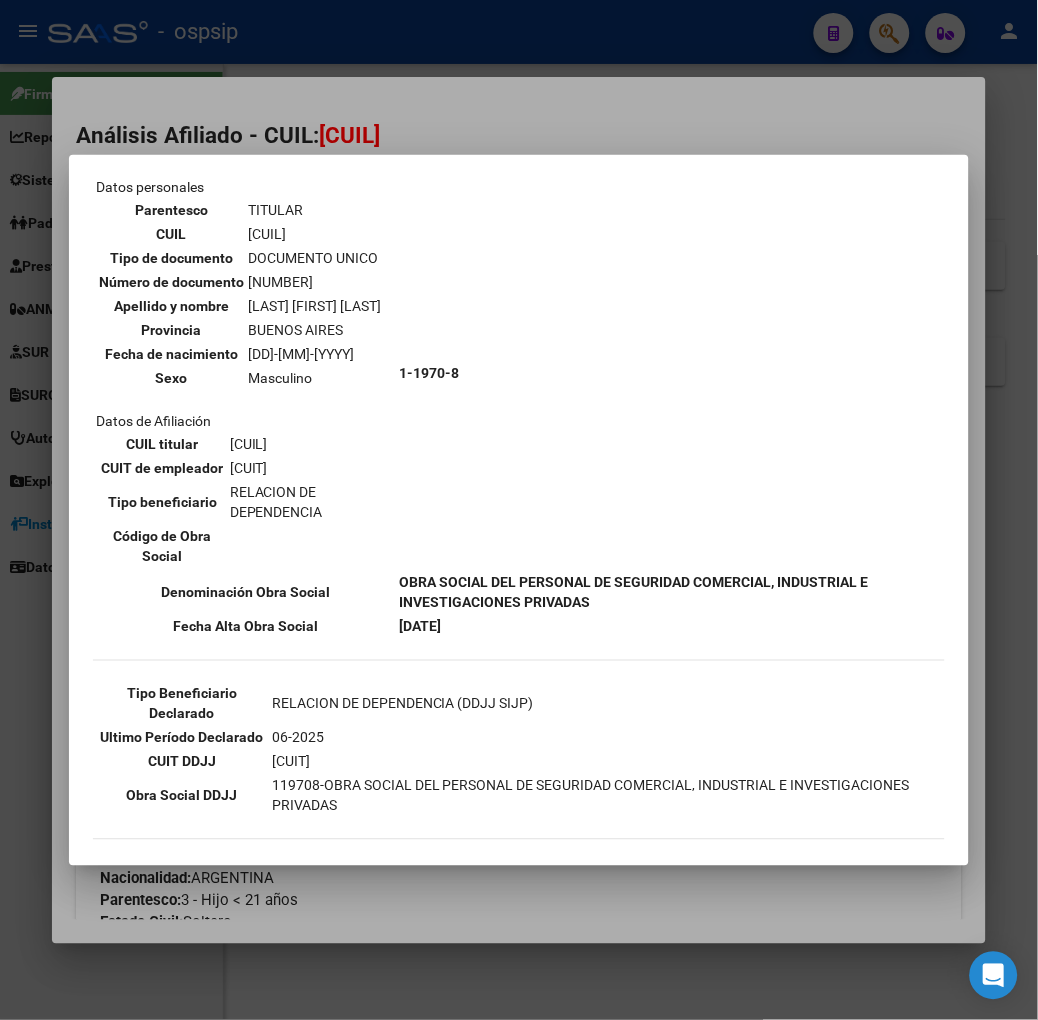 scroll, scrollTop: 222, scrollLeft: 0, axis: vertical 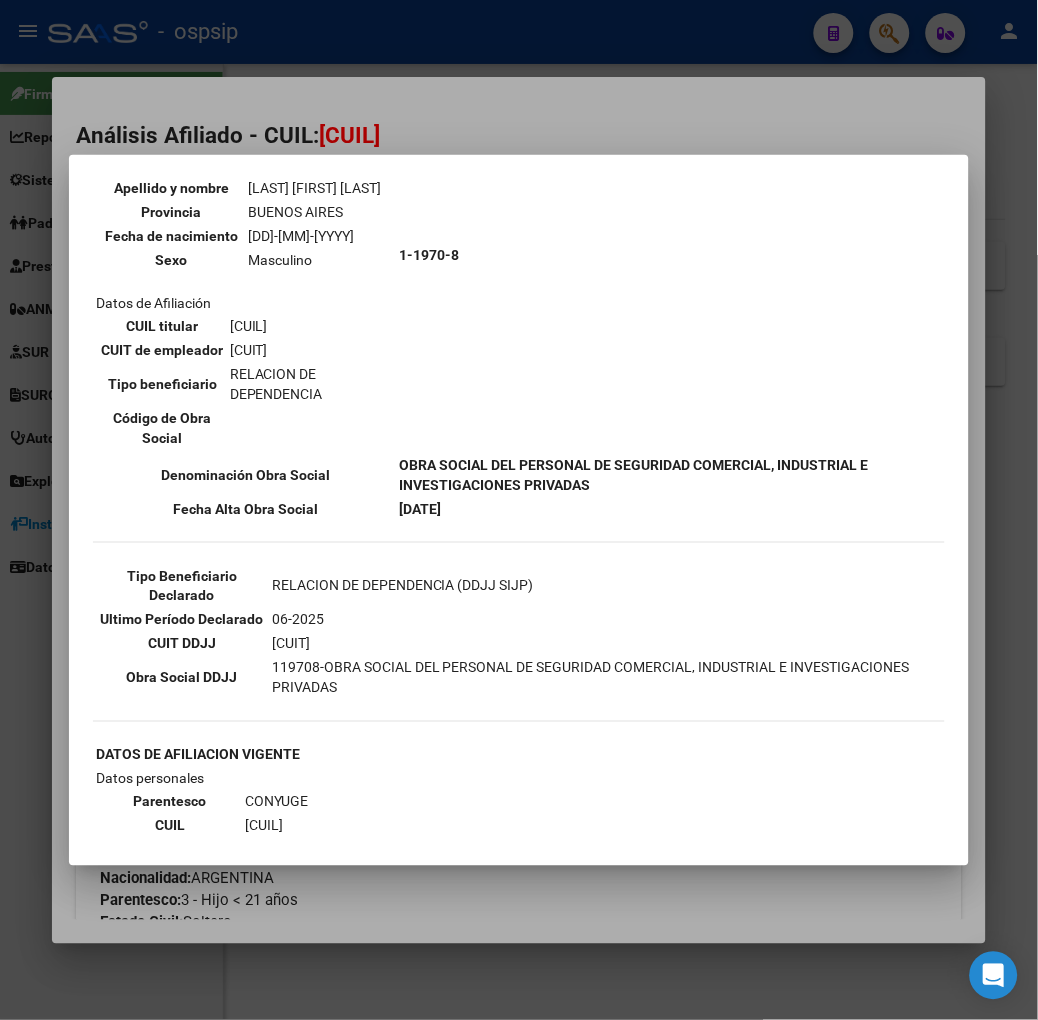 click at bounding box center [519, 510] 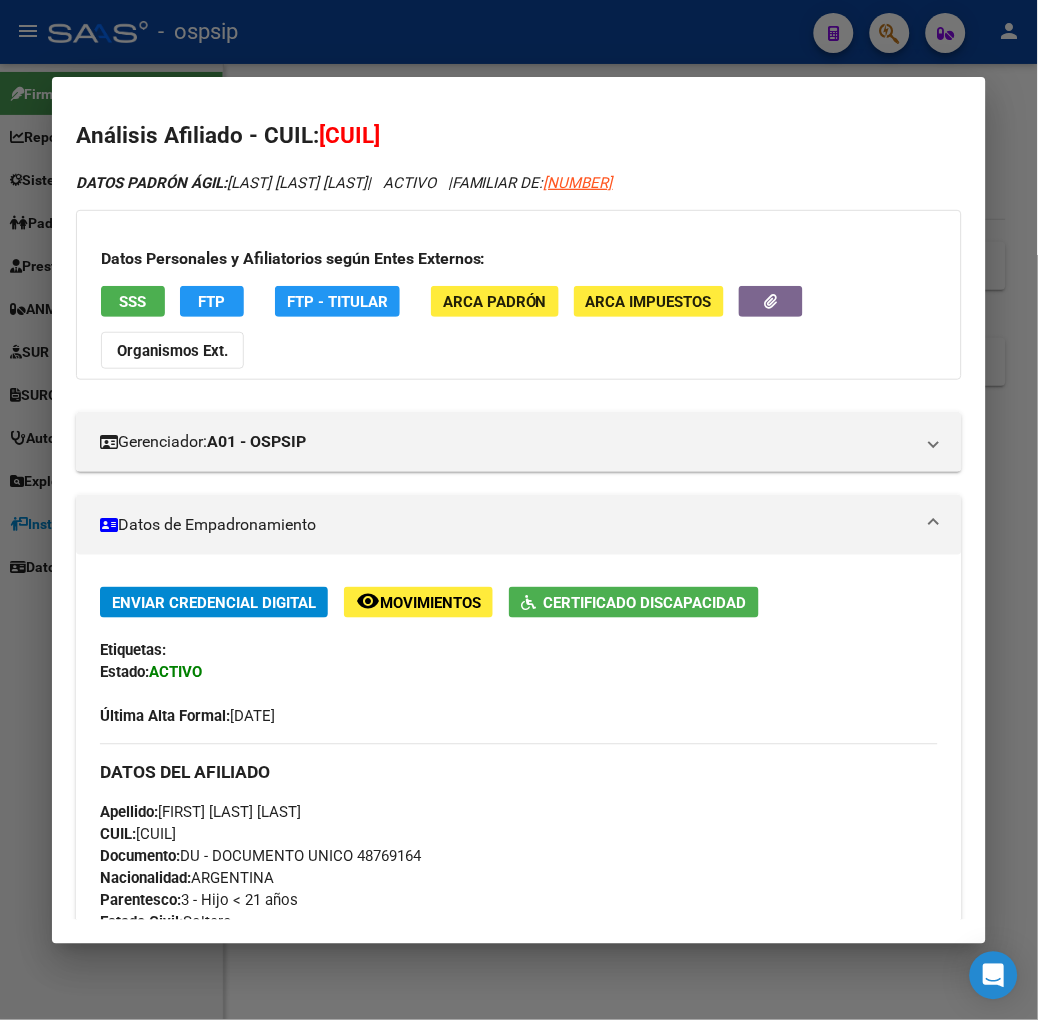 click at bounding box center (519, 510) 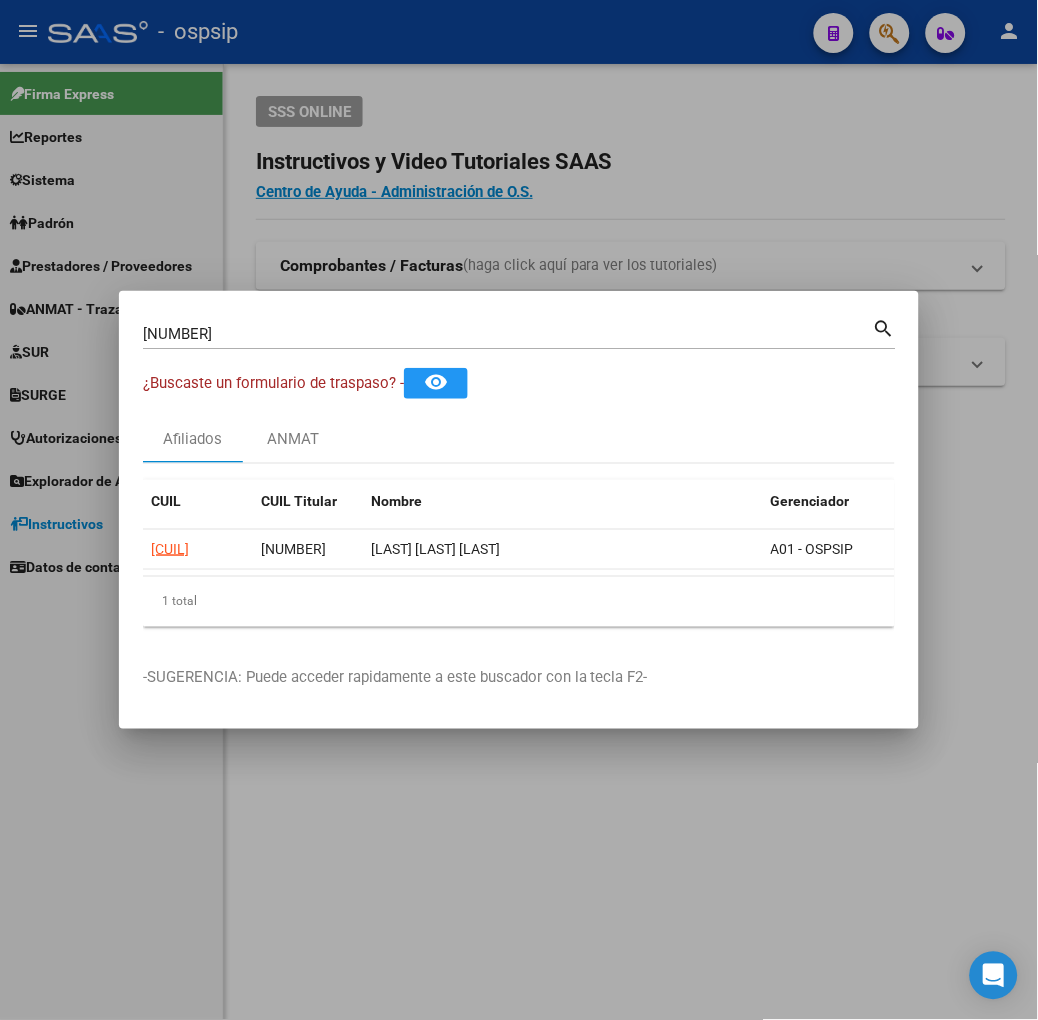 click on "[NUMBER]" at bounding box center [508, 334] 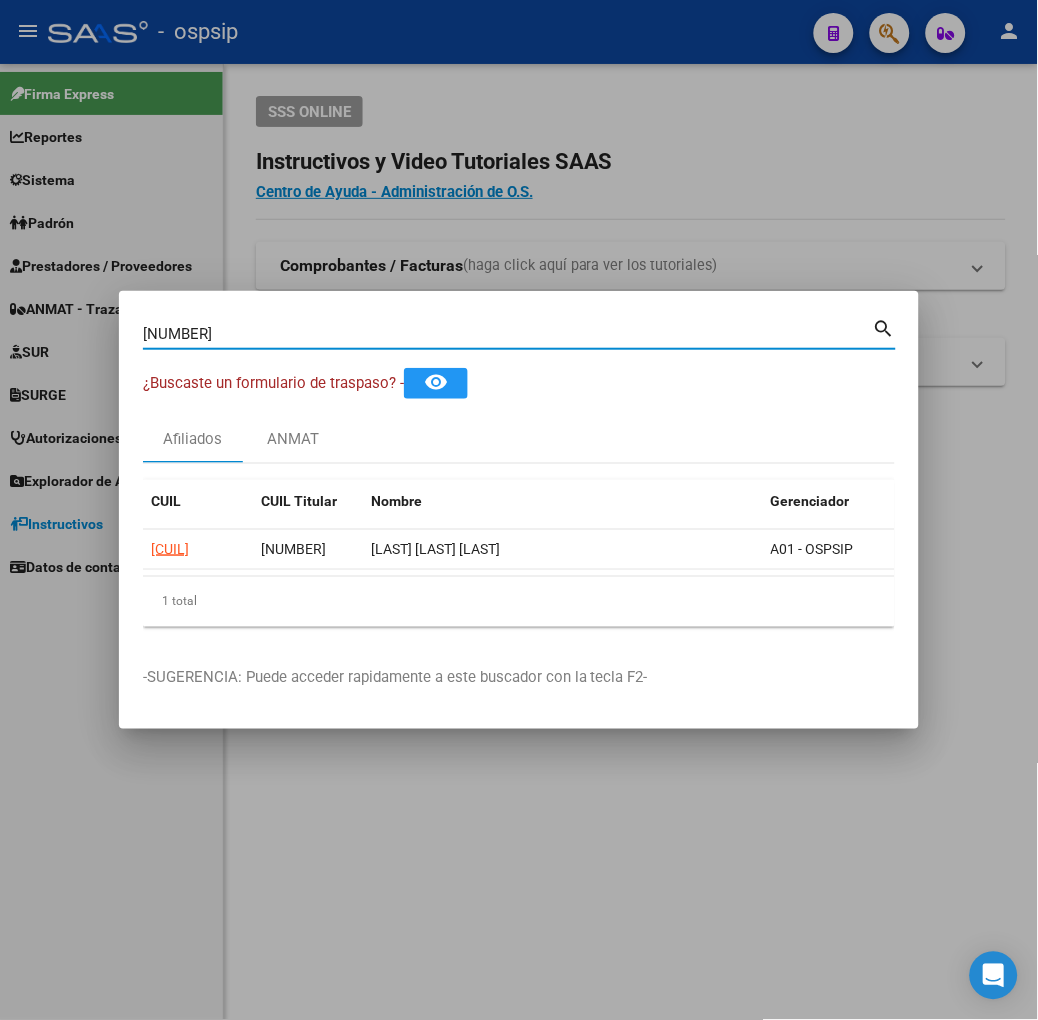 click on "[NUMBER]" at bounding box center (508, 334) 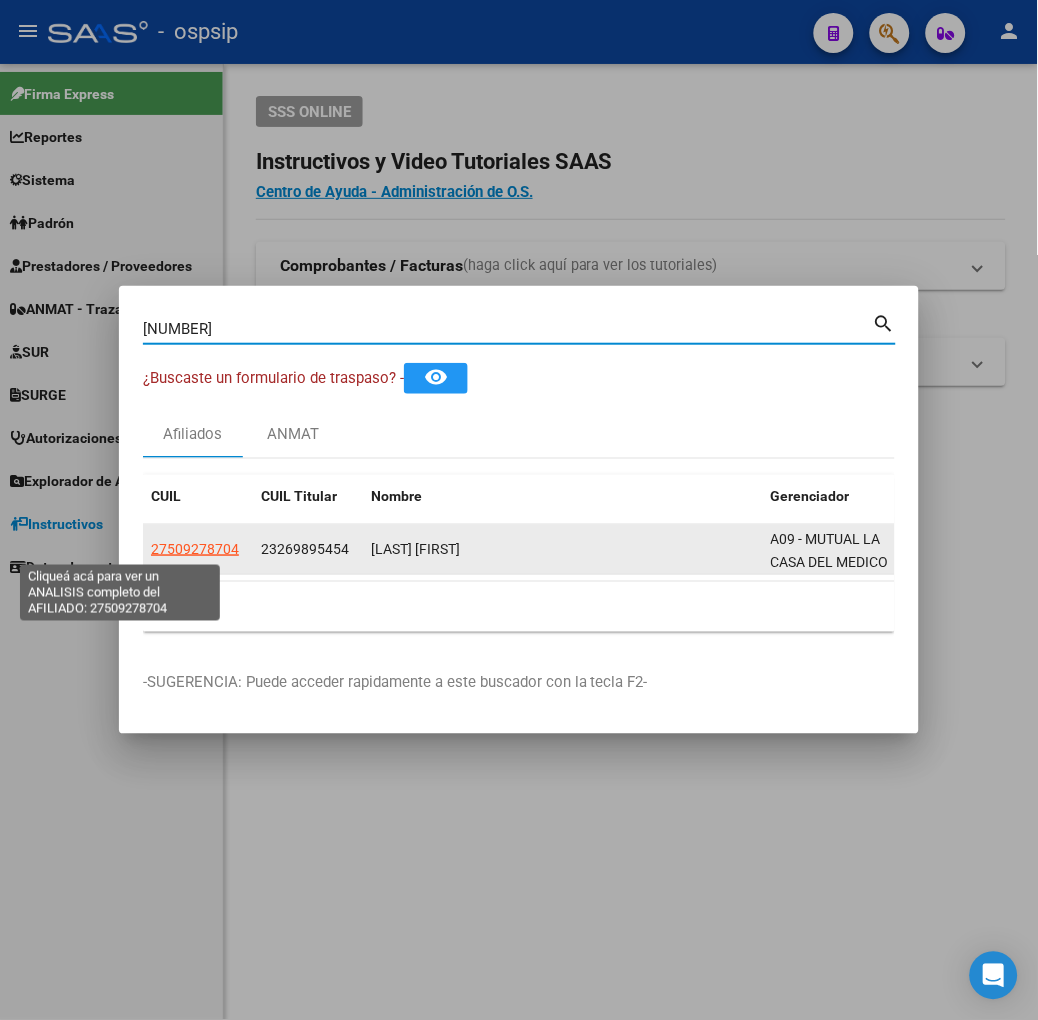 click on "27509278704" 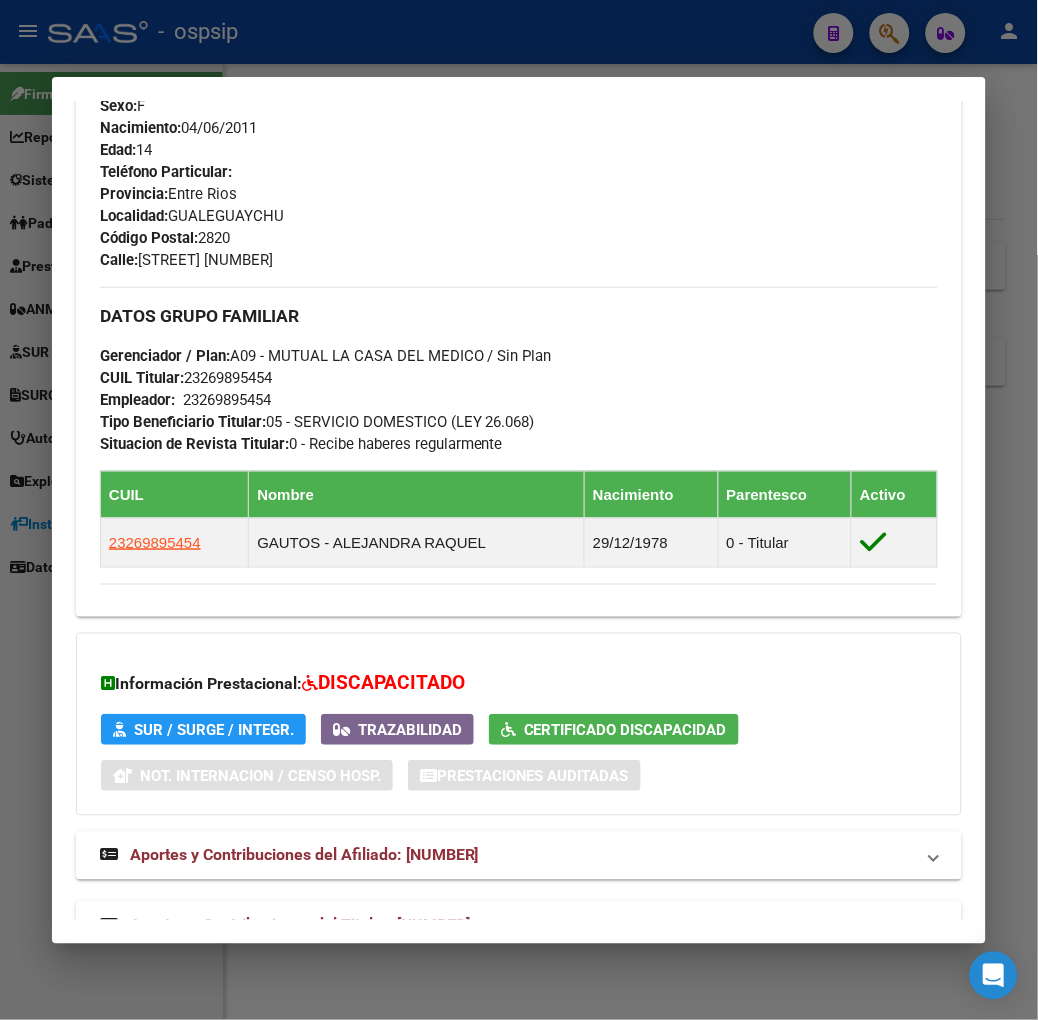 scroll, scrollTop: 913, scrollLeft: 0, axis: vertical 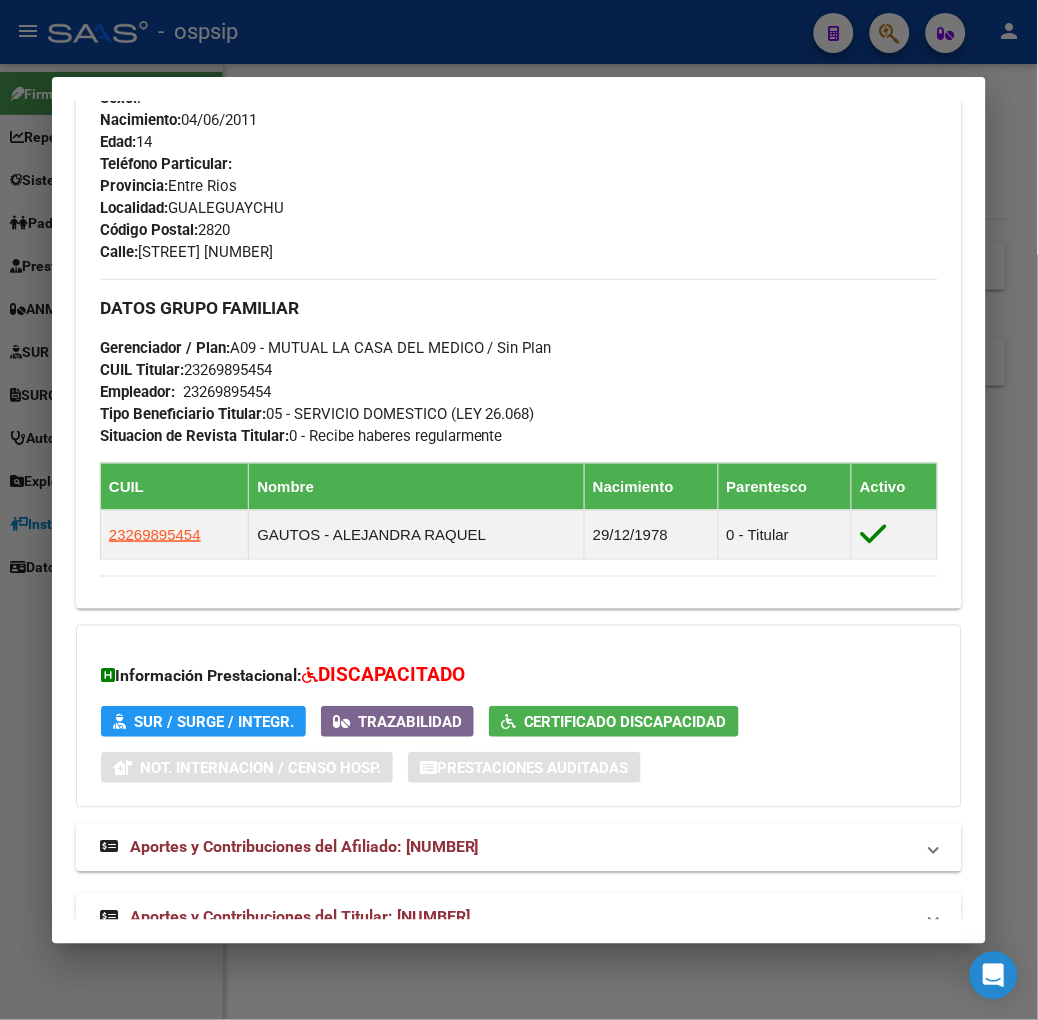 click on "Aportes y Contribuciones del Titular: [NUMBER]" at bounding box center [285, 918] 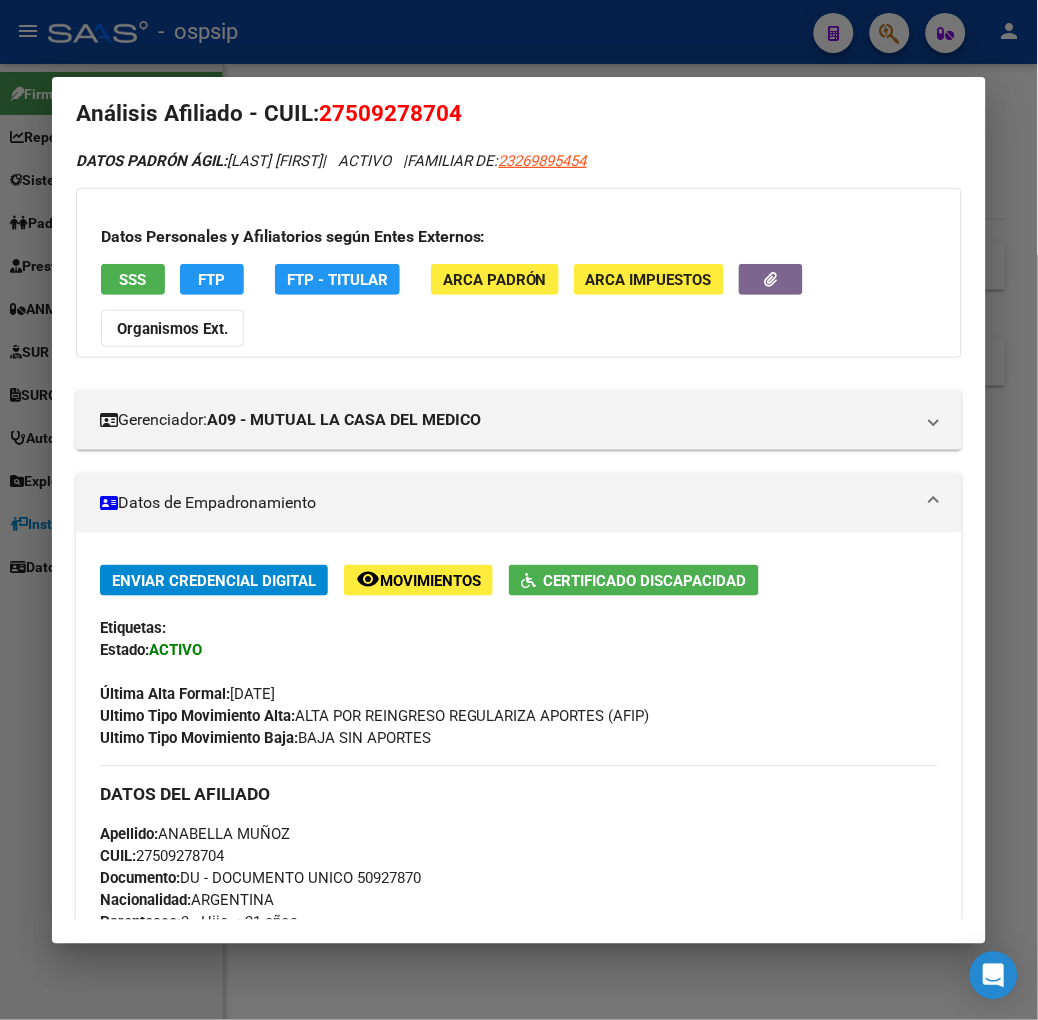 scroll, scrollTop: 0, scrollLeft: 0, axis: both 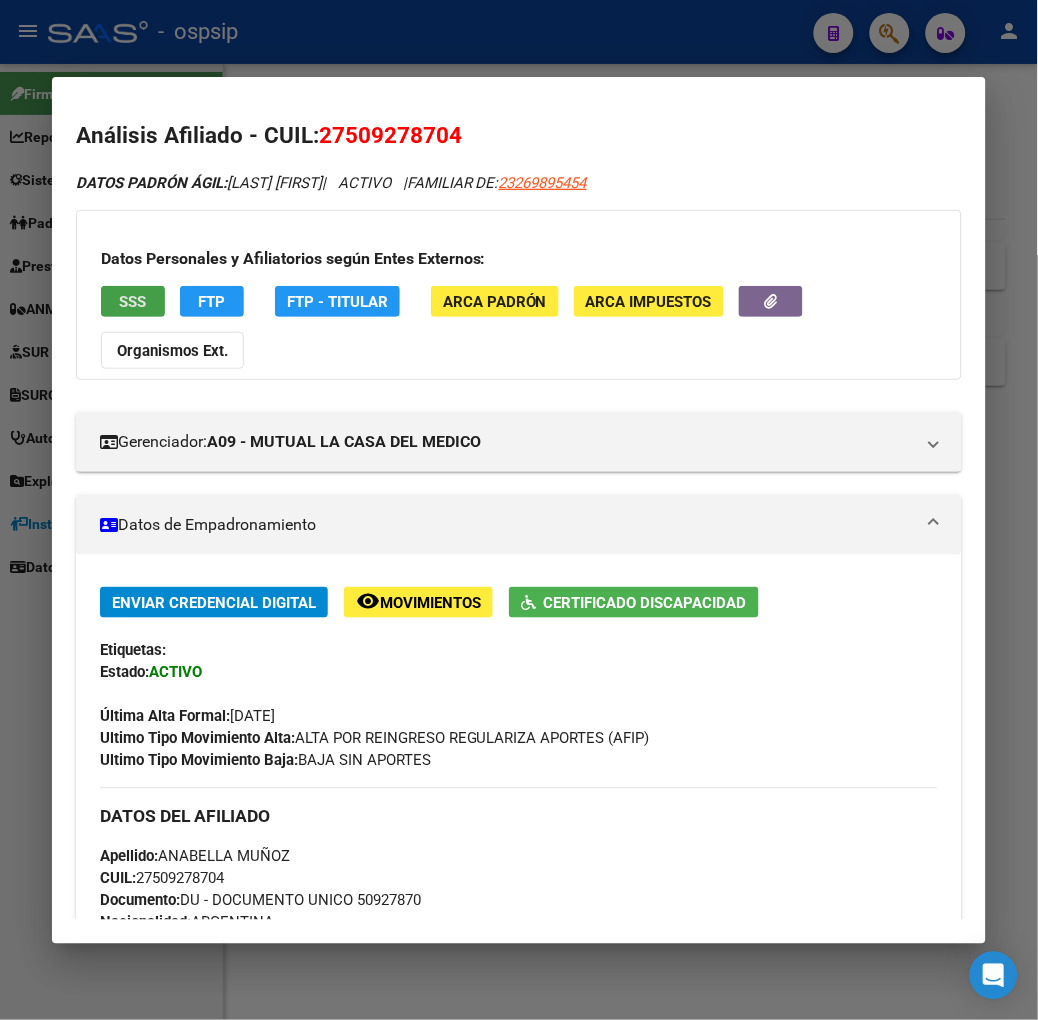 click on "SSS" at bounding box center (132, 302) 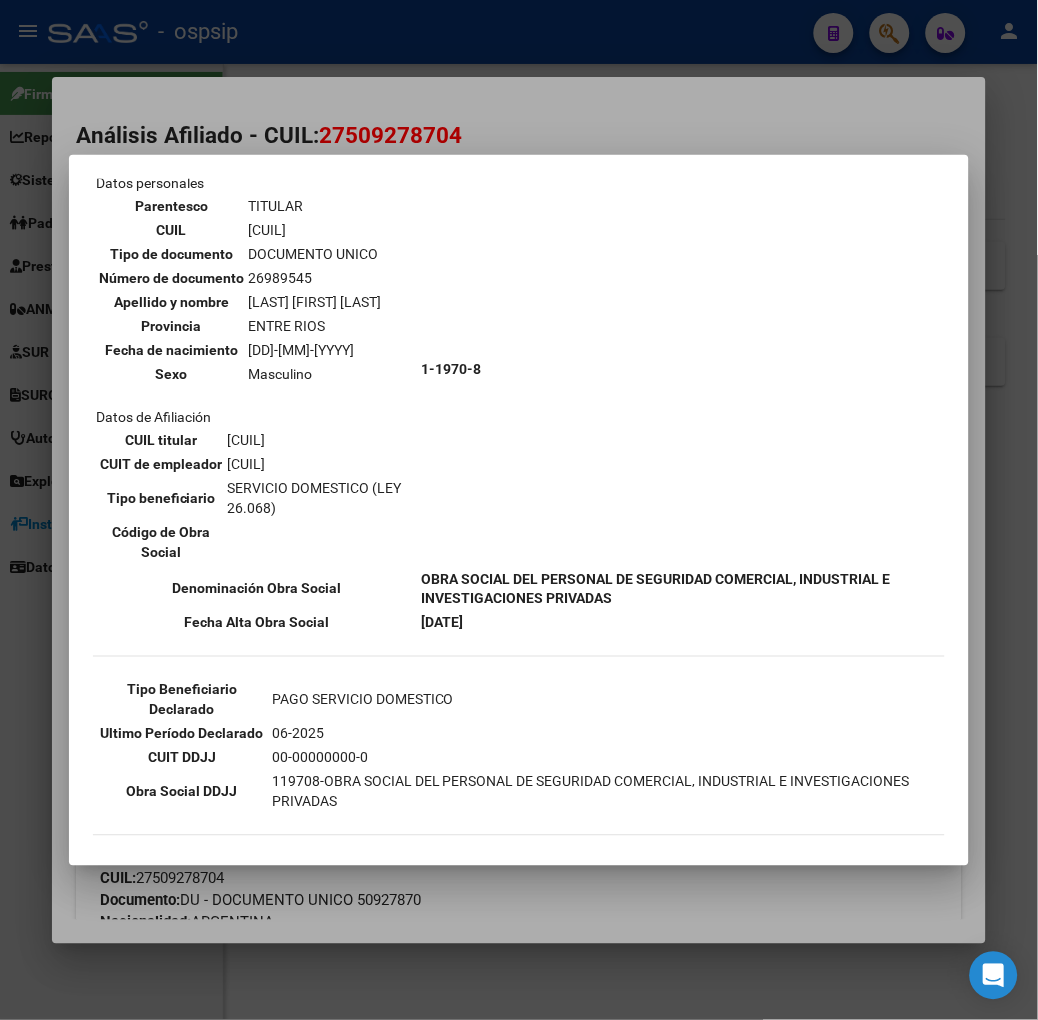 scroll, scrollTop: 0, scrollLeft: 0, axis: both 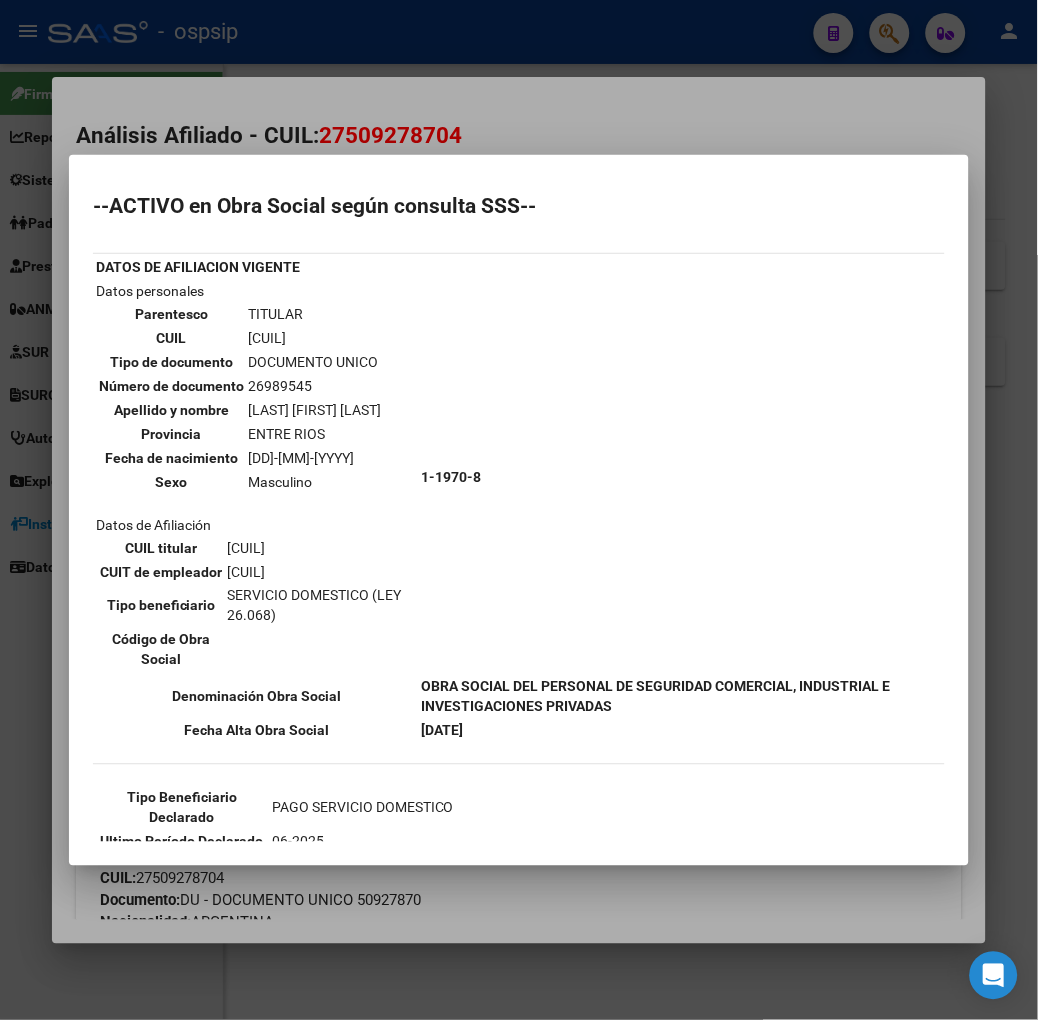 click at bounding box center [519, 510] 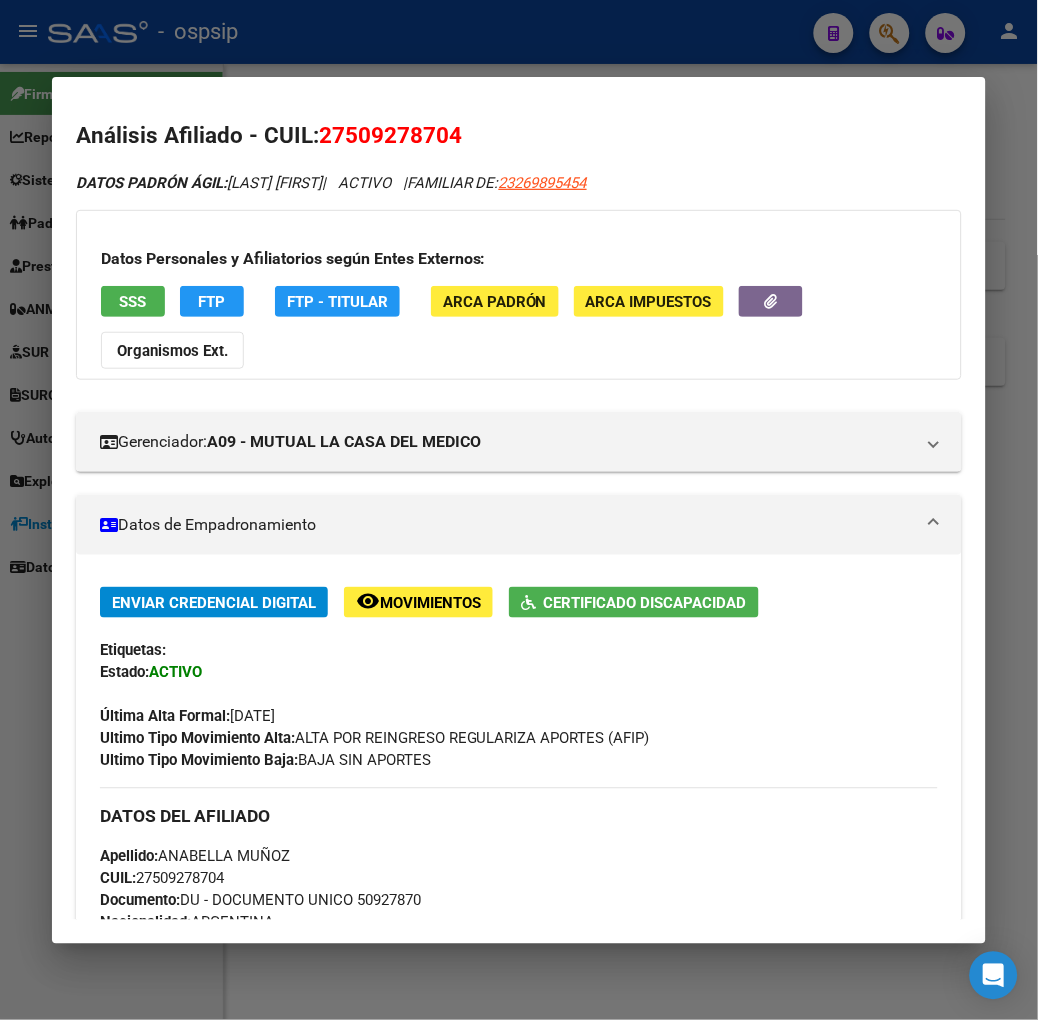 click at bounding box center [519, 510] 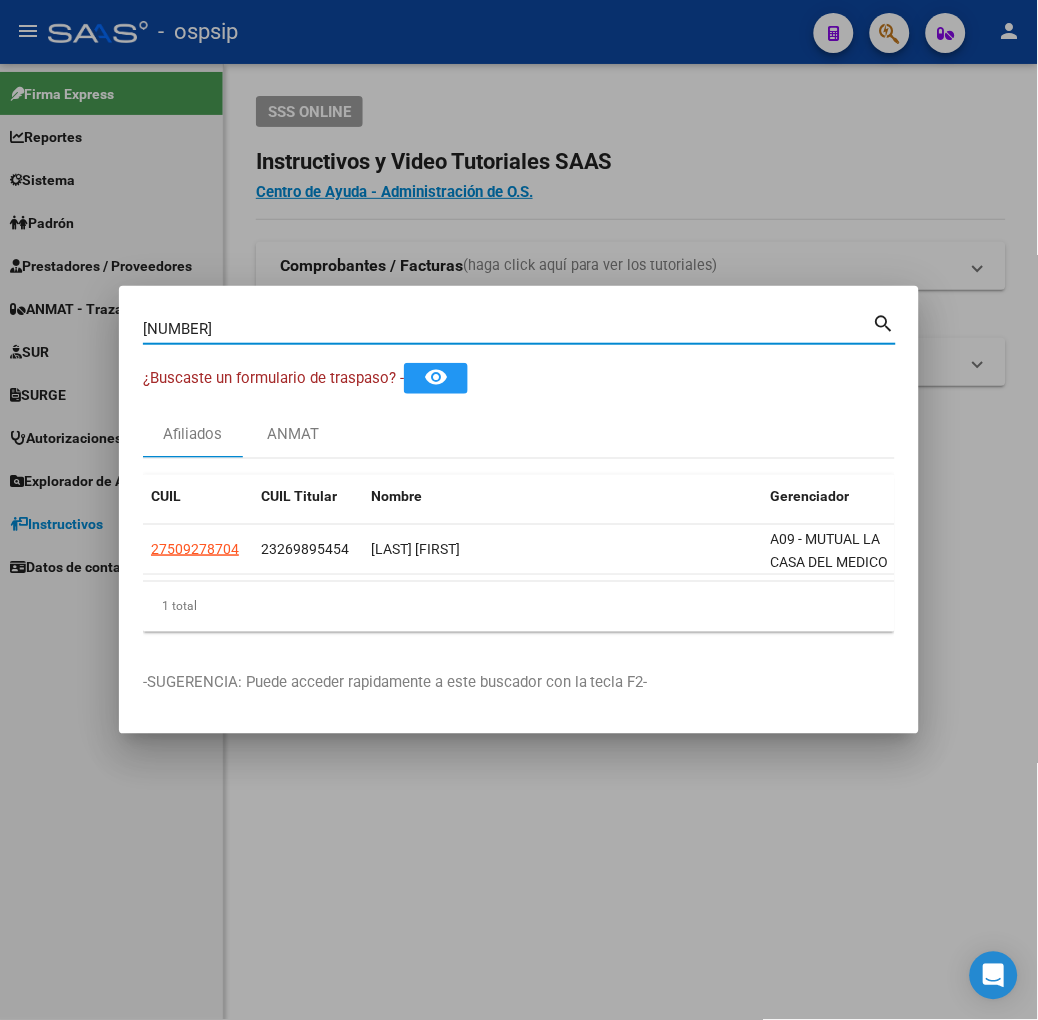 click on "[NUMBER]" at bounding box center [508, 329] 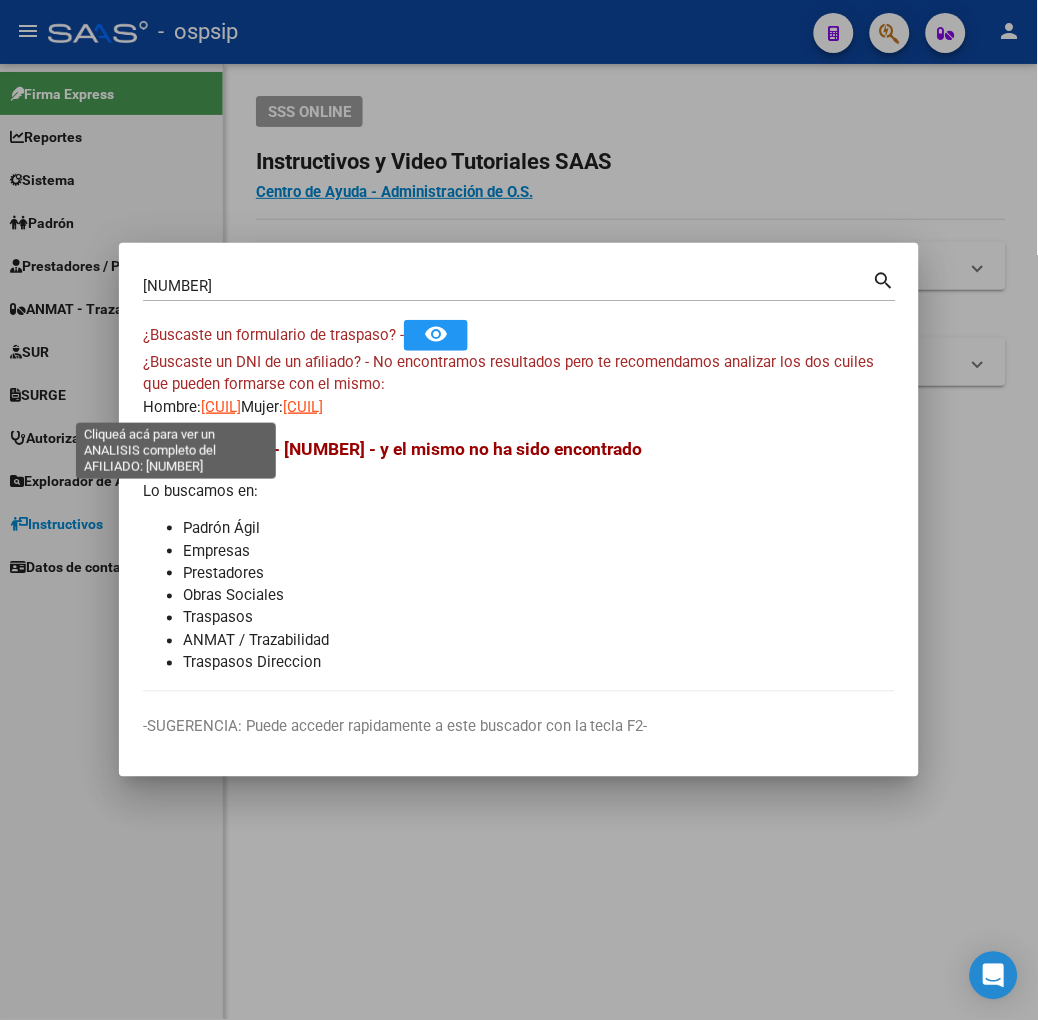 click on "[CUIL]" at bounding box center [221, 407] 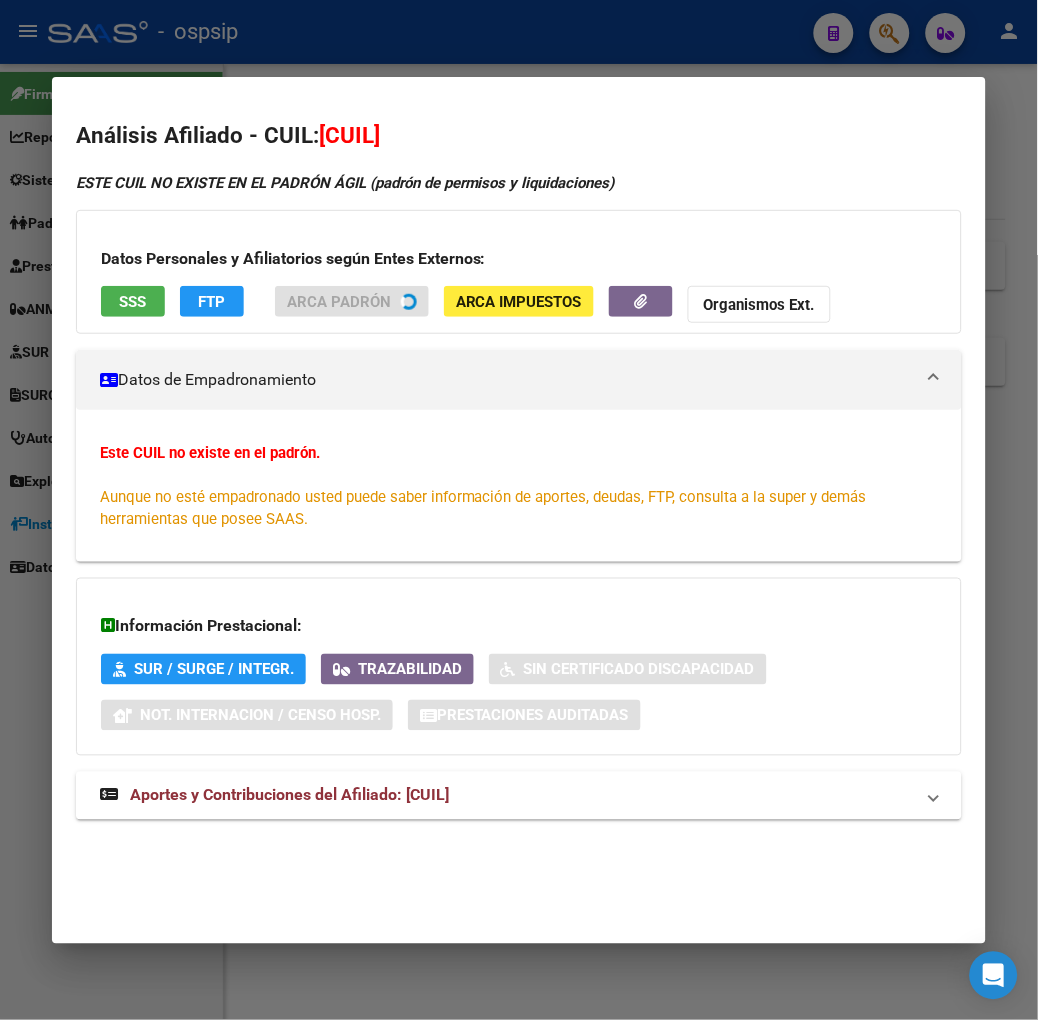 click at bounding box center [519, 510] 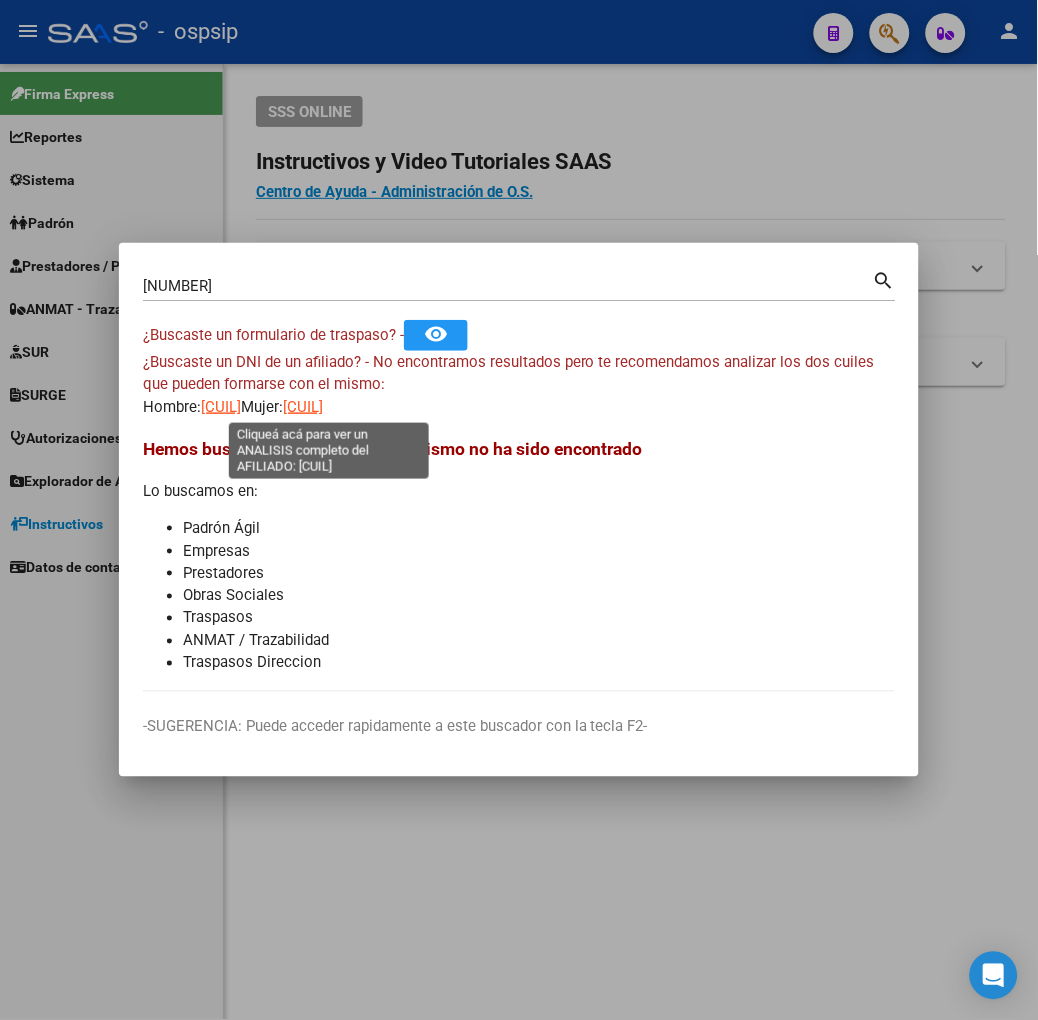 click on "[CUIL]" at bounding box center [303, 407] 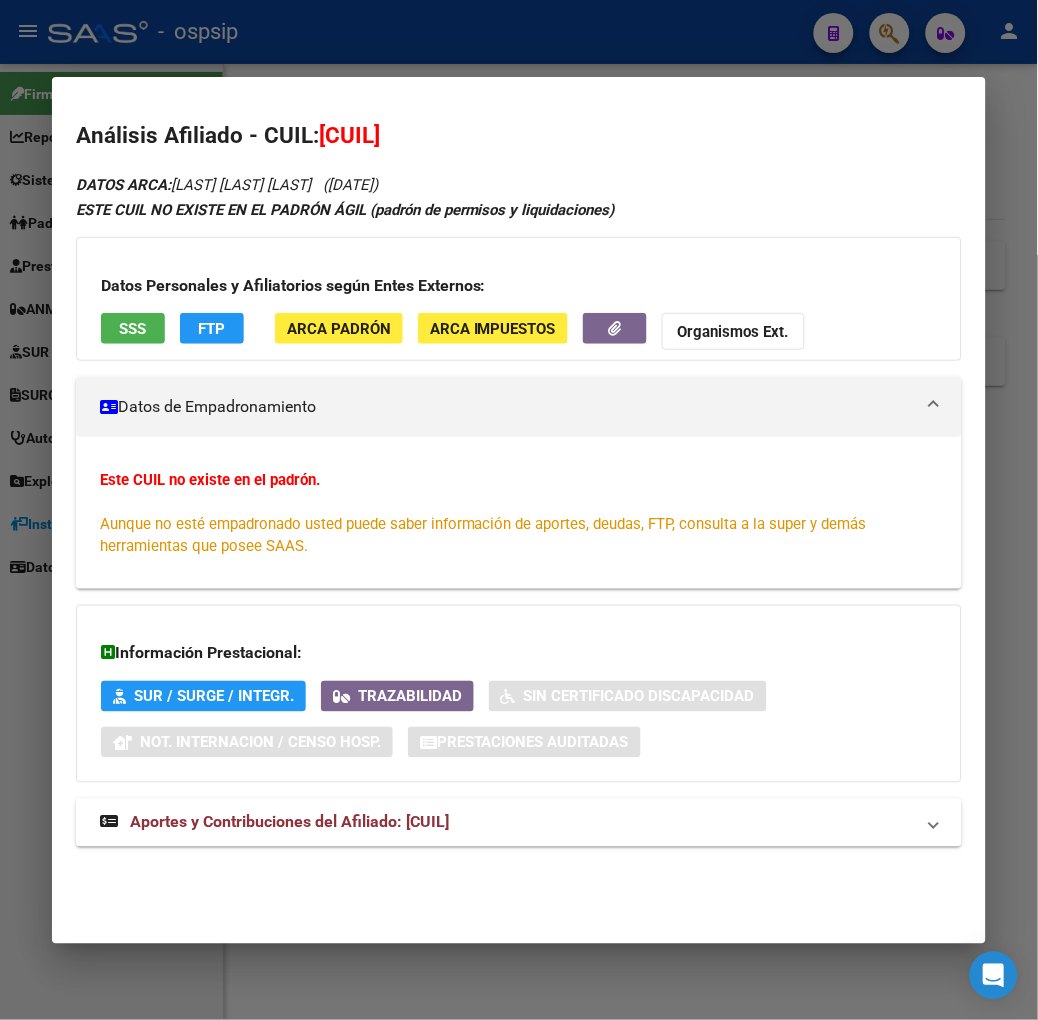 click on "SSS" at bounding box center [132, 329] 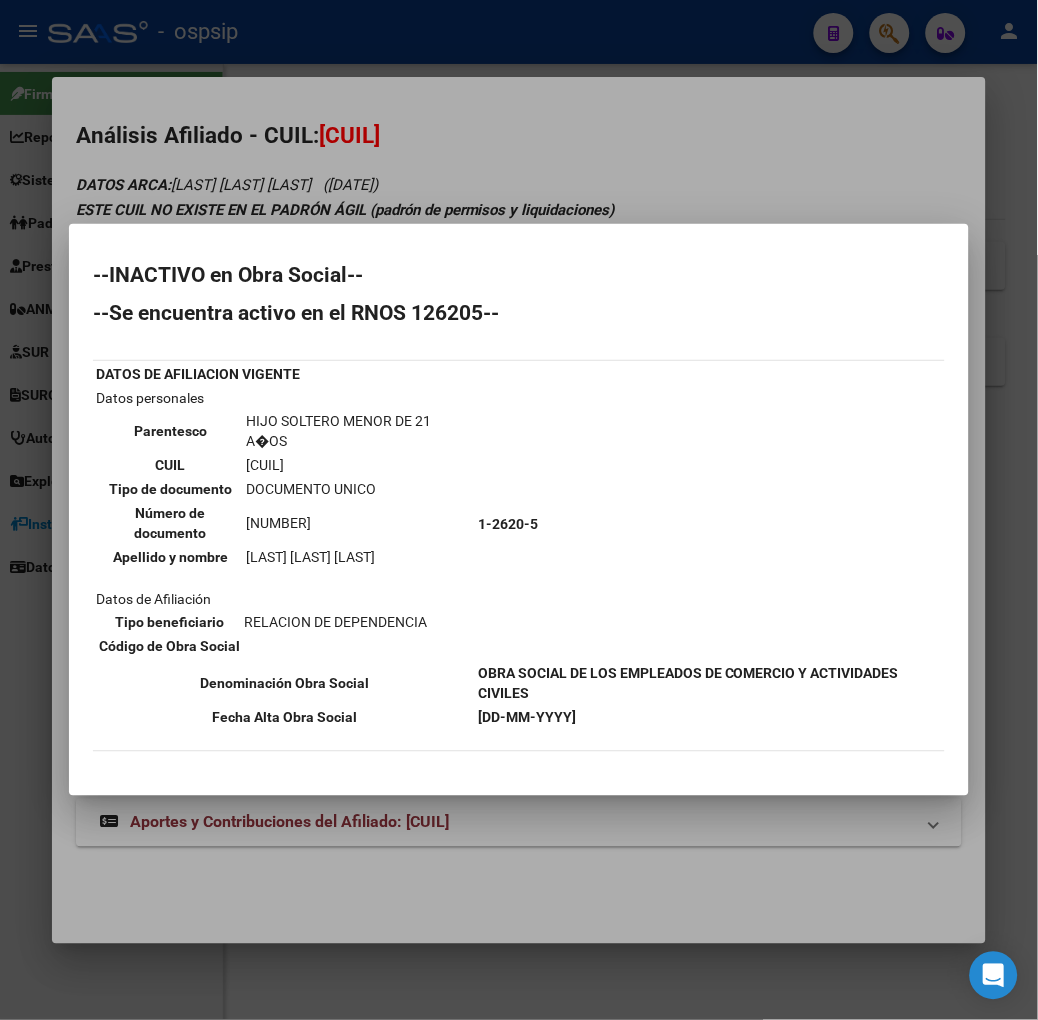 click at bounding box center [519, 510] 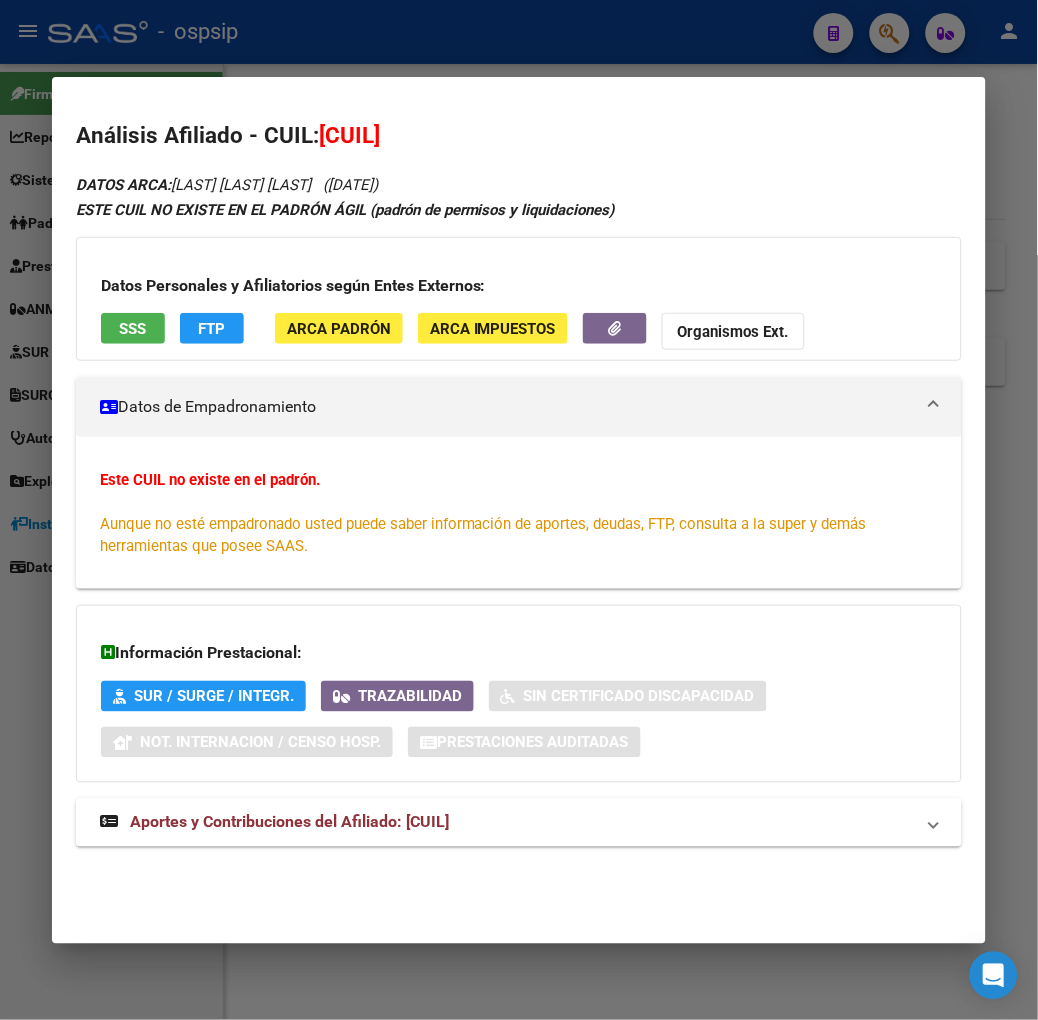 click on "Aportes y Contribuciones del Afiliado: [CUIL]" at bounding box center [289, 822] 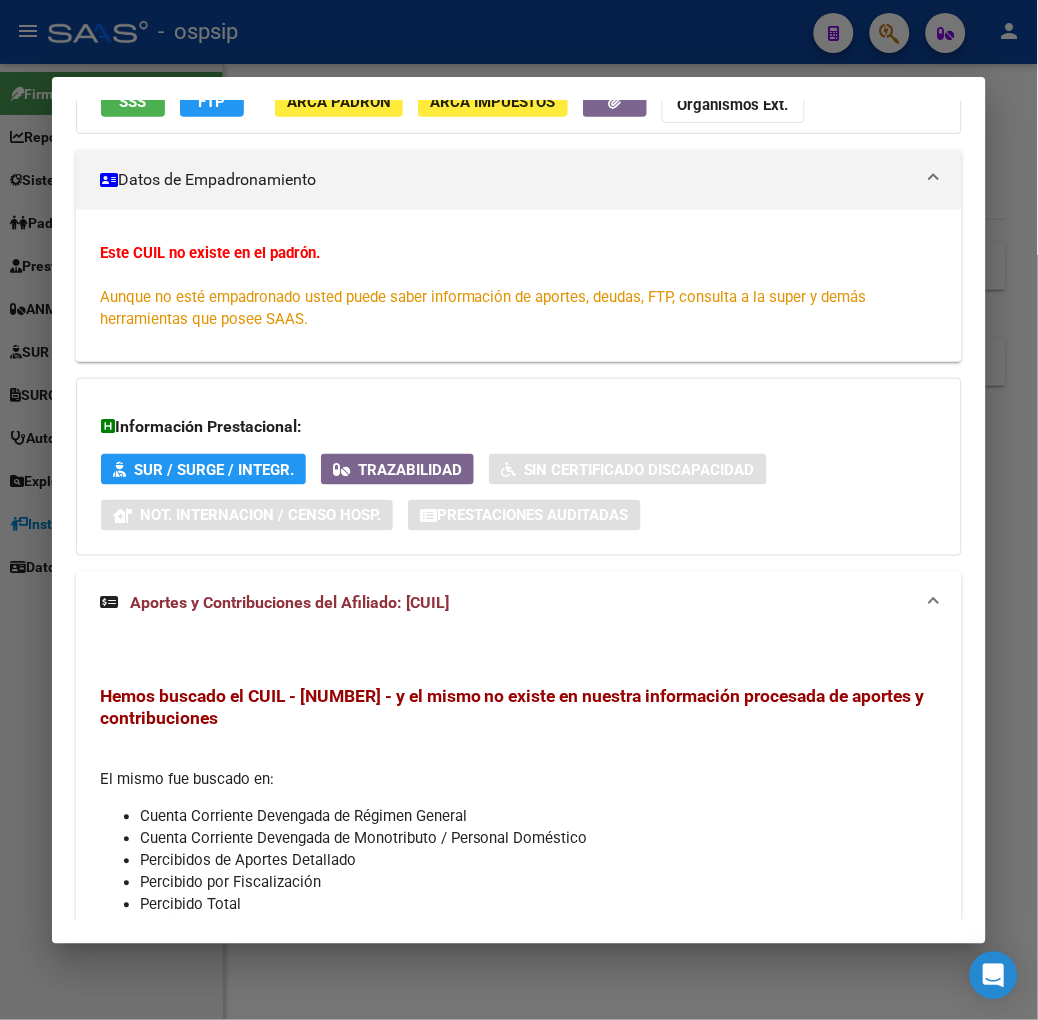 scroll, scrollTop: 0, scrollLeft: 0, axis: both 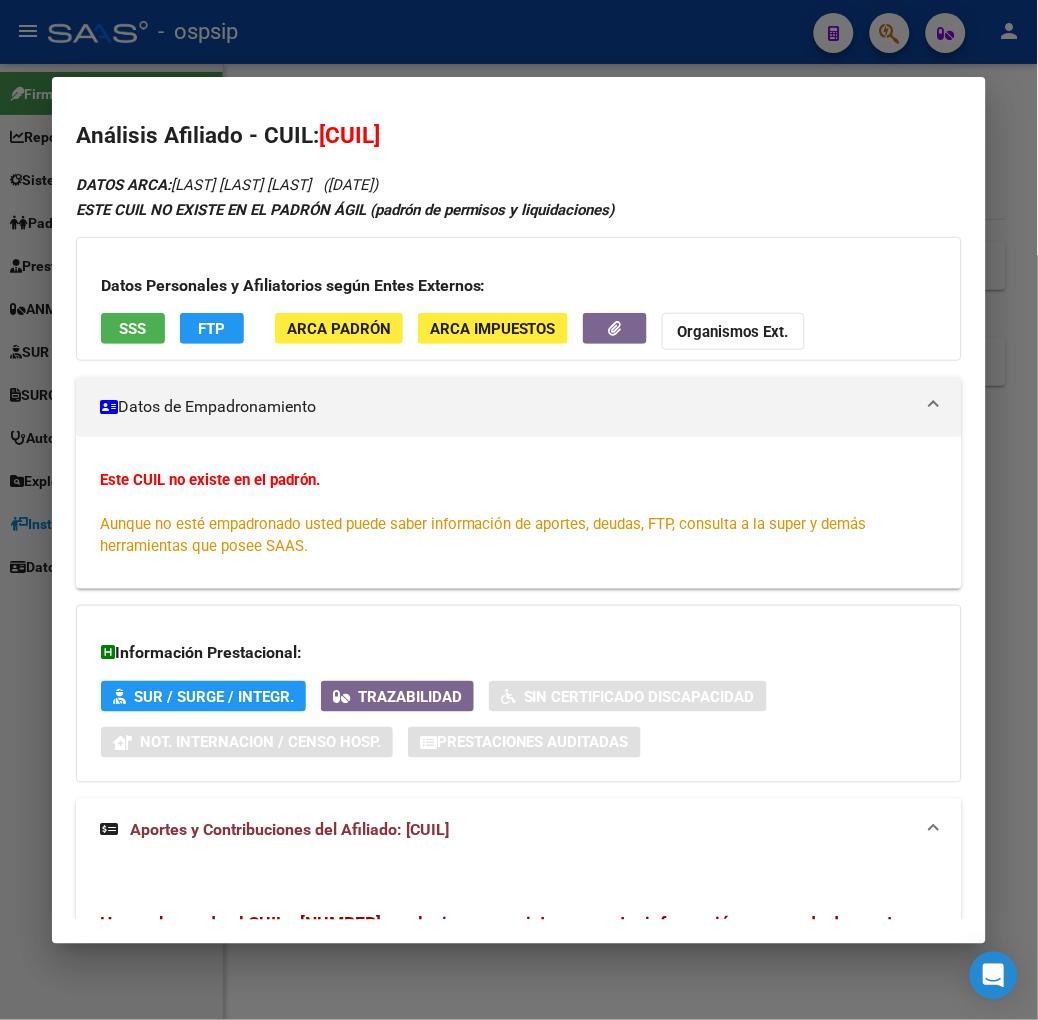 click at bounding box center (519, 510) 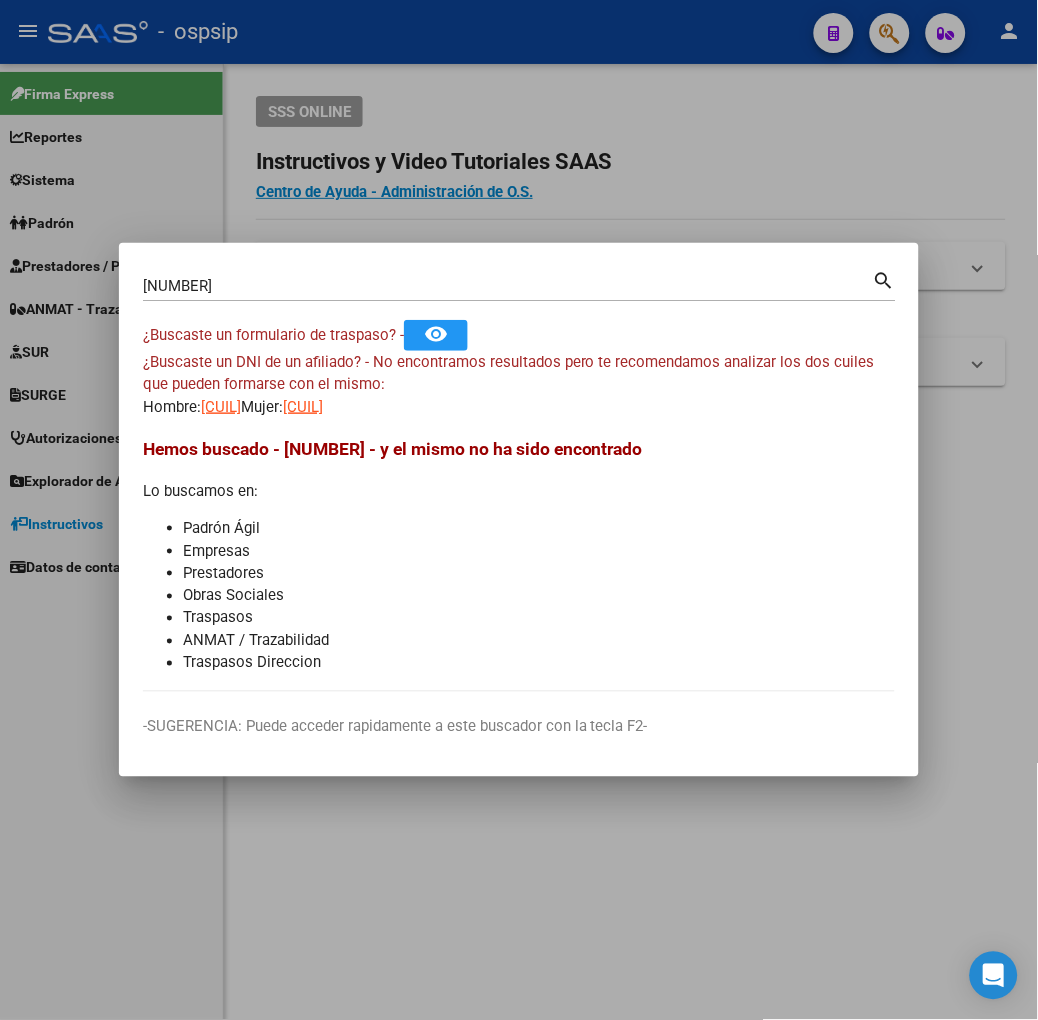click on "[NUMBER] Buscar (apellido, dni, cuil, nro traspaso, cuit, obra social)" at bounding box center [508, 286] 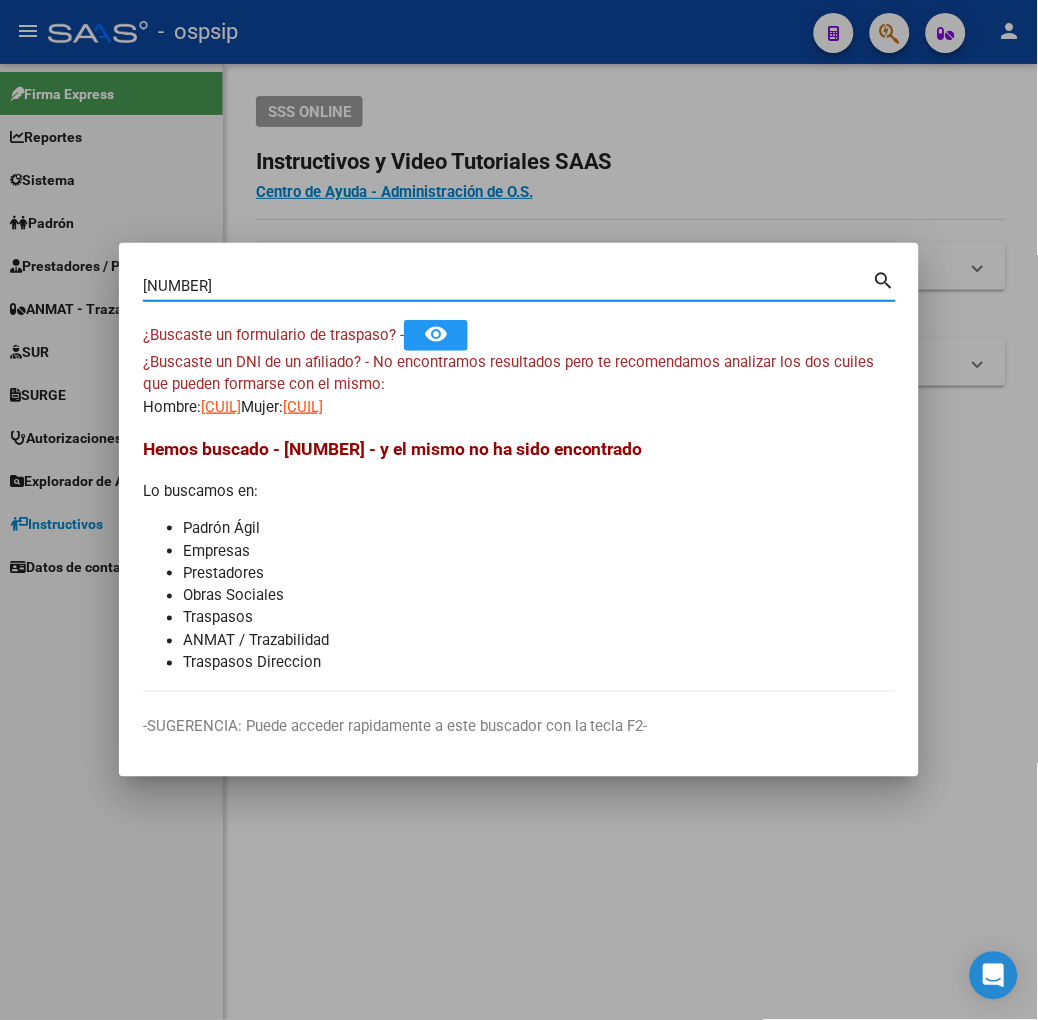 click on "[NUMBER]" at bounding box center [508, 286] 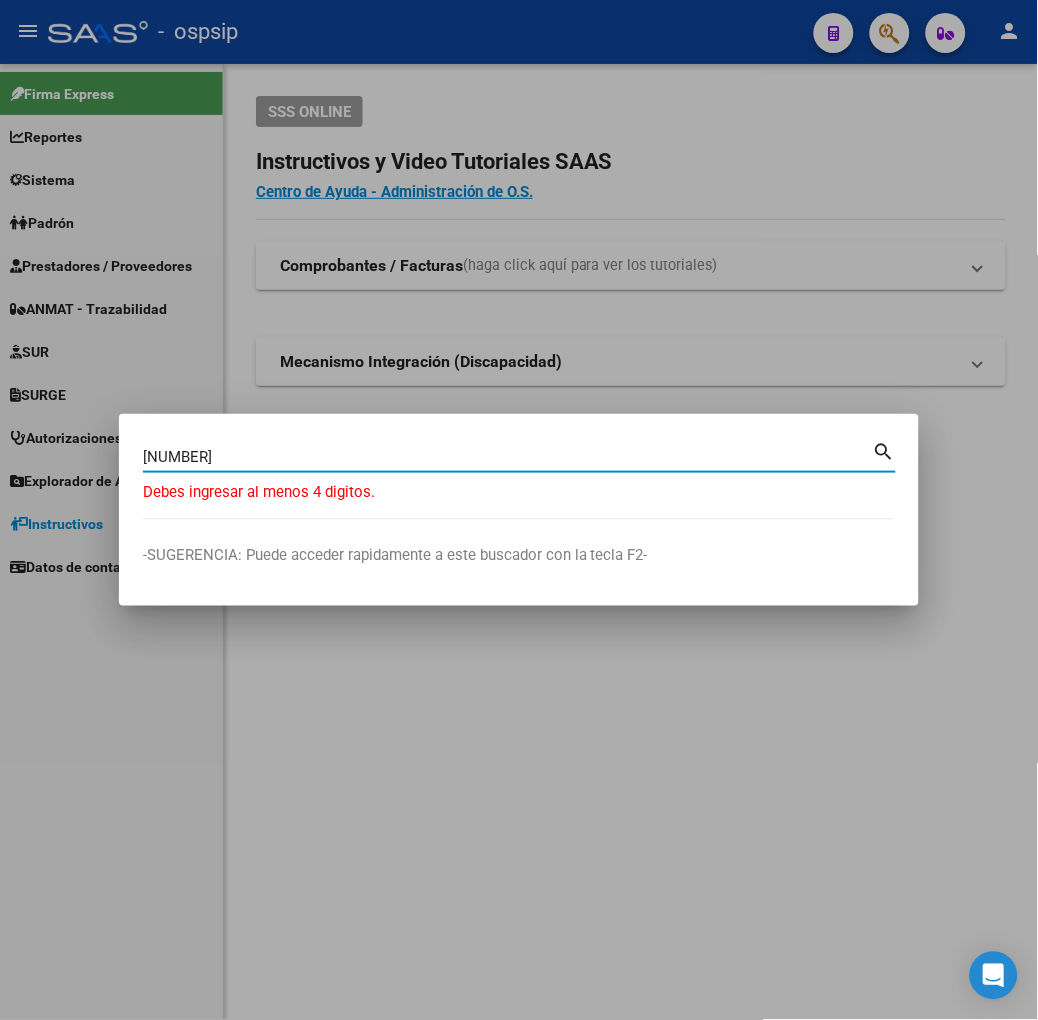 type on "[NUMBER]" 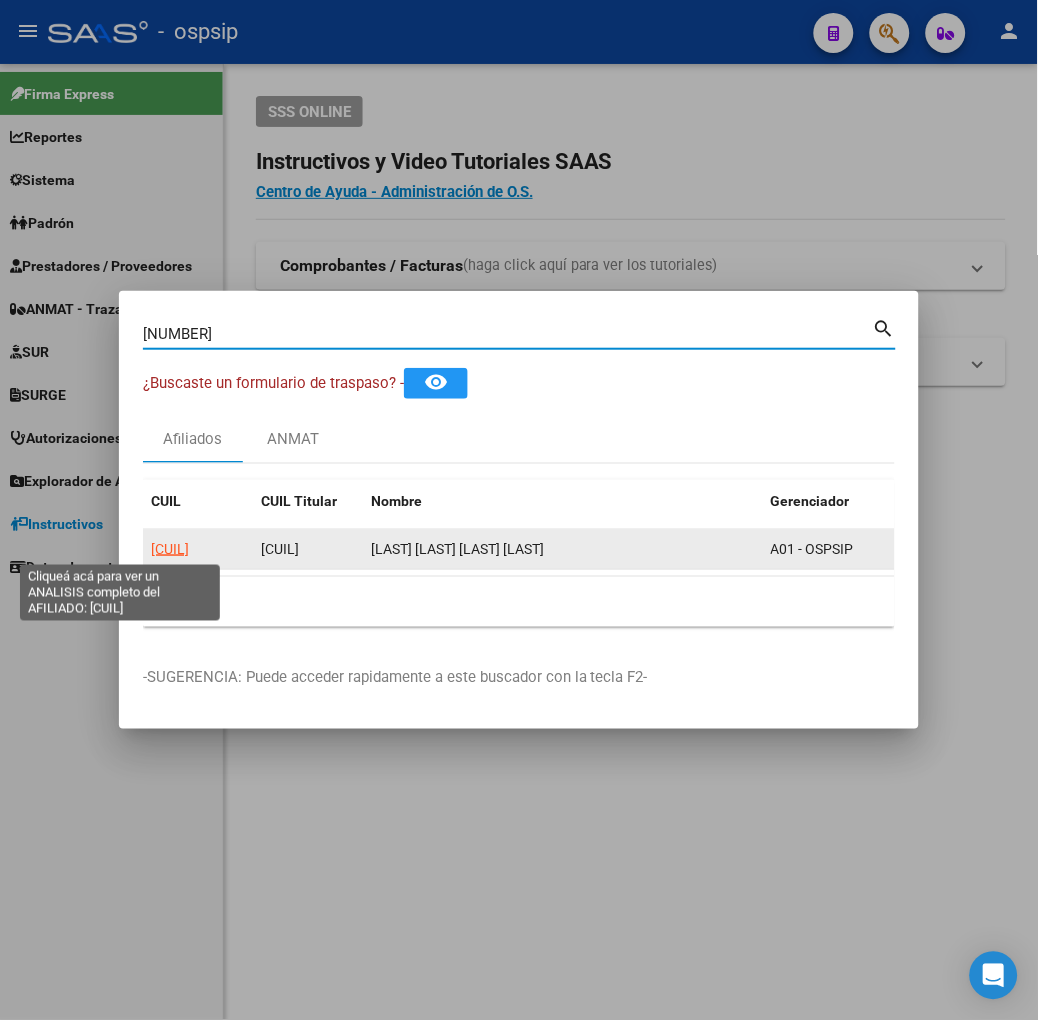 click on "[CUIL]" 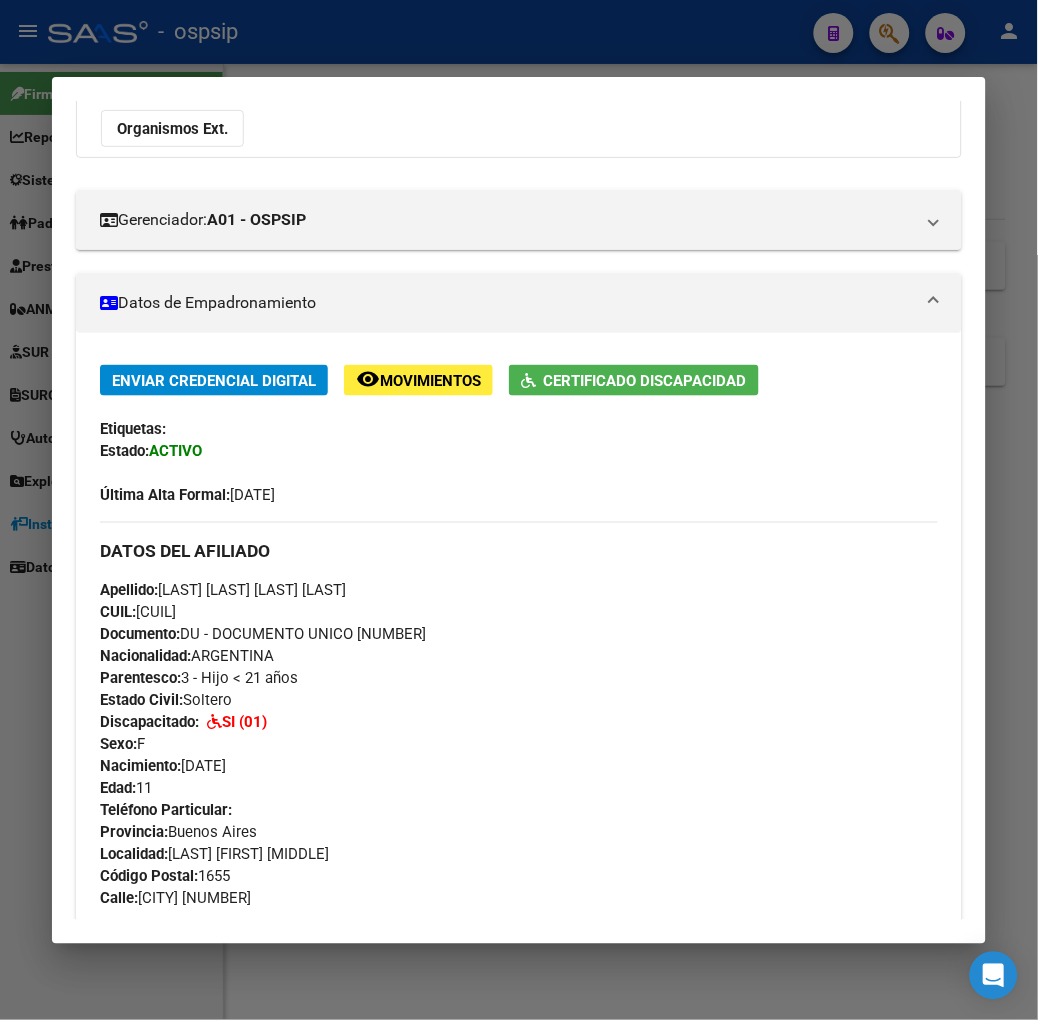 scroll, scrollTop: 1065, scrollLeft: 0, axis: vertical 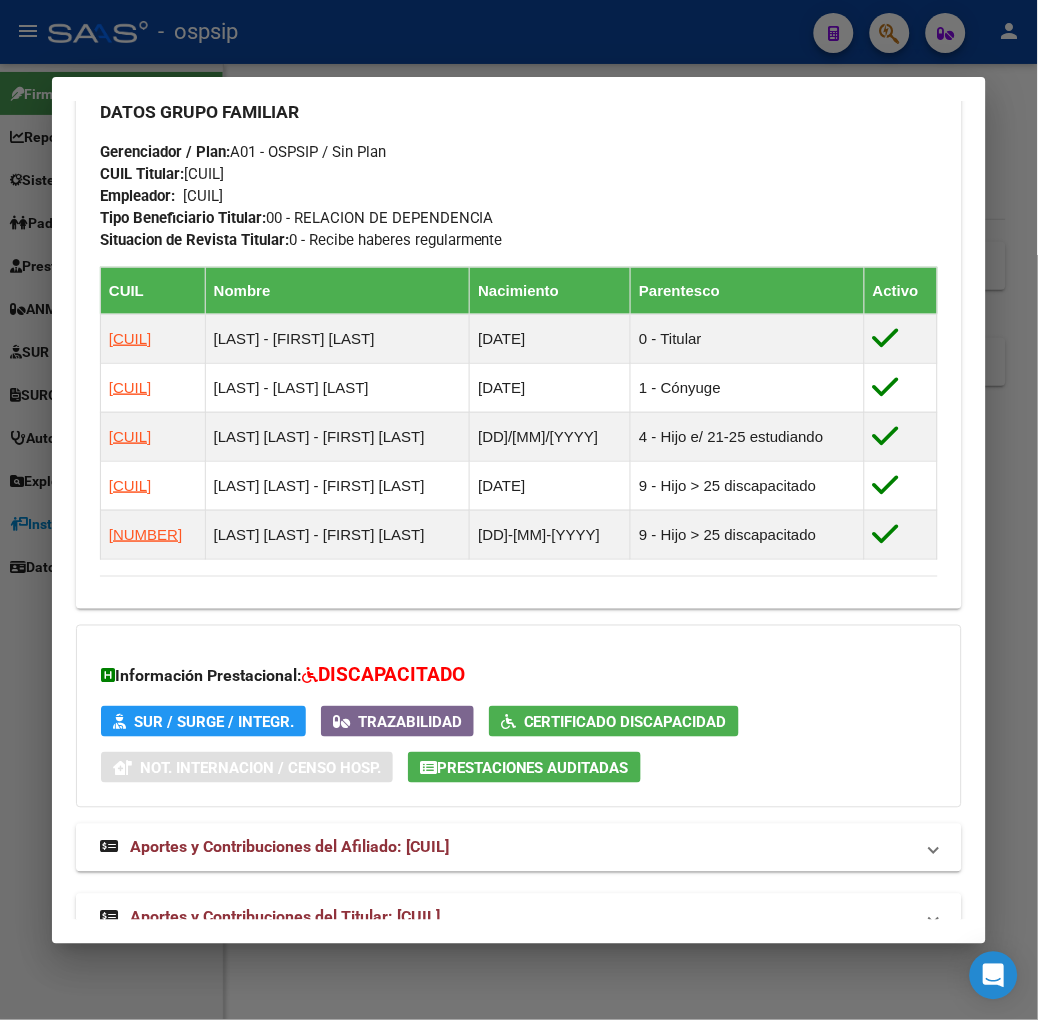 click on "Aportes y Contribuciones del Titular: [CUIL]" at bounding box center (285, 917) 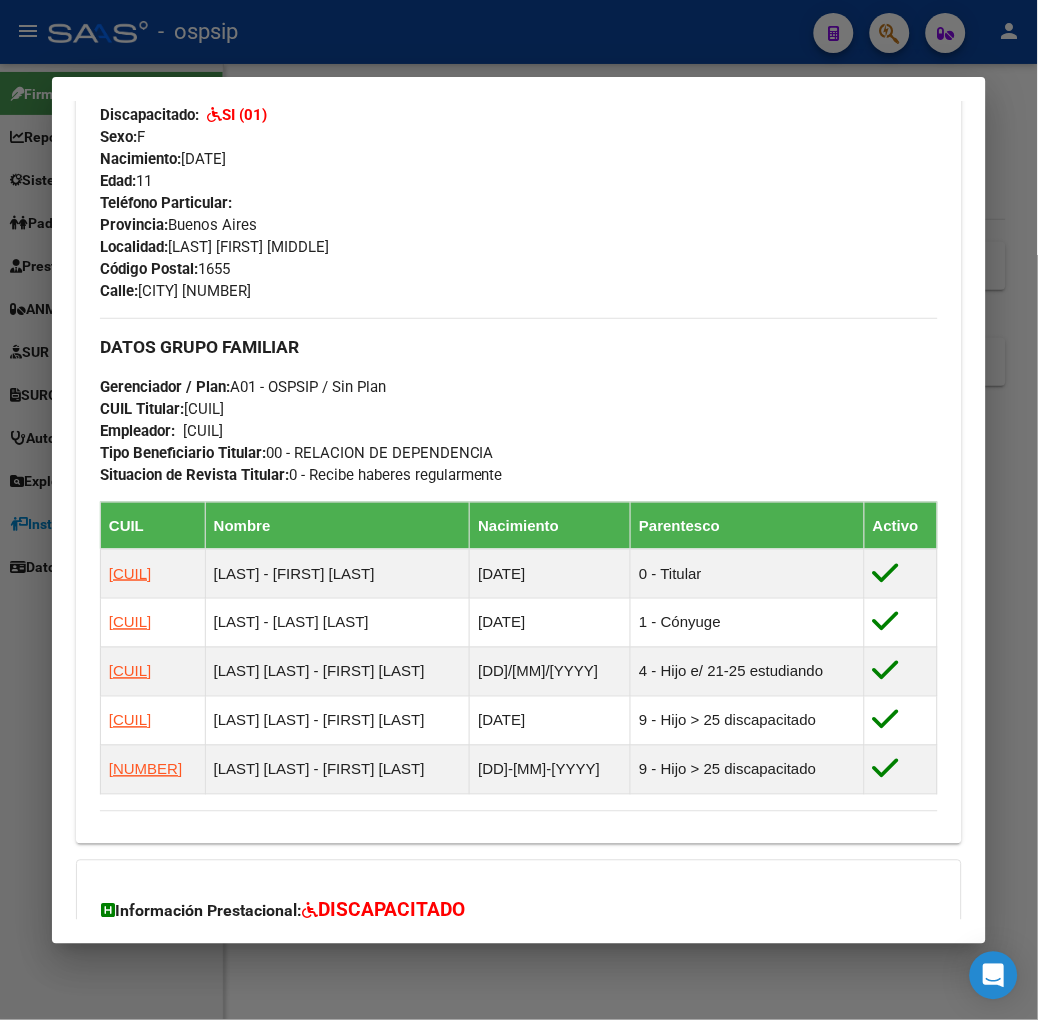 scroll, scrollTop: 0, scrollLeft: 0, axis: both 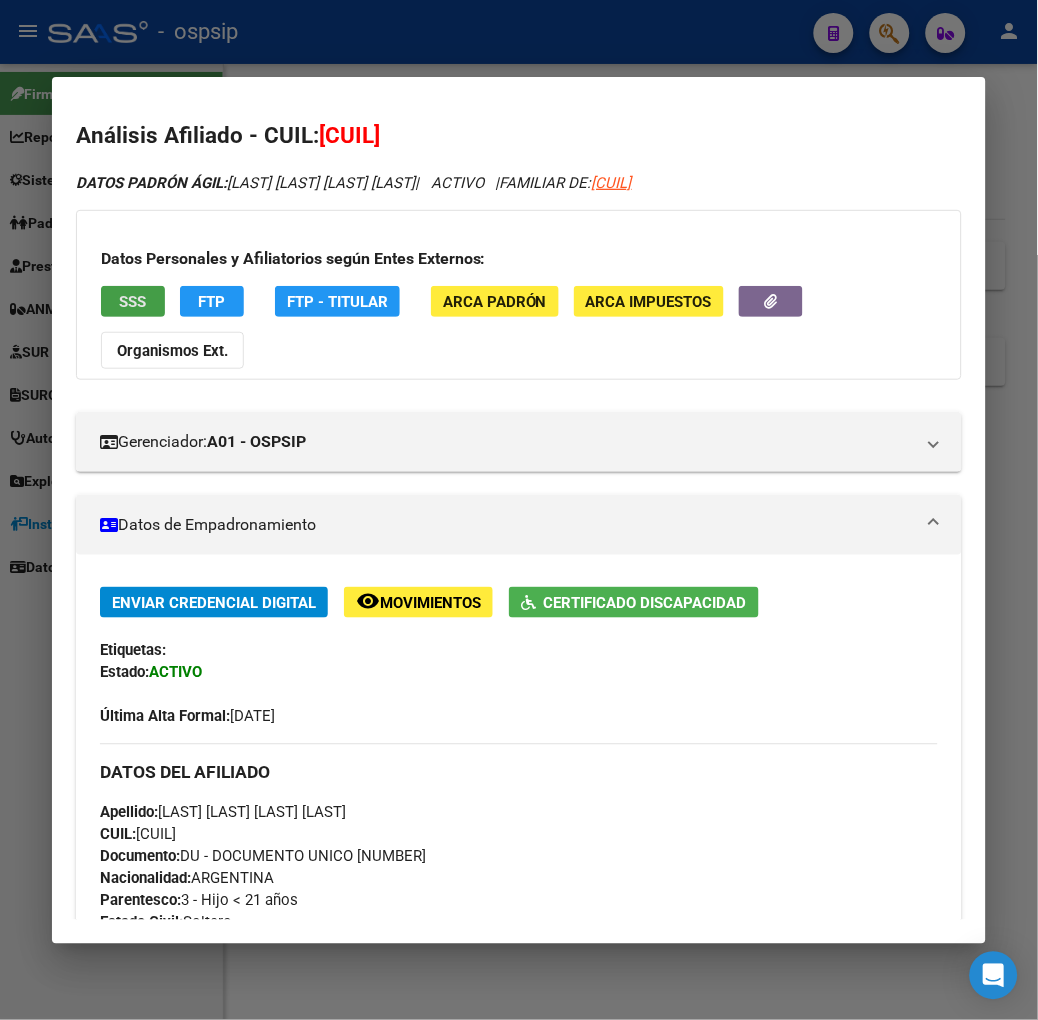 click on "SSS" at bounding box center [132, 302] 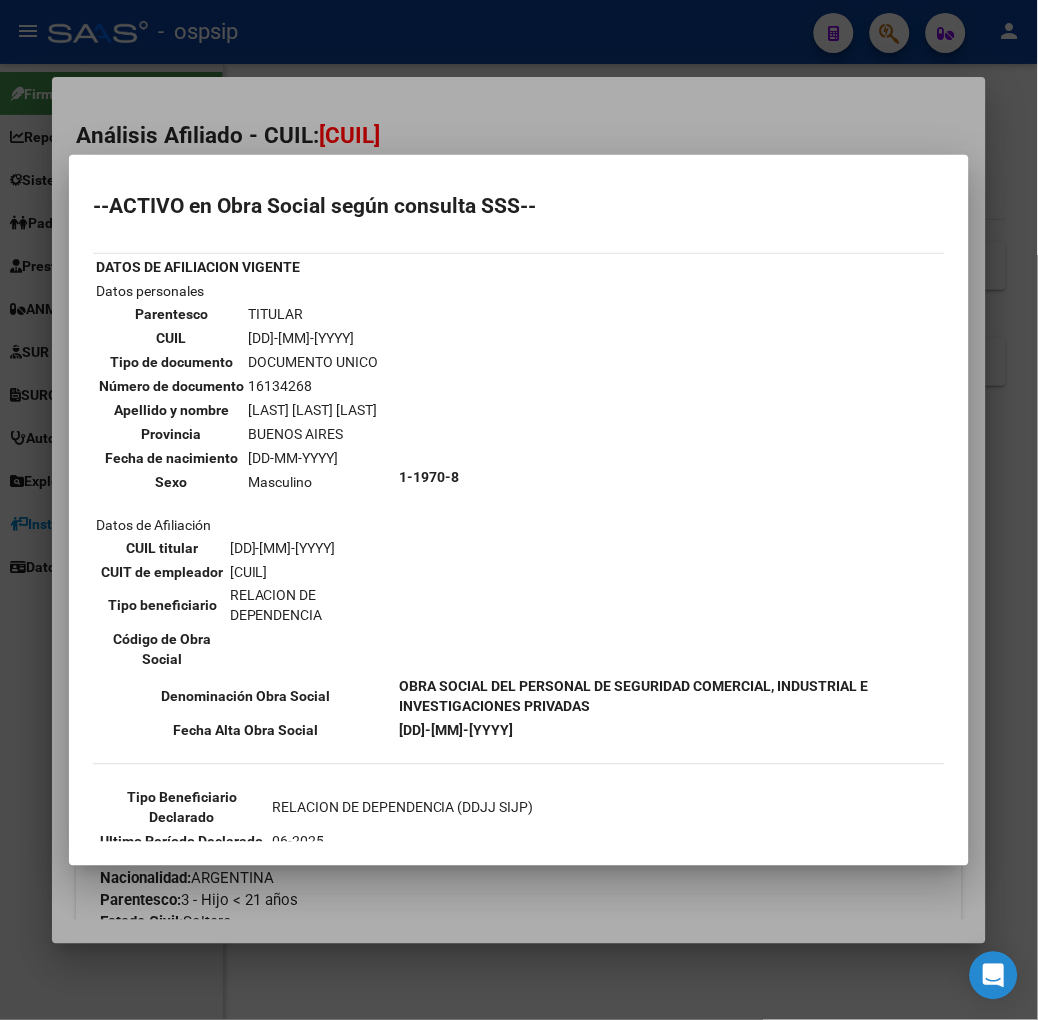 click on "--ACTIVO en Obra Social según consulta SSS--
DATOS DE AFILIACION VIGENTE
Datos personales
Parentesco
TITULAR
CUIL
[CUIL]
Tipo de documento
DOCUMENTO UNICO
Número de documento
[NUMBER]
Apellido y nombre
[LAST] [LAST] [LAST]
Provincia
[STATE]
Fecha de nacimiento
[DD-MM-YYYY]
Sexo
Masculino
Datos de Afiliación
CUIL titular
[CUIL]
CUIT de empleador
[CUIT]
Tipo beneficiario
RELACION DE DEPENDENCIA
Código de Obra Social
[NUMBER]
Denominación Obra Social
Fecha Alta Obra Social
[DD-MM-YYYY]
Tipo Beneficiario Declarado
RELACION DE DEPENDENCIA (DDJJ SIJP)
Ultimo Período Declarado
[MM-YYYY]
CUIT DDJJ" at bounding box center (519, 510) 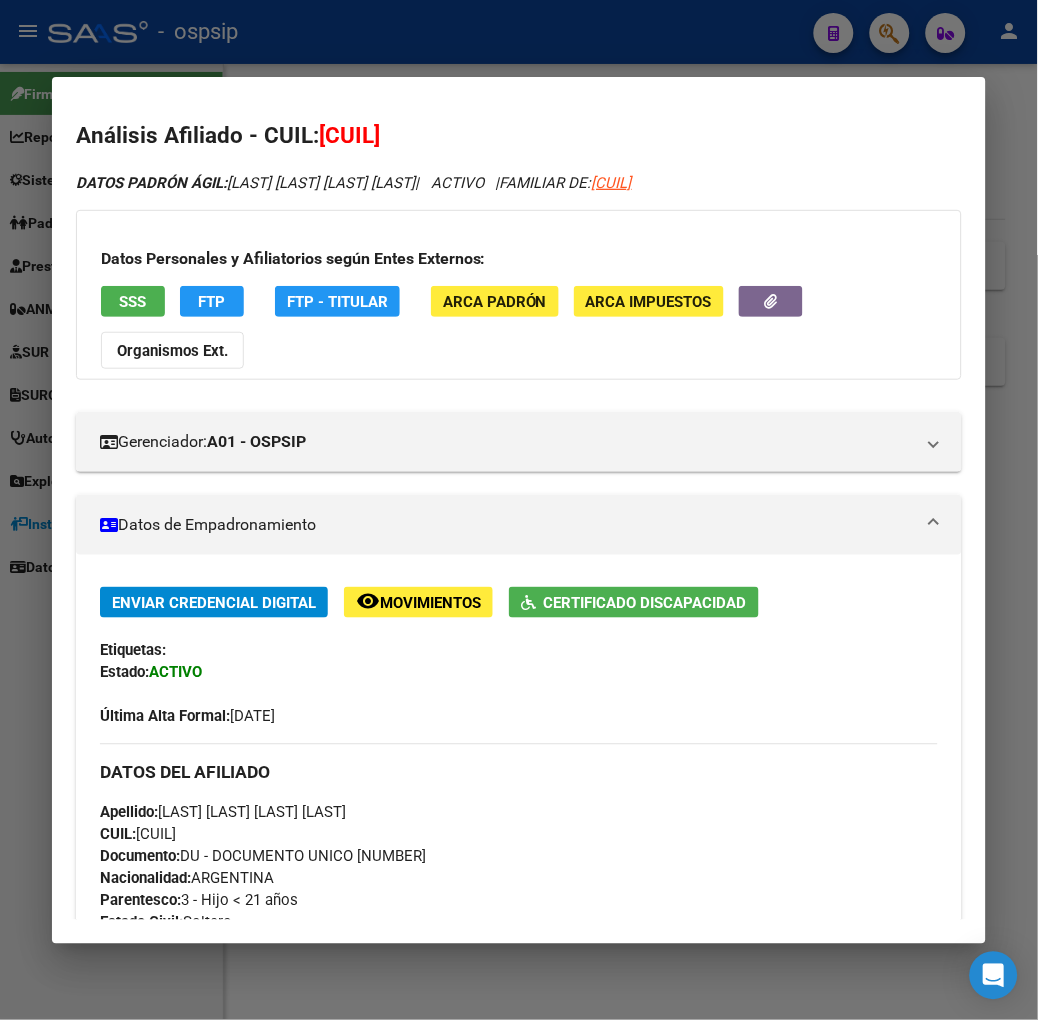 click on "Análisis Afiliado - CUIL:  [CUIL] DATOS PADRÓN ÁGIL:  [LAST] [LAST] [LAST] [LAST]     |   ACTIVO   |     FAMILIAR DE:  [CUIL] Datos Personales y Afiliatorios según Entes Externos: SSS FTP  FTP - Titular ARCA Padrón ARCA Impuestos Organismos Ext.    Gerenciador:      A01 - OSPSIP Atención telefónica: Atención emergencias: Otros Datos Útiles:    Datos de Empadronamiento  Enviar Credencial Digital remove_red_eye Movimientos    Certificado Discapacidad Etiquetas: Estado: ACTIVO Última Alta Formal:  [DD]/[MM]/[YYYY] DATOS DEL AFILIADO Apellido:  [LAST] [LAST] [LAST] [LAST] CUIL:  [CUIL] Documento:  DU - DOCUMENTO UNICO 53725381  Nacionalidad:  ARGENTINA Parentesco:  3 - Hijo < 21 años Estado Civil:  Soltero Discapacitado:     SI (01) Sexo:  F Nacimiento:  [DD]/[MM]/[YYYY] Edad:  11  Teléfono Particular:                       Provincia:  Buenos Aires Localidad:  JOSE LEON SUARE Código Postal:  1655 Calle:  BUENOS AIRES 8180 DATOS GRUPO FAMILIAR Gerenciador / Plan: CUIL Titular:" at bounding box center [519, 510] 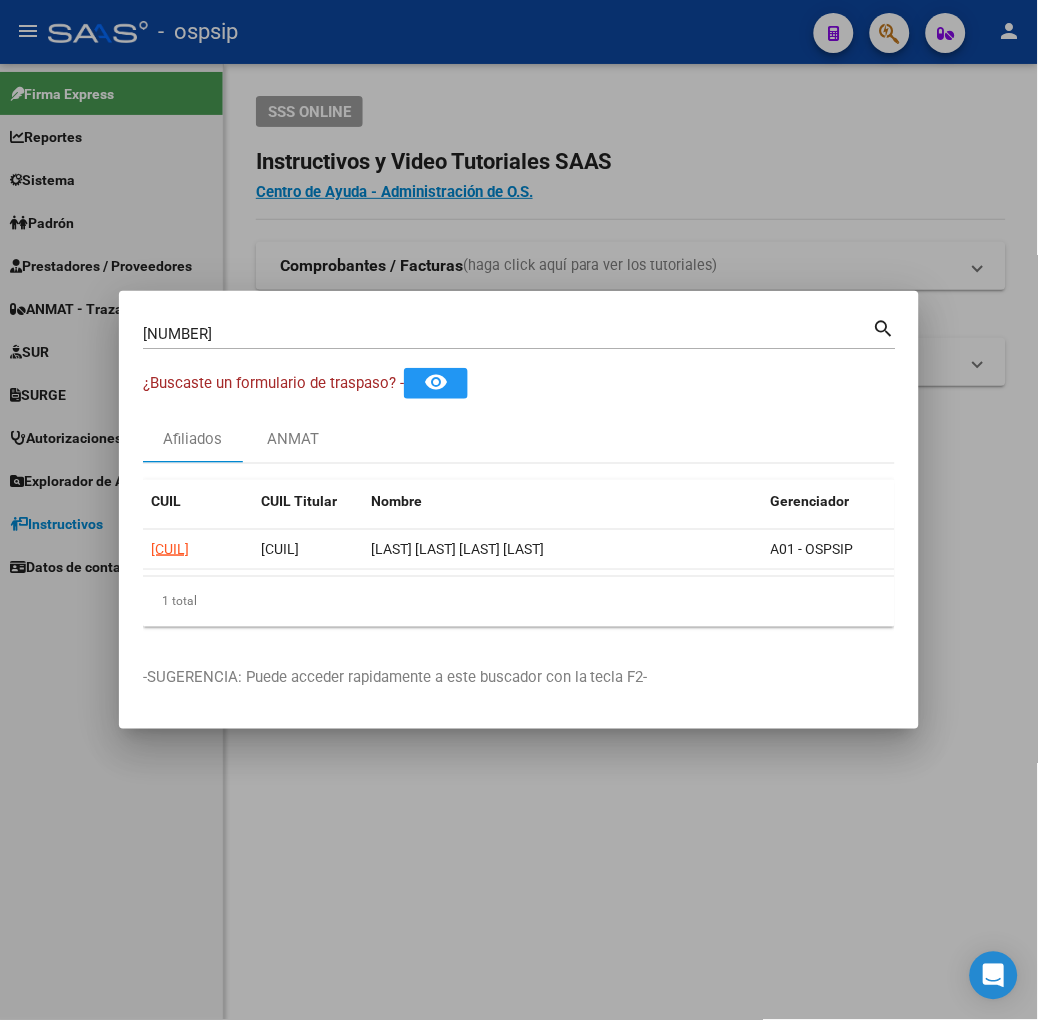 click on "[NUMBER] Buscar (apellido, dni, cuil, nro traspaso, cuit, obra social)" at bounding box center [508, 334] 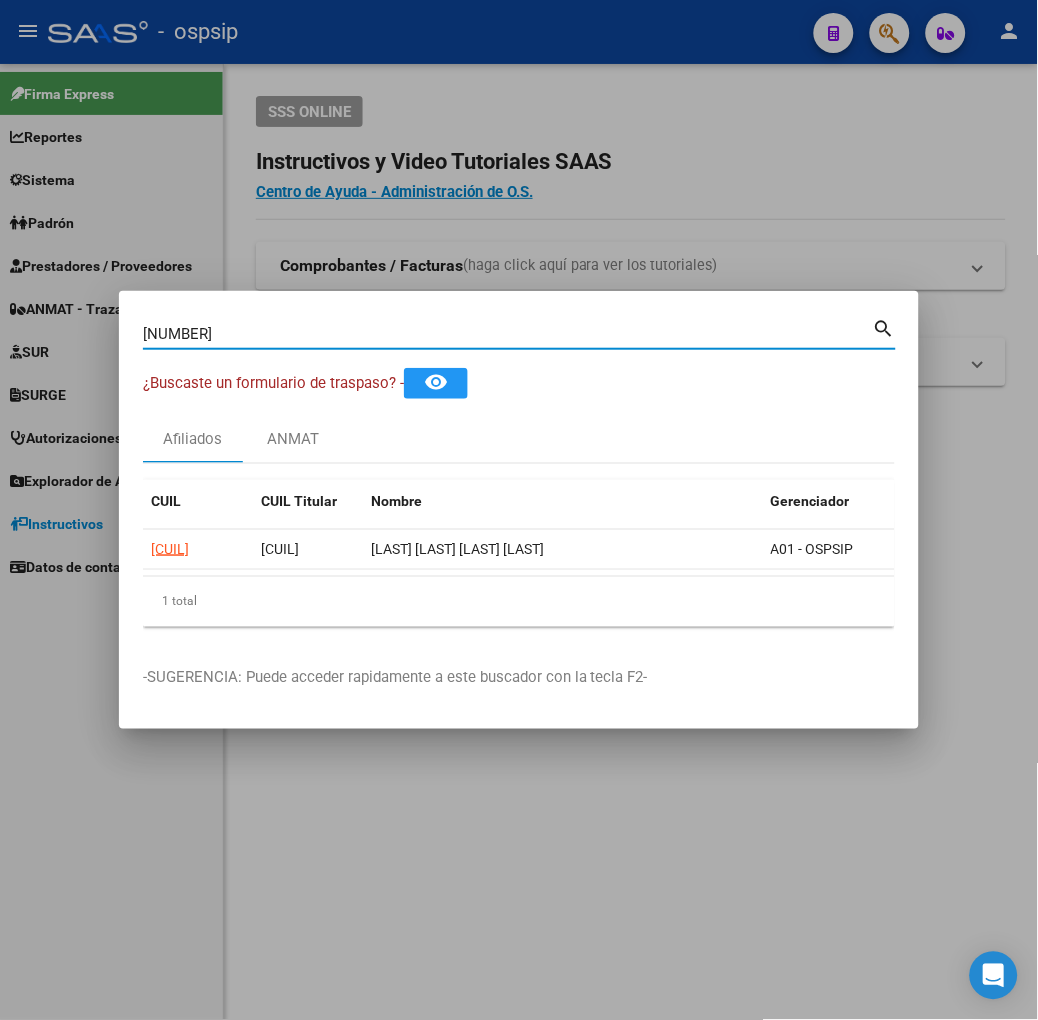 click on "[NUMBER] Buscar (apellido, dni, cuil, nro traspaso, cuit, obra social)" at bounding box center (508, 334) 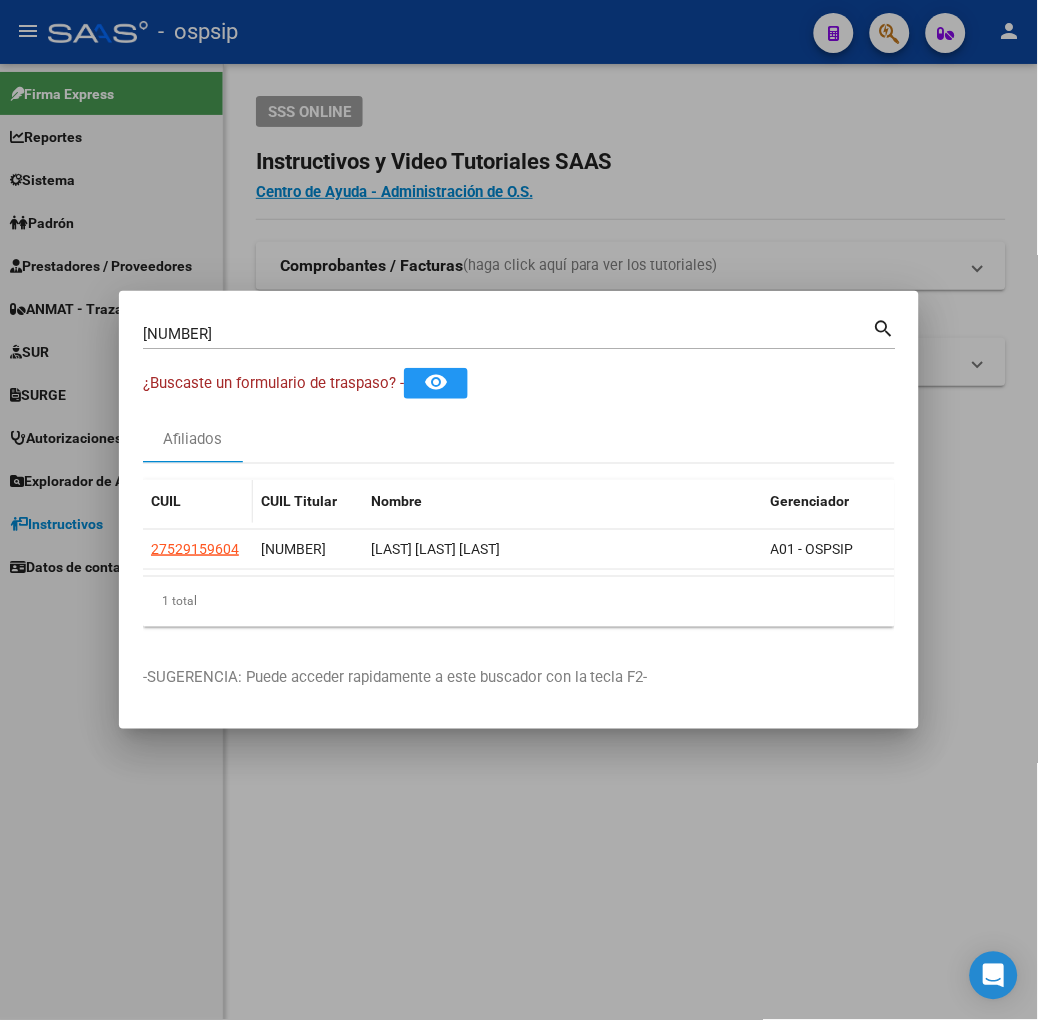 click on "CUIL" at bounding box center [198, 501] 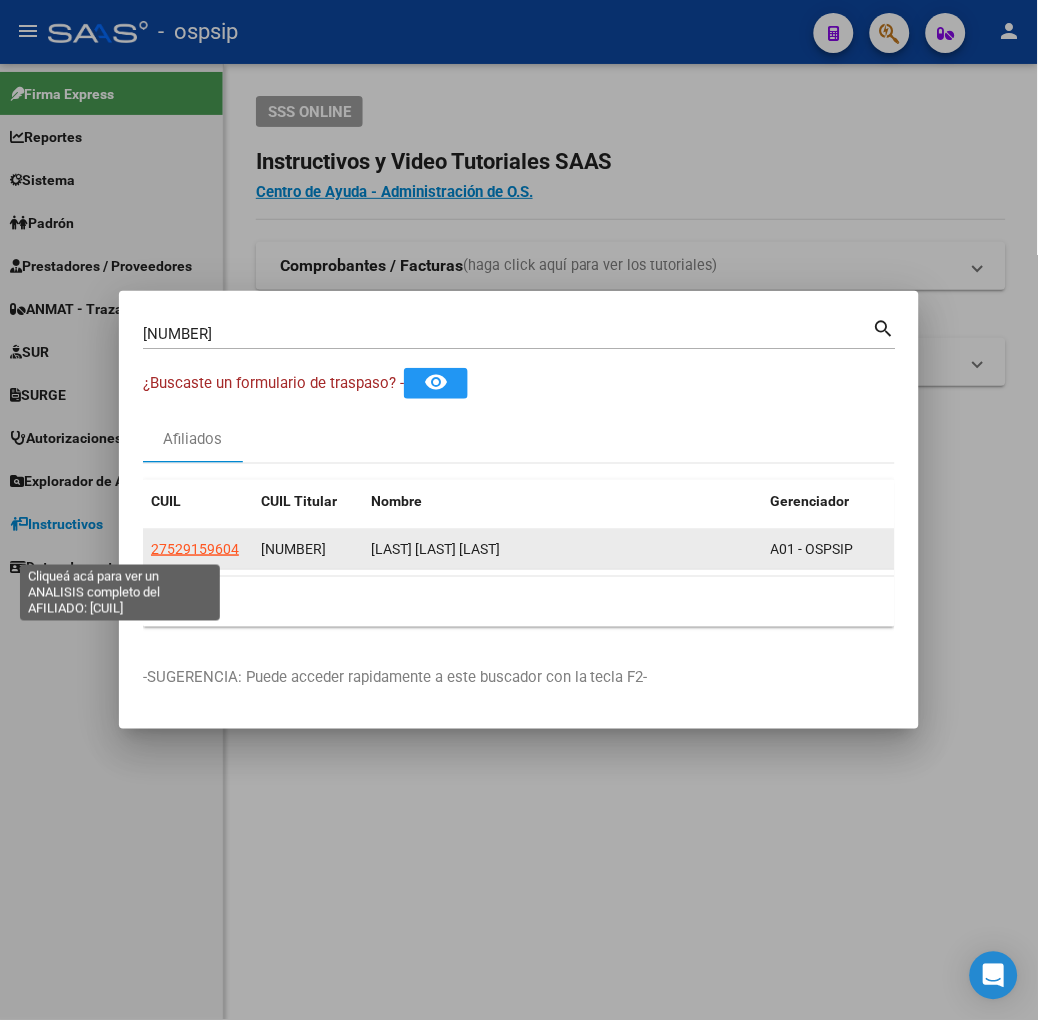 click on "27529159604" 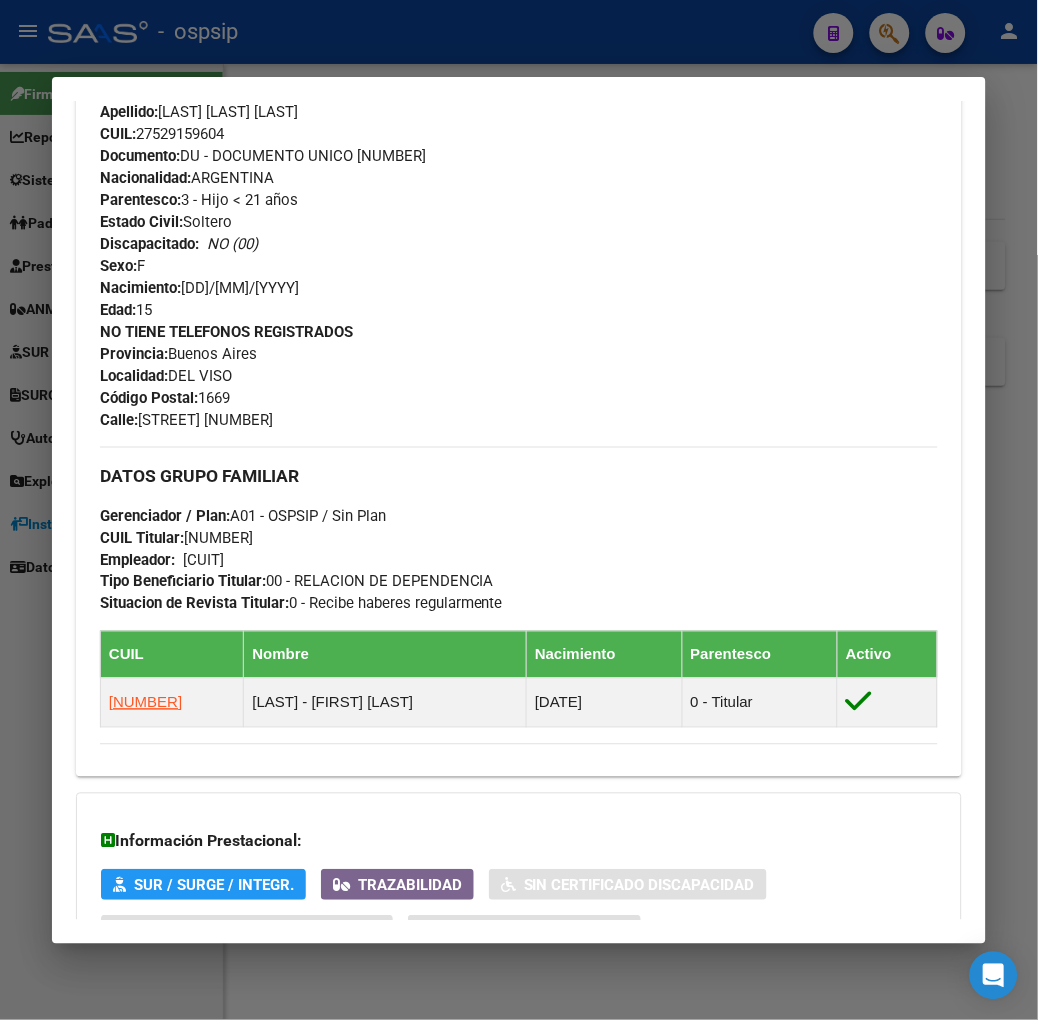 scroll, scrollTop: 886, scrollLeft: 0, axis: vertical 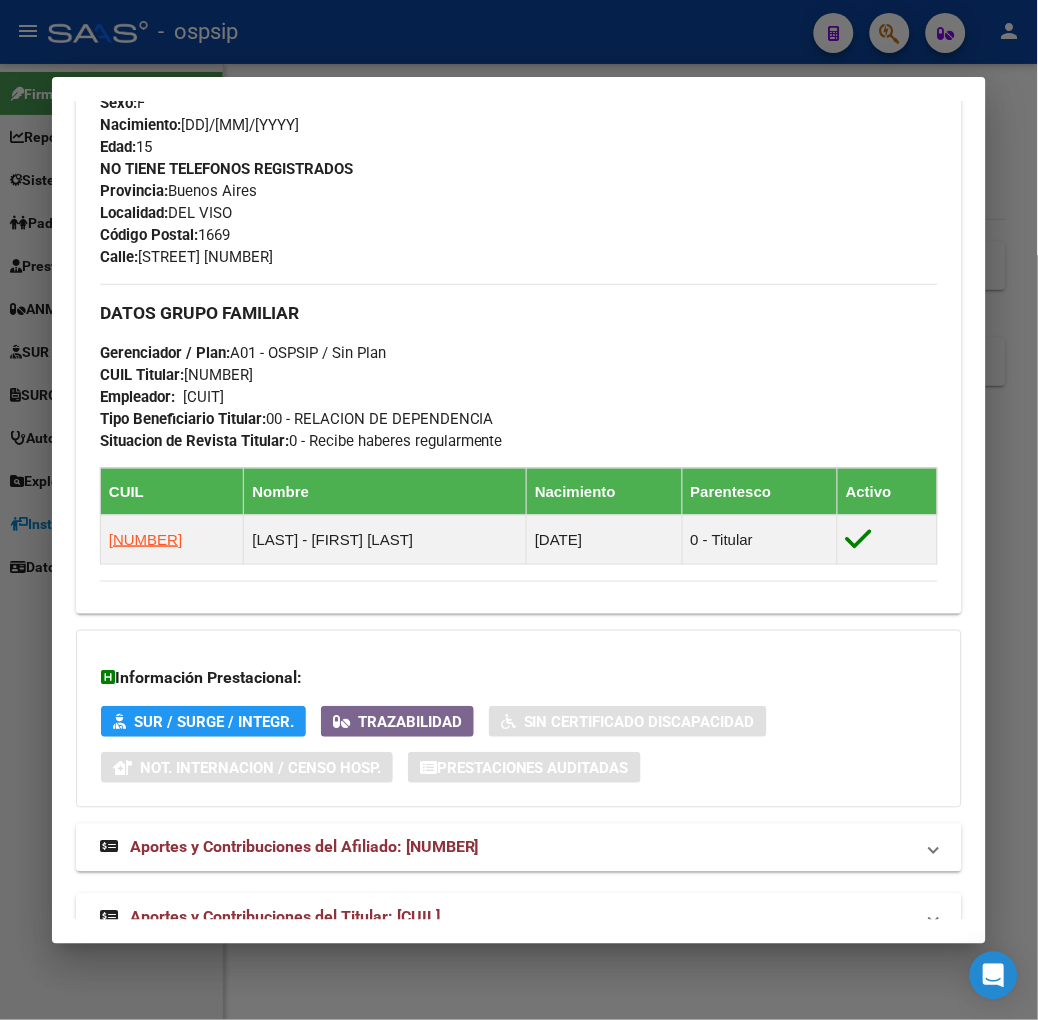 click on "Aportes y Contribuciones del Titular: [CUIL]" at bounding box center (285, 917) 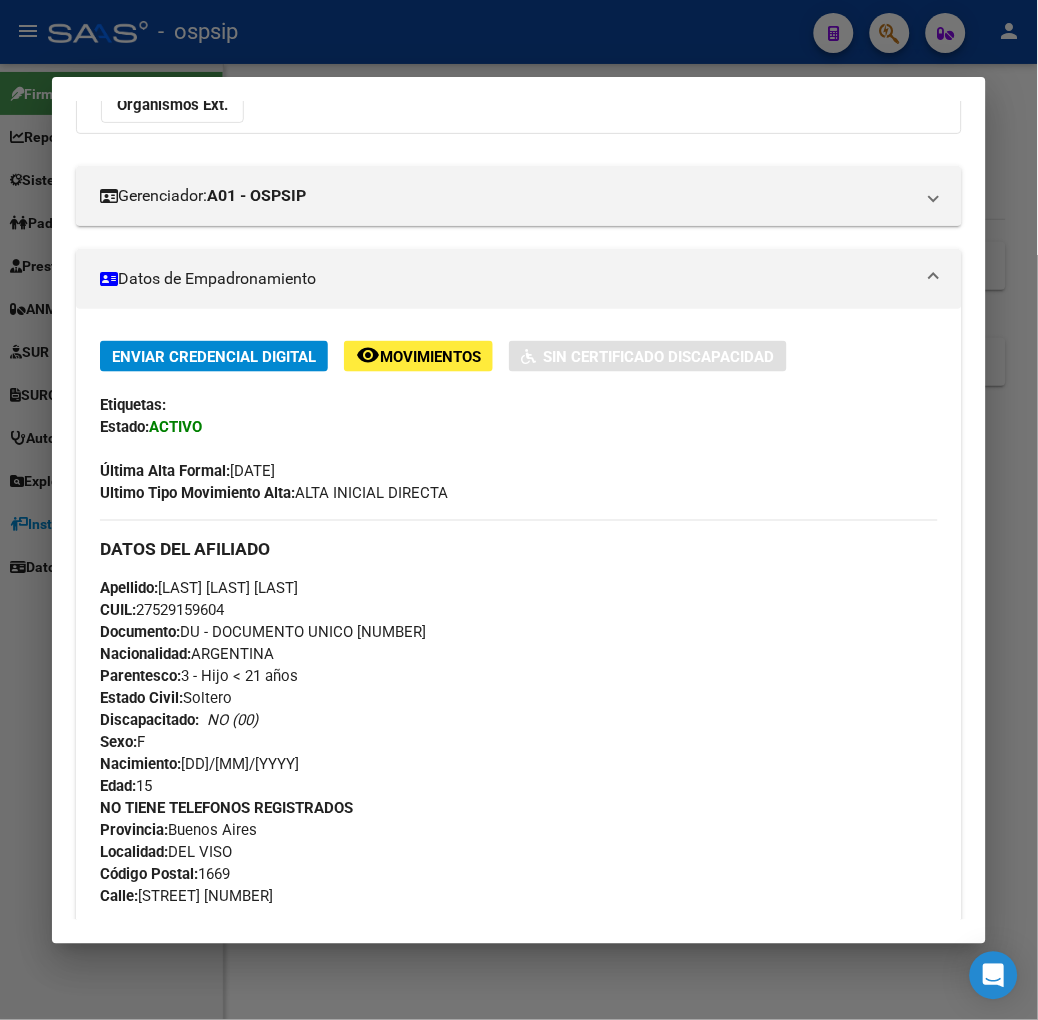 scroll, scrollTop: 0, scrollLeft: 0, axis: both 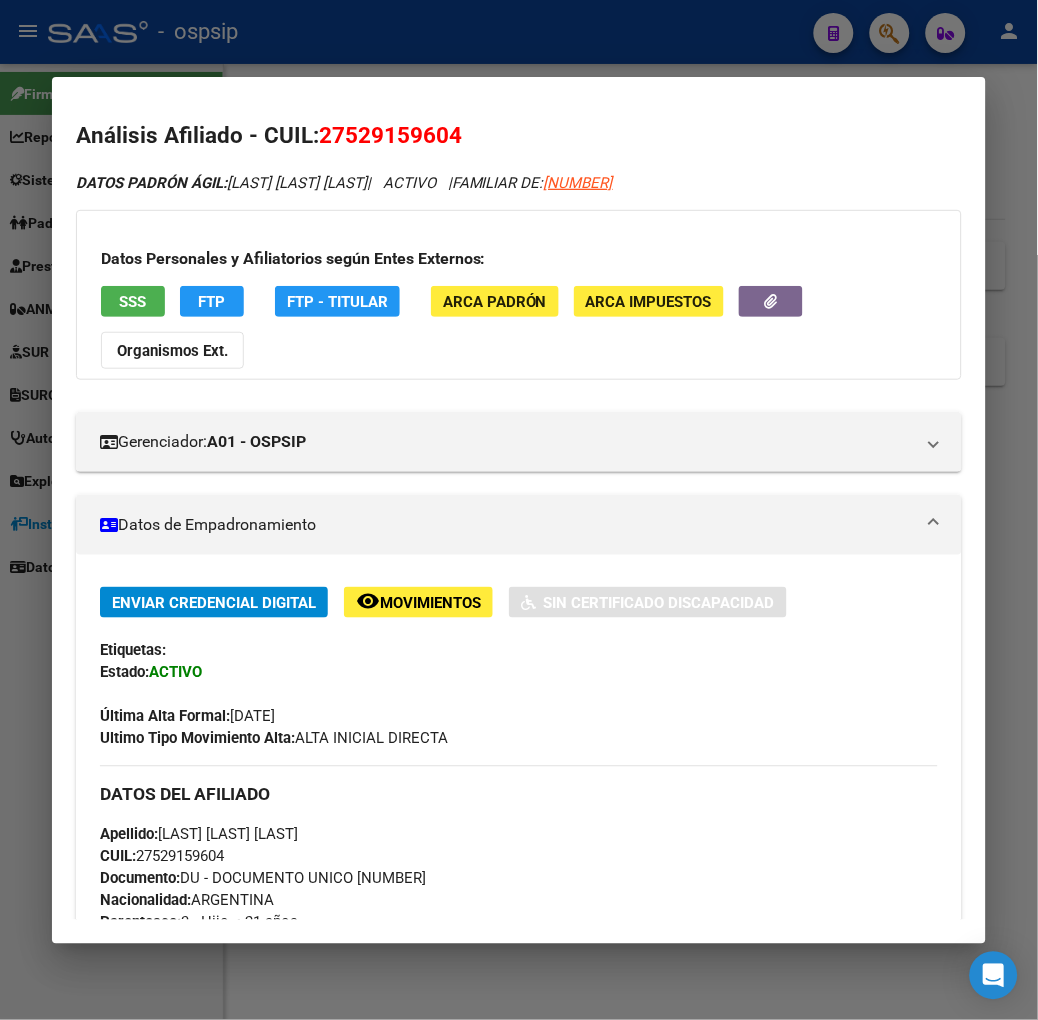 click on "SSS" at bounding box center [133, 301] 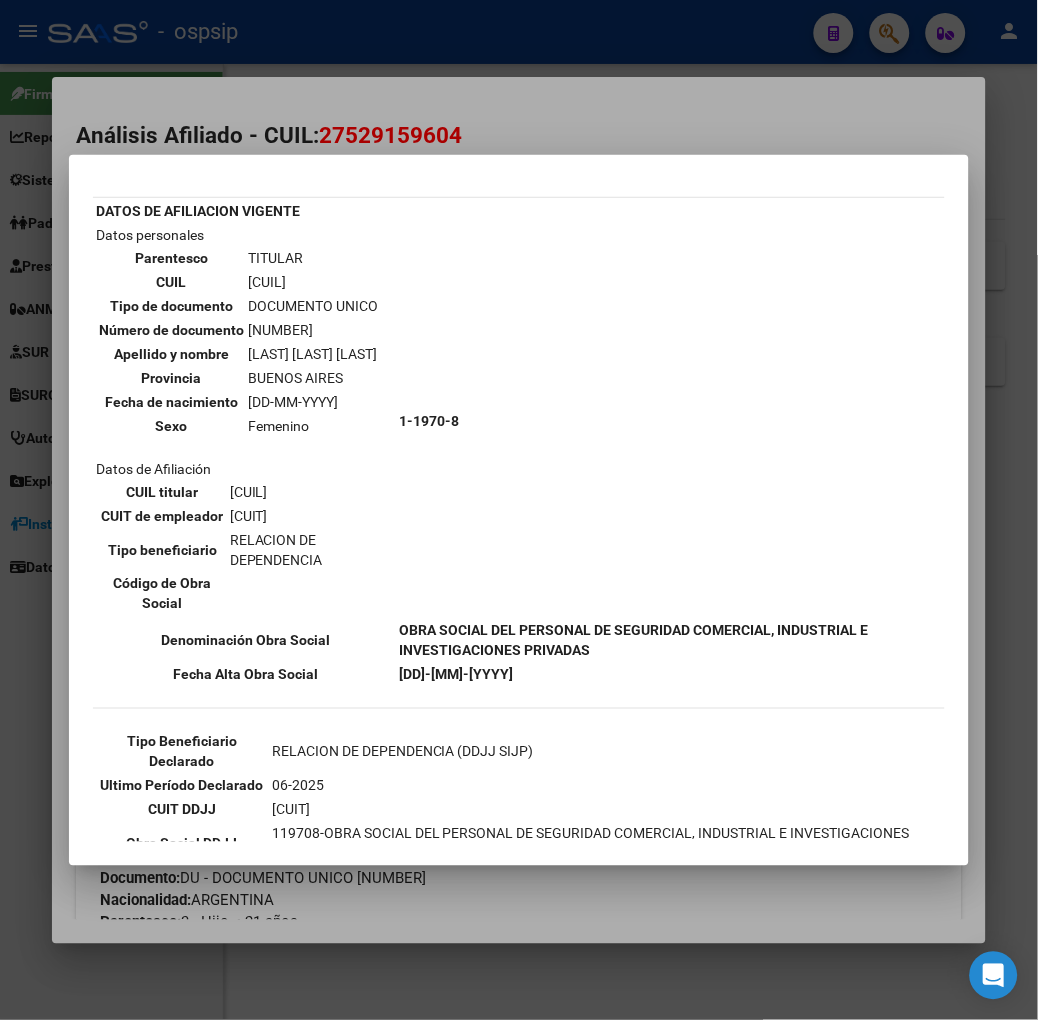 scroll, scrollTop: 111, scrollLeft: 0, axis: vertical 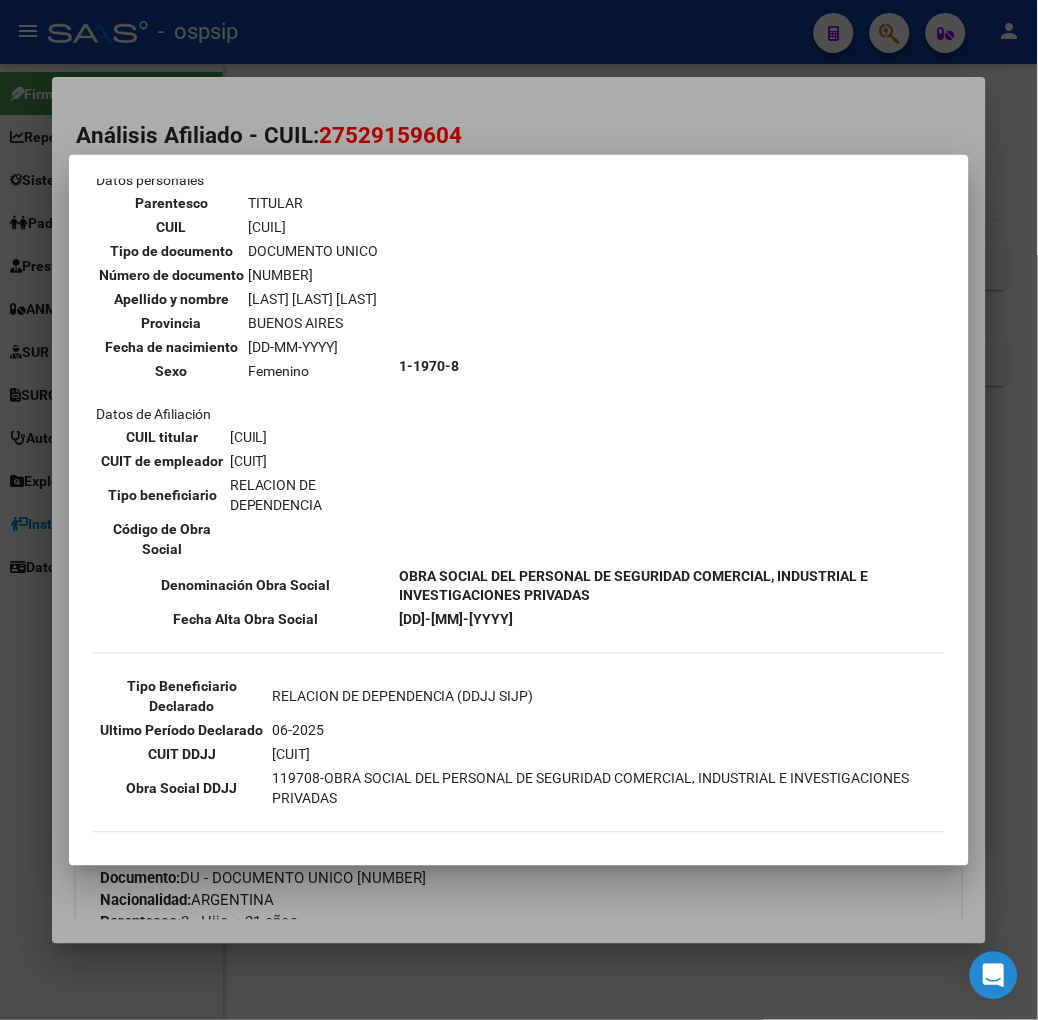 click at bounding box center (519, 510) 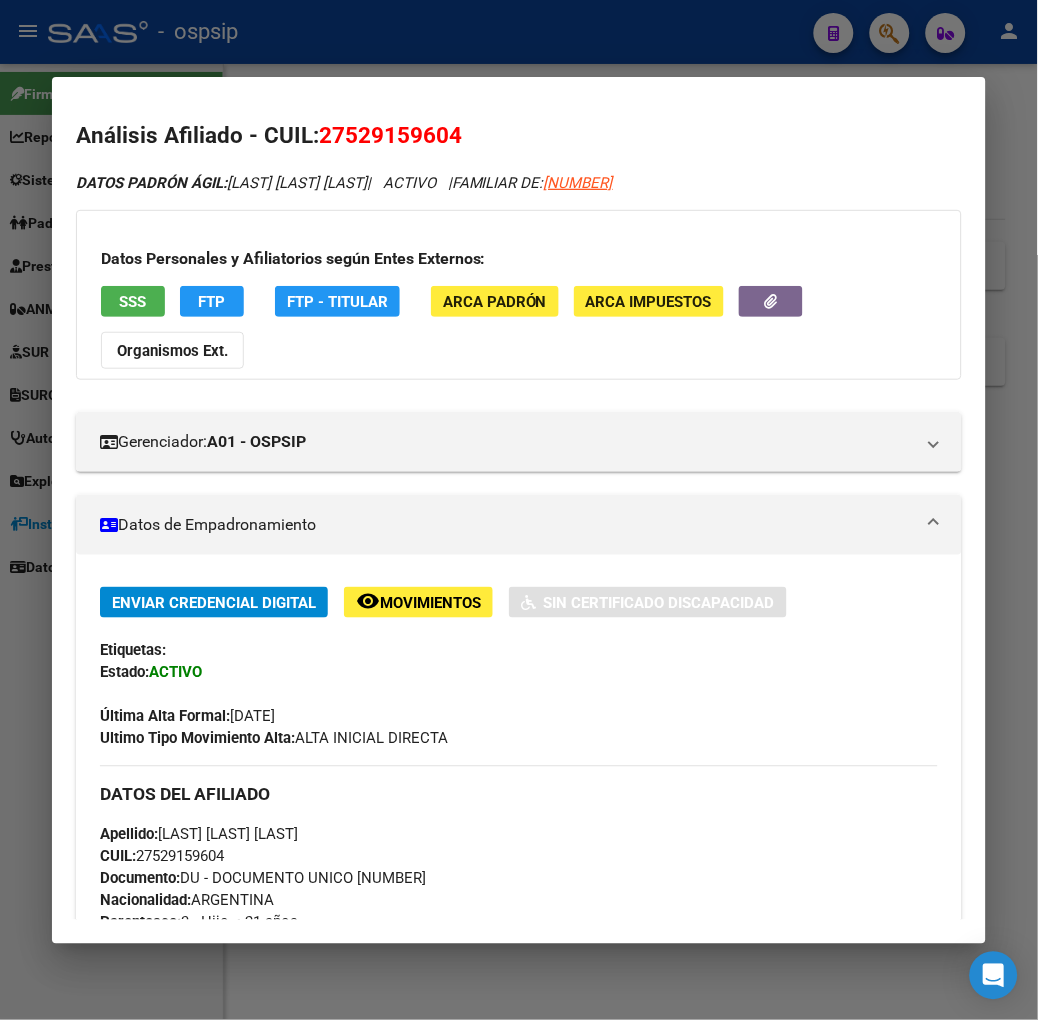 click at bounding box center [519, 510] 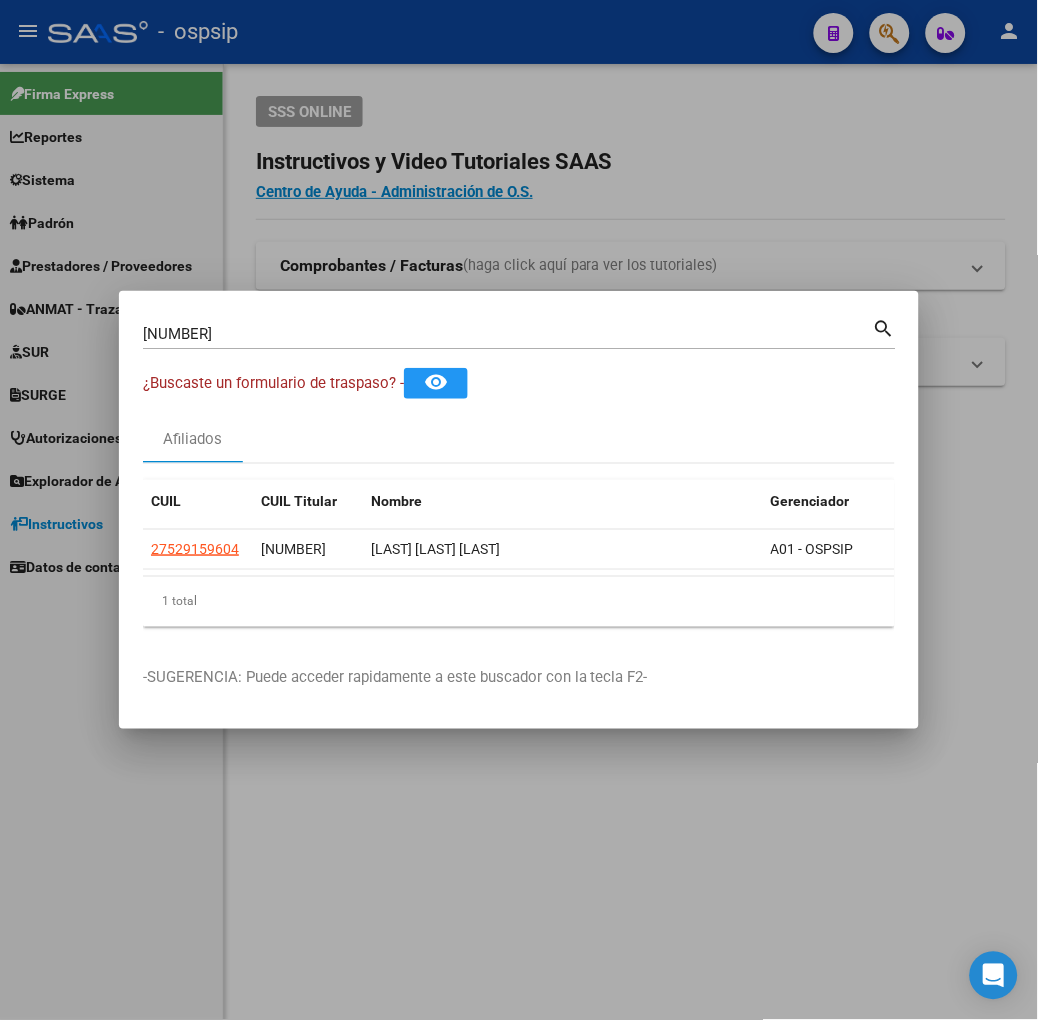 click on "[NUMBER]" at bounding box center [508, 334] 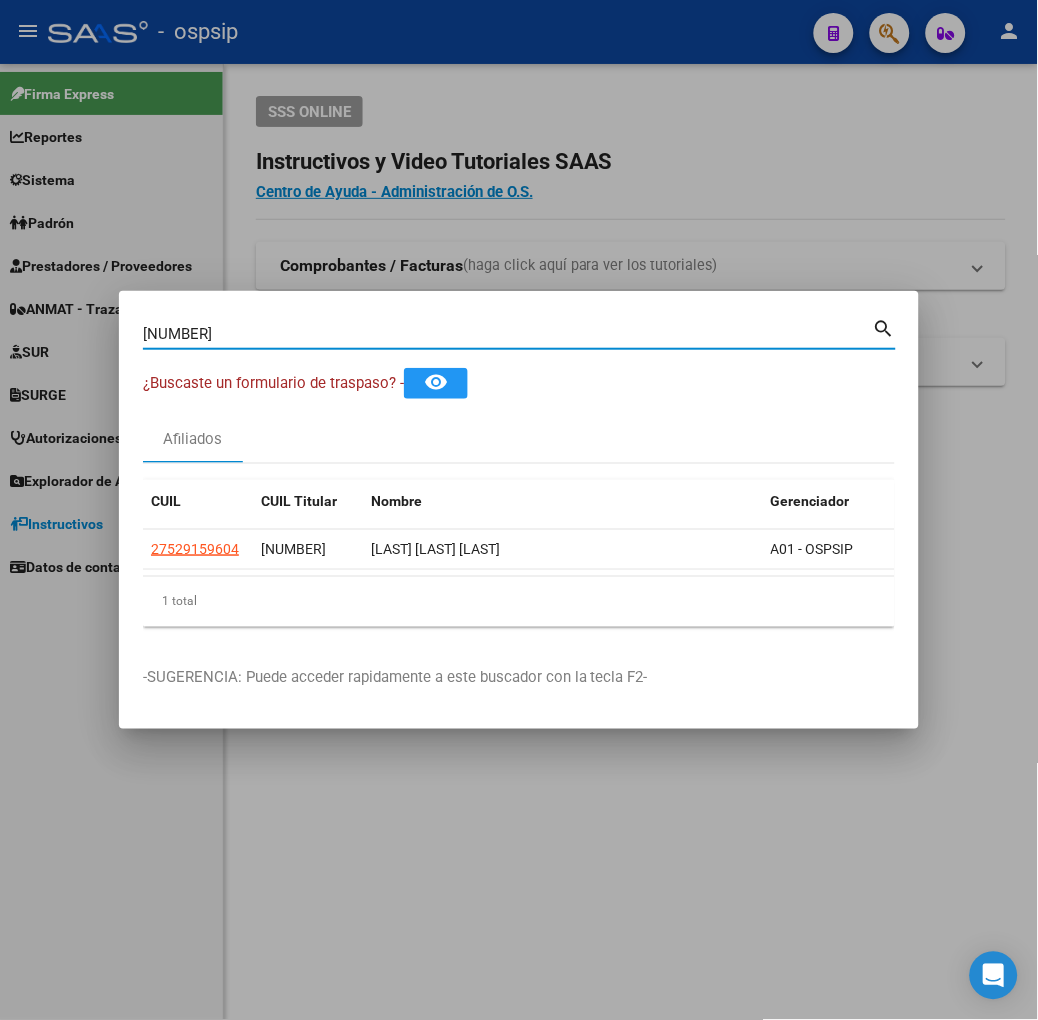 type on "[NUMBER]" 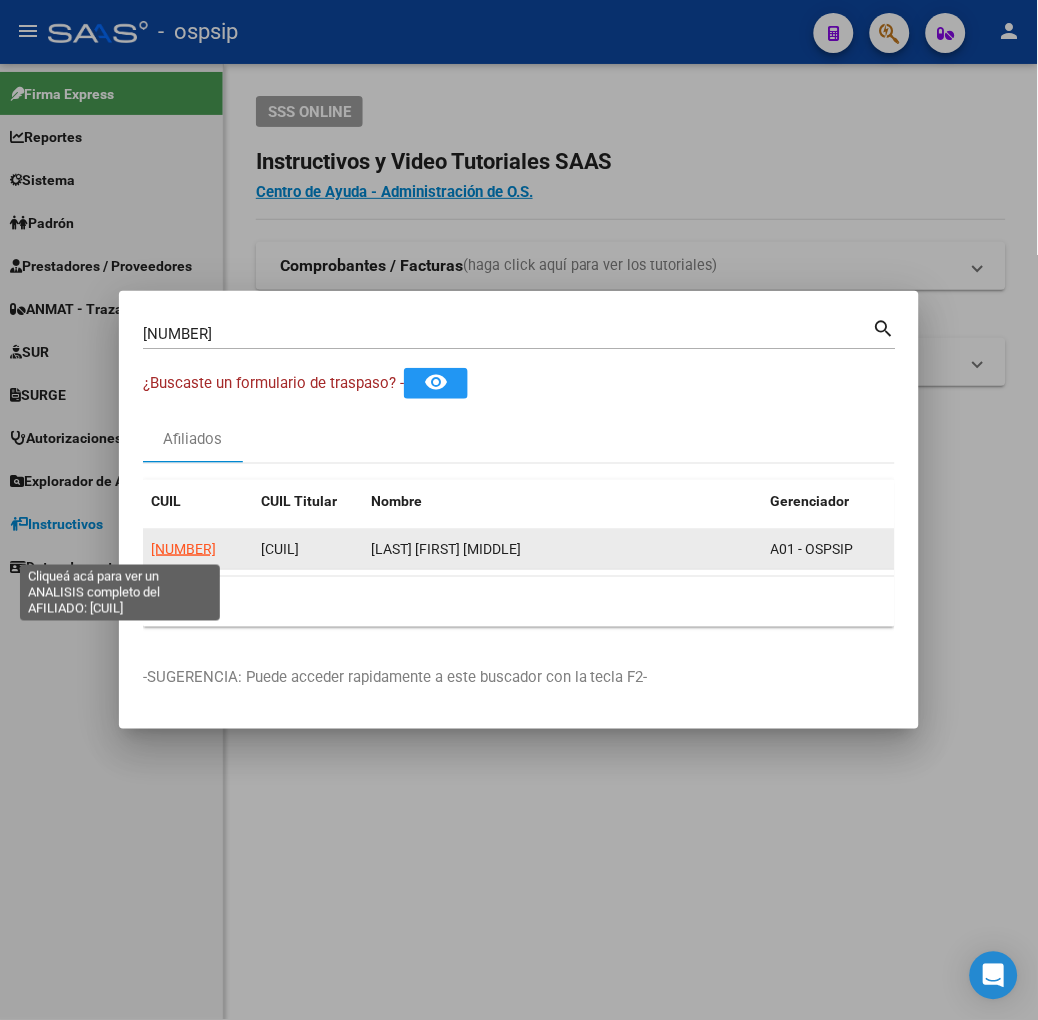 click on "[NUMBER]" 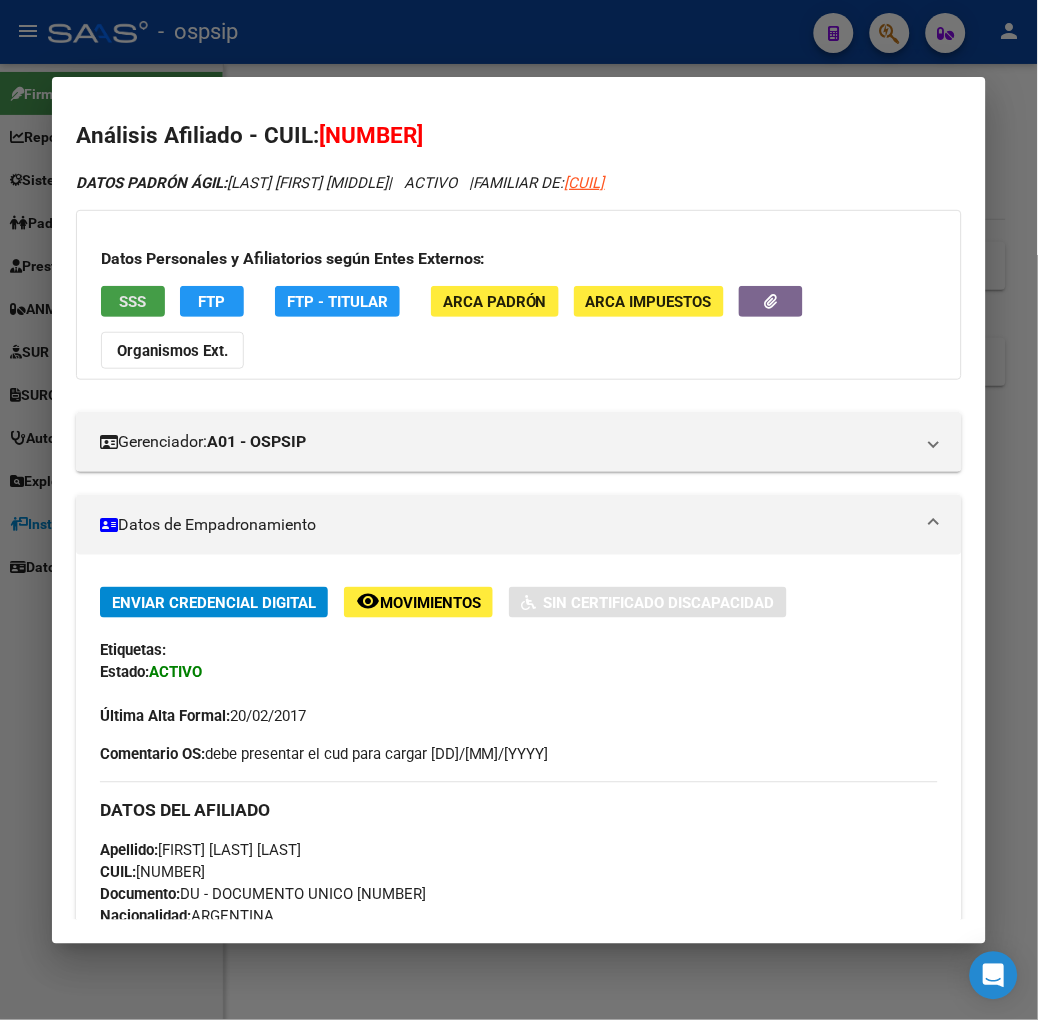 click on "SSS" at bounding box center (132, 302) 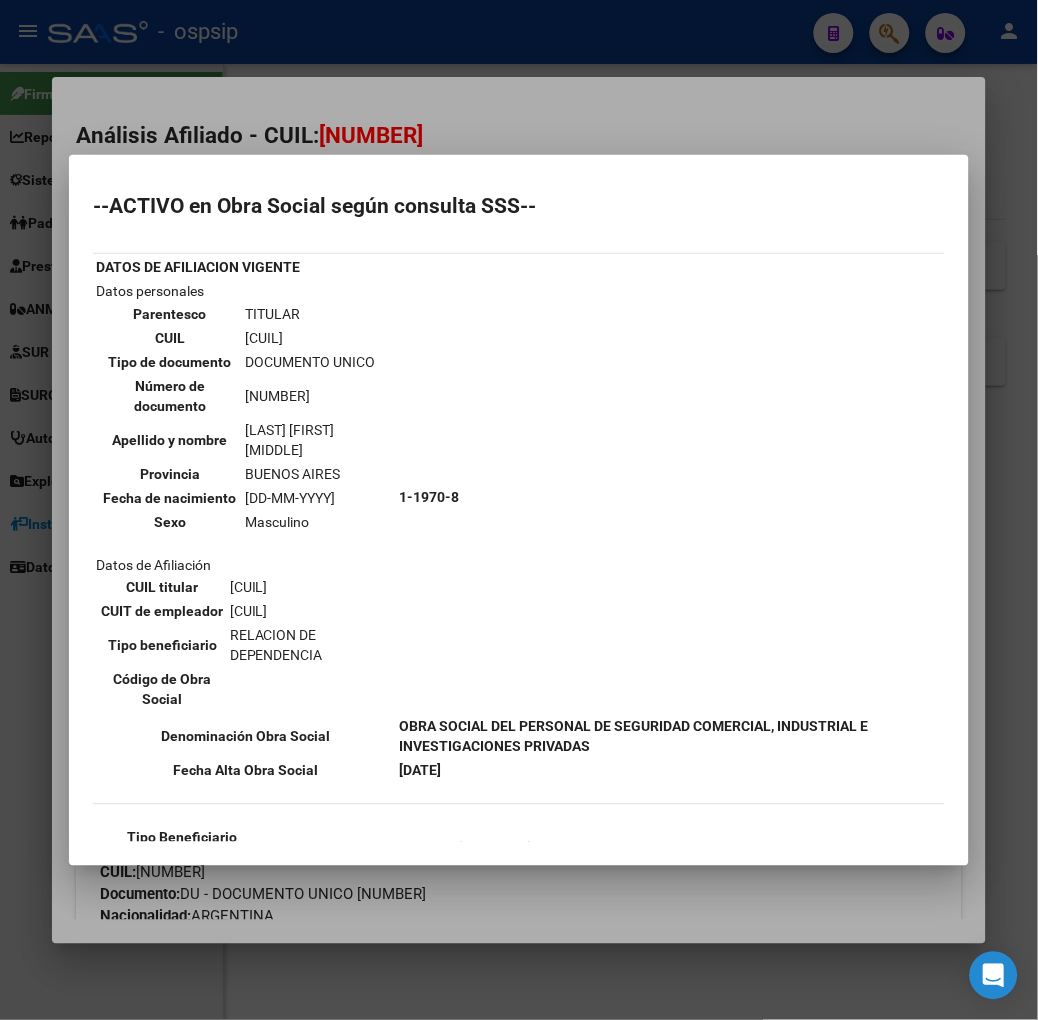 click at bounding box center (519, 510) 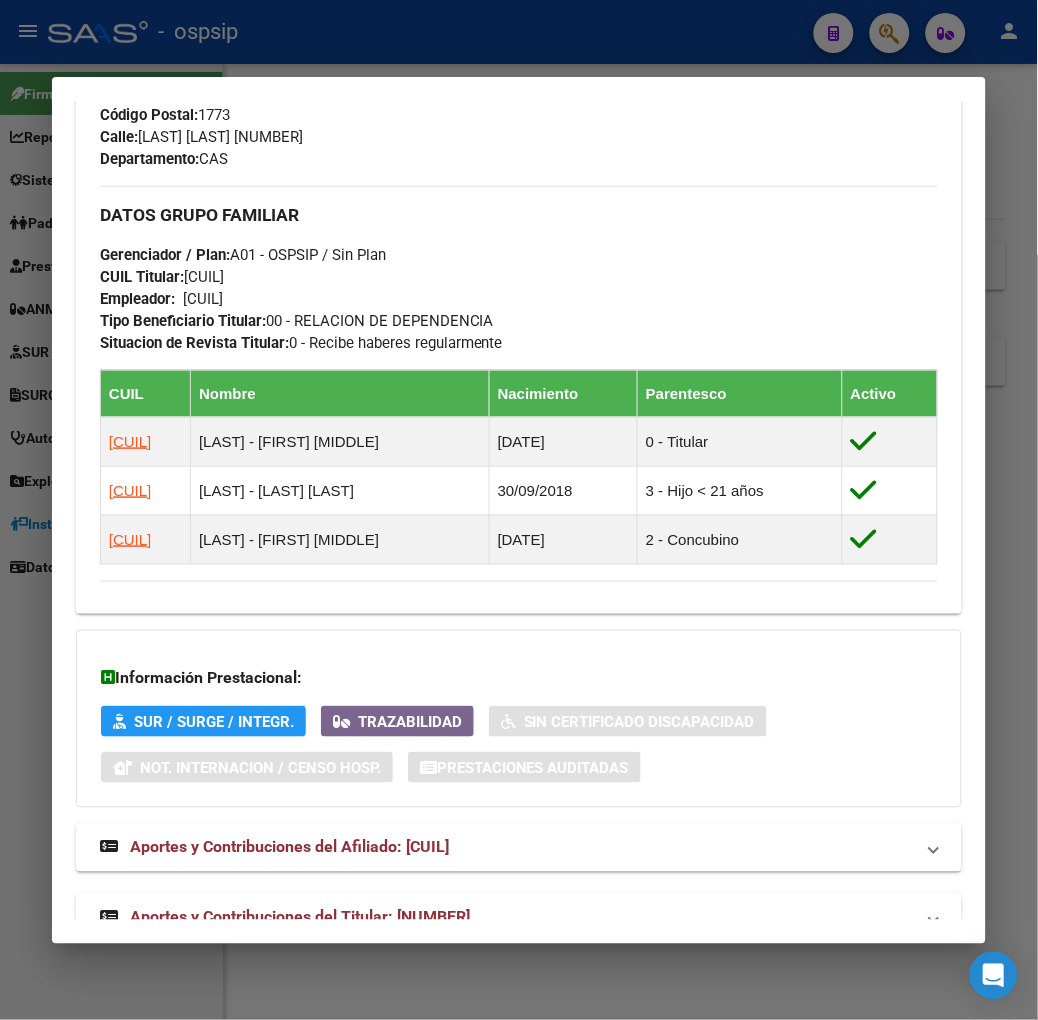 click on "Aportes y Contribuciones del Titular: [NUMBER]" at bounding box center [300, 917] 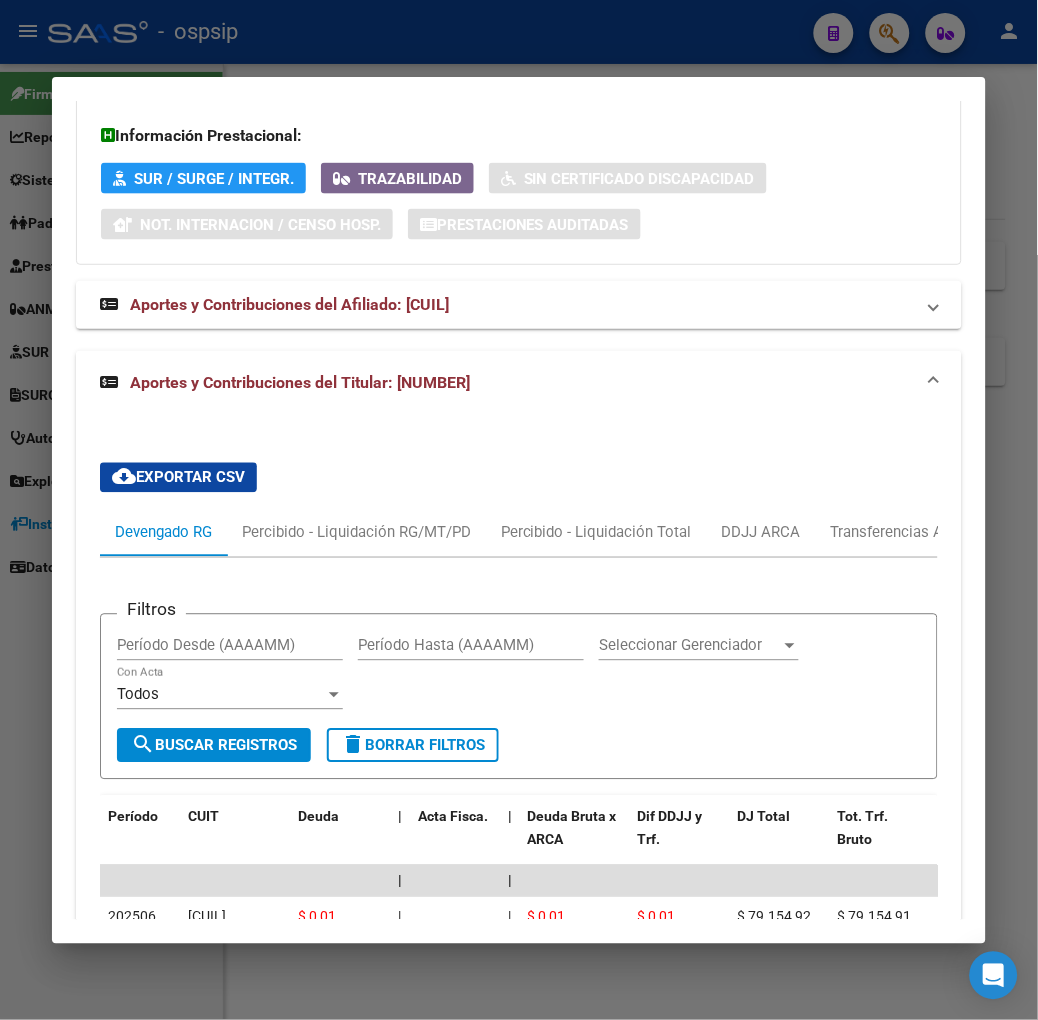 scroll, scrollTop: 1676, scrollLeft: 0, axis: vertical 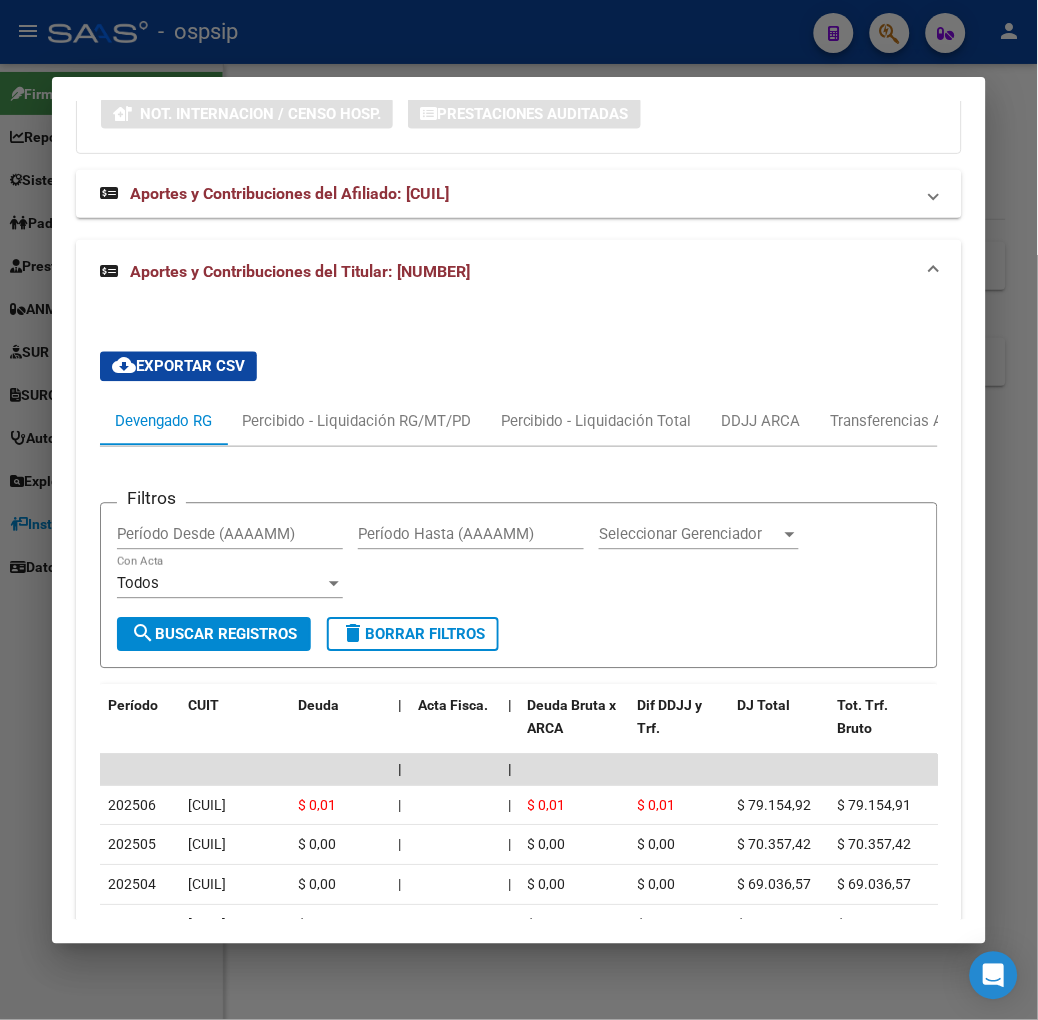 click at bounding box center [519, 510] 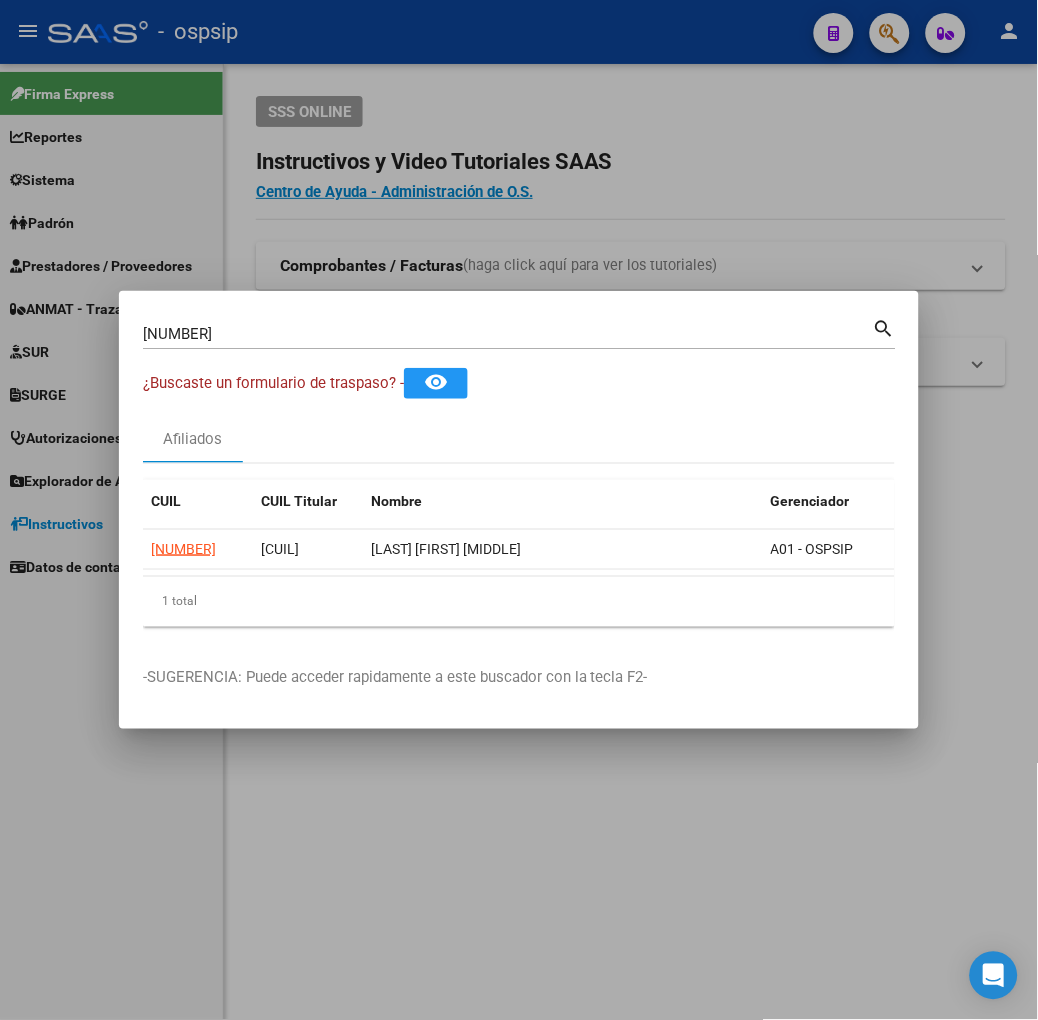 click on "[NUMBER]" at bounding box center [508, 334] 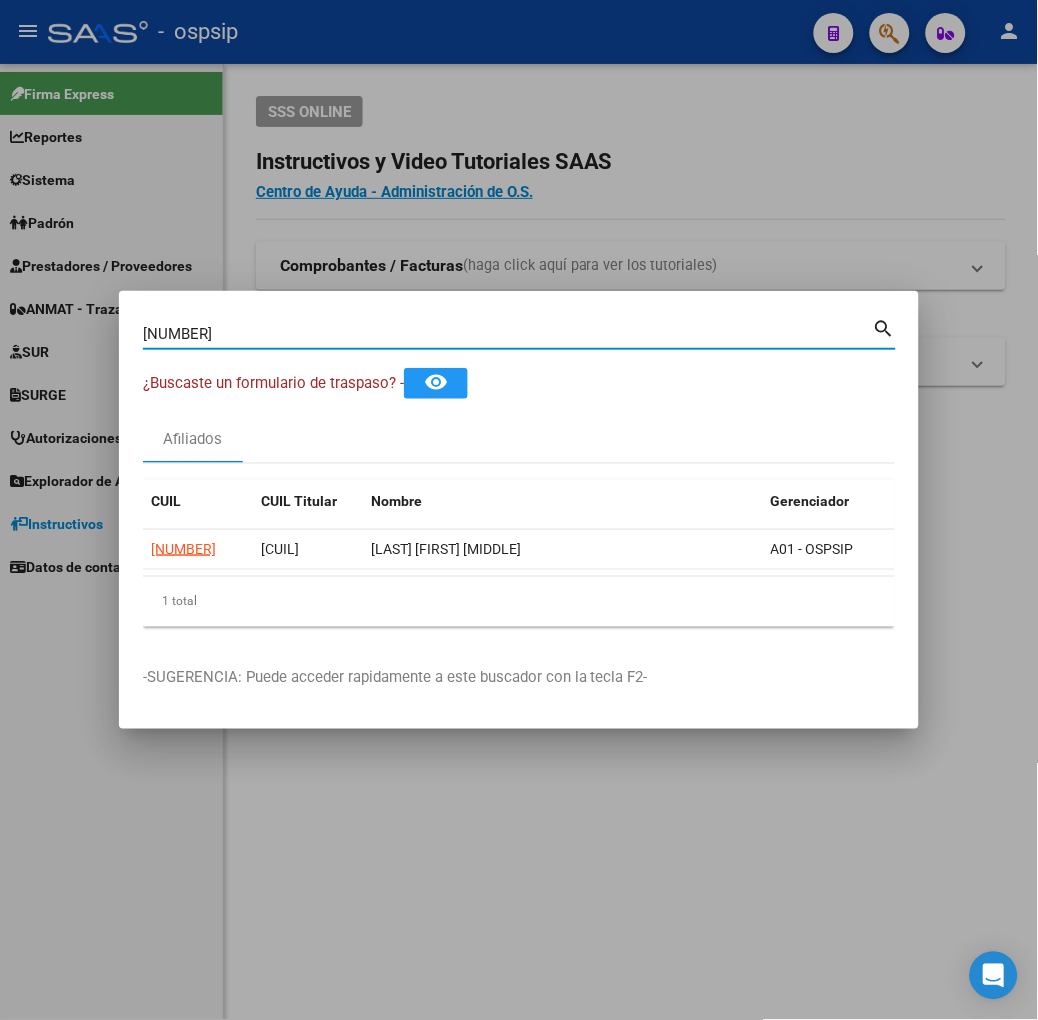 click on "[NUMBER]" at bounding box center (508, 334) 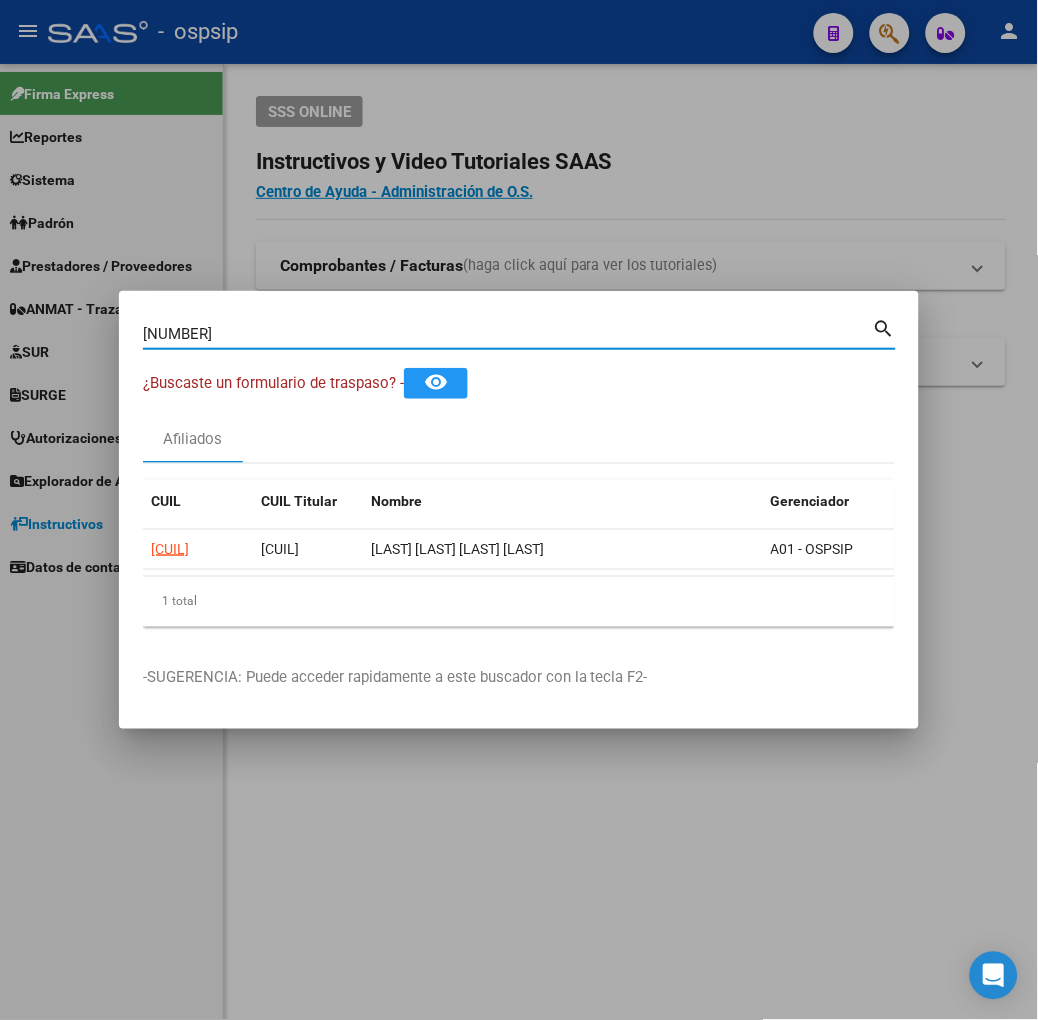 click on "[NUMBER]" at bounding box center [508, 334] 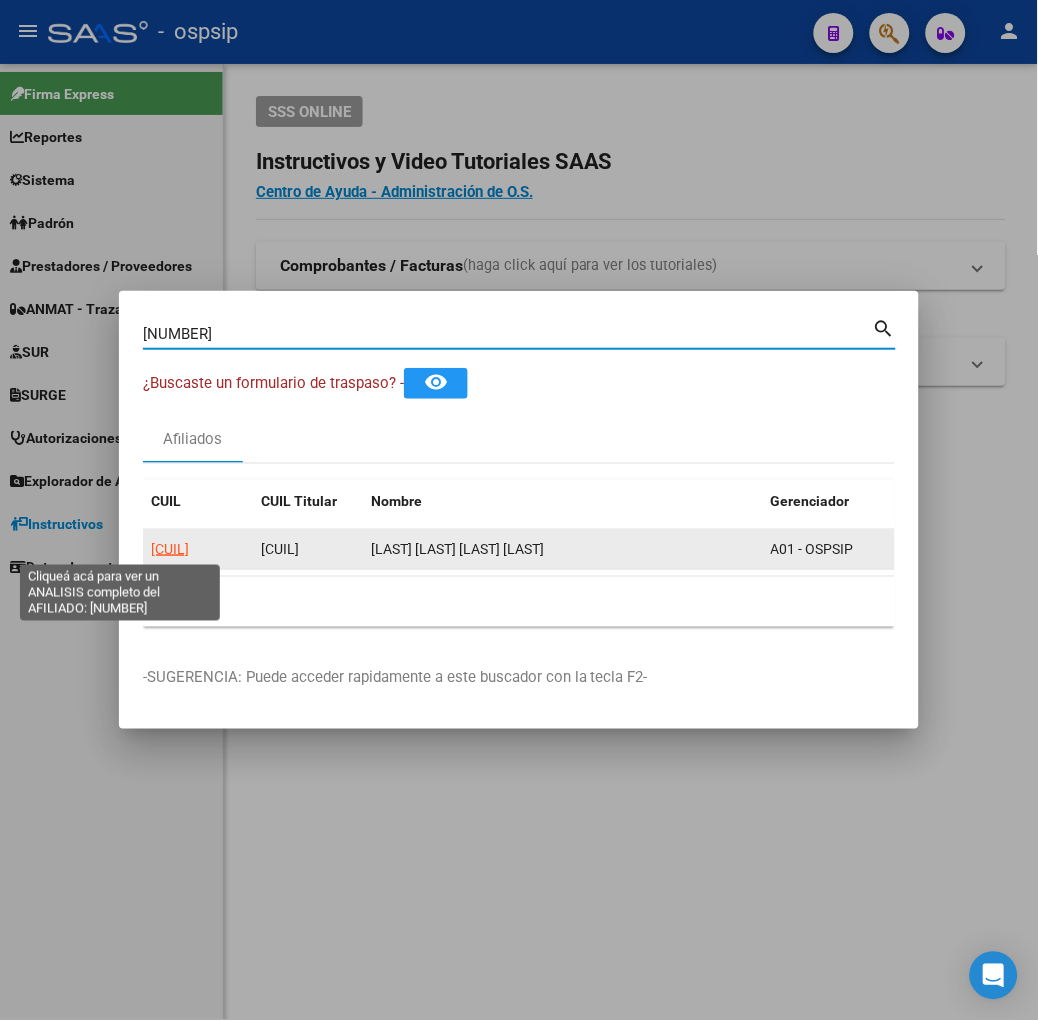 click on "[CUIL]" 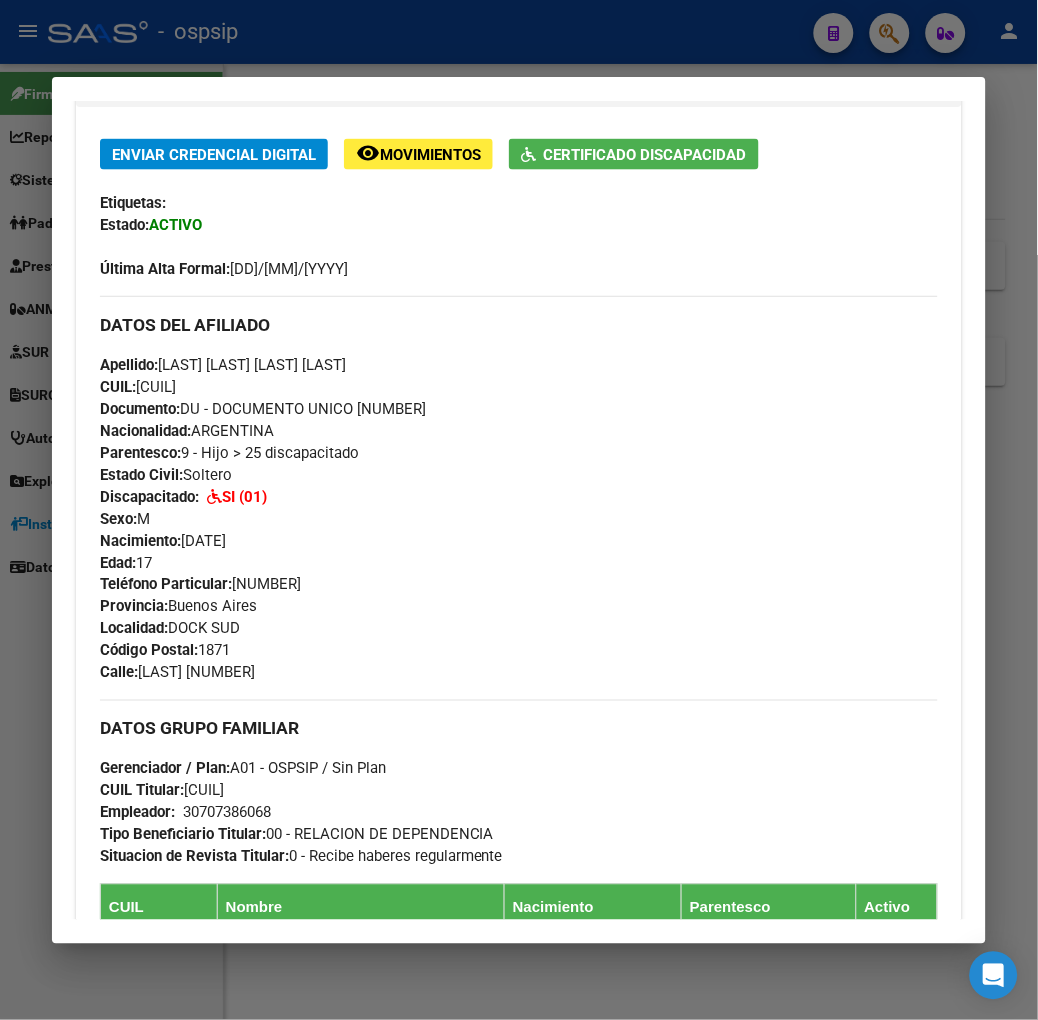 scroll, scrollTop: 966, scrollLeft: 0, axis: vertical 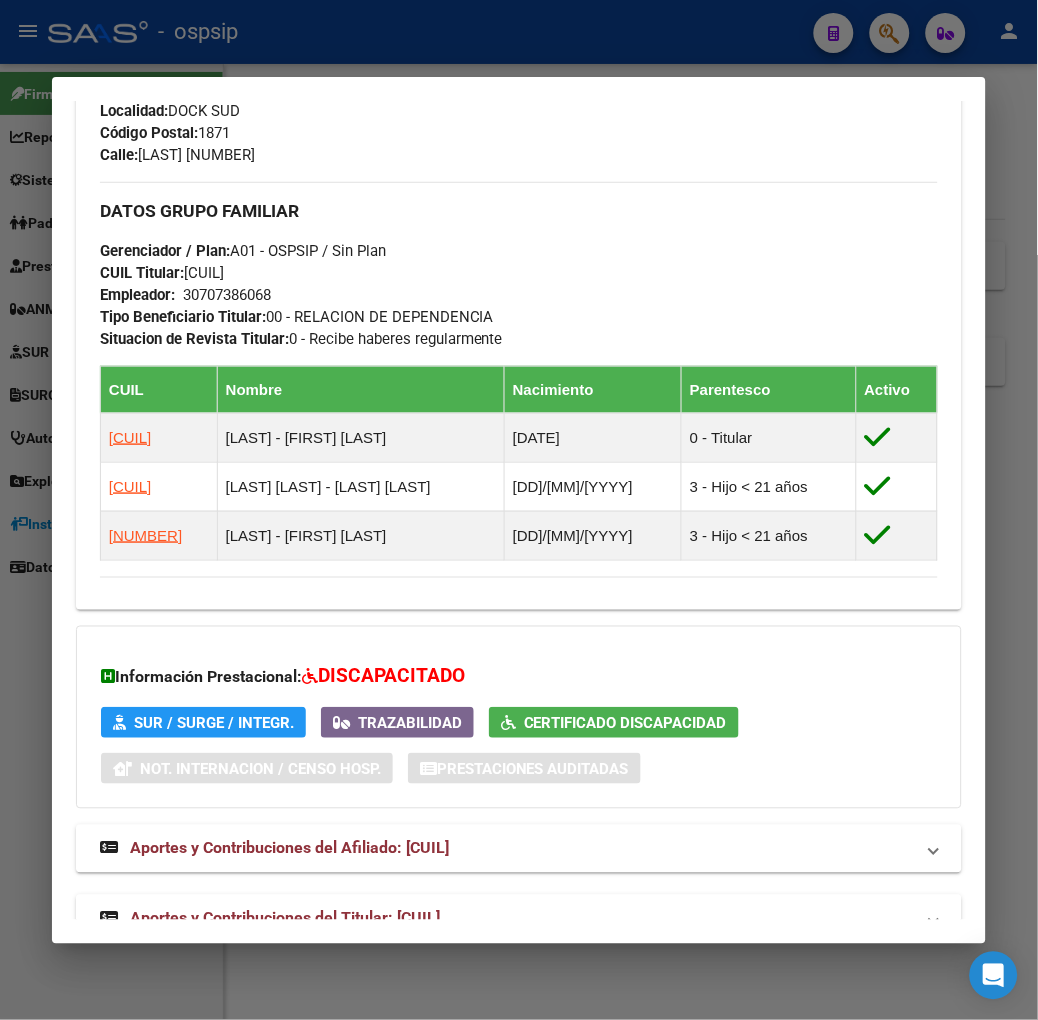 click on "Aportes y Contribuciones del Titular: [CUIL]" at bounding box center (519, 919) 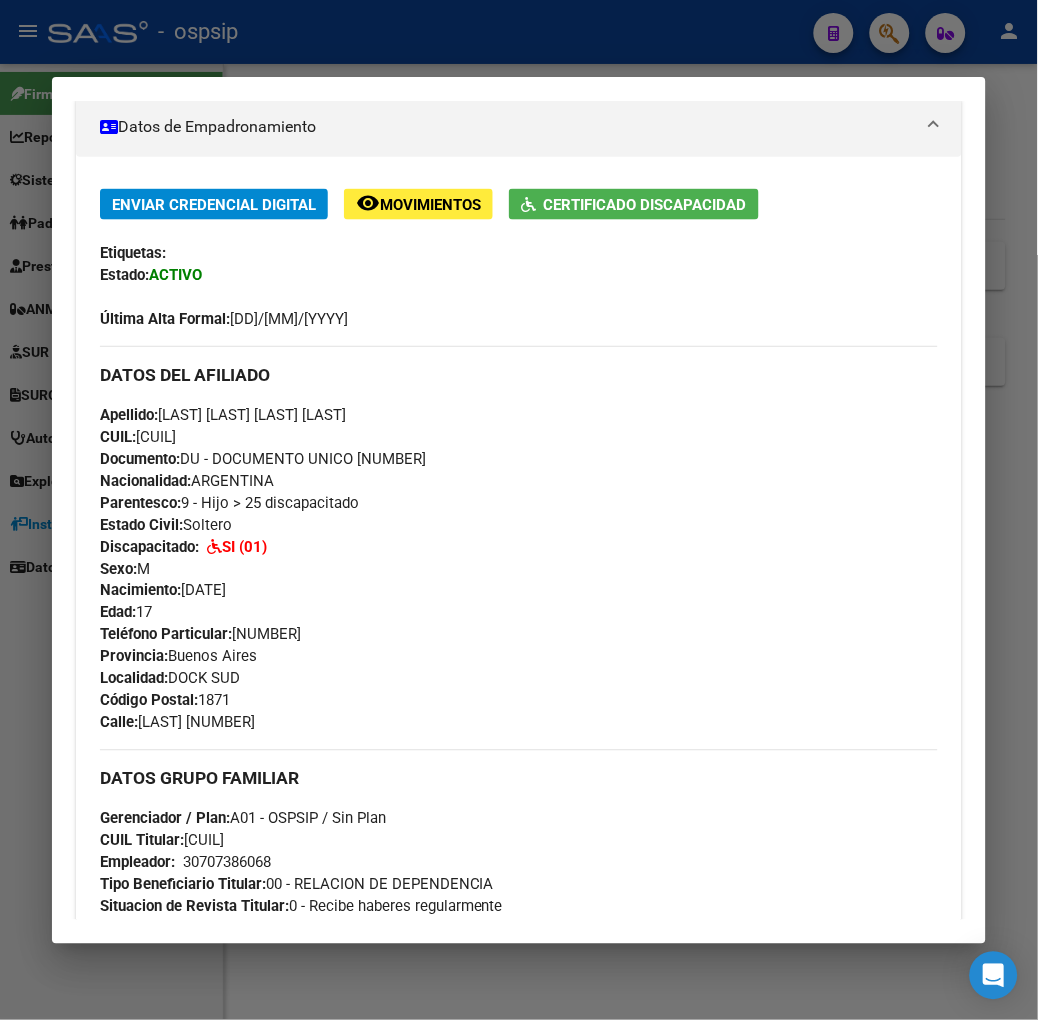 scroll, scrollTop: 0, scrollLeft: 0, axis: both 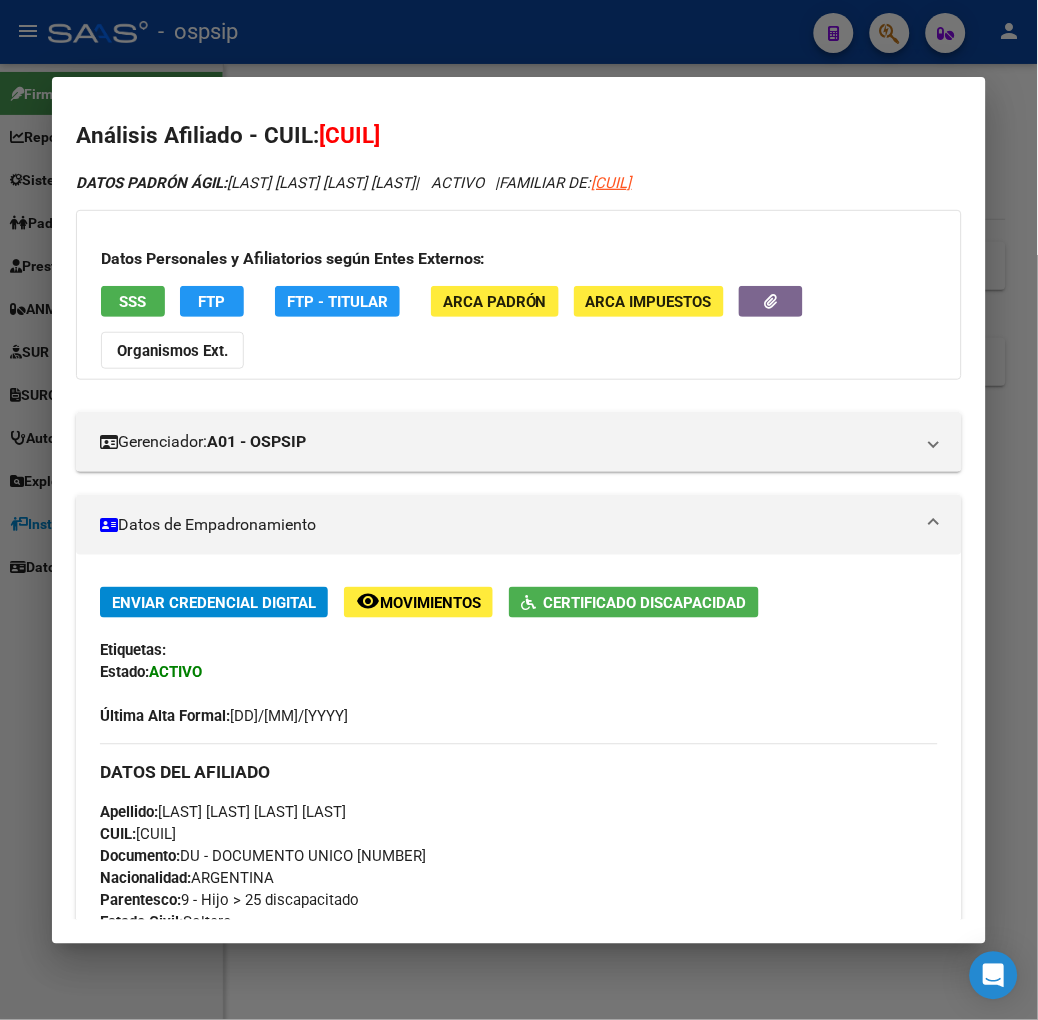 click at bounding box center (519, 510) 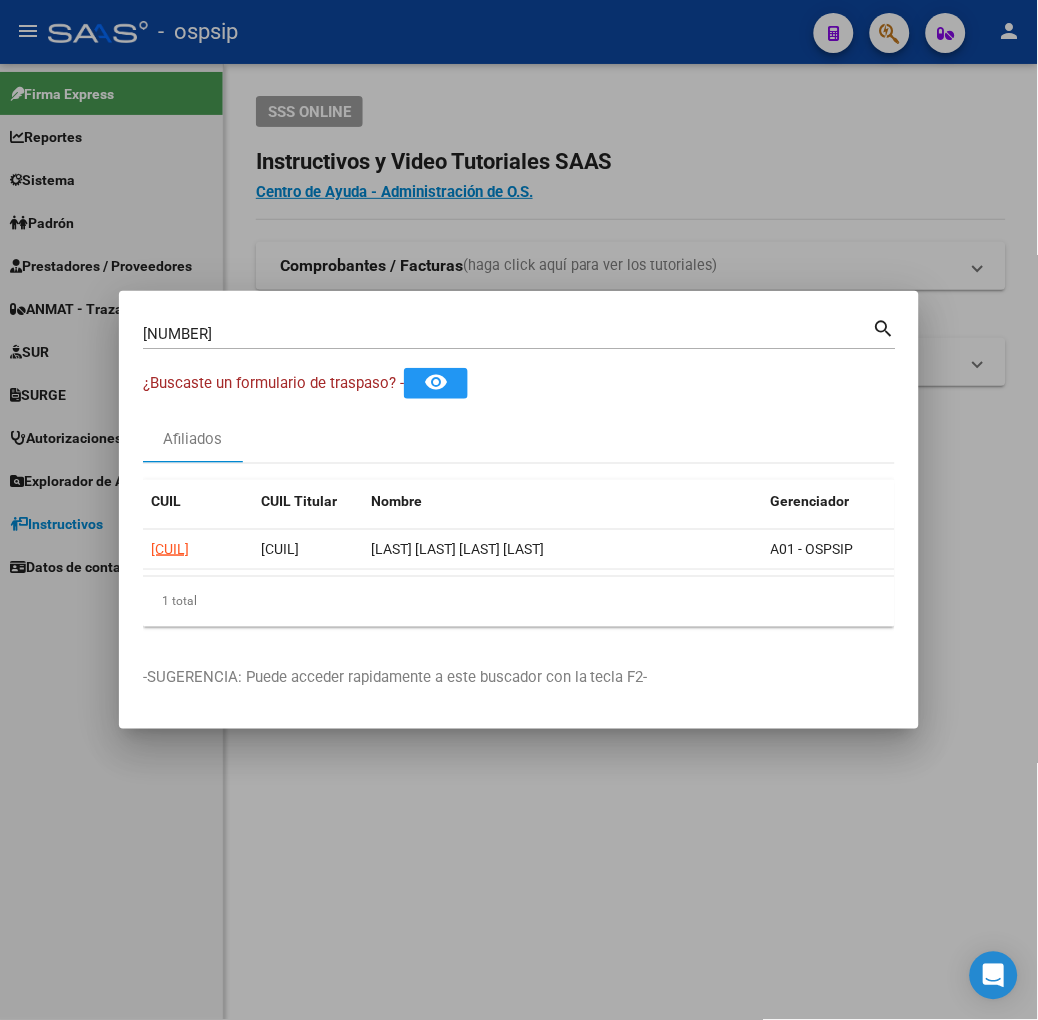 click on "[NUMBER] Buscar (apellido, dni, cuil, nro traspaso, cuit, obra social)" at bounding box center (508, 334) 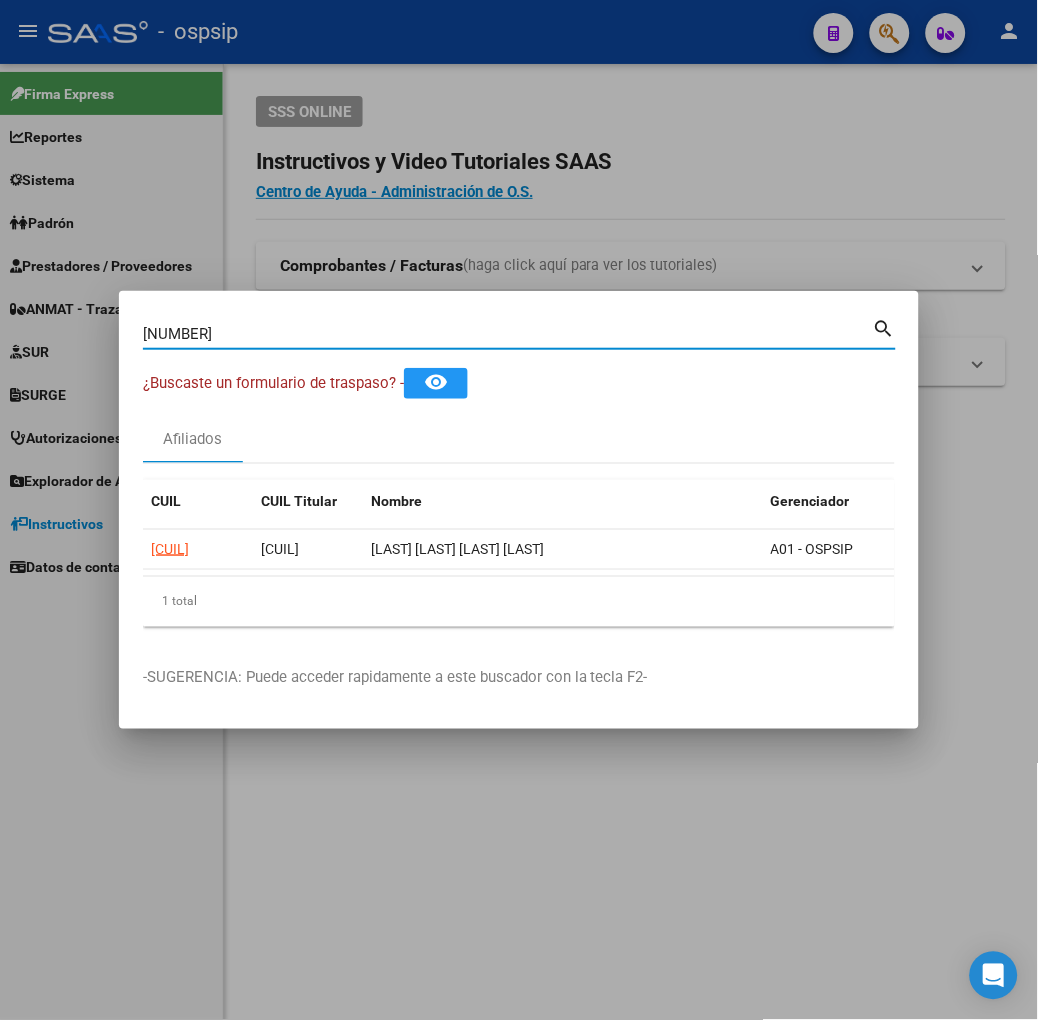 click on "[NUMBER]" at bounding box center [508, 334] 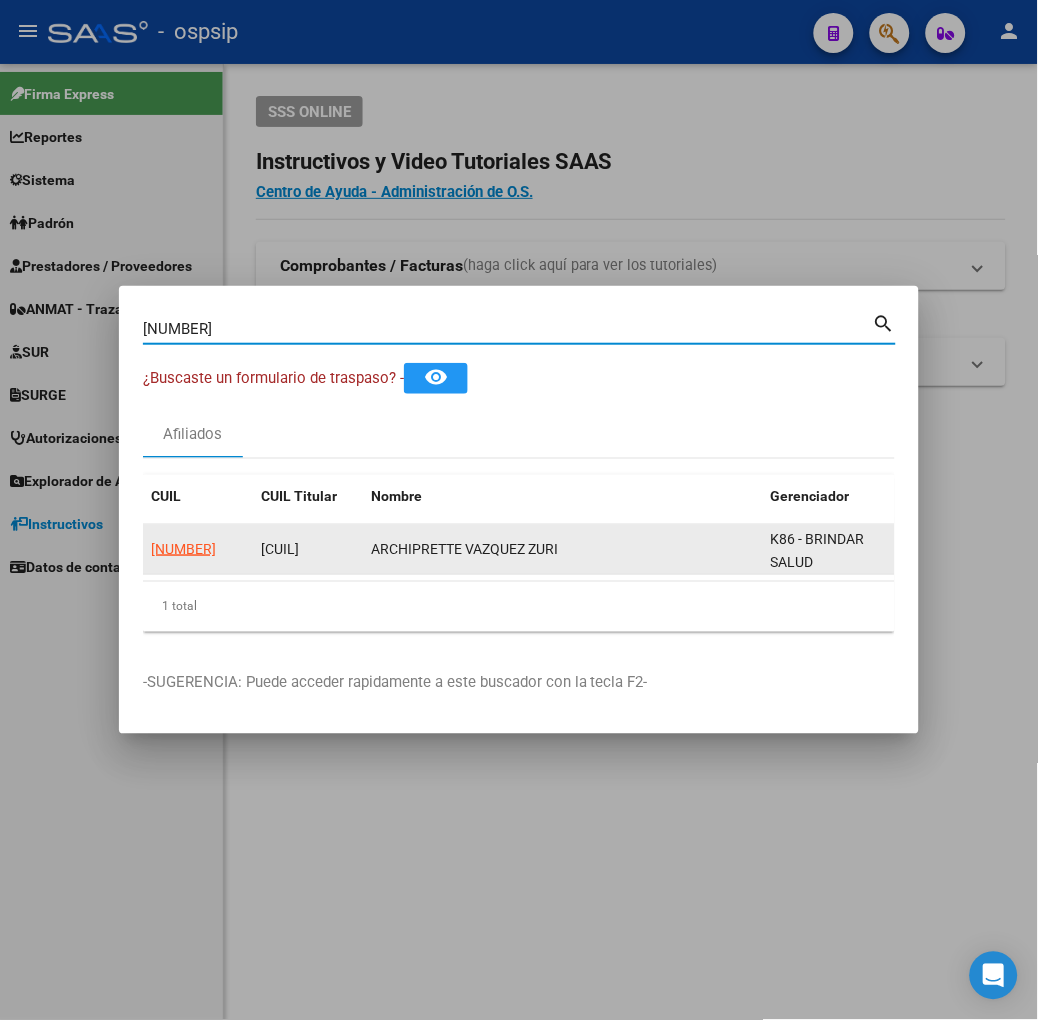 click on "[NUMBER]" 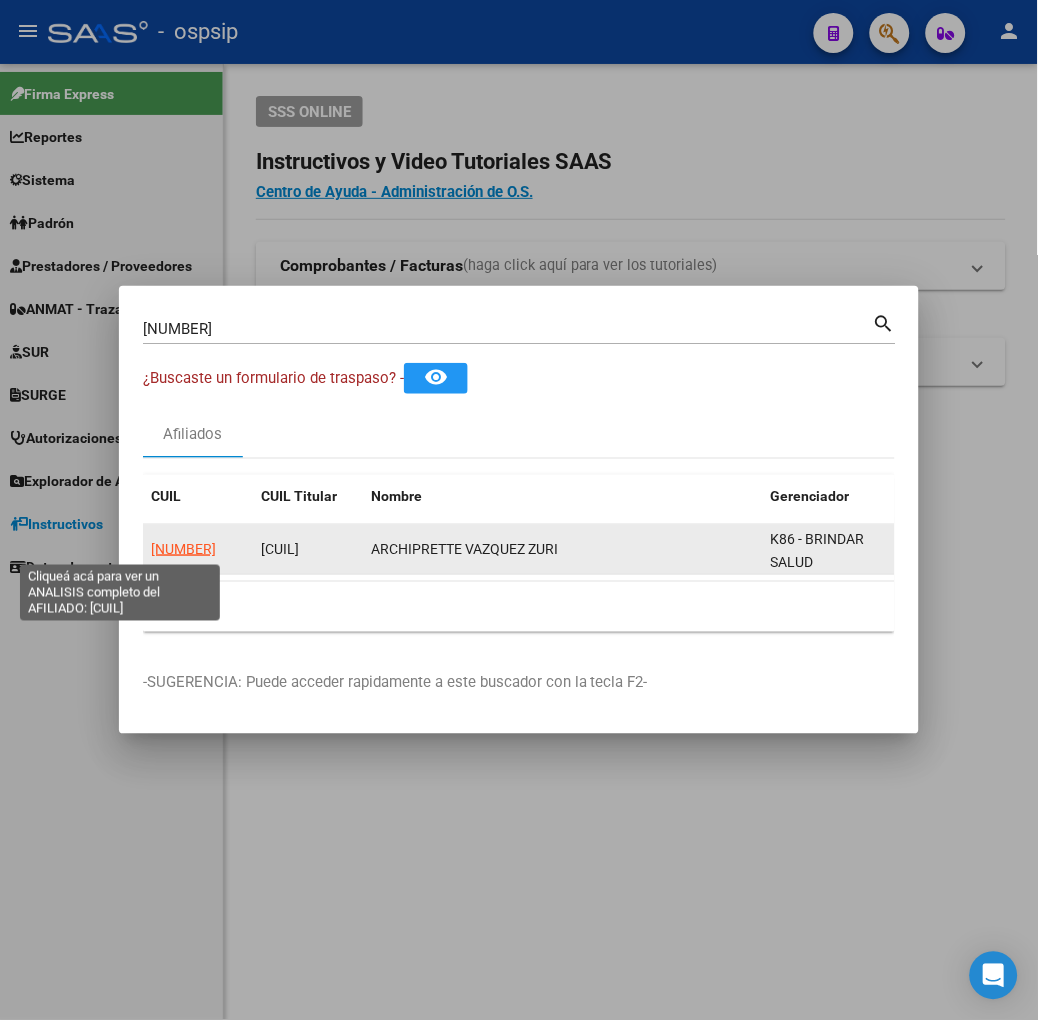 click on "[NUMBER]" 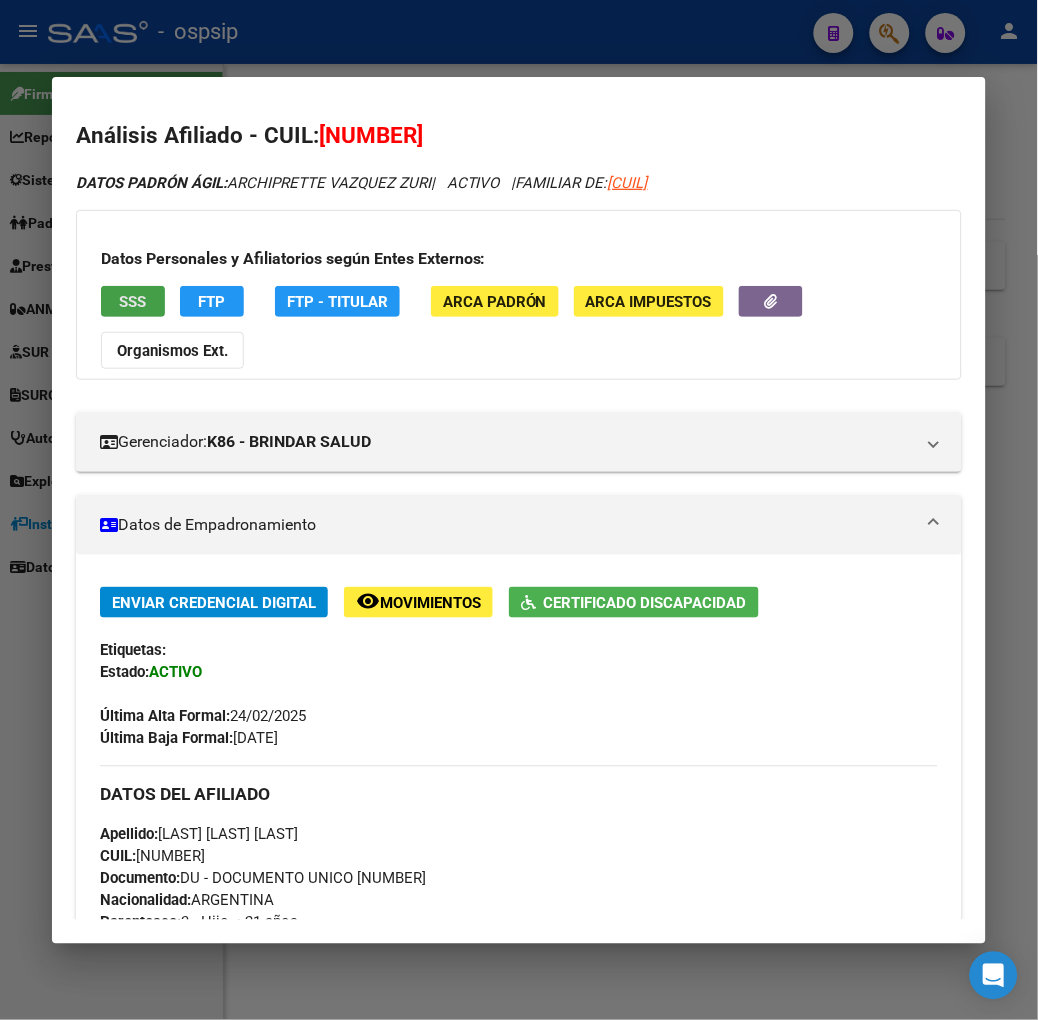 click on "SSS" at bounding box center [133, 301] 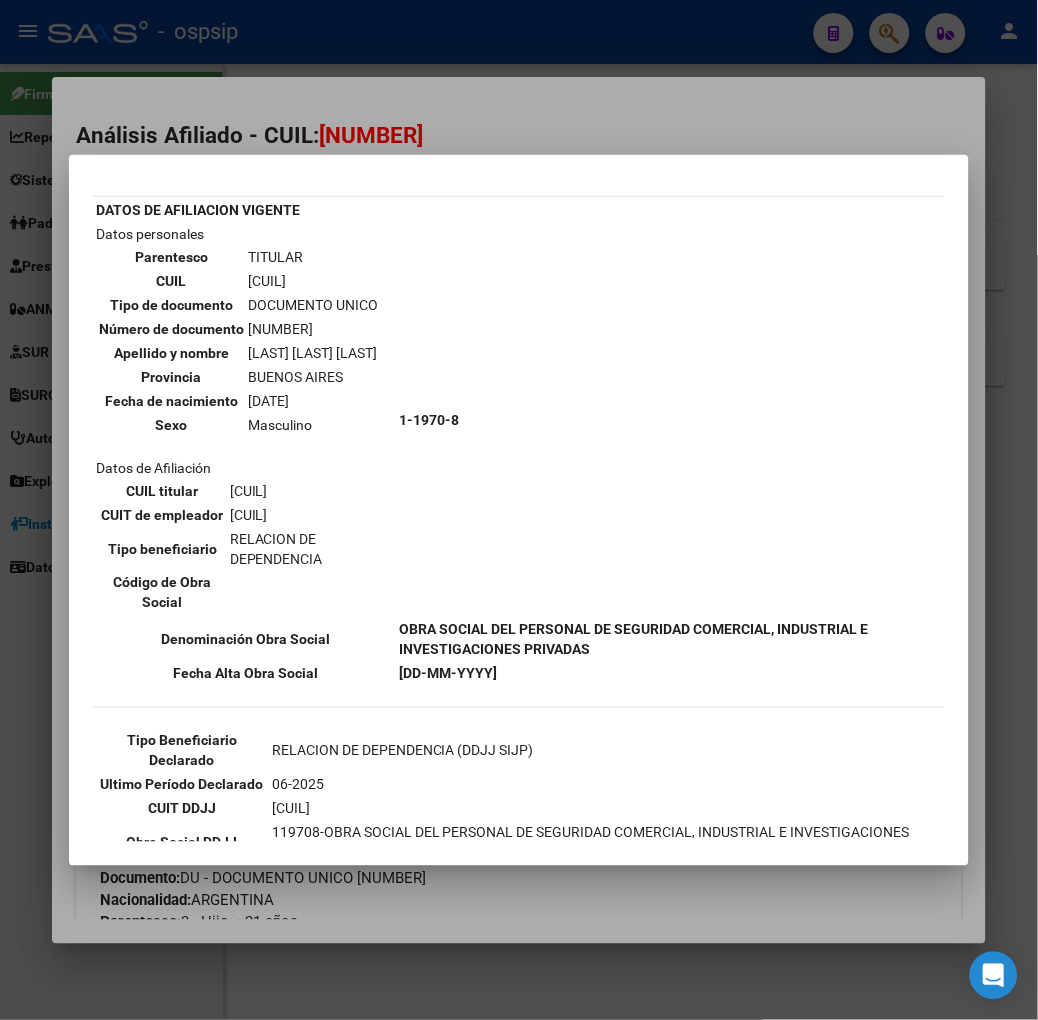 scroll, scrollTop: 111, scrollLeft: 0, axis: vertical 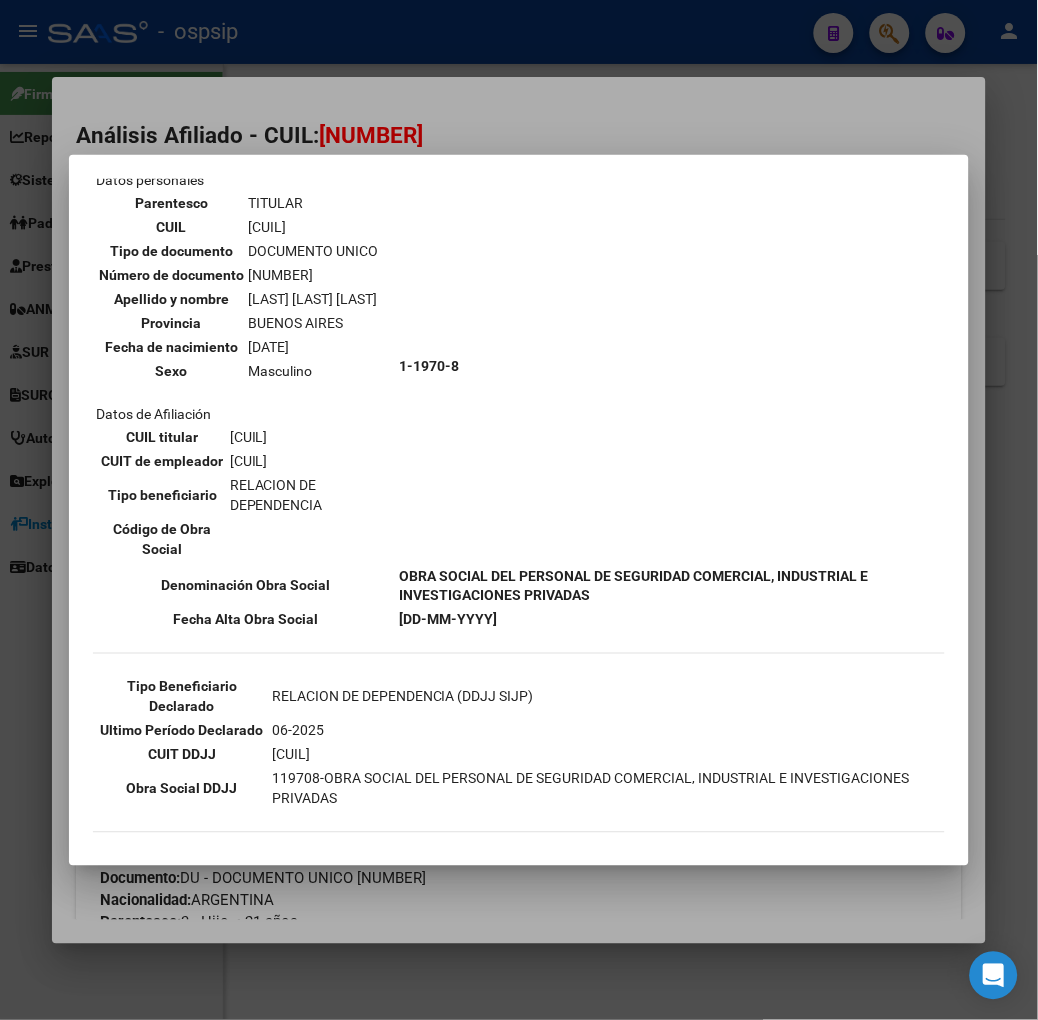 click at bounding box center (519, 510) 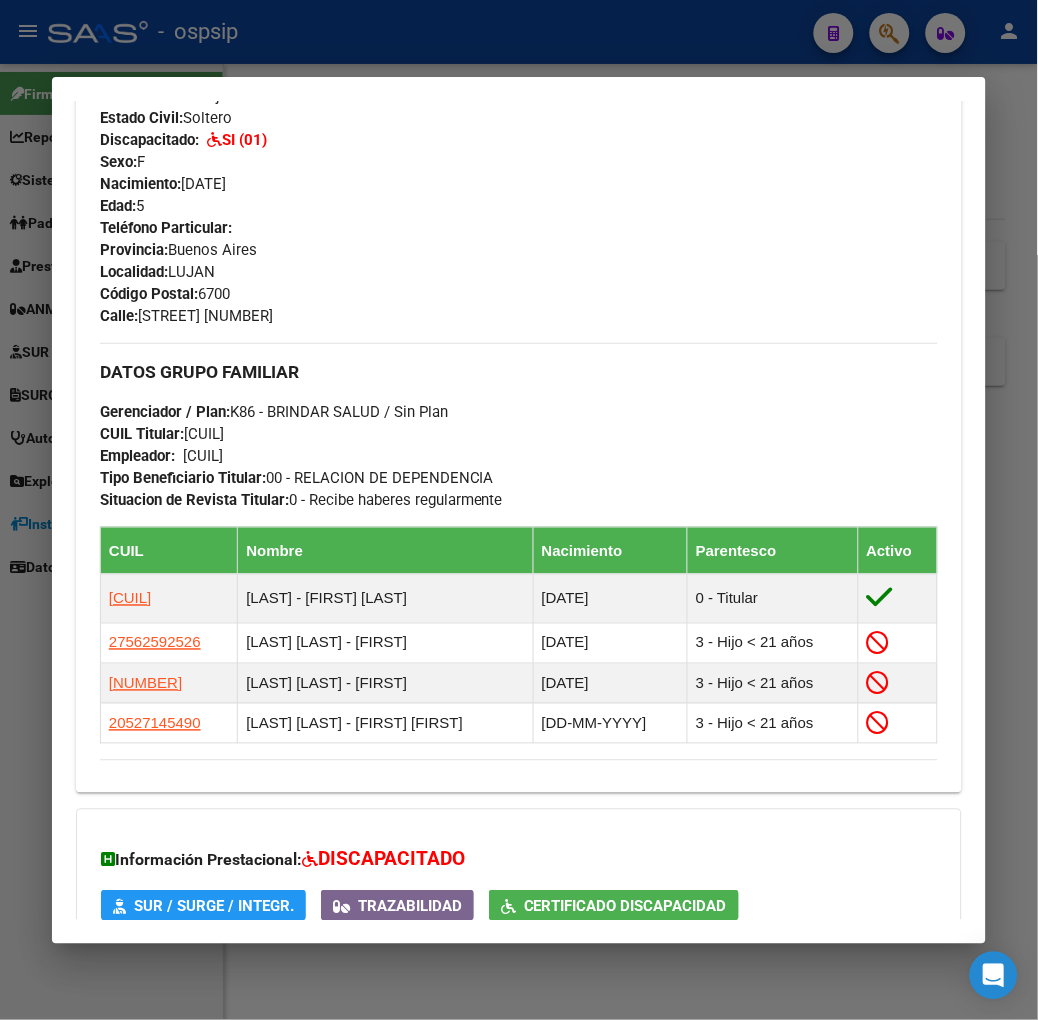 scroll, scrollTop: 1013, scrollLeft: 0, axis: vertical 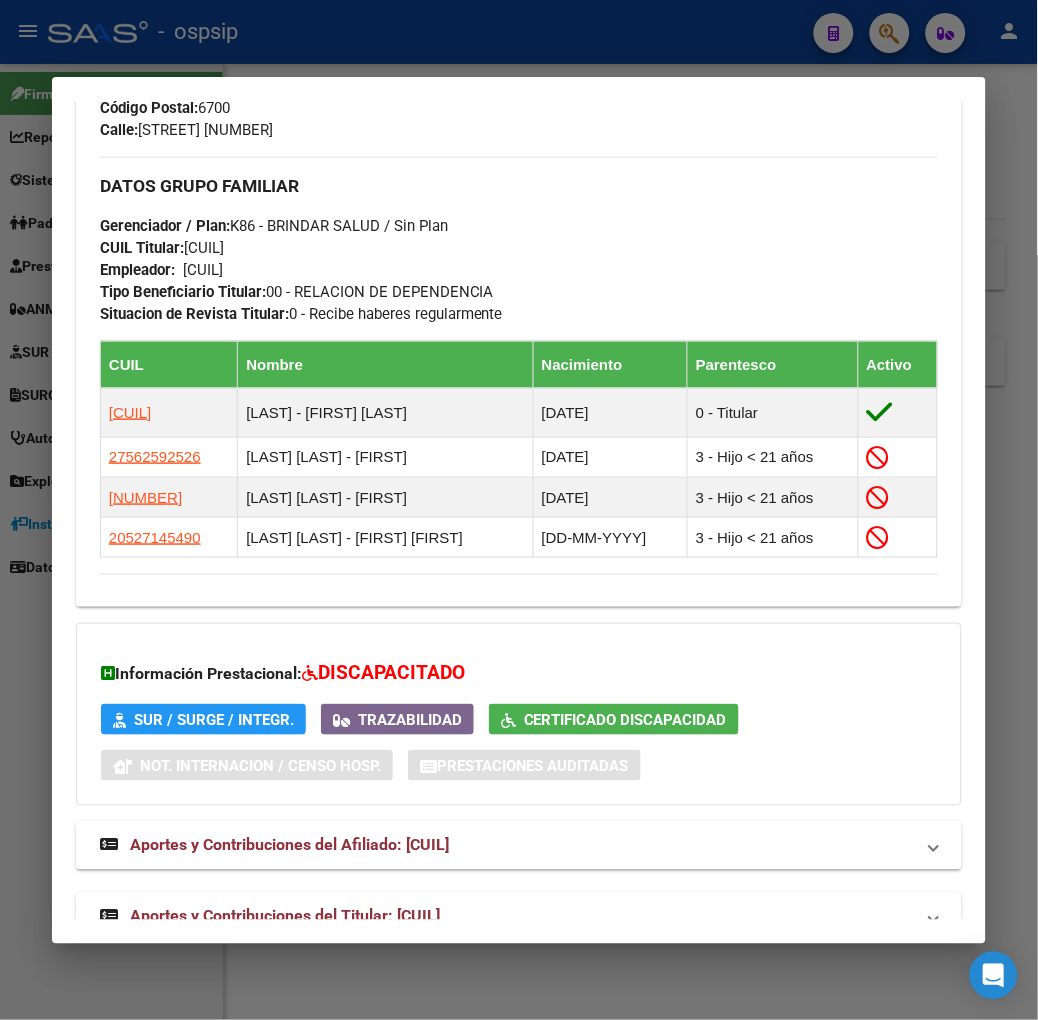 click at bounding box center (519, 510) 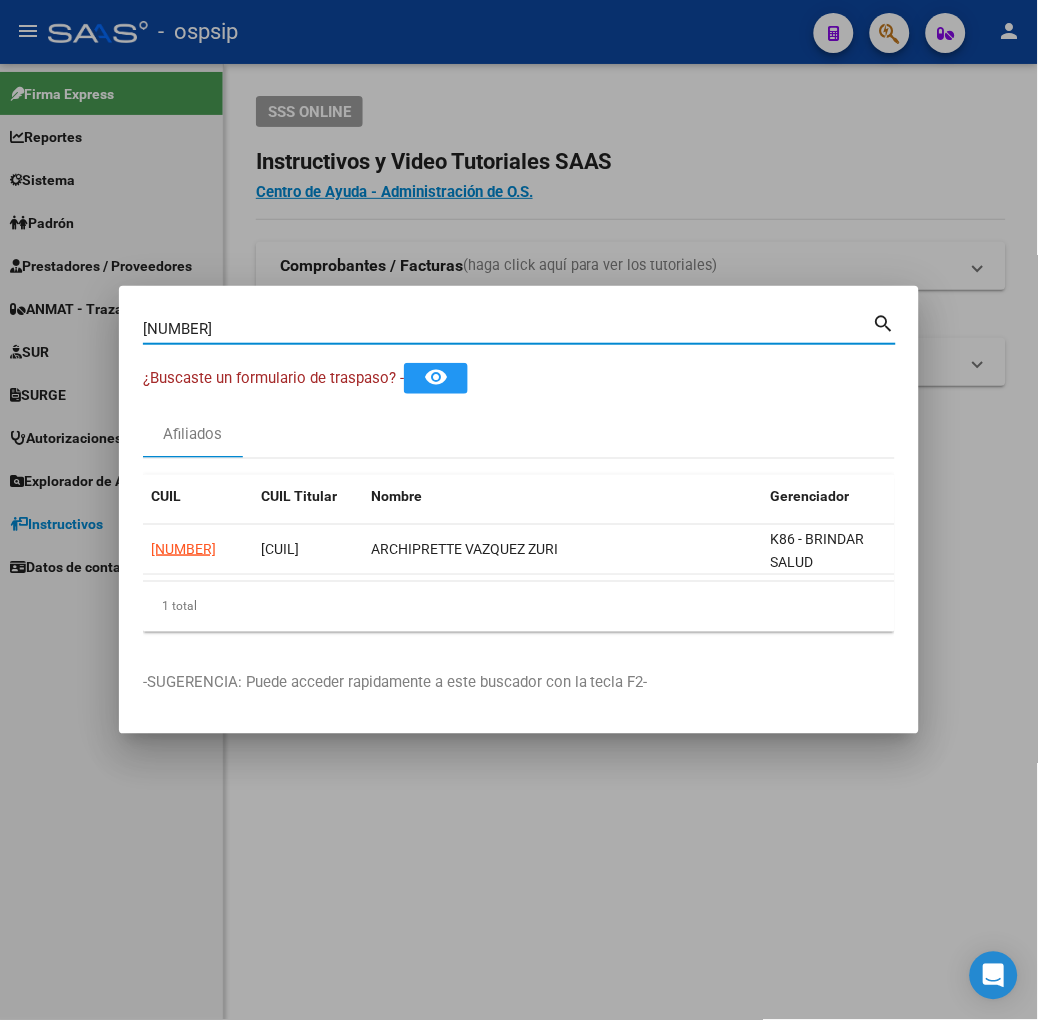 click on "[NUMBER]" at bounding box center (508, 329) 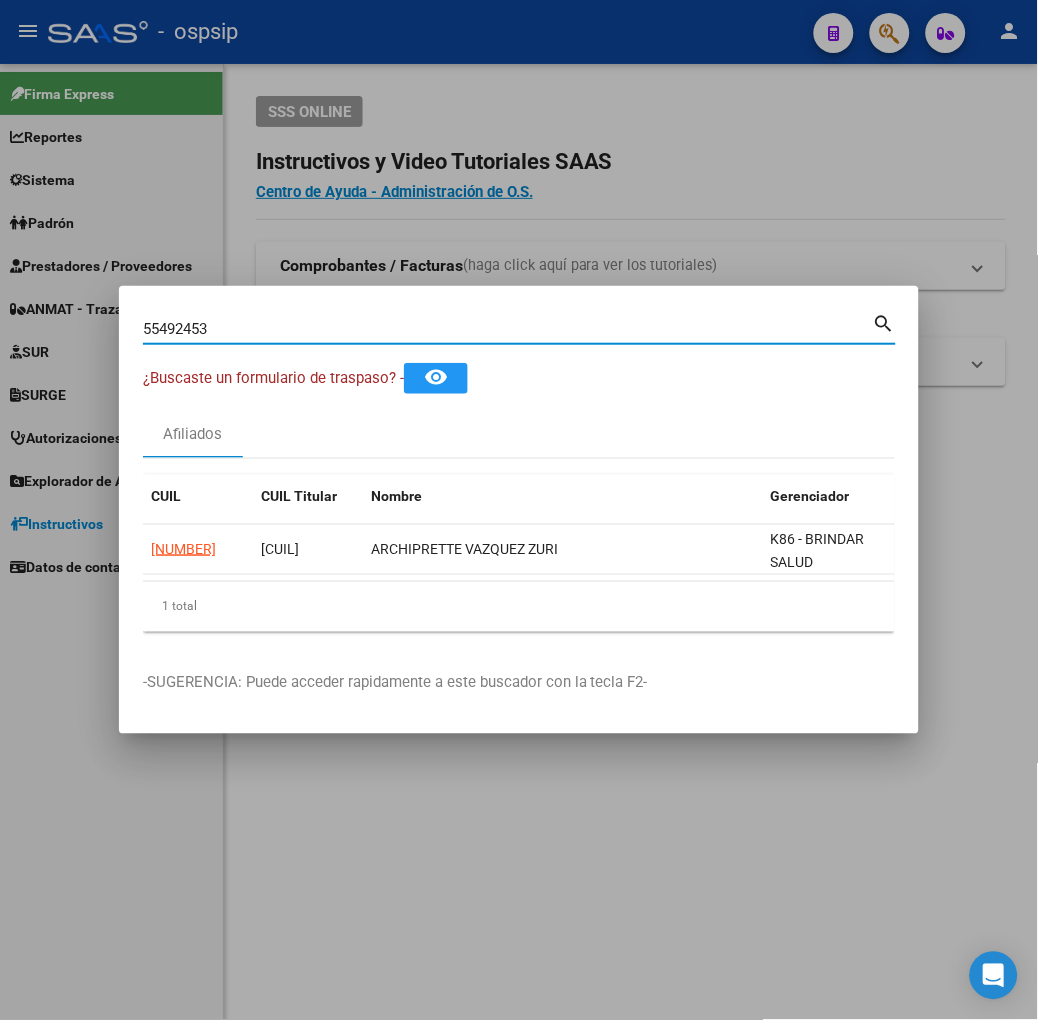 type on "55492453" 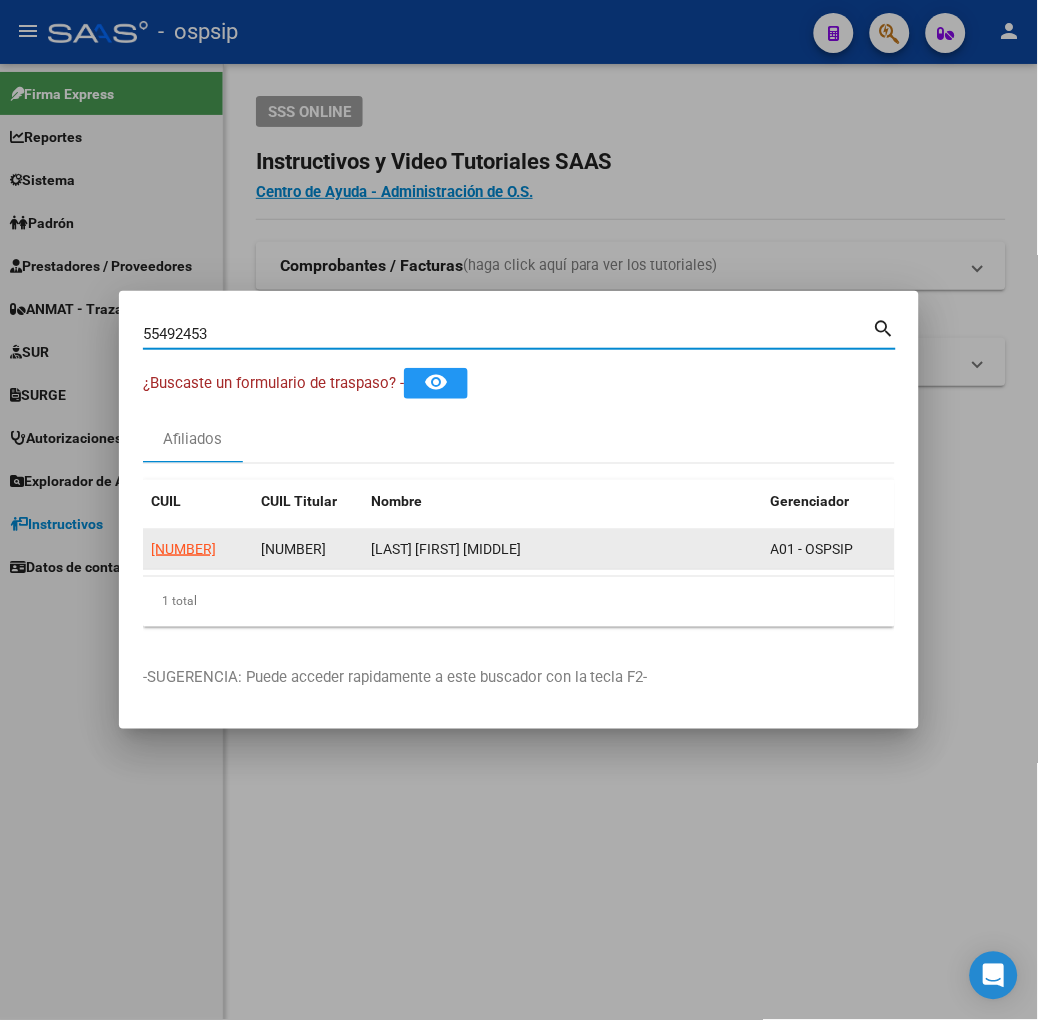 click on "[NUMBER]" 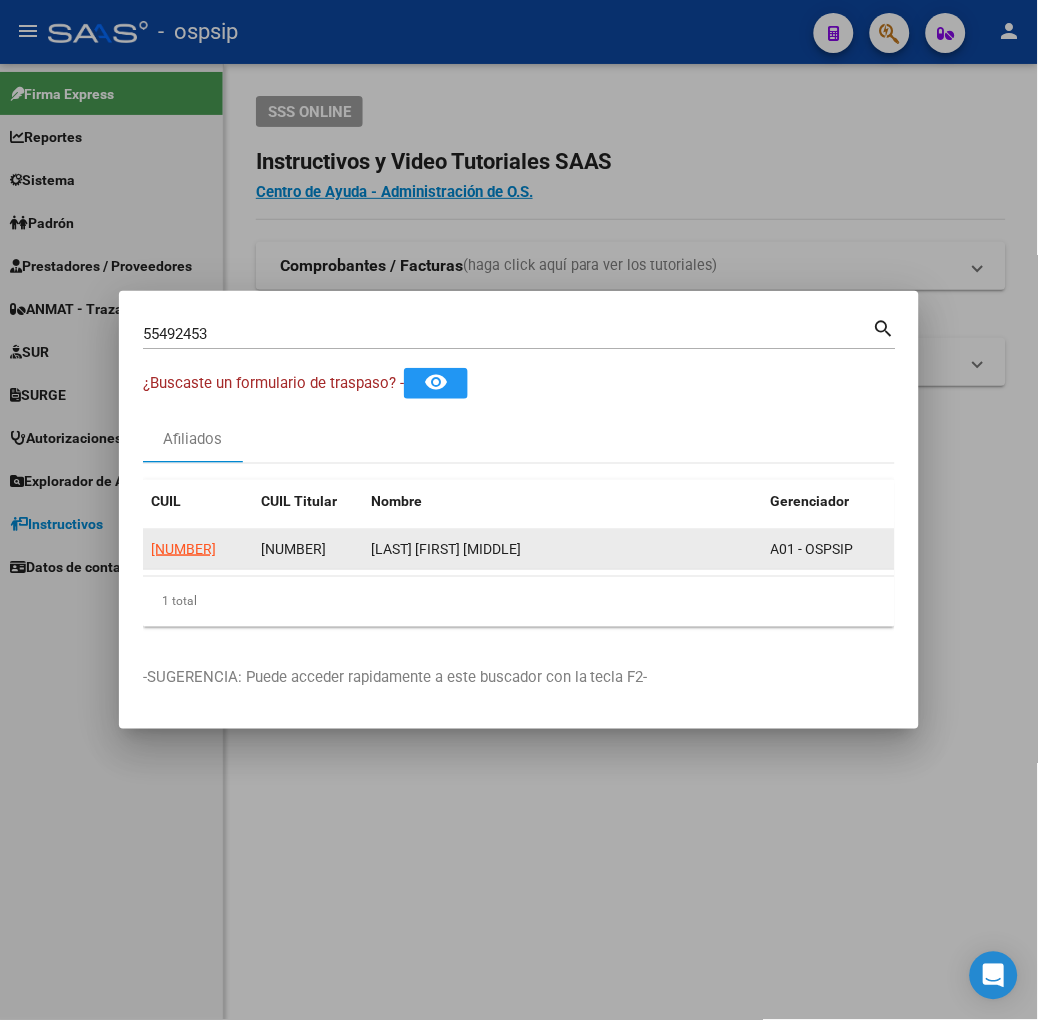click on "[NUMBER]" 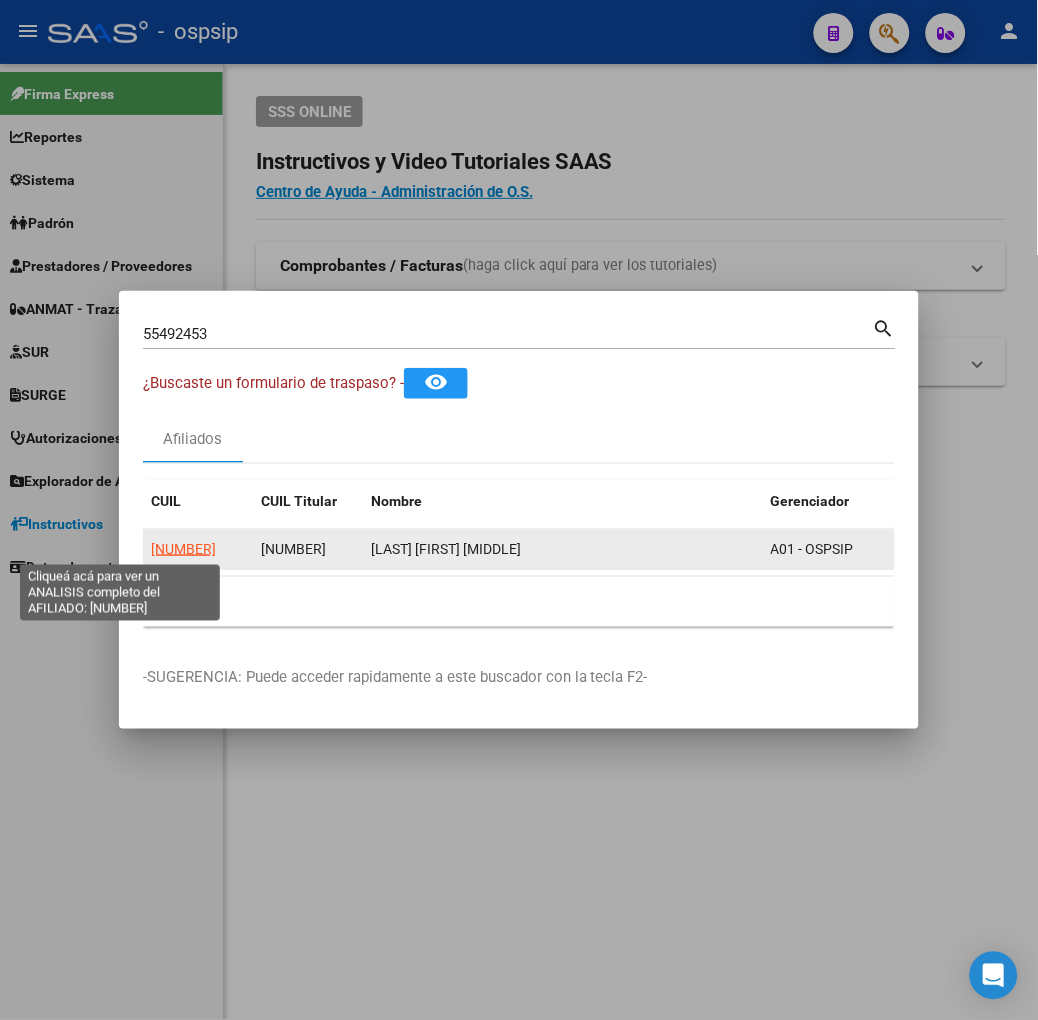 click on "[NUMBER]" 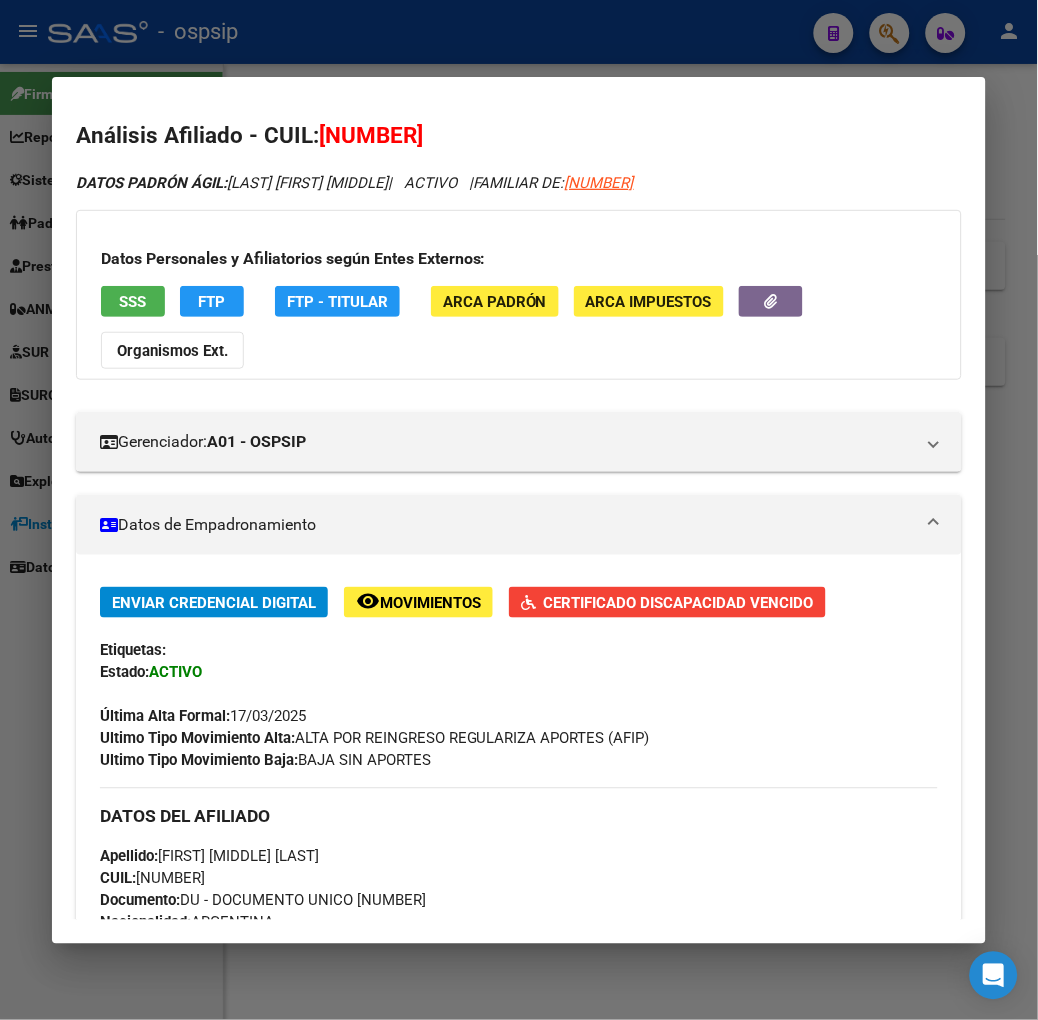 click on "SSS" at bounding box center (132, 302) 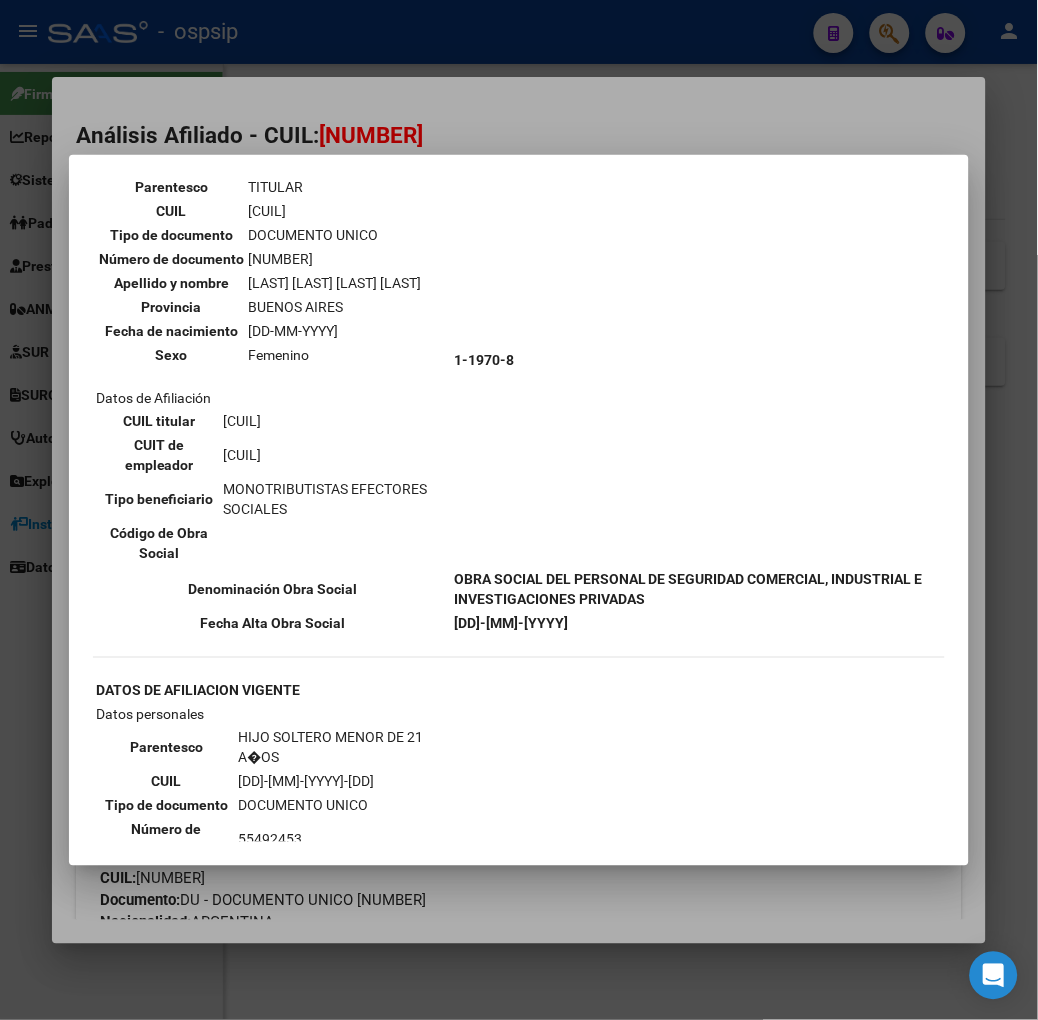 scroll, scrollTop: 222, scrollLeft: 0, axis: vertical 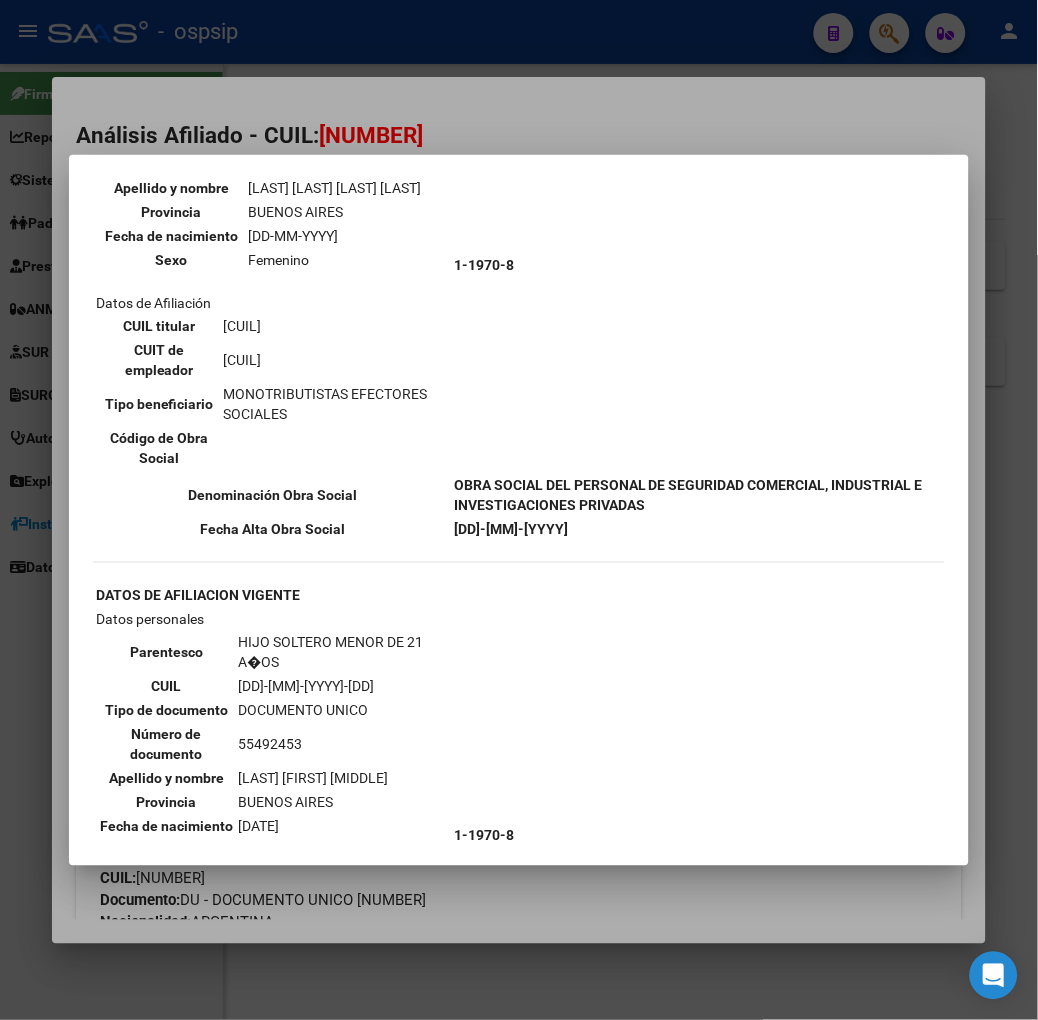 click at bounding box center (519, 510) 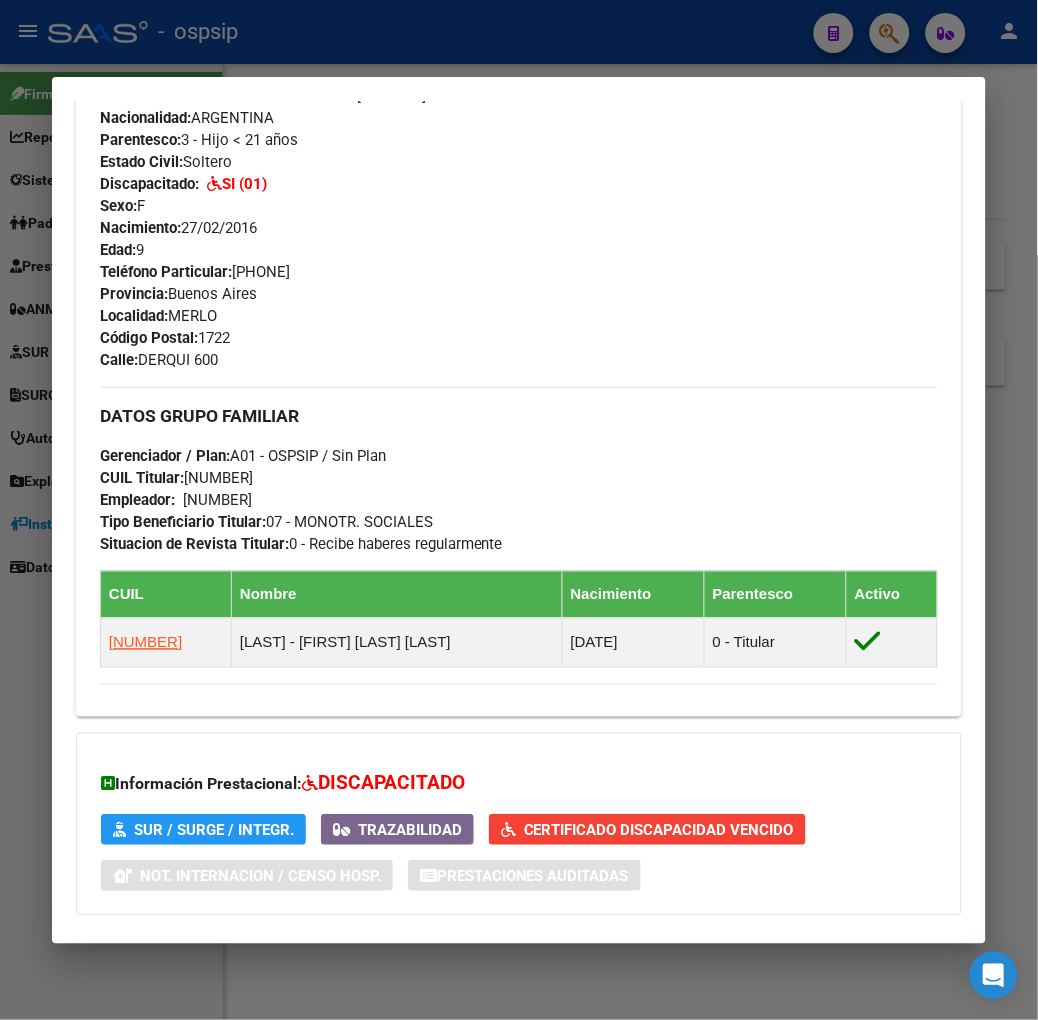 scroll, scrollTop: 913, scrollLeft: 0, axis: vertical 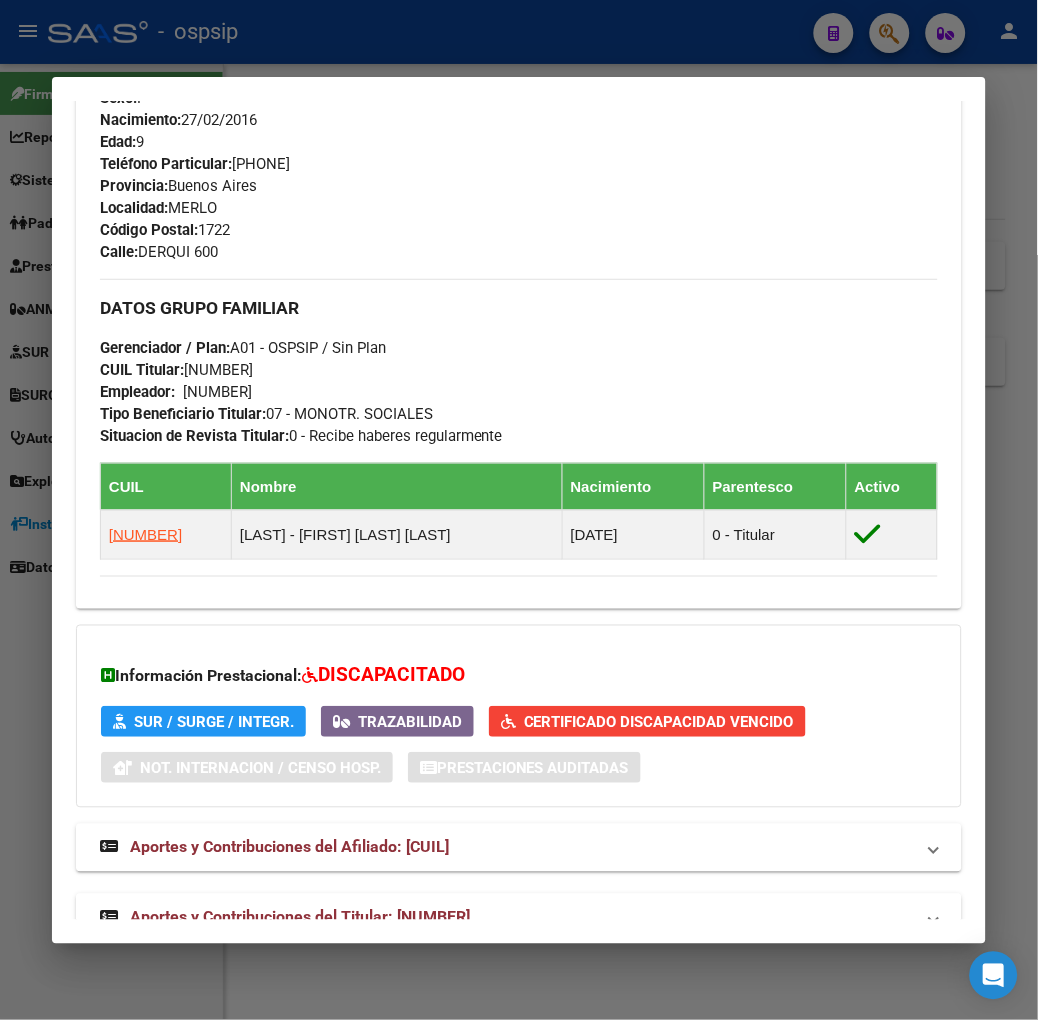 click on "Aportes y Contribuciones del Titular: [NUMBER]" at bounding box center [300, 917] 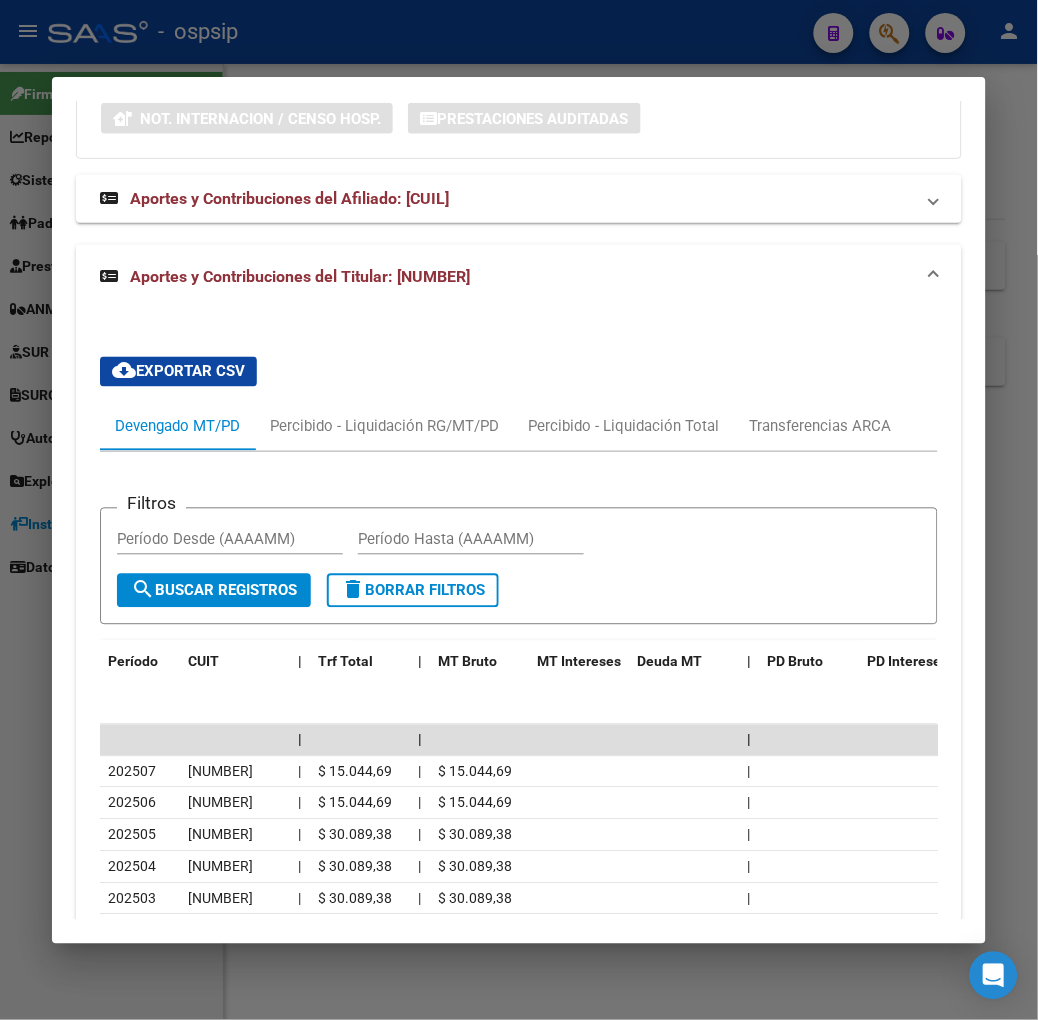 scroll, scrollTop: 1696, scrollLeft: 0, axis: vertical 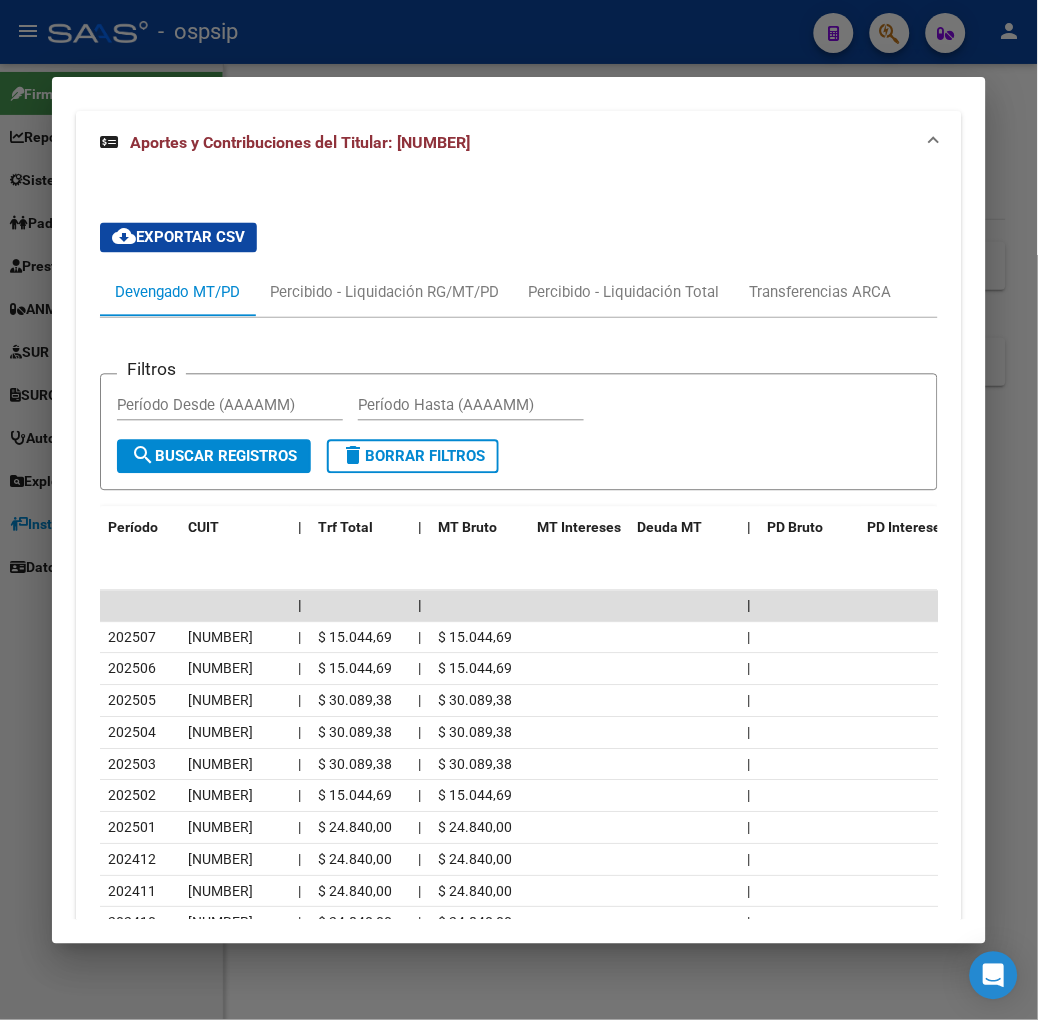 click at bounding box center [519, 510] 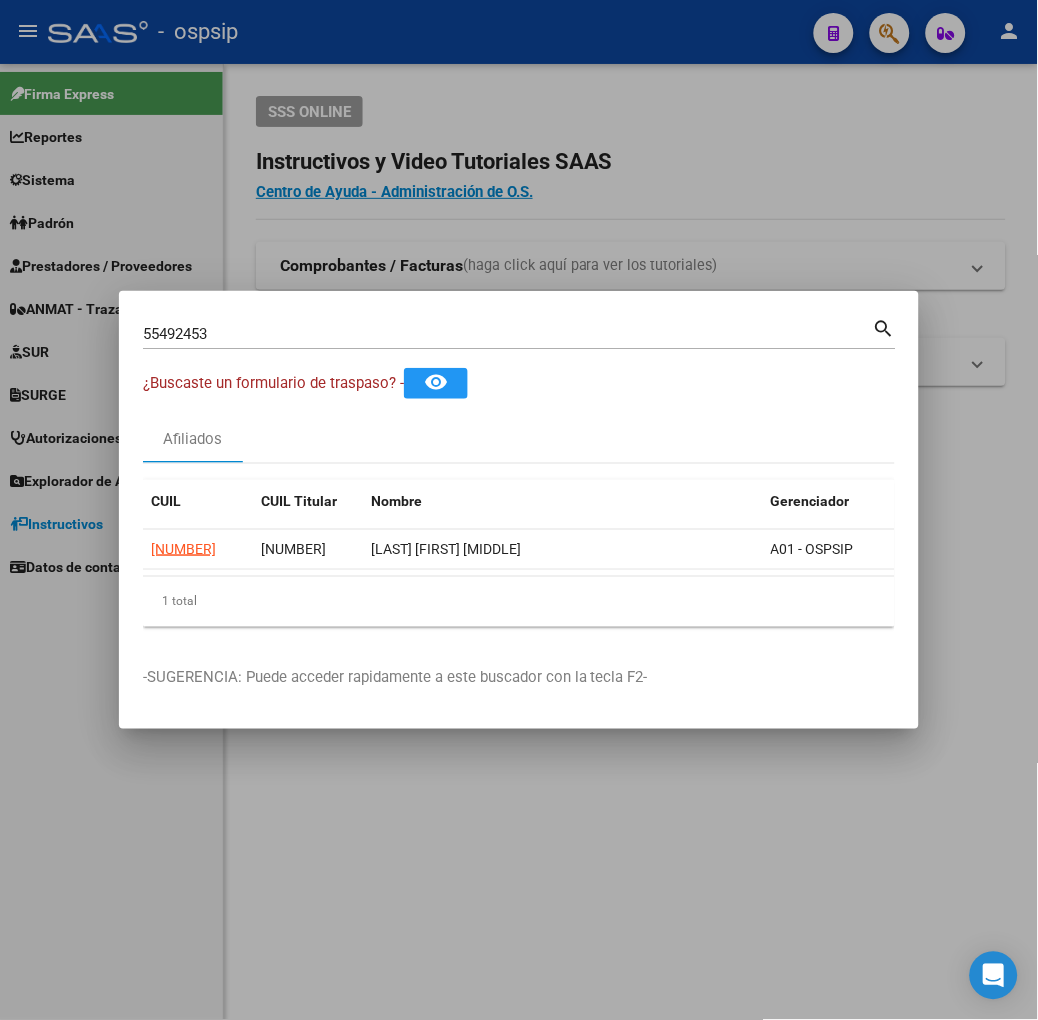 click on "55492453" at bounding box center [508, 334] 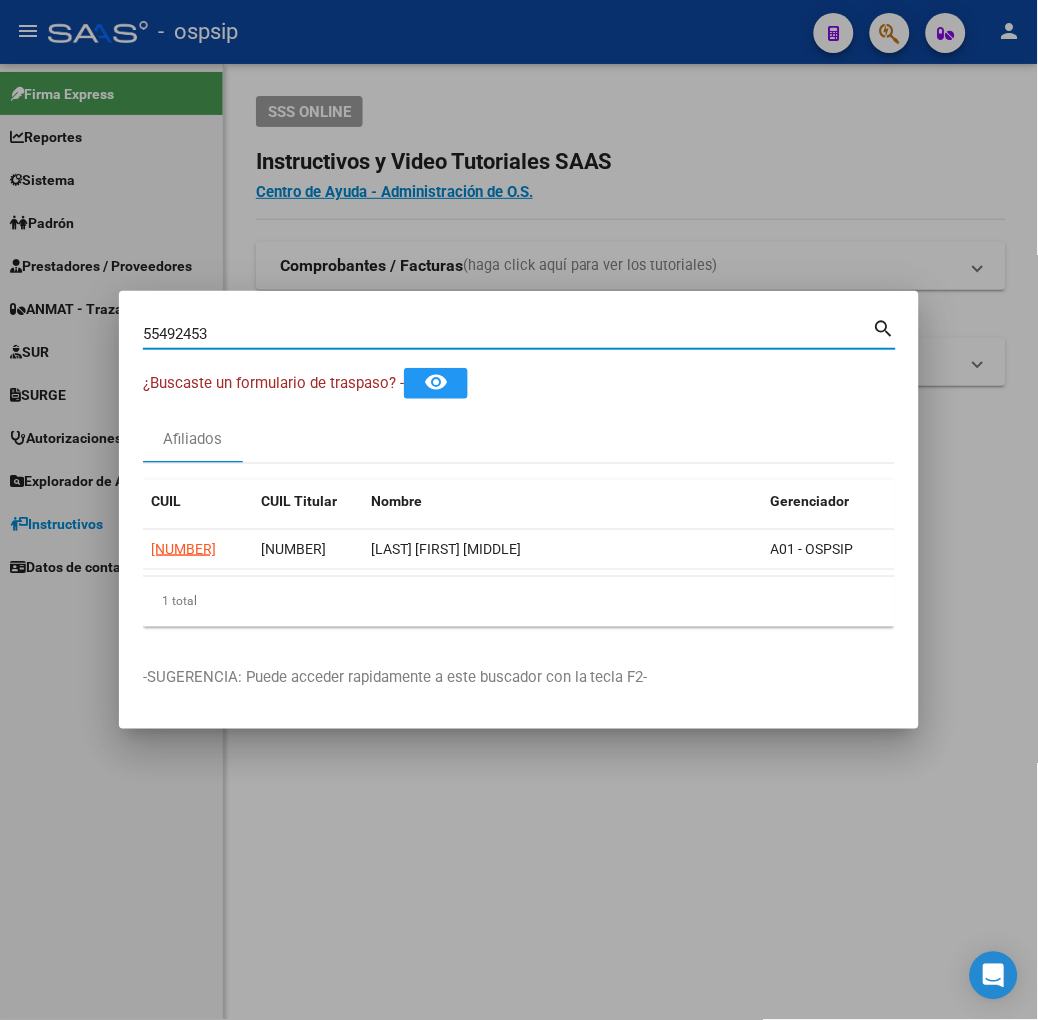 click on "55492453" at bounding box center (508, 334) 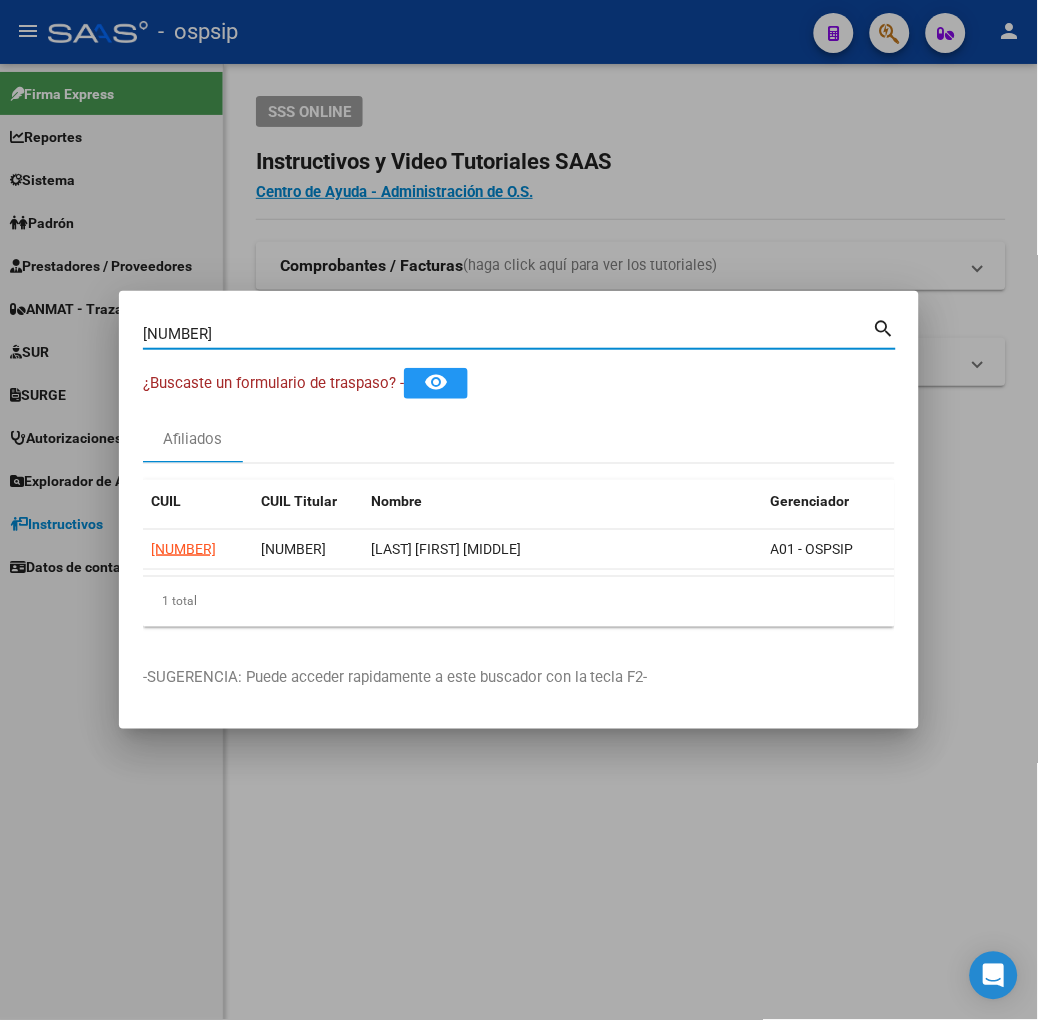 type on "[NUMBER]" 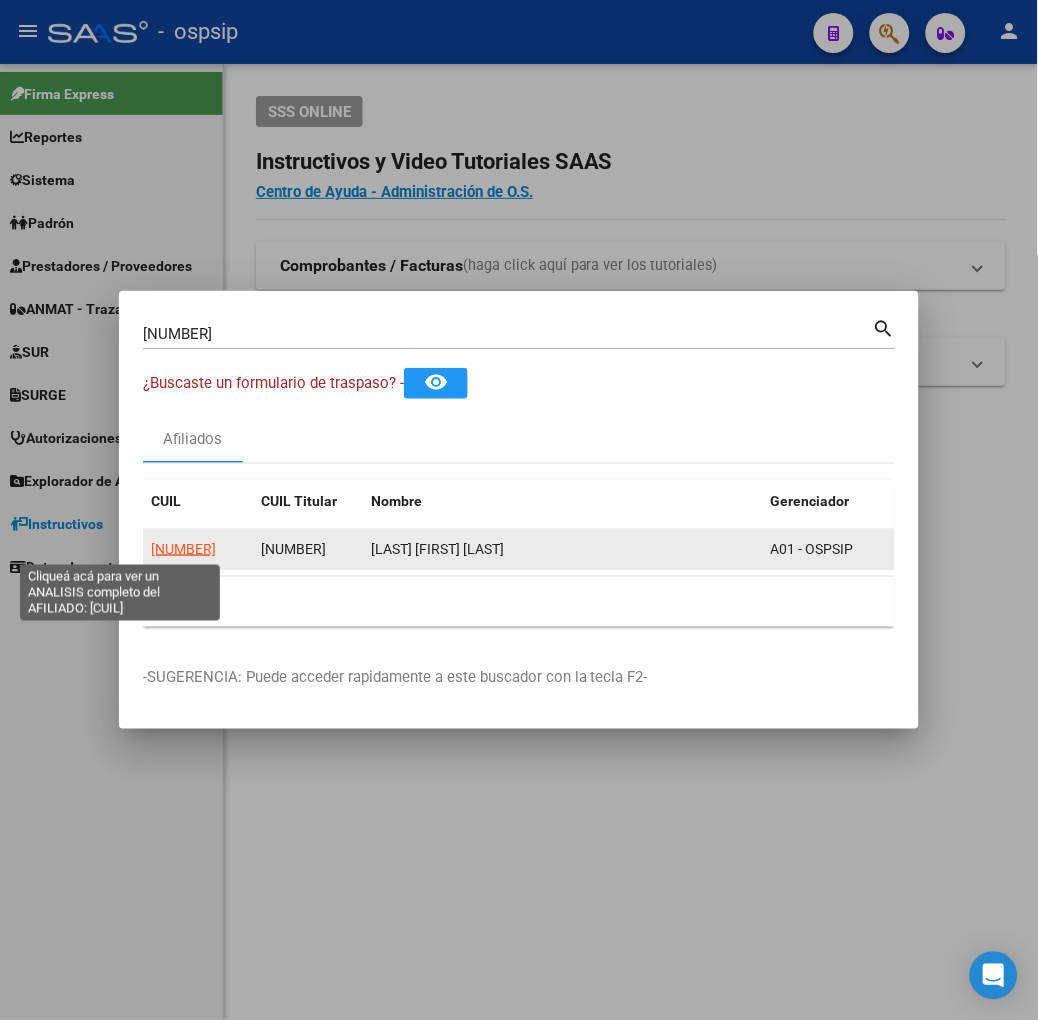 click on "[NUMBER]" 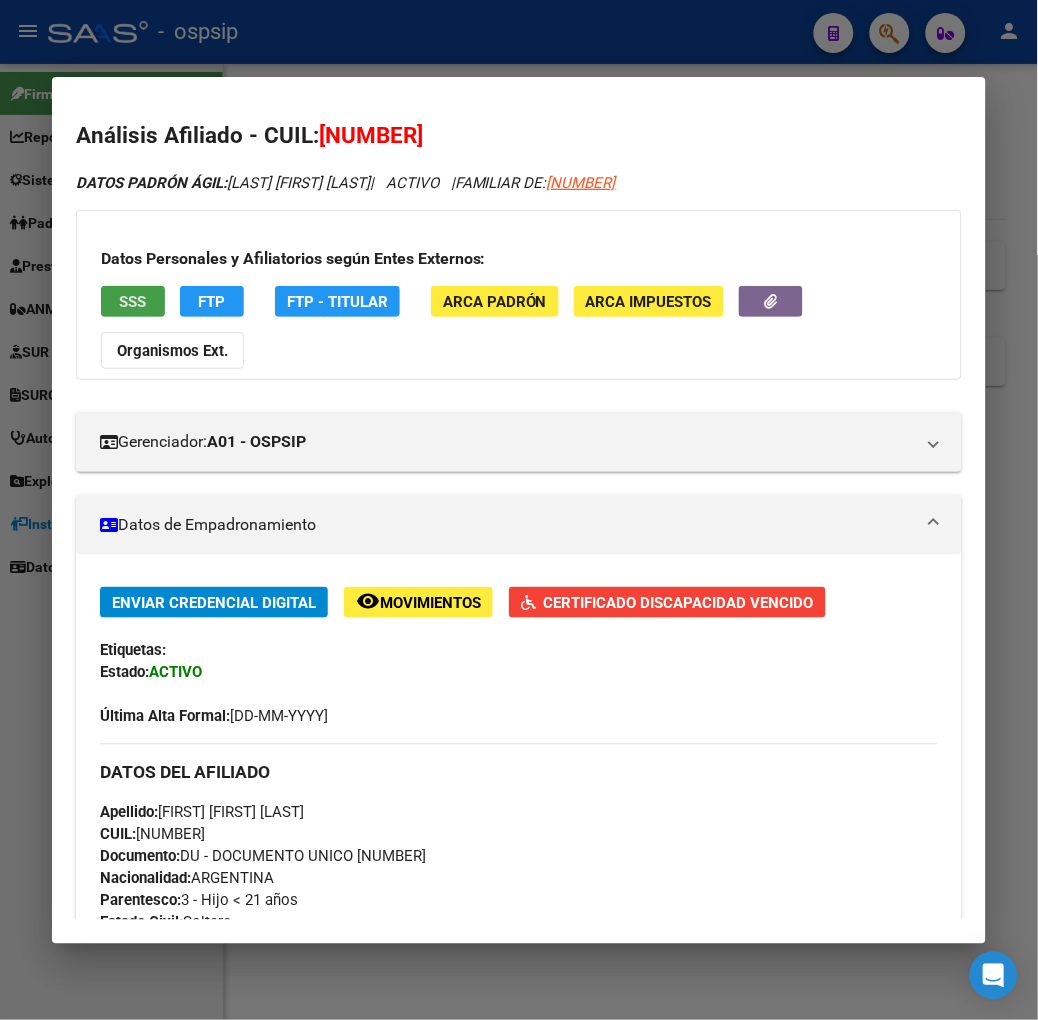 click on "SSS" at bounding box center (133, 301) 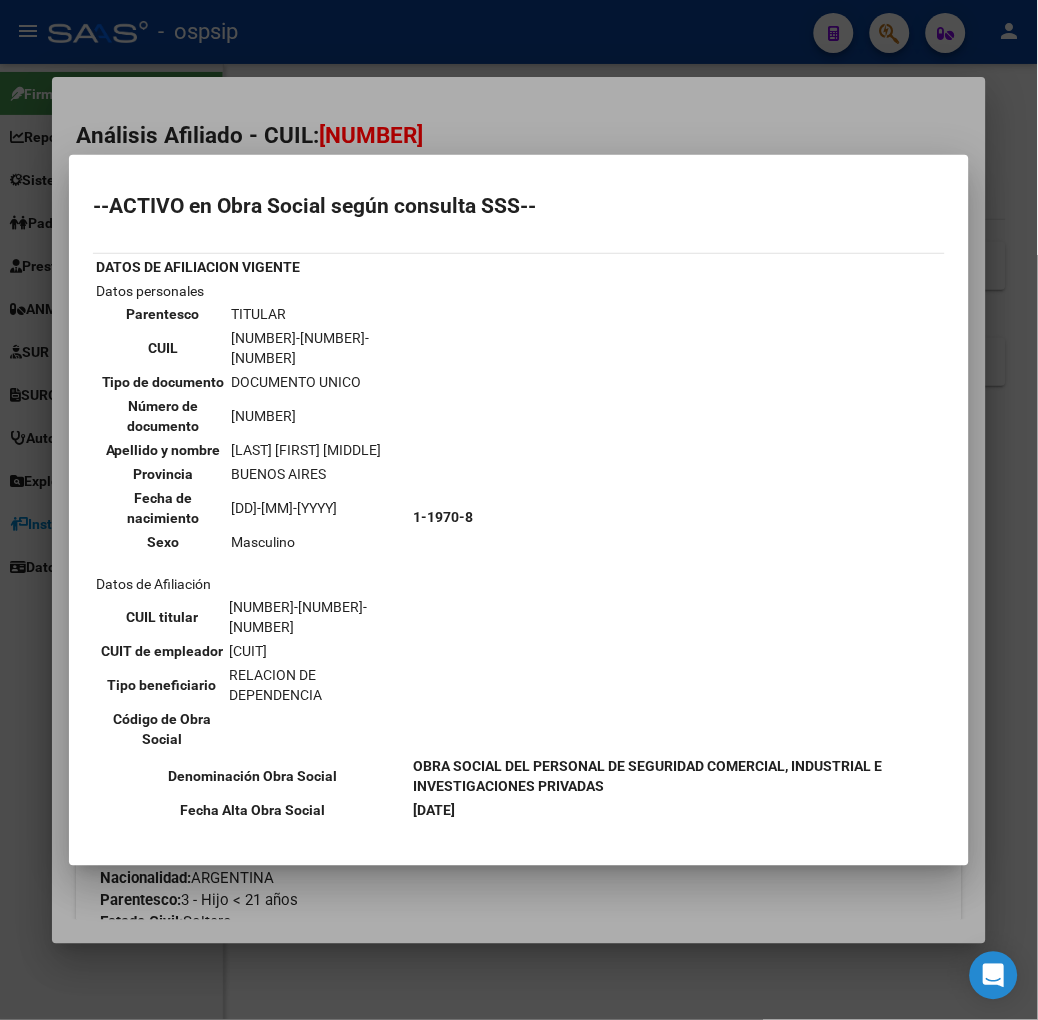 scroll, scrollTop: 222, scrollLeft: 0, axis: vertical 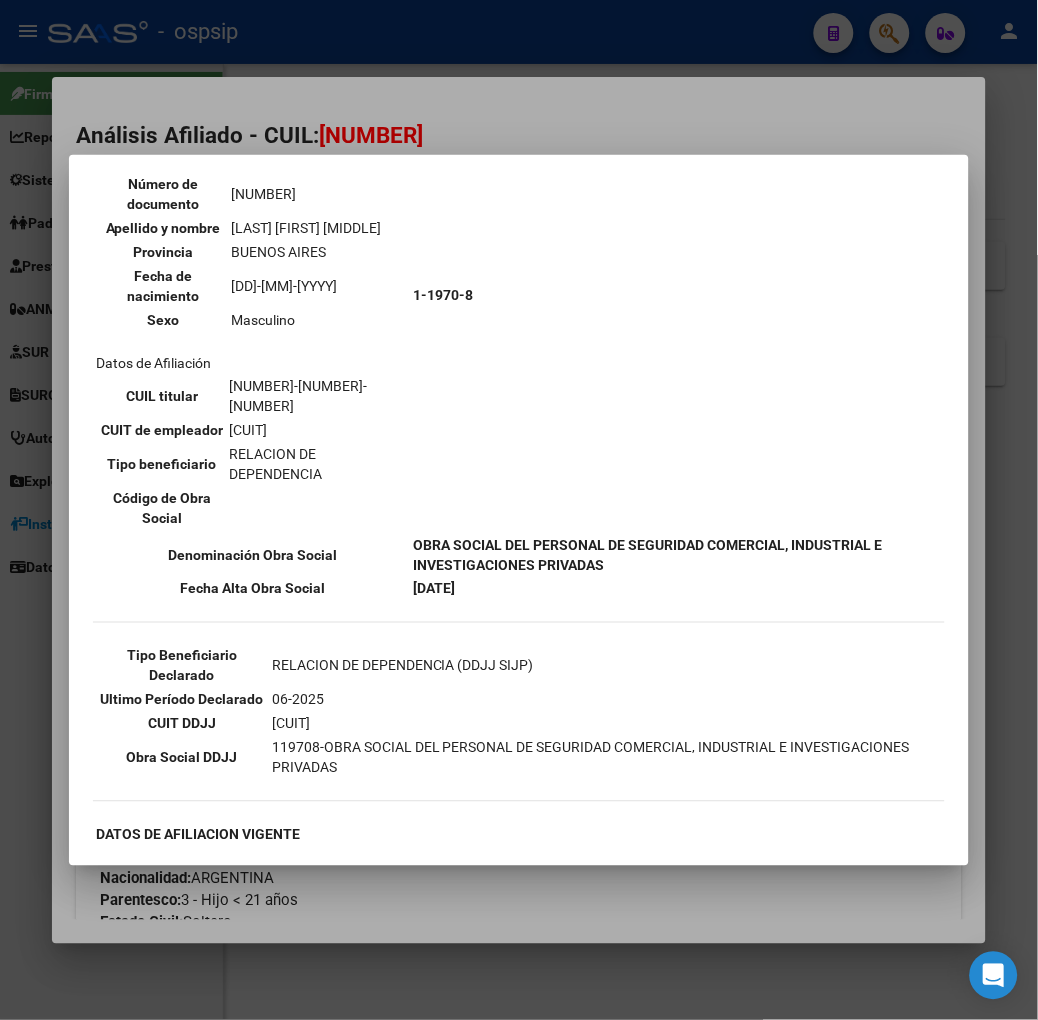 click at bounding box center (519, 510) 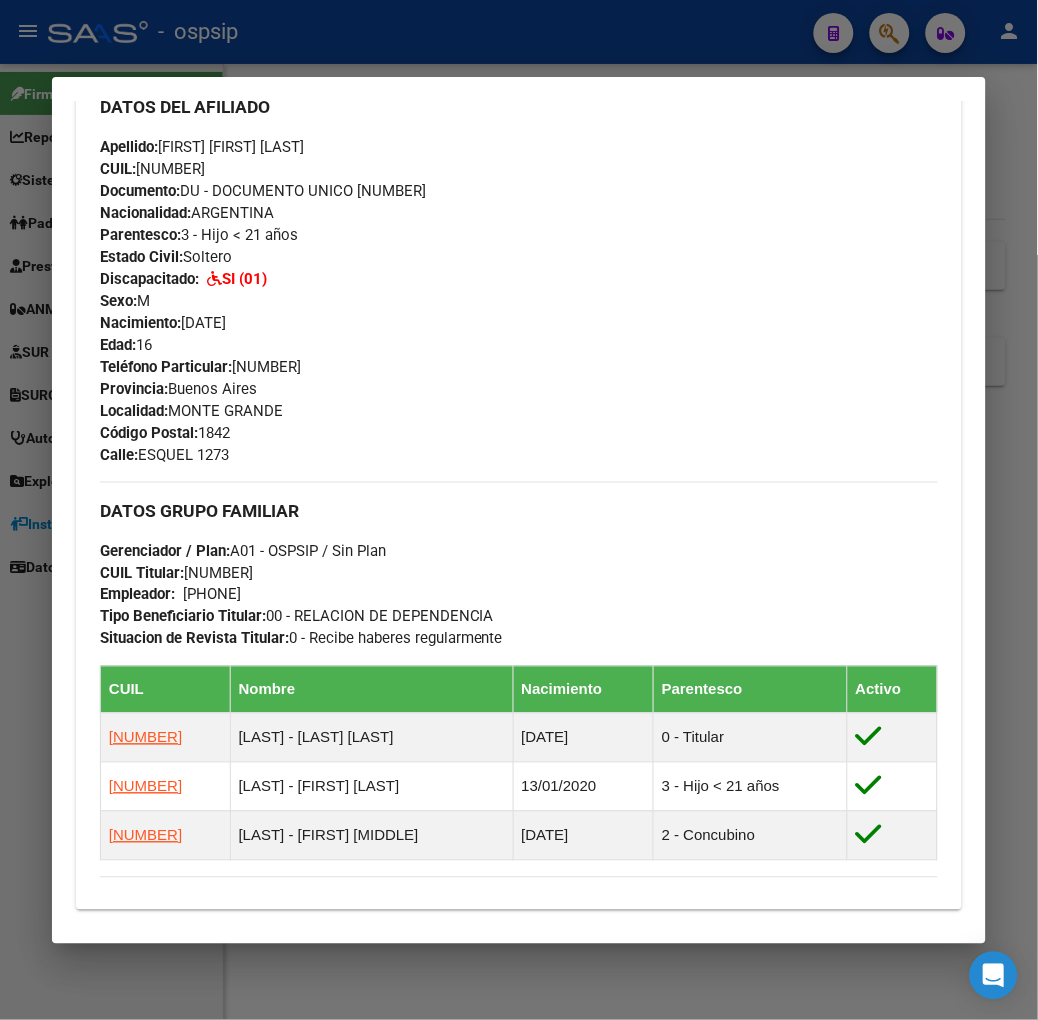 scroll, scrollTop: 966, scrollLeft: 0, axis: vertical 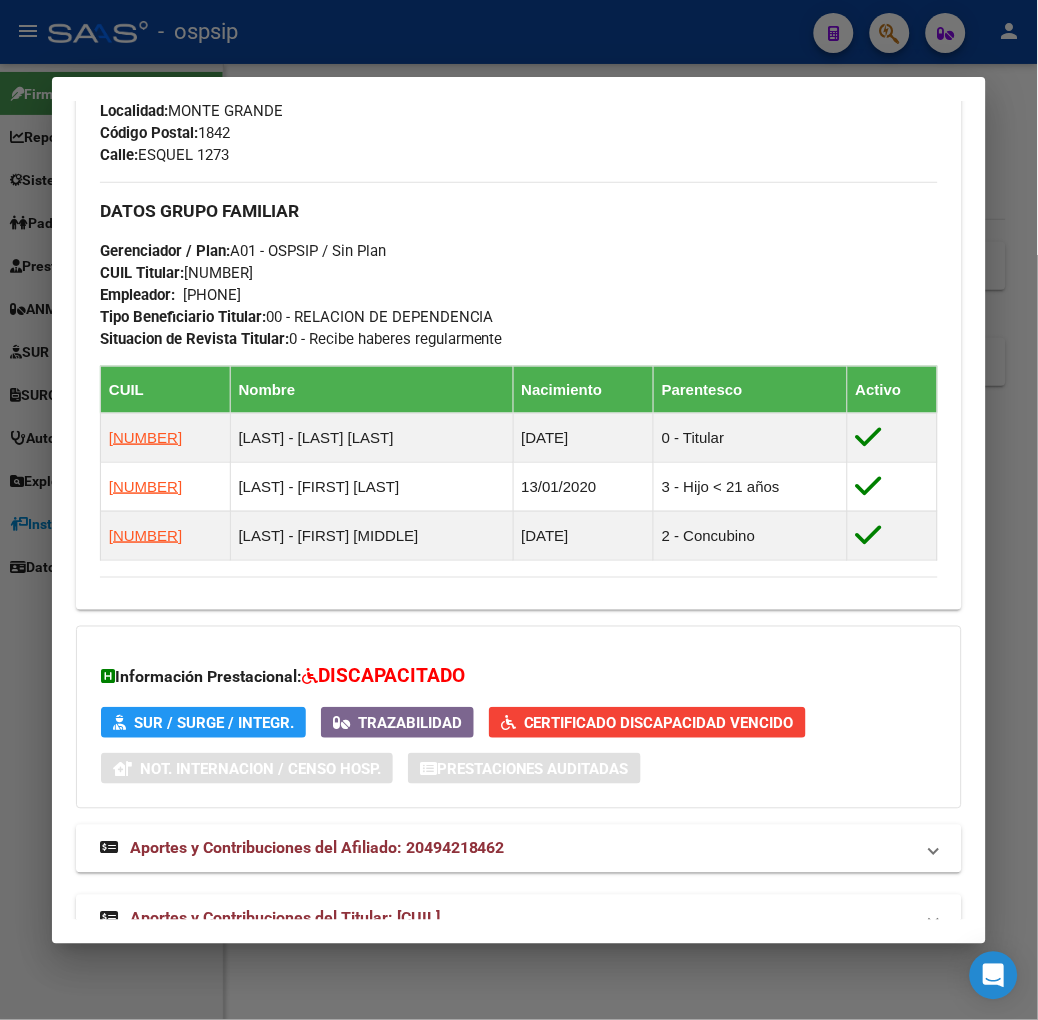 click at bounding box center (519, 510) 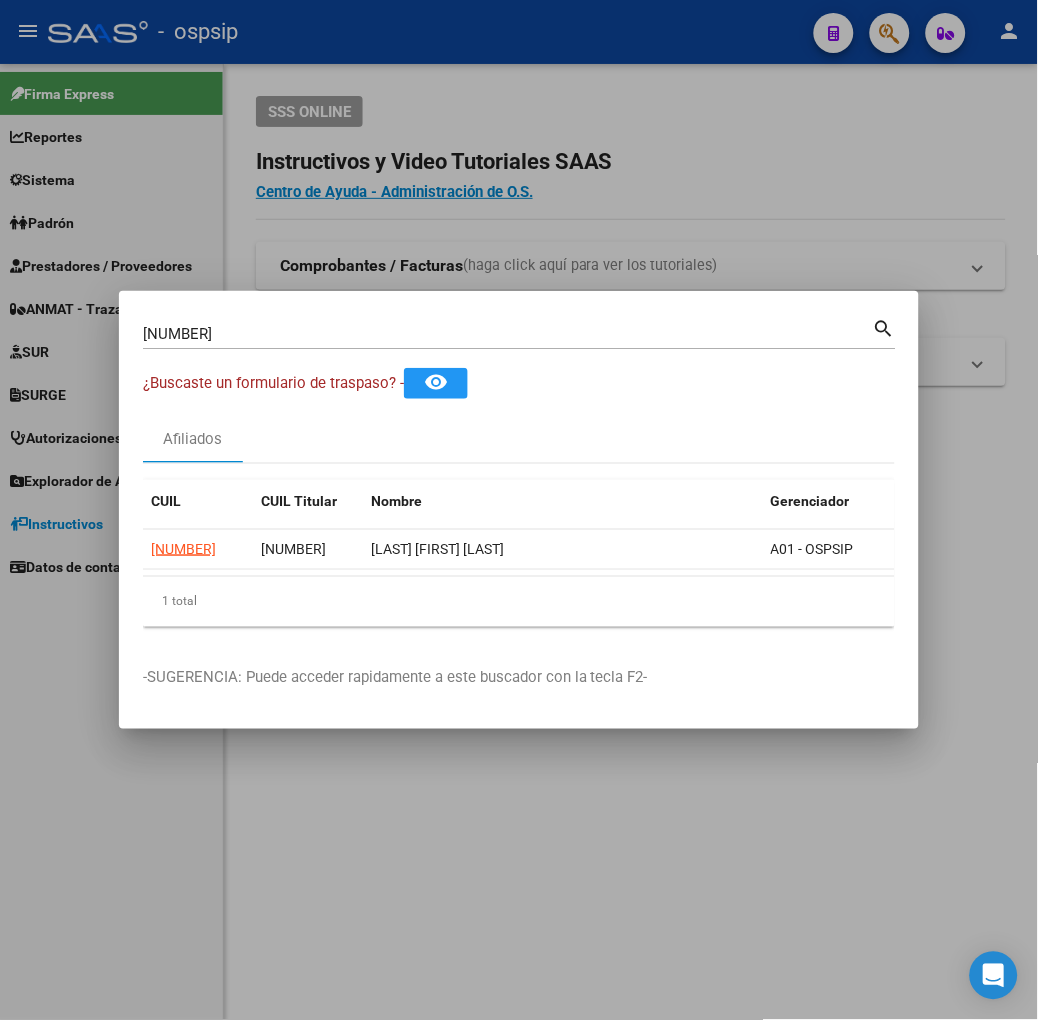 click on "[NUMBER] Buscar (apellido, dni, cuil, nro traspaso, cuit, obra social)" at bounding box center [508, 334] 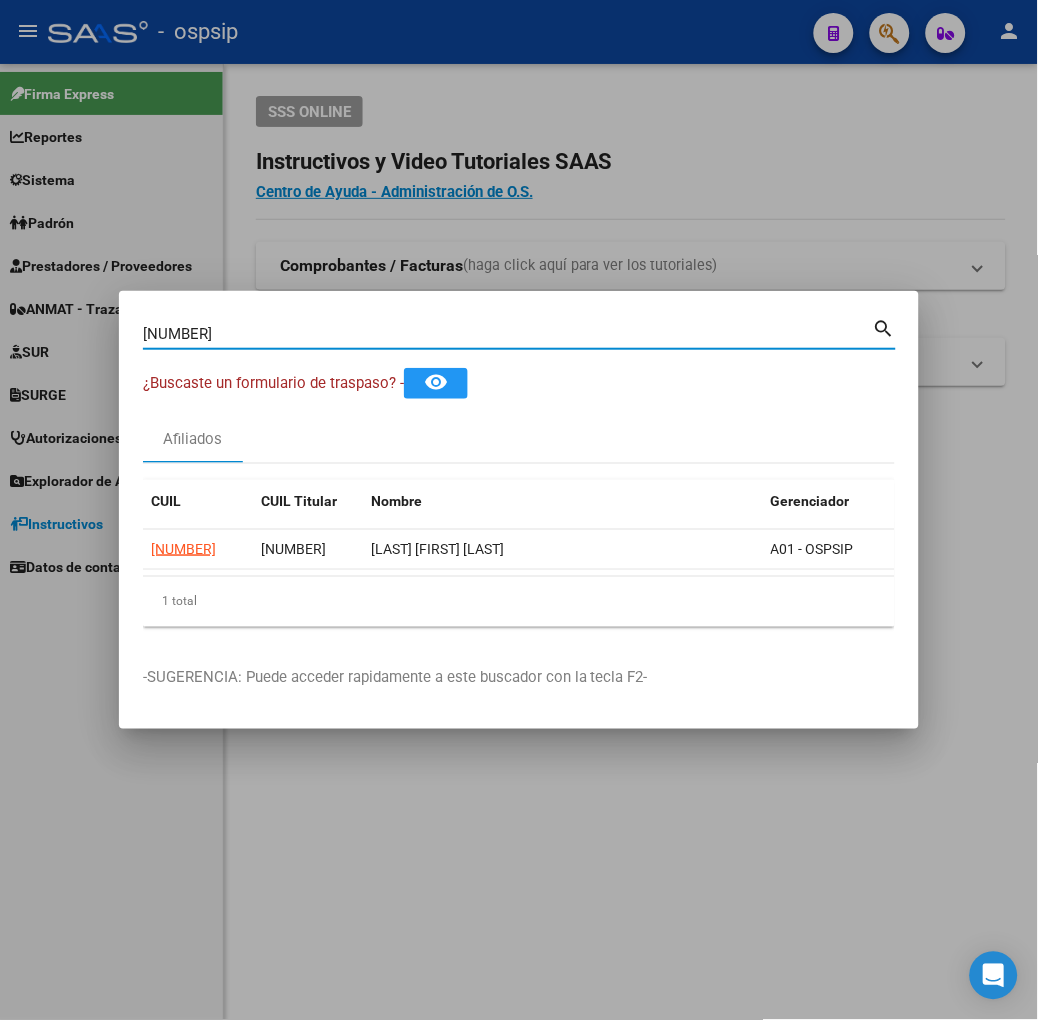 click on "[NUMBER]" at bounding box center (508, 334) 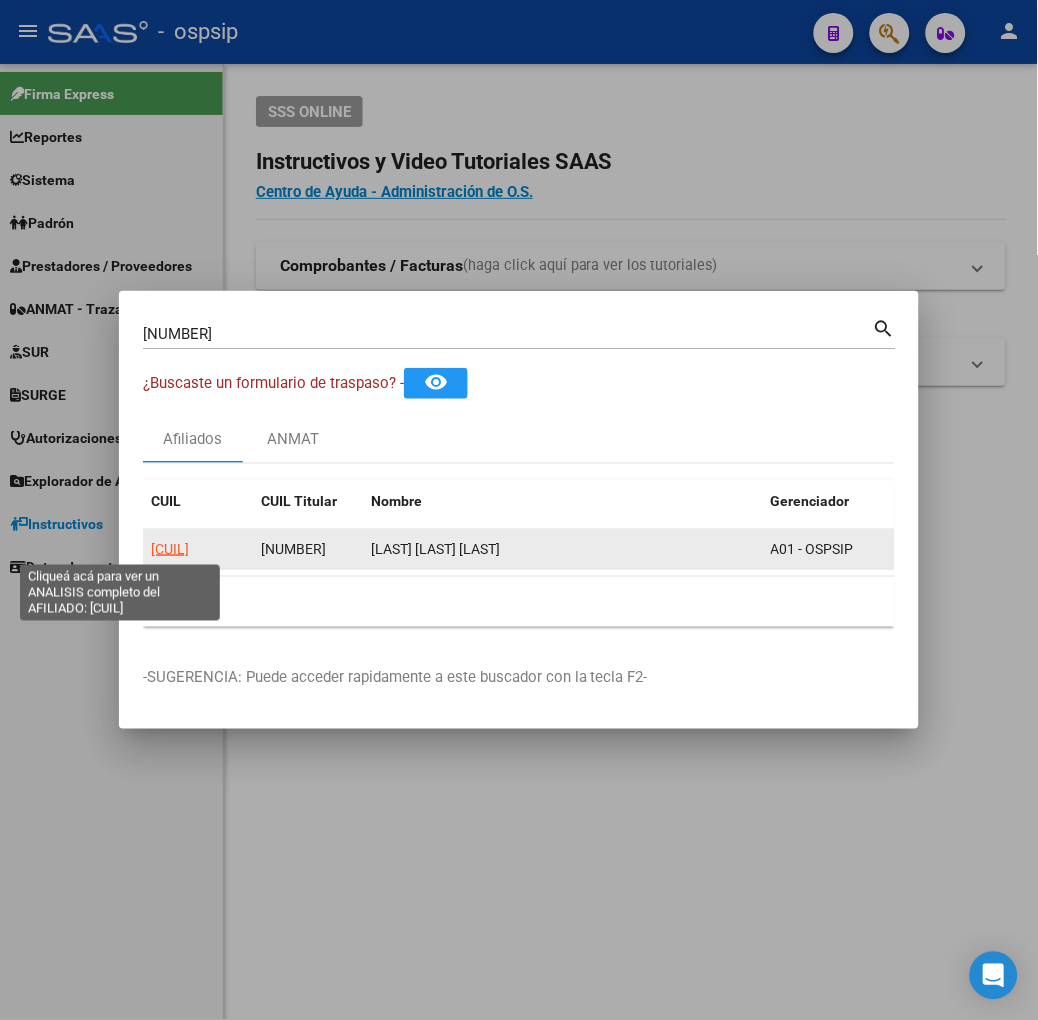 click on "[CUIL]" 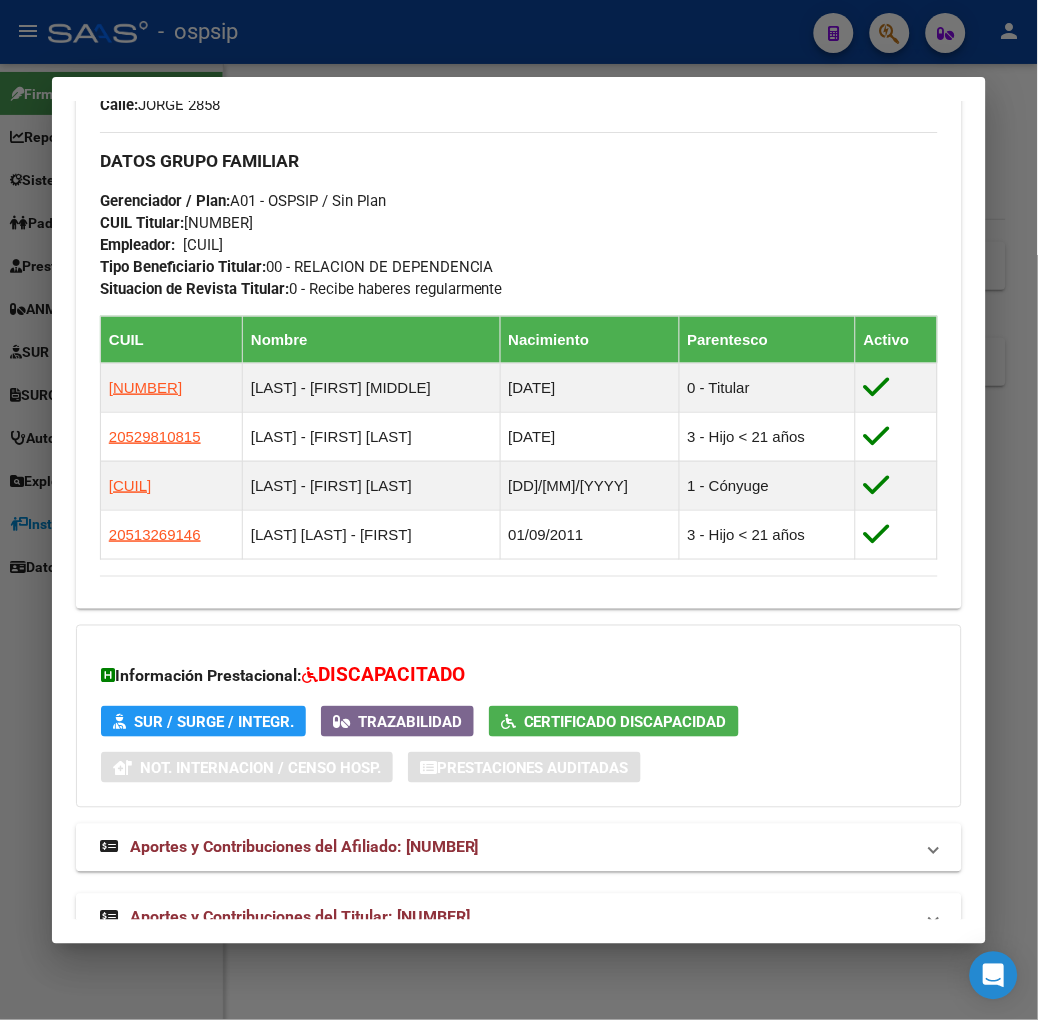 click on "Aportes y Contribuciones del Titular: [NUMBER]" at bounding box center (300, 917) 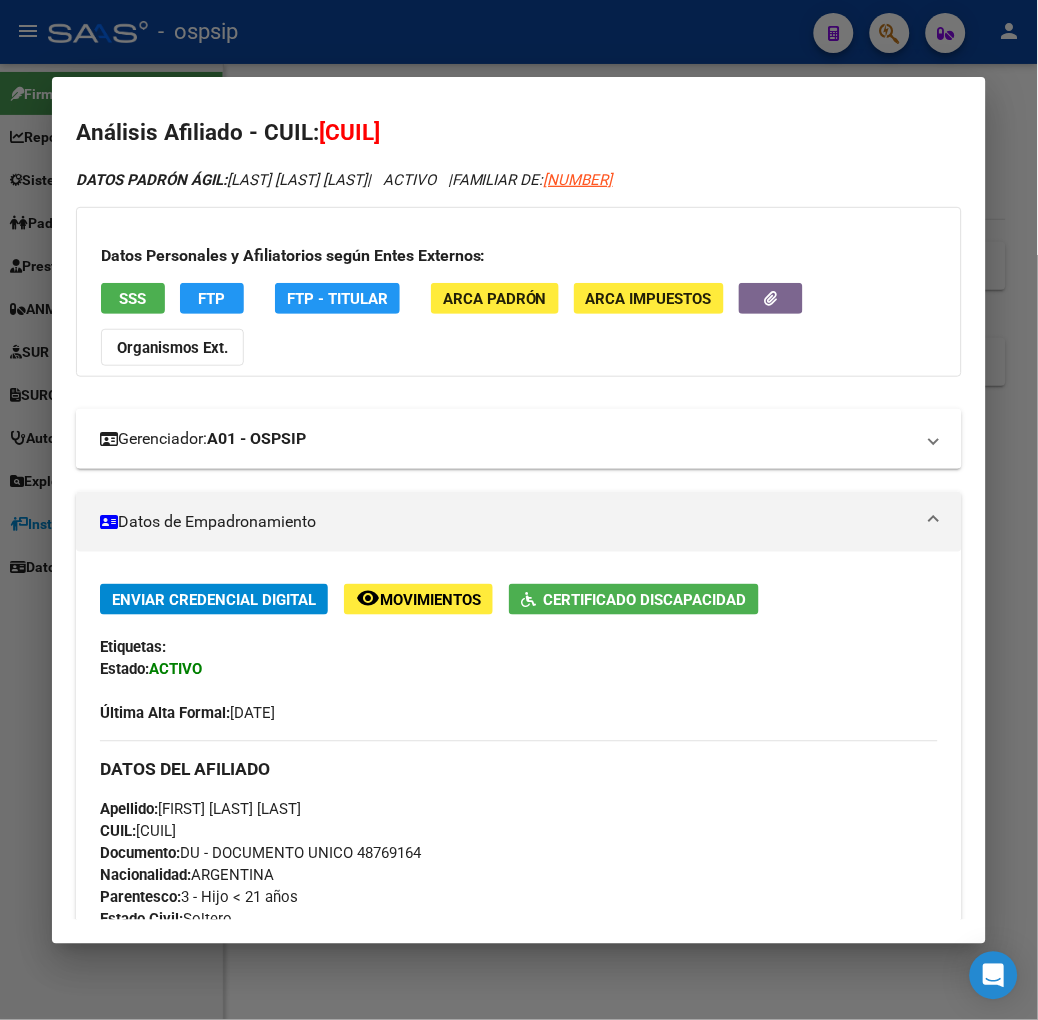 scroll, scrollTop: 0, scrollLeft: 0, axis: both 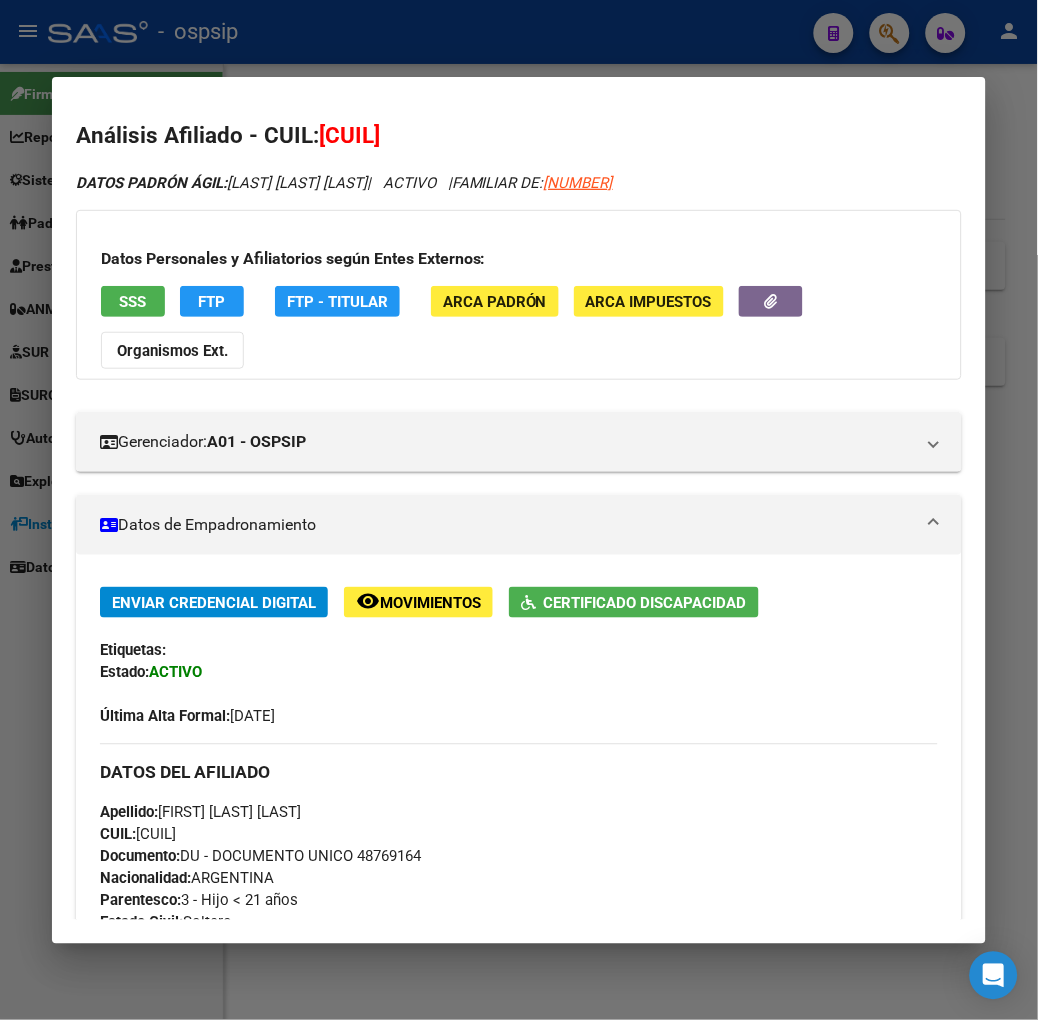 click on "SSS" at bounding box center [133, 301] 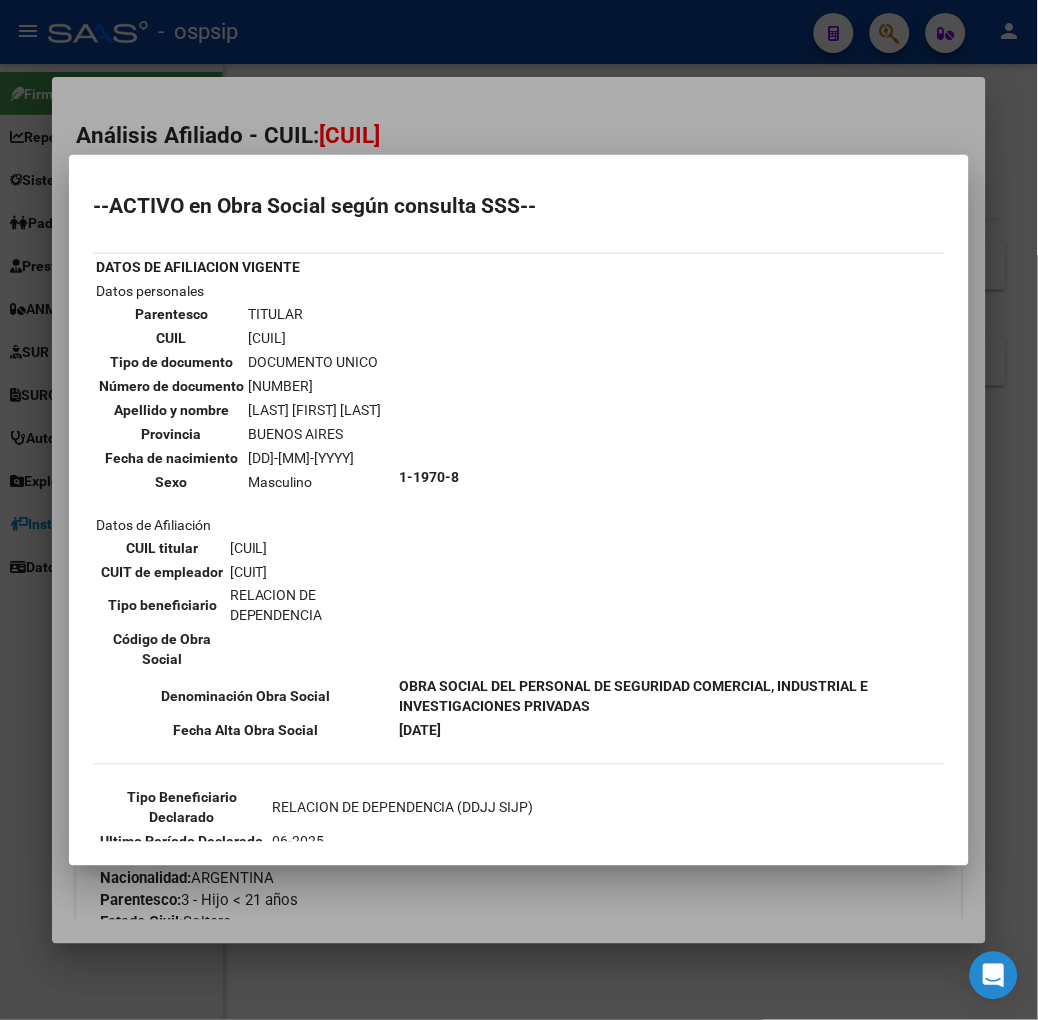 scroll, scrollTop: 555, scrollLeft: 0, axis: vertical 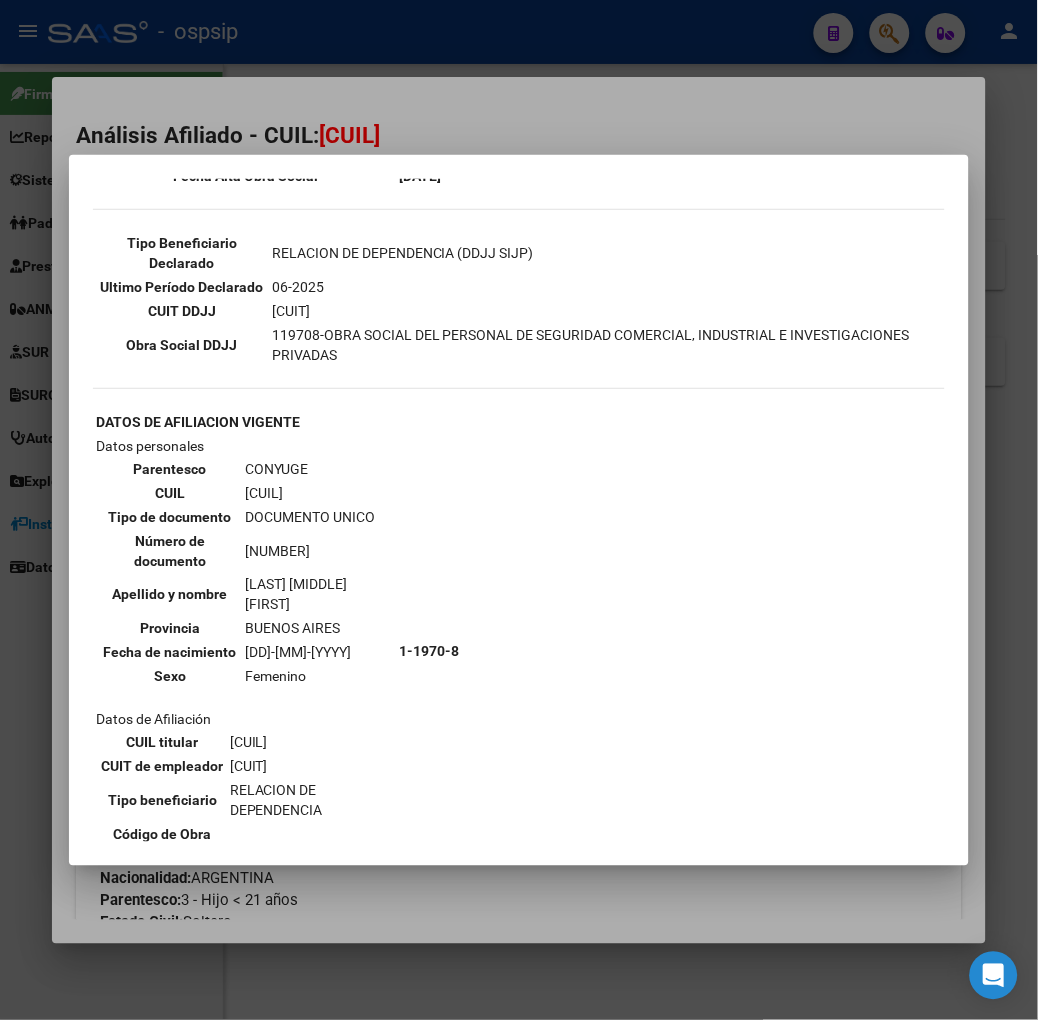 click at bounding box center [519, 510] 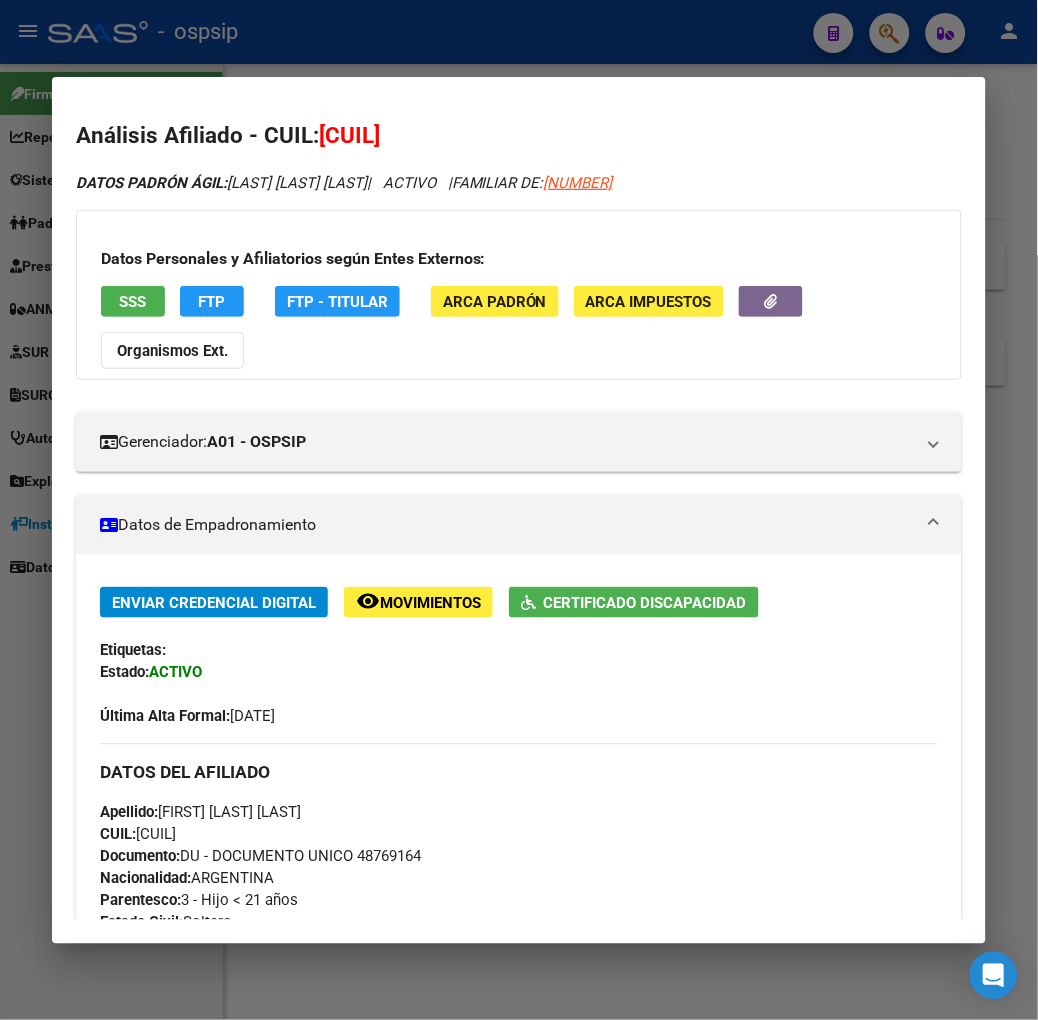click on "Análisis Afiliado - CUIL:  [NUMBER] DATOS PADRÓN ÁGIL:  [FIRST] [MIDDLE] [LAST]     |   ACTIVO   |     FAMILIAR DE:  [NUMBER] Datos Personales y Afiliatorios según Entes Externos: SSS FTP  FTP - Titular ARCA Padrón ARCA Impuestos Organismos Ext.    Gerenciador:      A01 - OSPSIP Atención telefónica: Atención emergencias: Otros Datos Útiles:    Datos de Empadronamiento  Enviar Credencial Digital remove_red_eye Movimientos    Certificado Discapacidad Etiquetas: Estado: ACTIVO Última Alta Formal:  [DD]/[MM]/[YYYY] DATOS DEL AFILIADO Apellido:  [FIRST] [MIDDLE] [LAST] CUIL:  [NUMBER] Documento:  DU - DOCUMENTO UNICO [NUMBER]  Nacionalidad:  ARGENTINA Parentesco:  3 - Hijo < 21 años Estado Civil:  Soltero Discapacitado:     SI (01) Sexo:  F Nacimiento:  [DD]/[MM]/[YYYY] Edad:  17  Teléfono Particular:  [PHONE]            Provincia:  Buenos Aires Localidad:  RAFAEL CALZADA Código Postal:  1847 Calle:  JORGE 2858 DATOS GRUPO FAMILIAR Gerenciador / Plan:  A01 - OSPSIP / Sin Plan CUIL Titular: |" at bounding box center (519, 510) 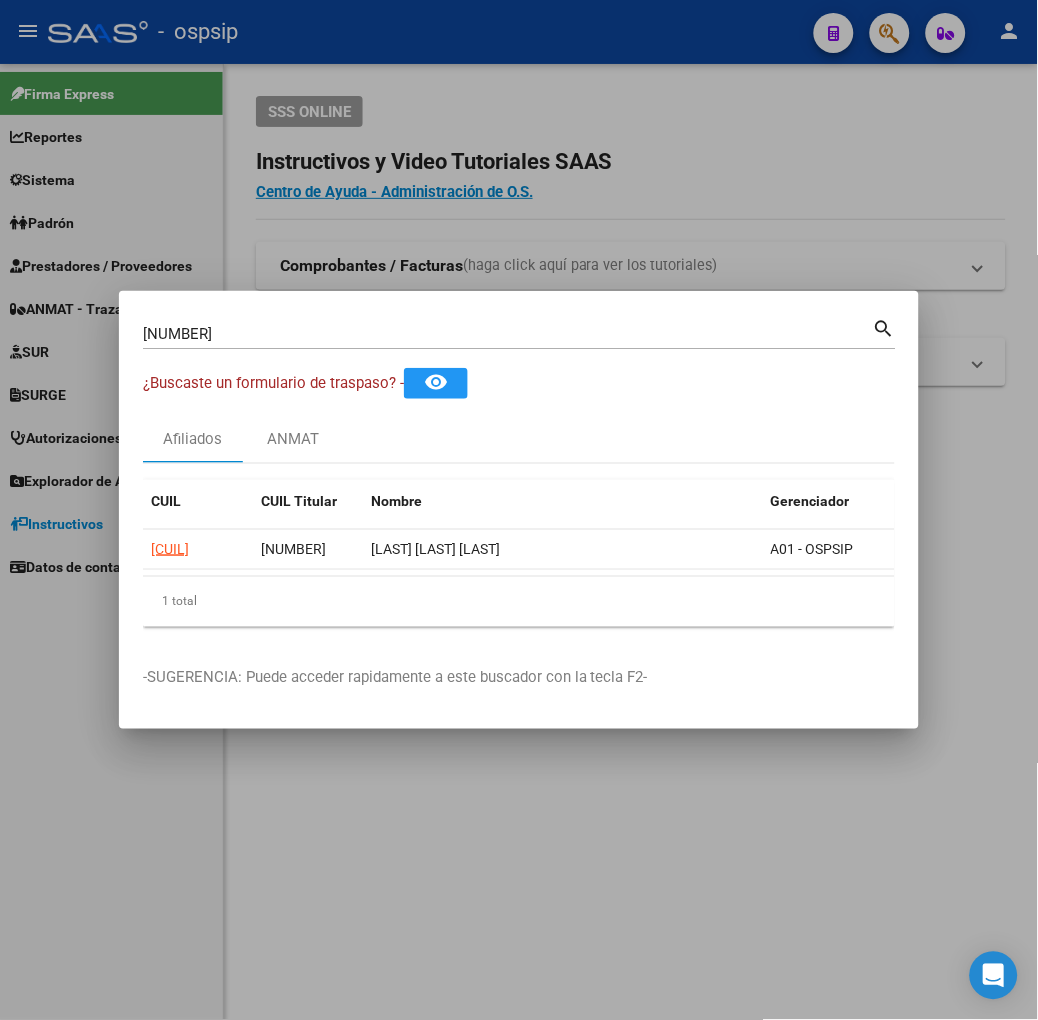 click on "[NUMBER]" at bounding box center [508, 334] 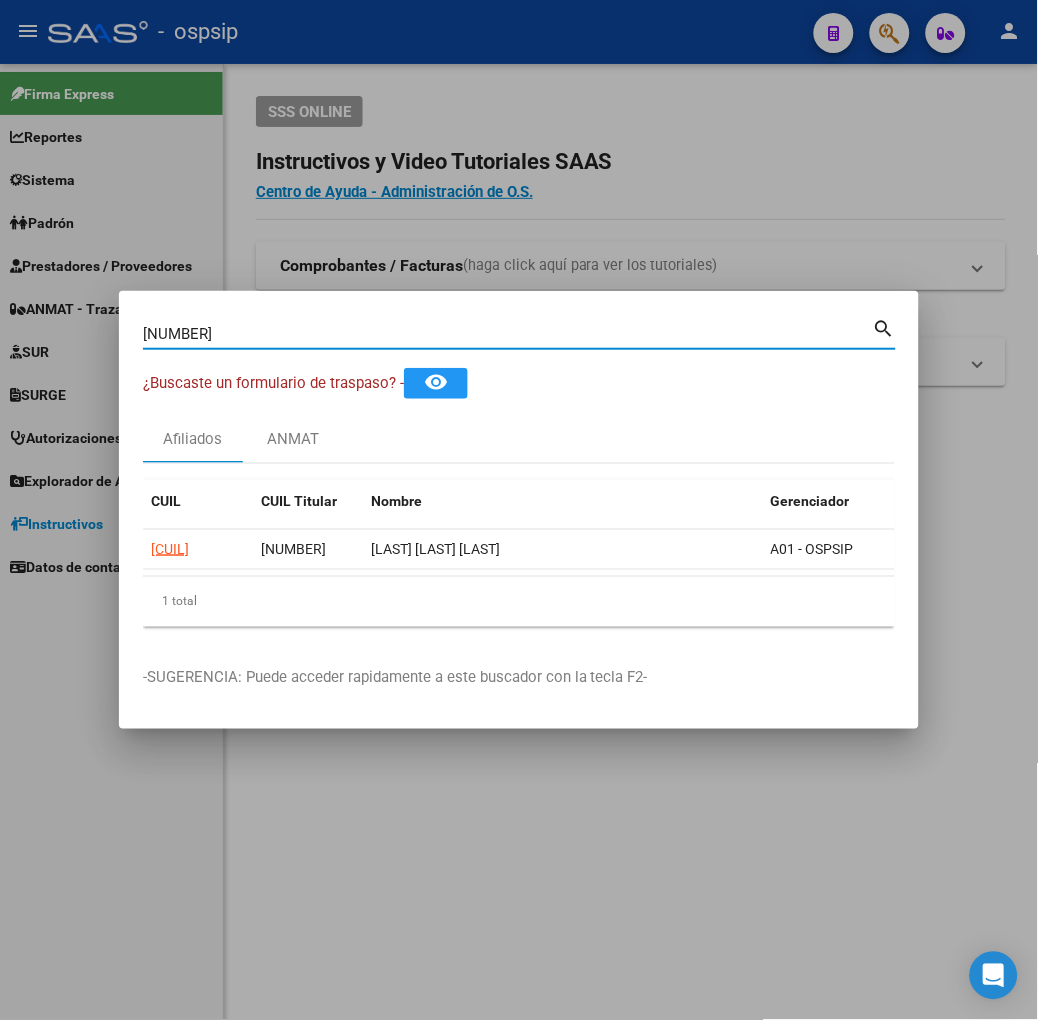 click on "[NUMBER]" at bounding box center [508, 334] 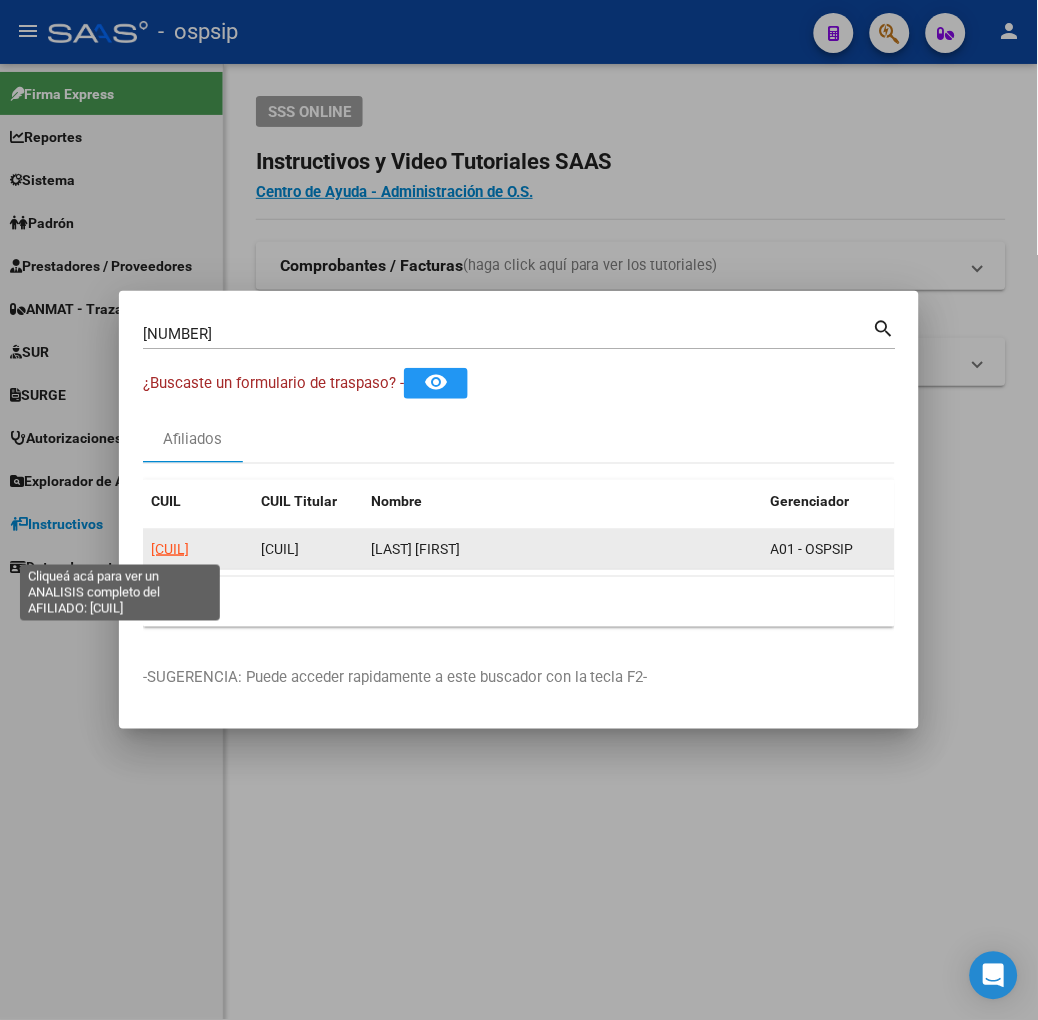 click on "[CUIL]" 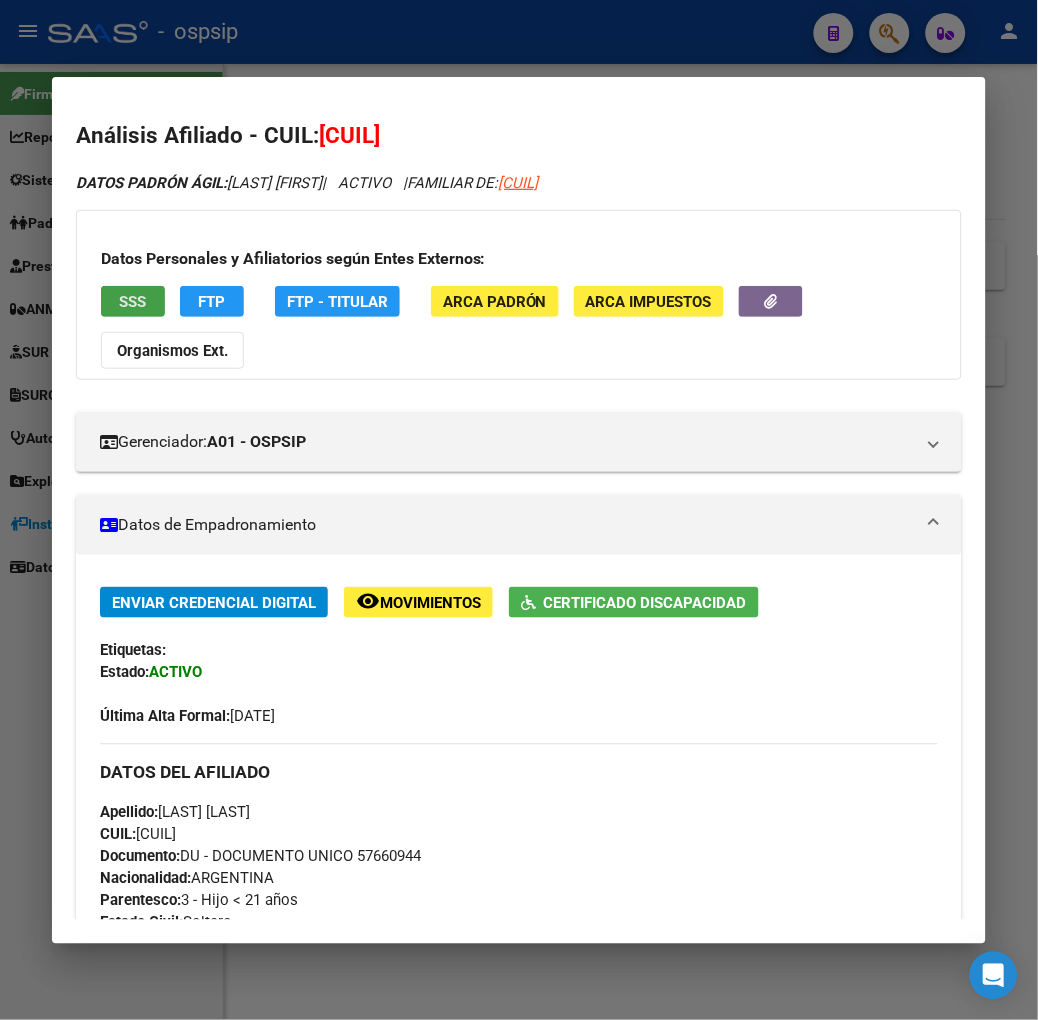 click on "SSS" at bounding box center [132, 302] 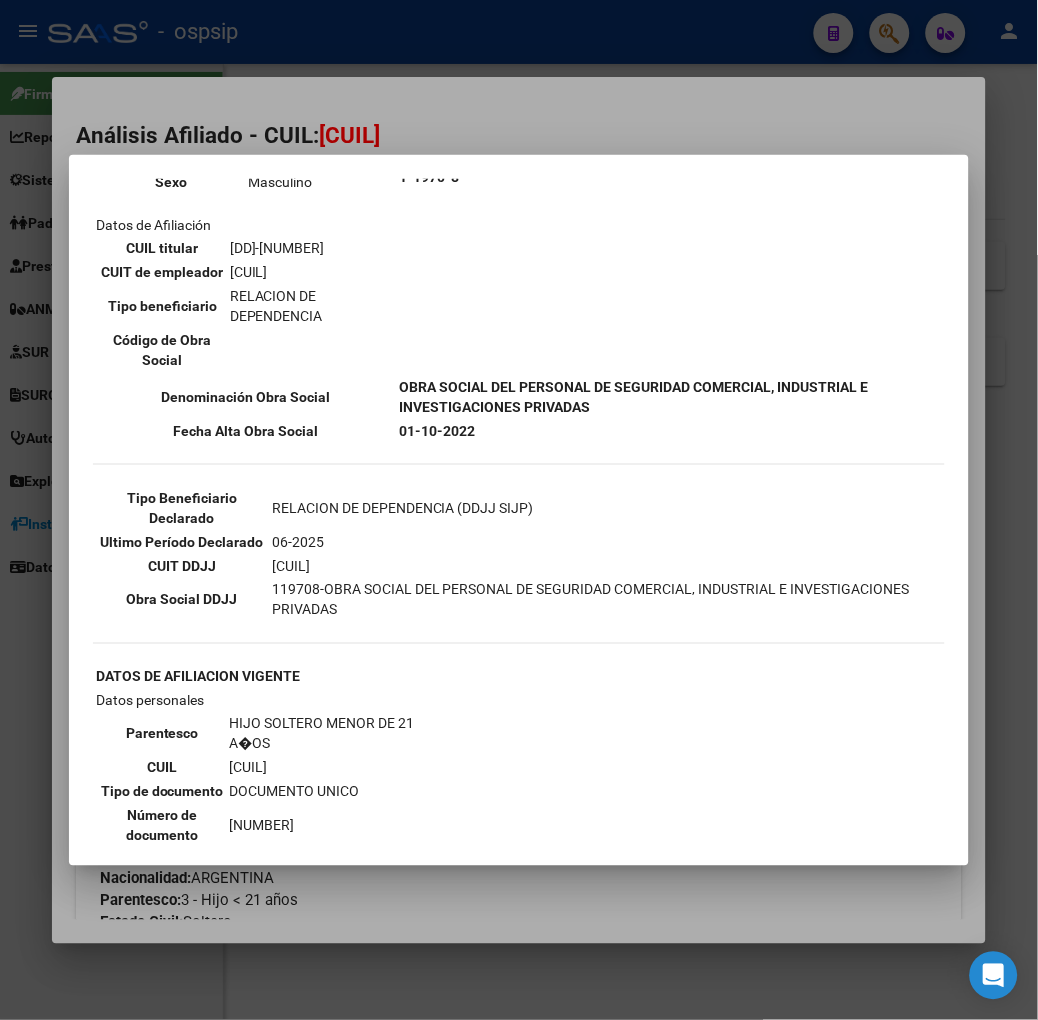scroll, scrollTop: 333, scrollLeft: 0, axis: vertical 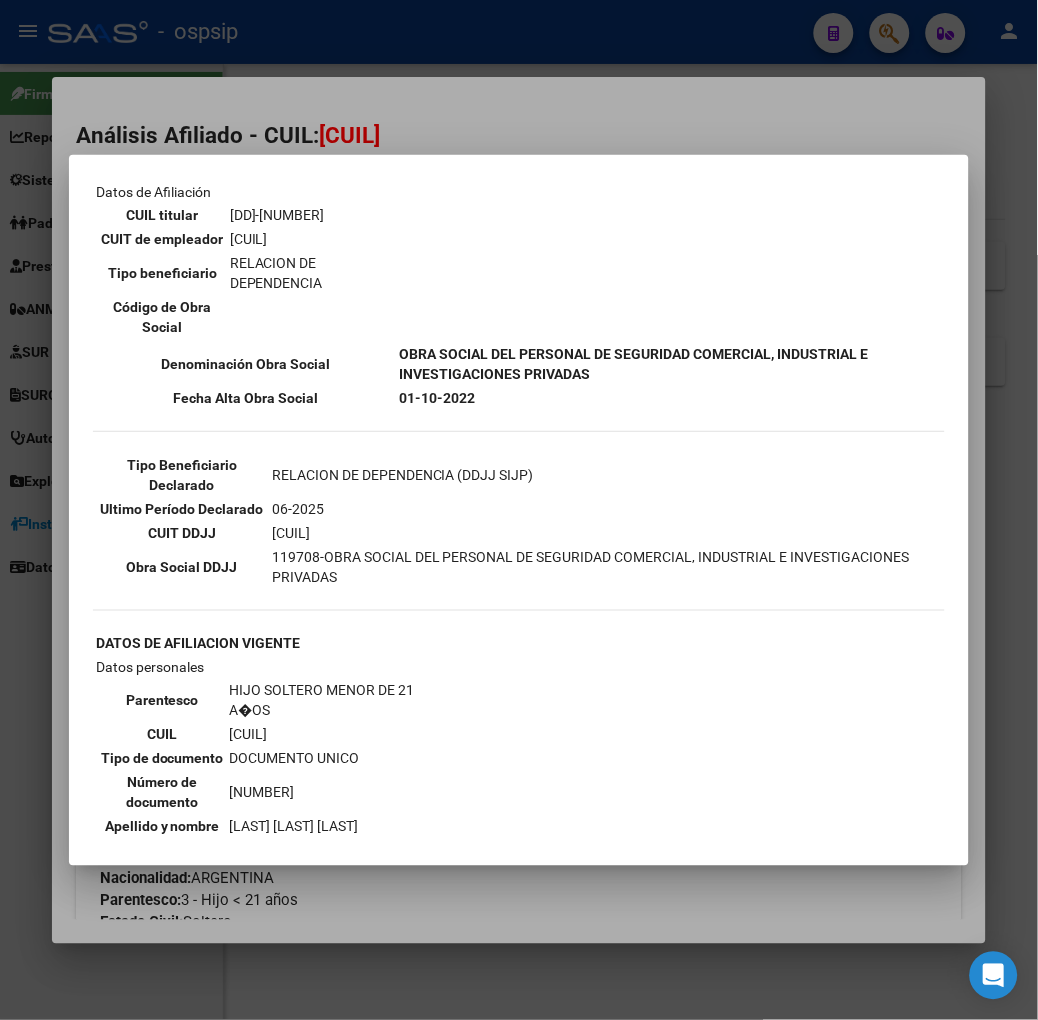 click at bounding box center (519, 510) 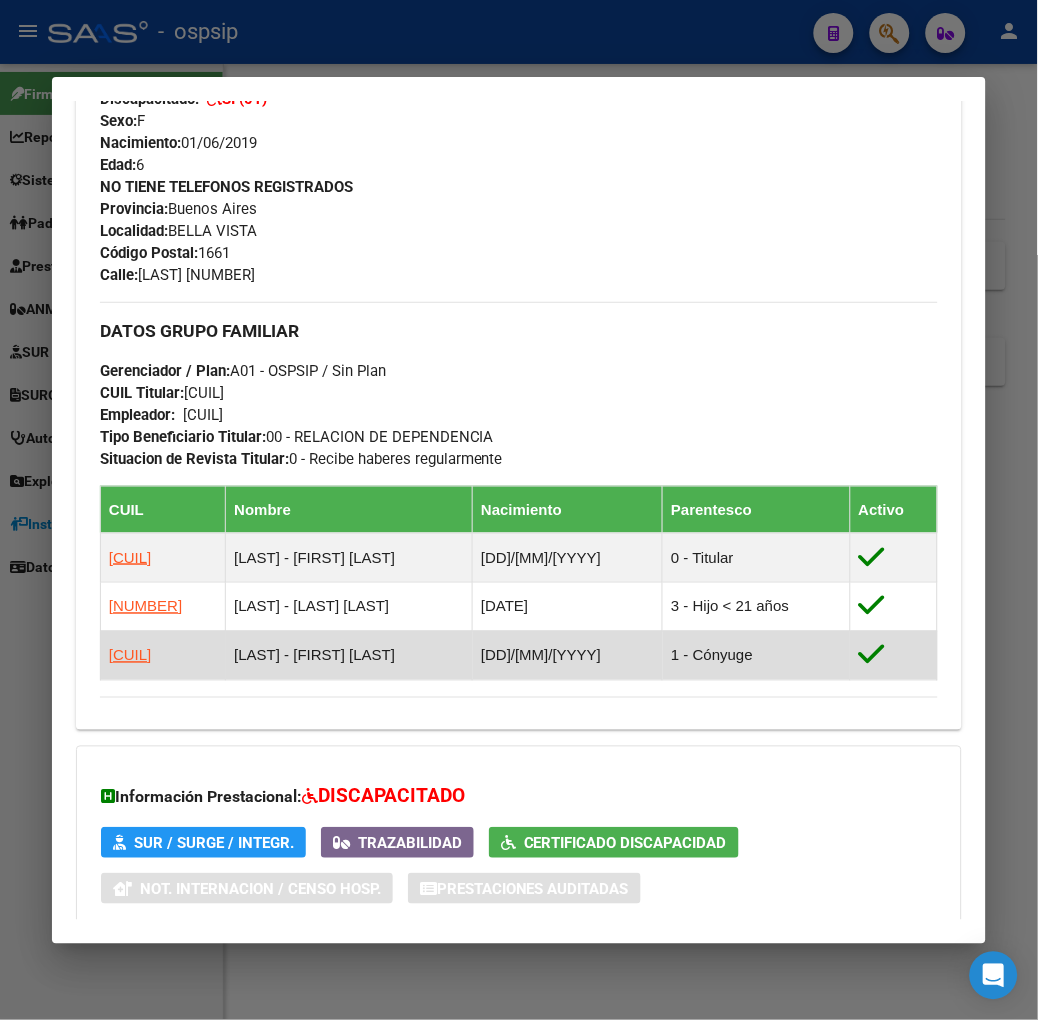 scroll, scrollTop: 966, scrollLeft: 0, axis: vertical 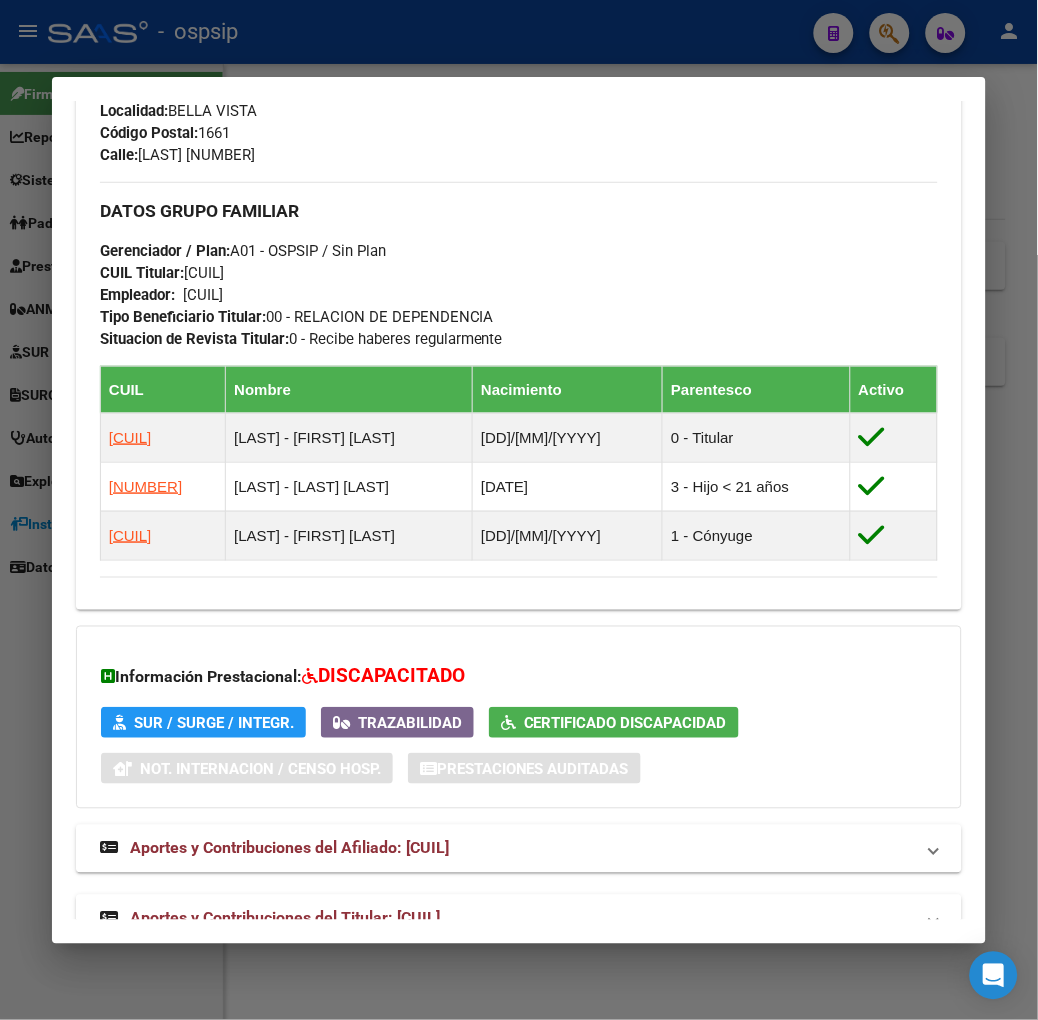 click on "Aportes y Contribuciones del Titular: [CUIL]" at bounding box center [285, 918] 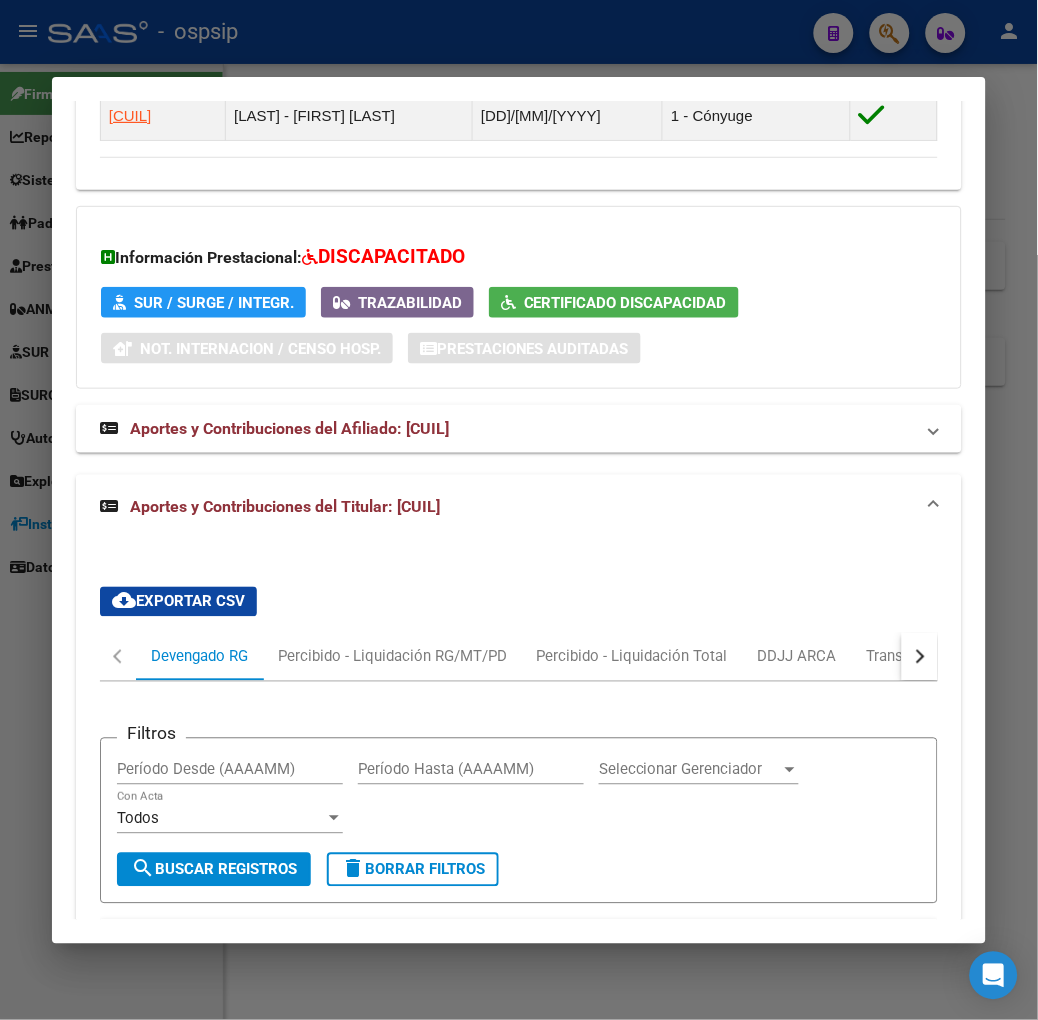 scroll, scrollTop: 1855, scrollLeft: 0, axis: vertical 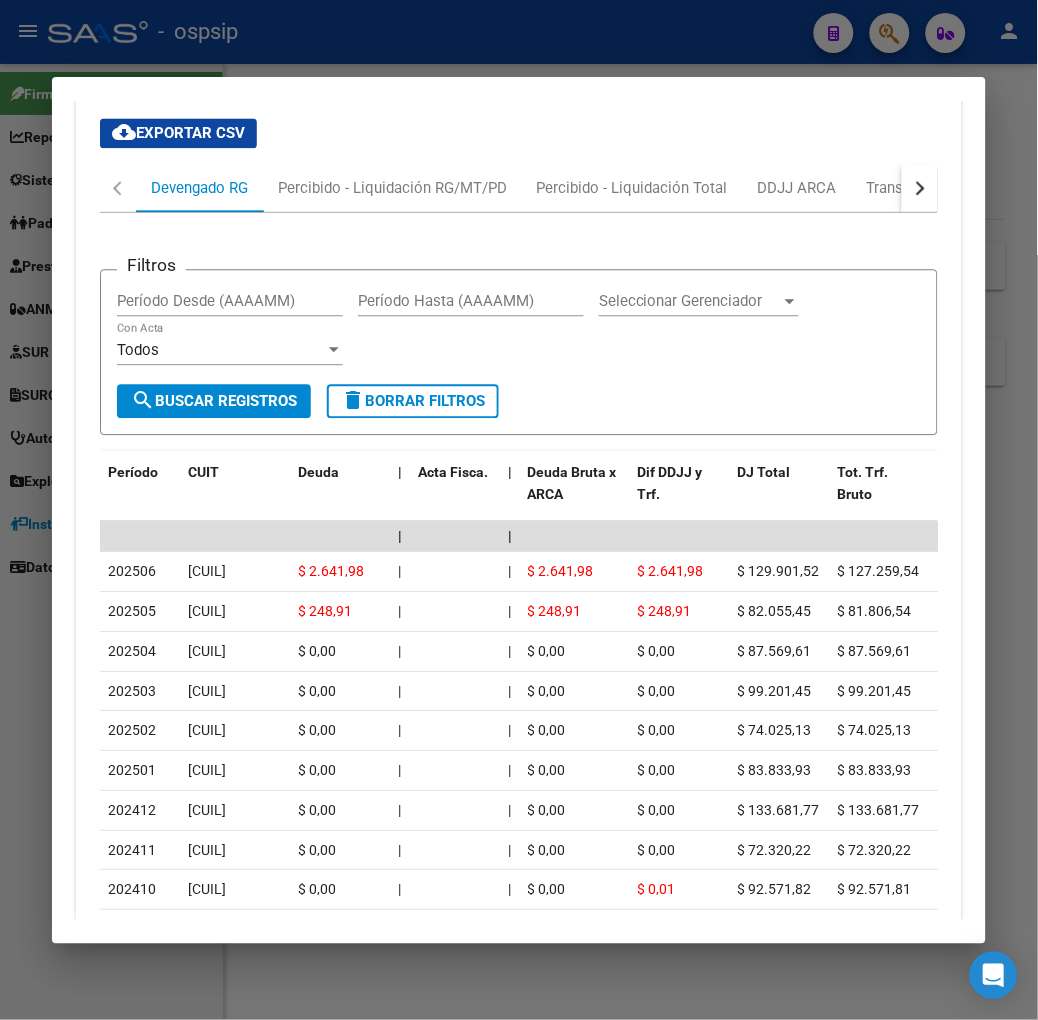 click at bounding box center (519, 510) 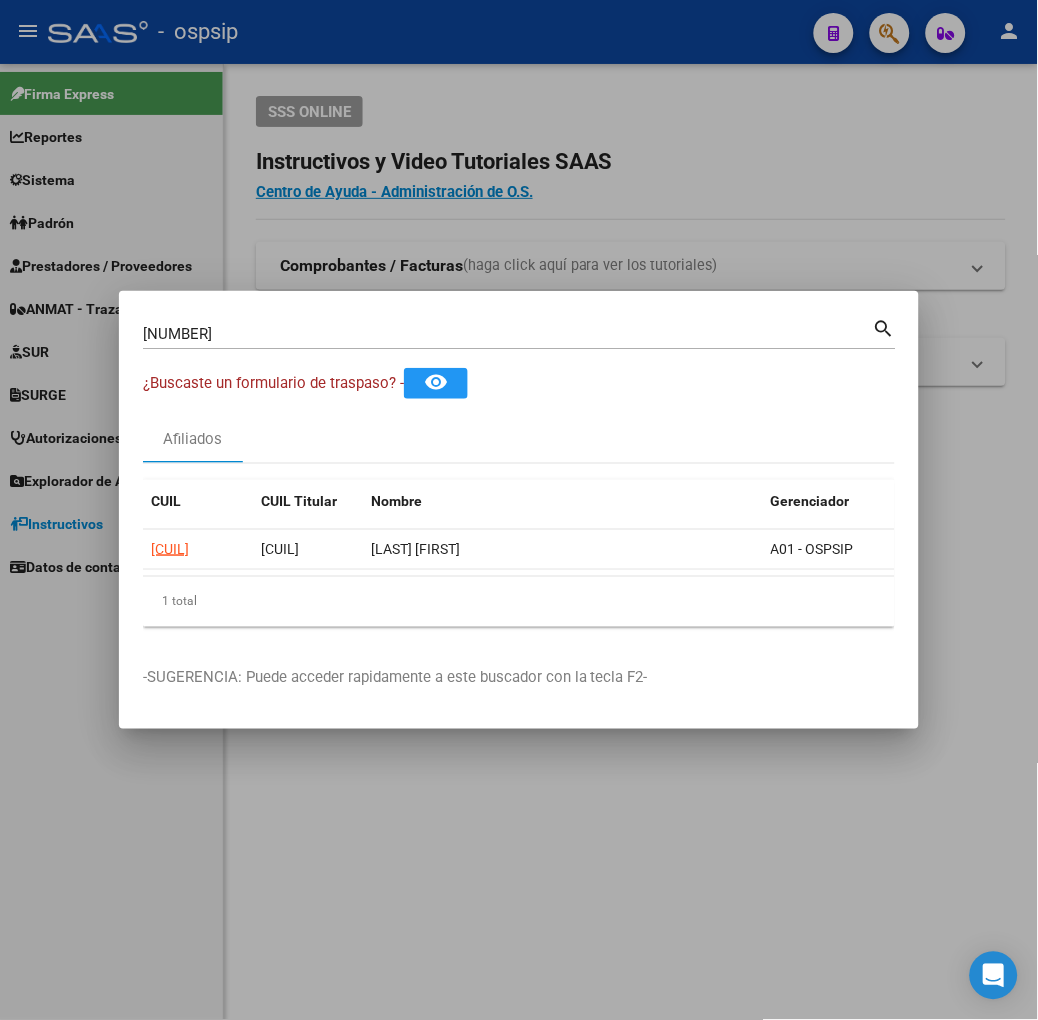 click on "[NUMBER] Buscar (apellido, dni, cuil, nro traspaso, cuit, obra social) search" at bounding box center [519, 332] 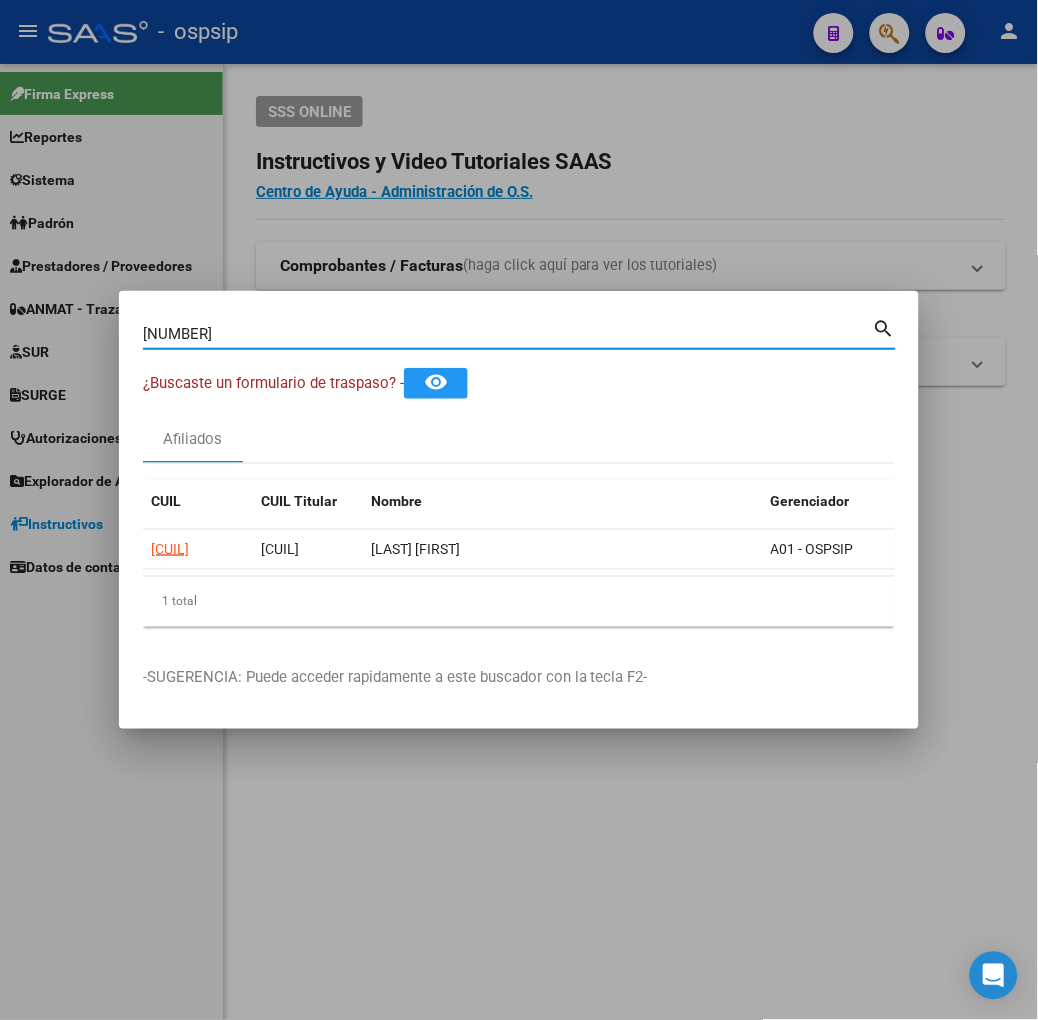 click on "[NUMBER] Buscar (apellido, dni, cuil, nro traspaso, cuit, obra social)" at bounding box center (508, 334) 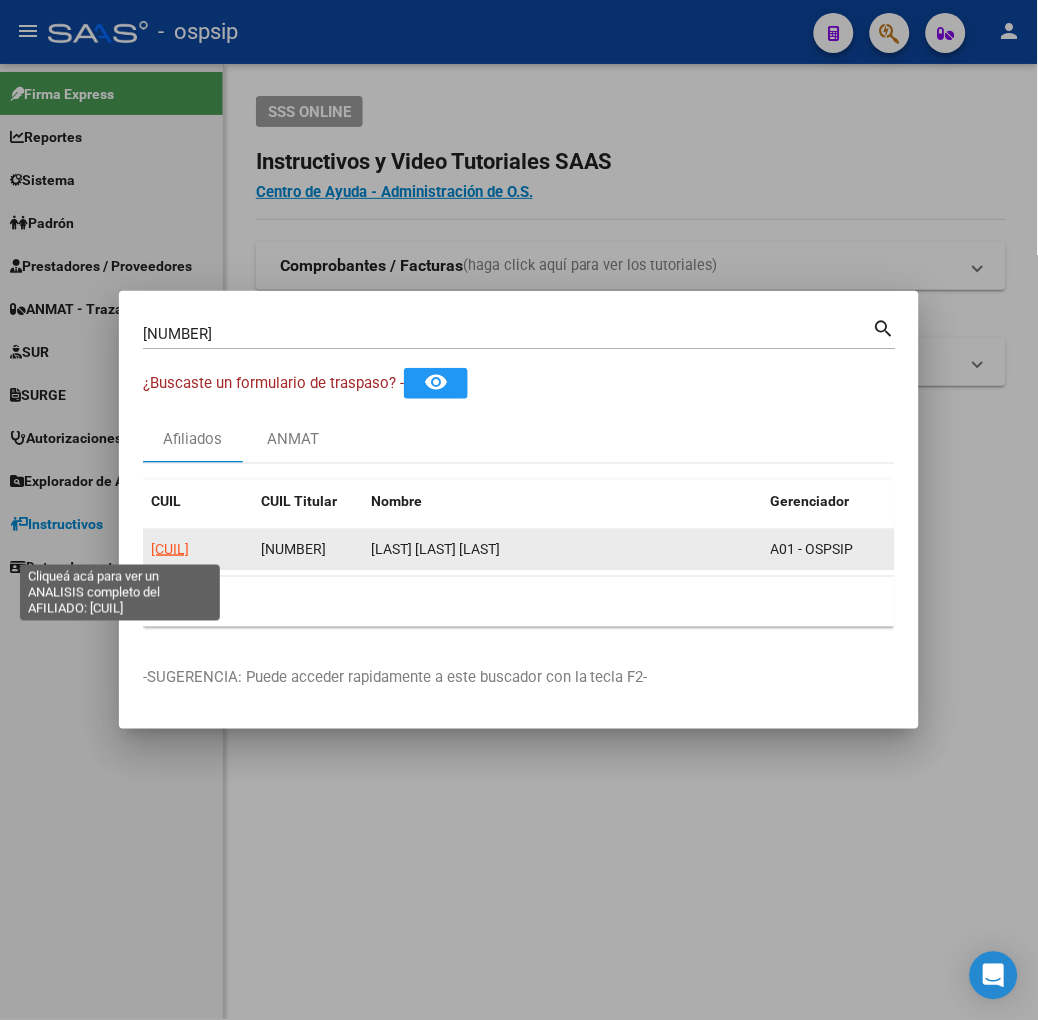 click on "[CUIL]" 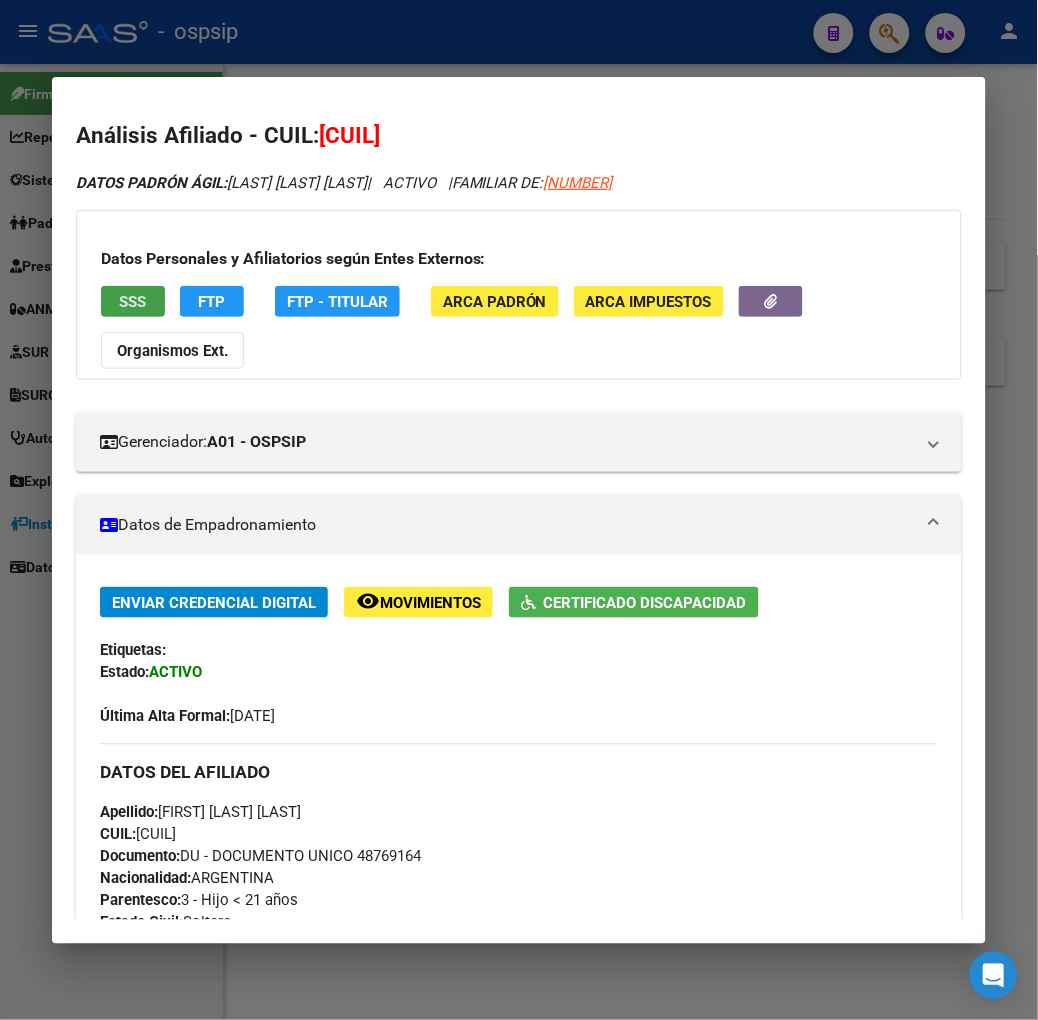 click on "SSS" at bounding box center [132, 302] 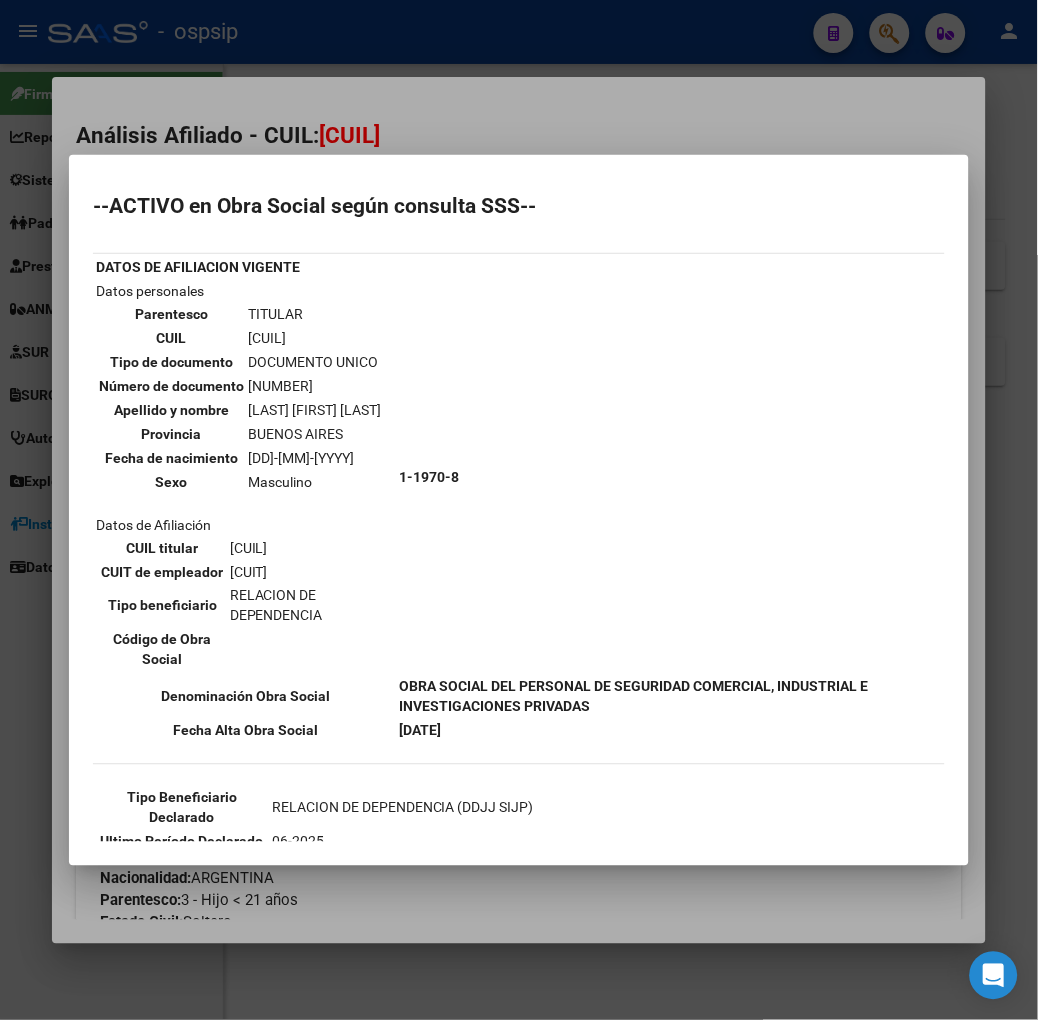 scroll, scrollTop: 111, scrollLeft: 0, axis: vertical 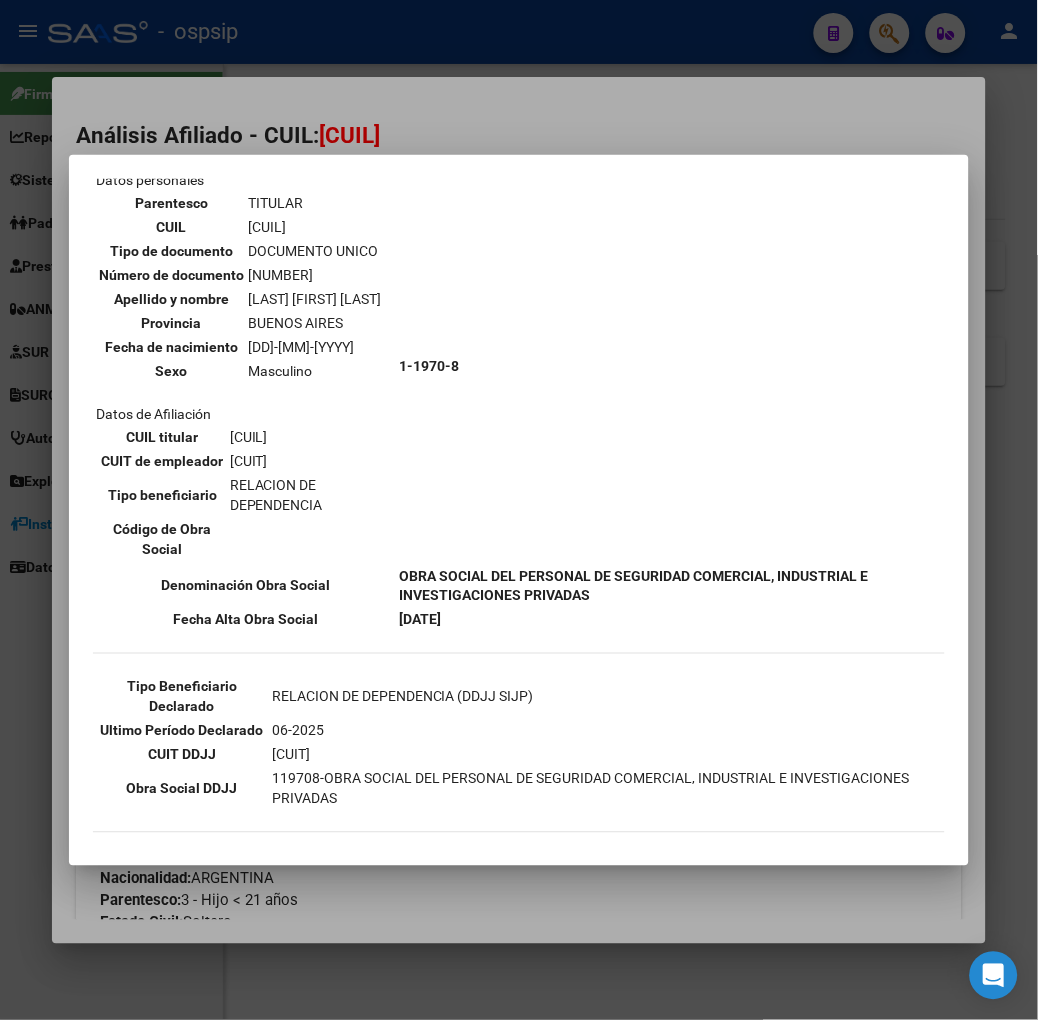 click at bounding box center (519, 510) 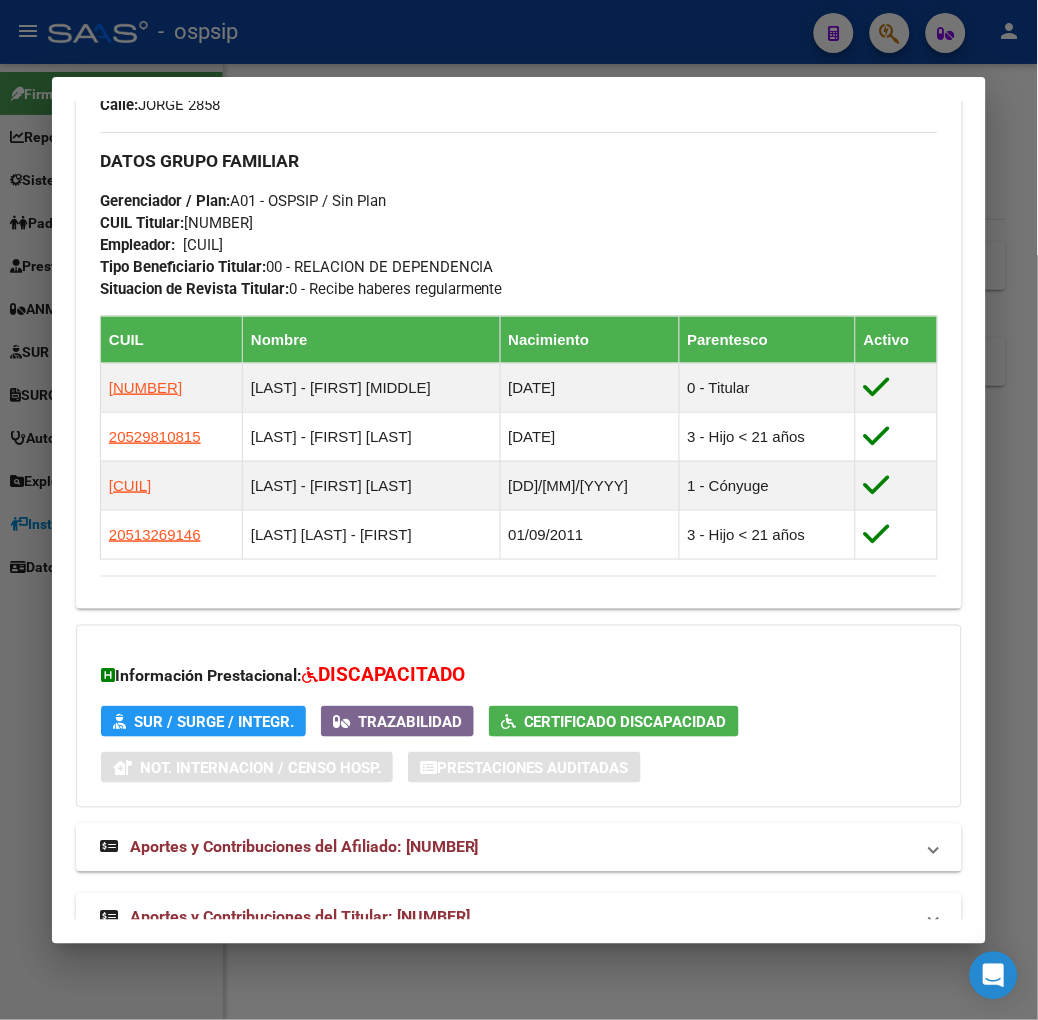 click on "Aportes y Contribuciones del Titular: [NUMBER]" at bounding box center [300, 917] 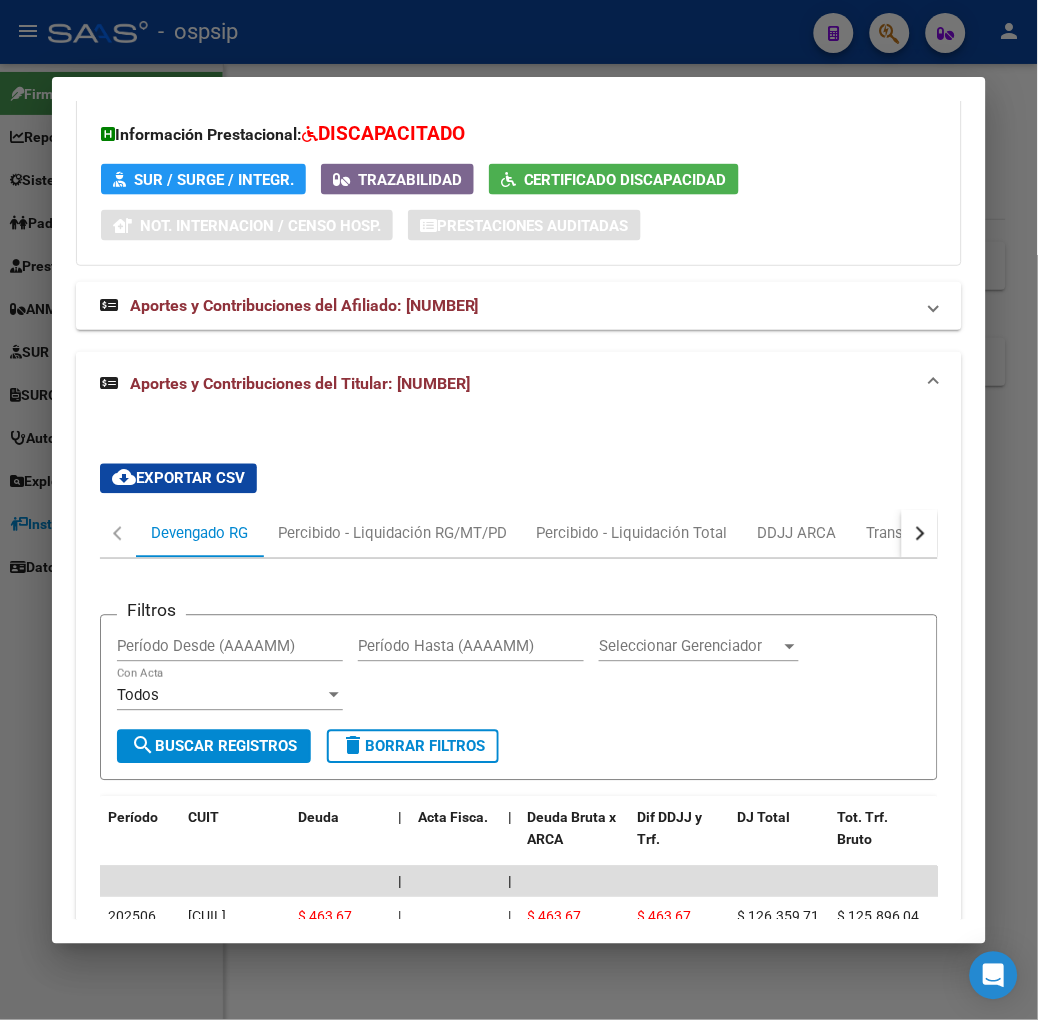 scroll, scrollTop: 2042, scrollLeft: 0, axis: vertical 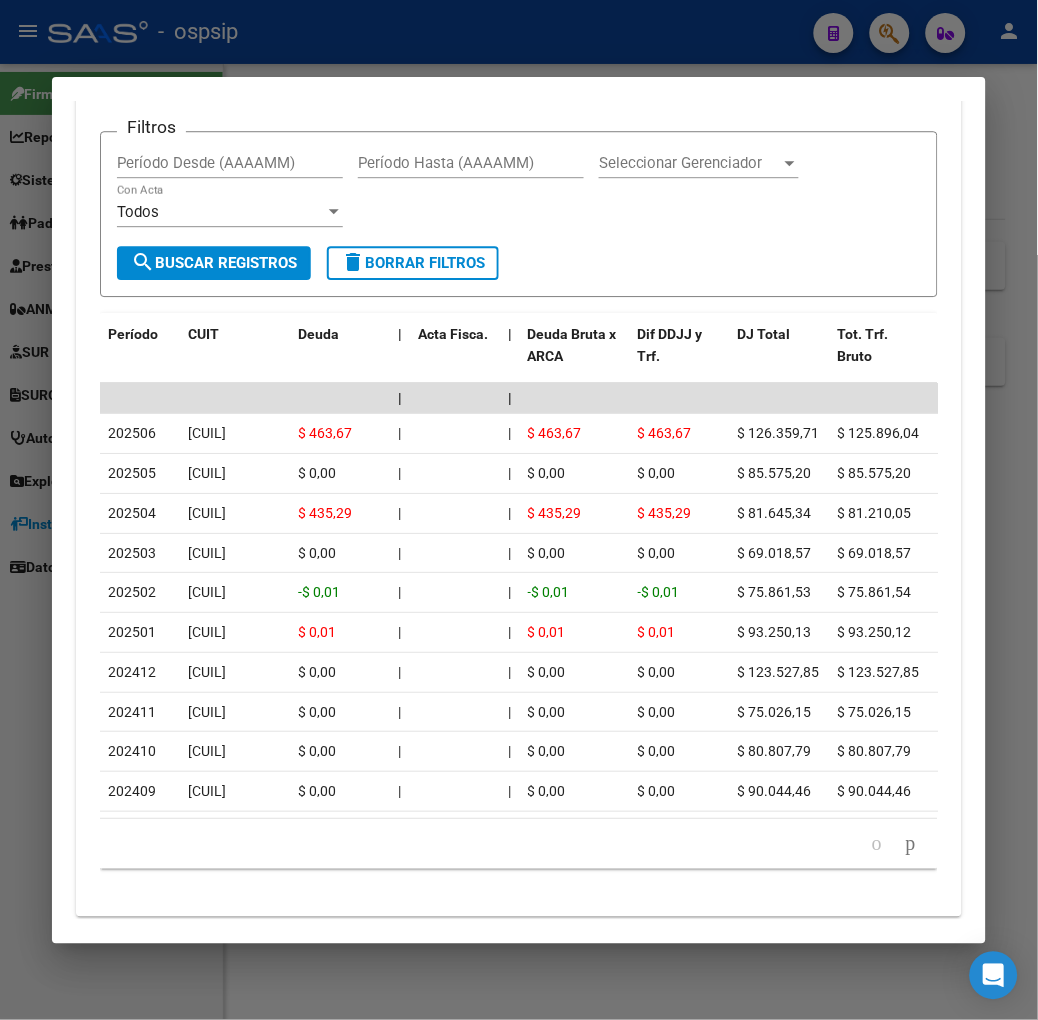click at bounding box center (519, 510) 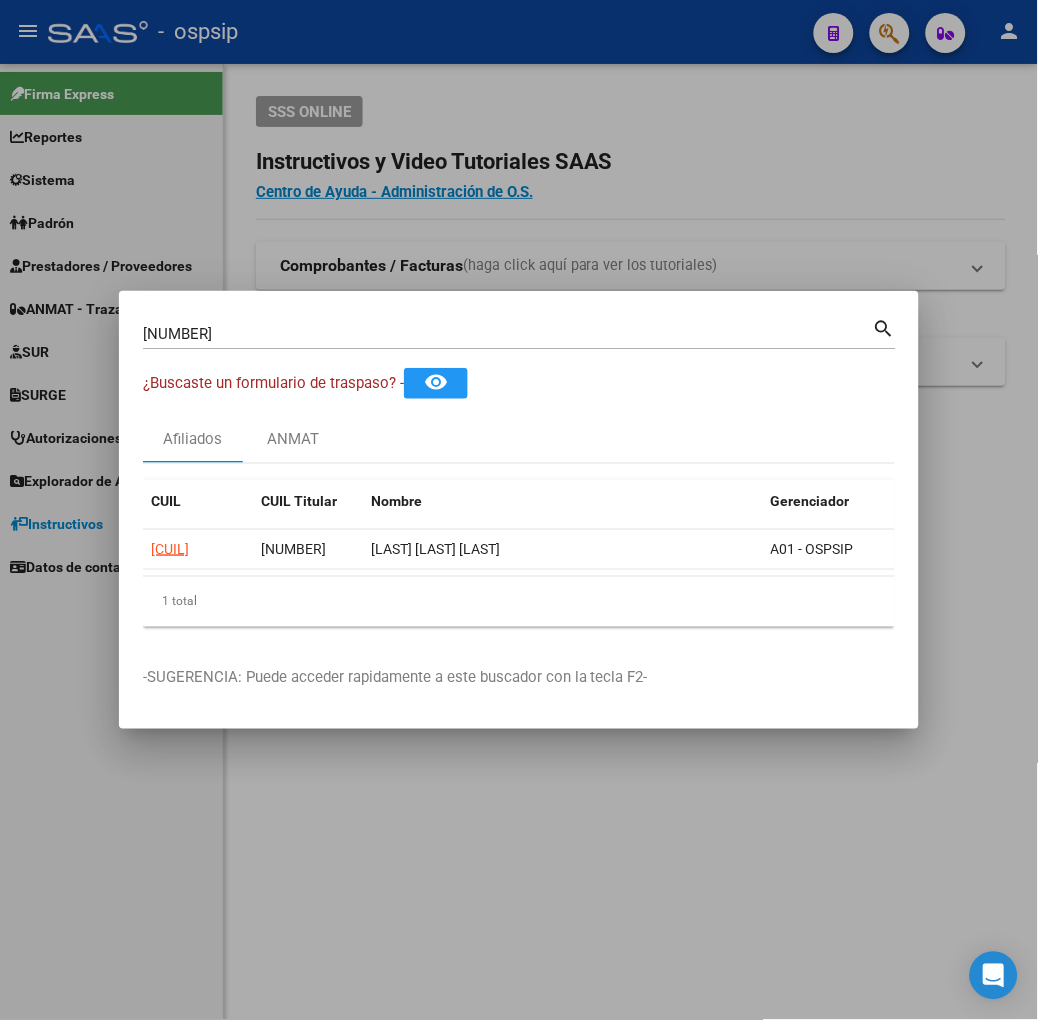 click on "48769164 Buscar (apellido, dni, cuil, nro traspaso, cuit, obra social)" at bounding box center [508, 334] 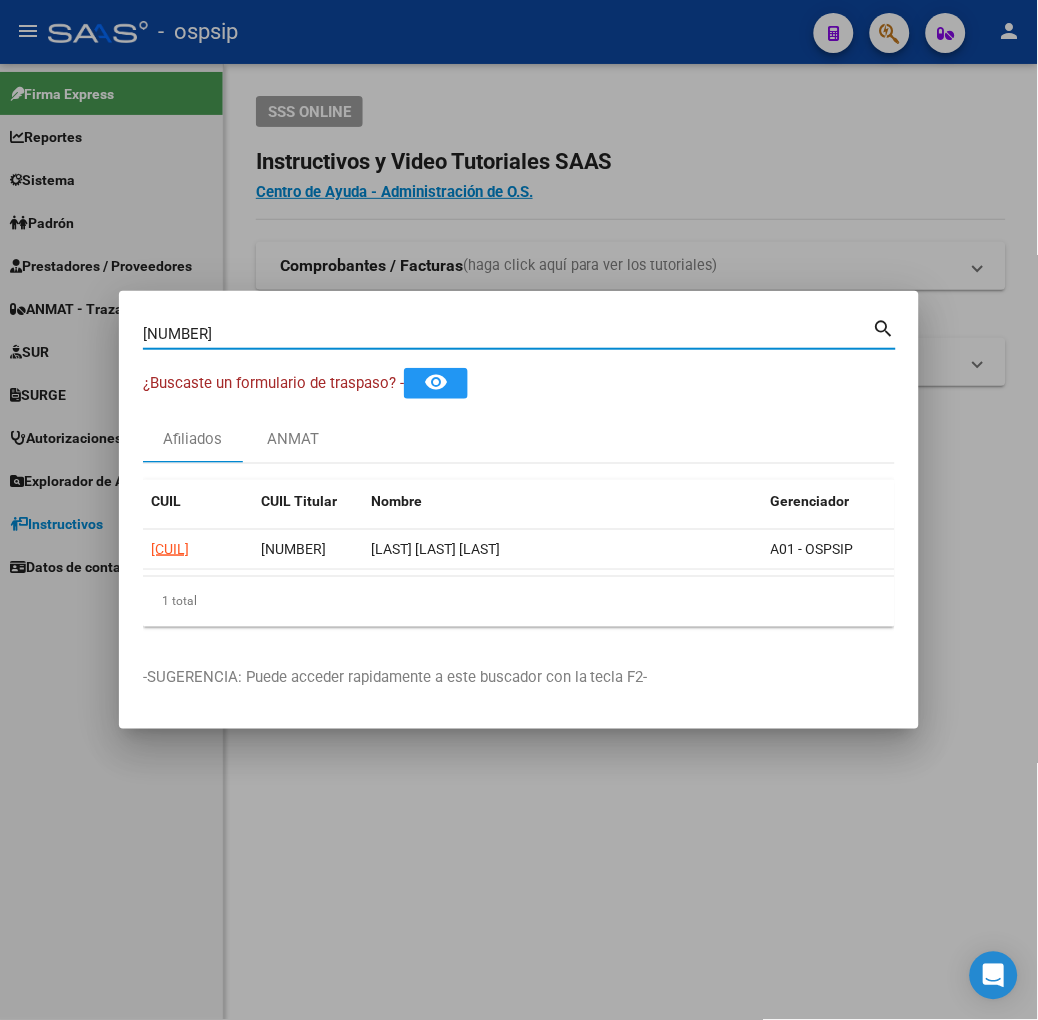 click on "[NUMBER]" at bounding box center [508, 334] 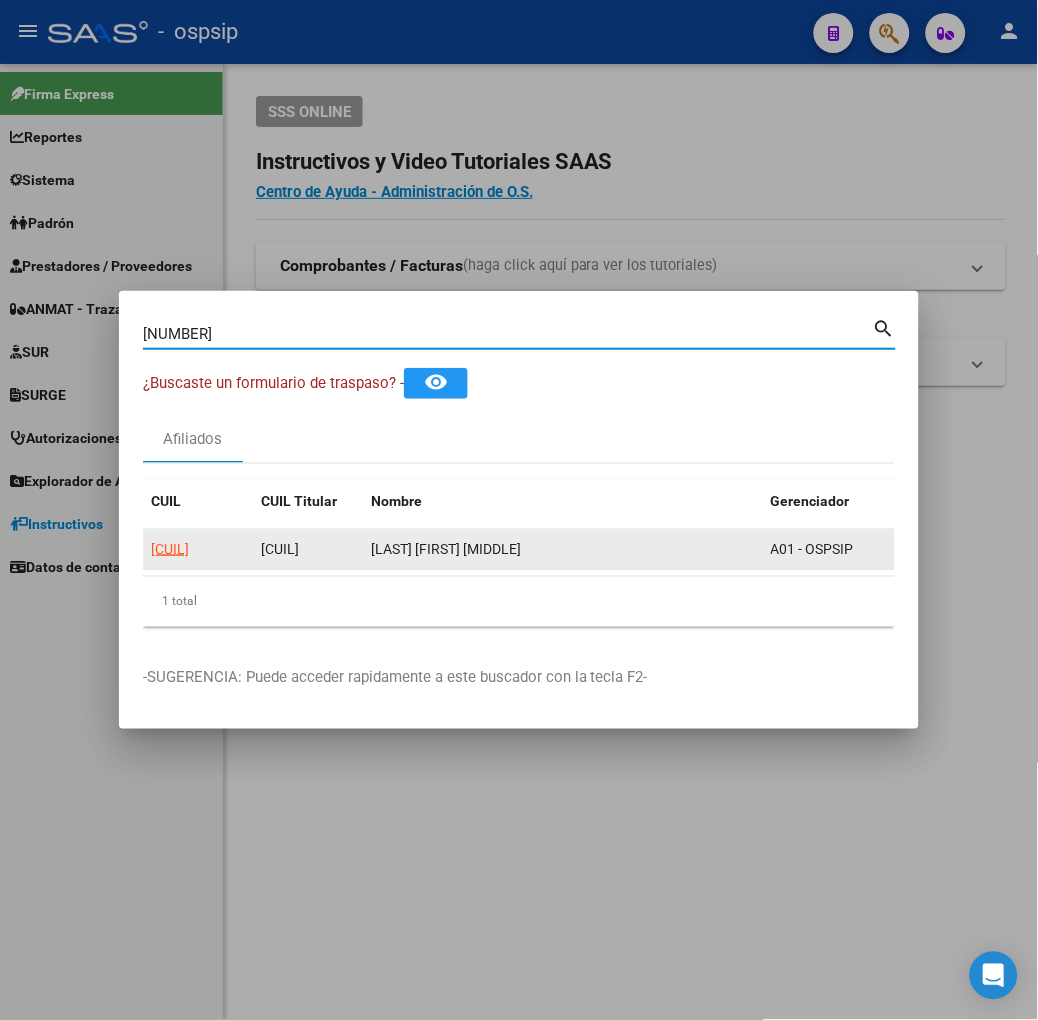 click on "[CUIL]" 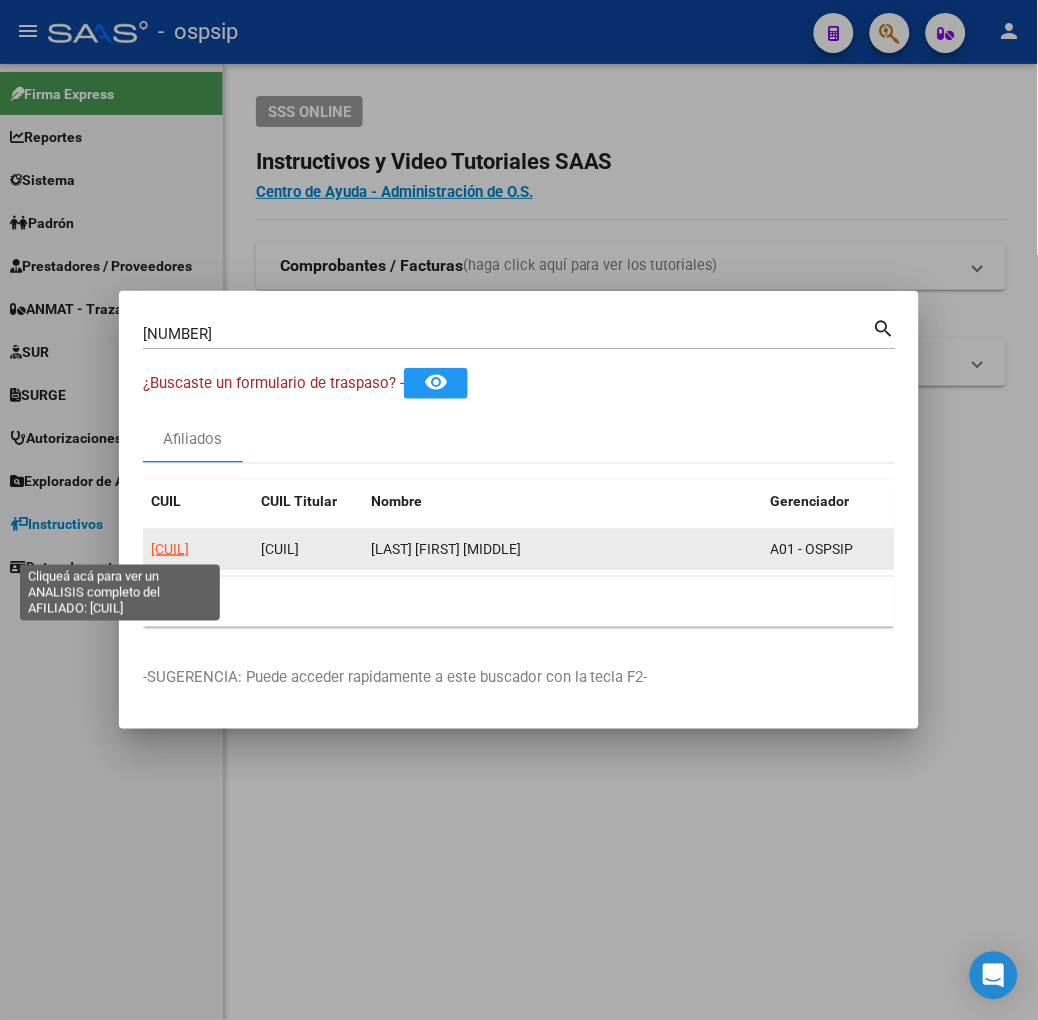 click on "[CUIL]" 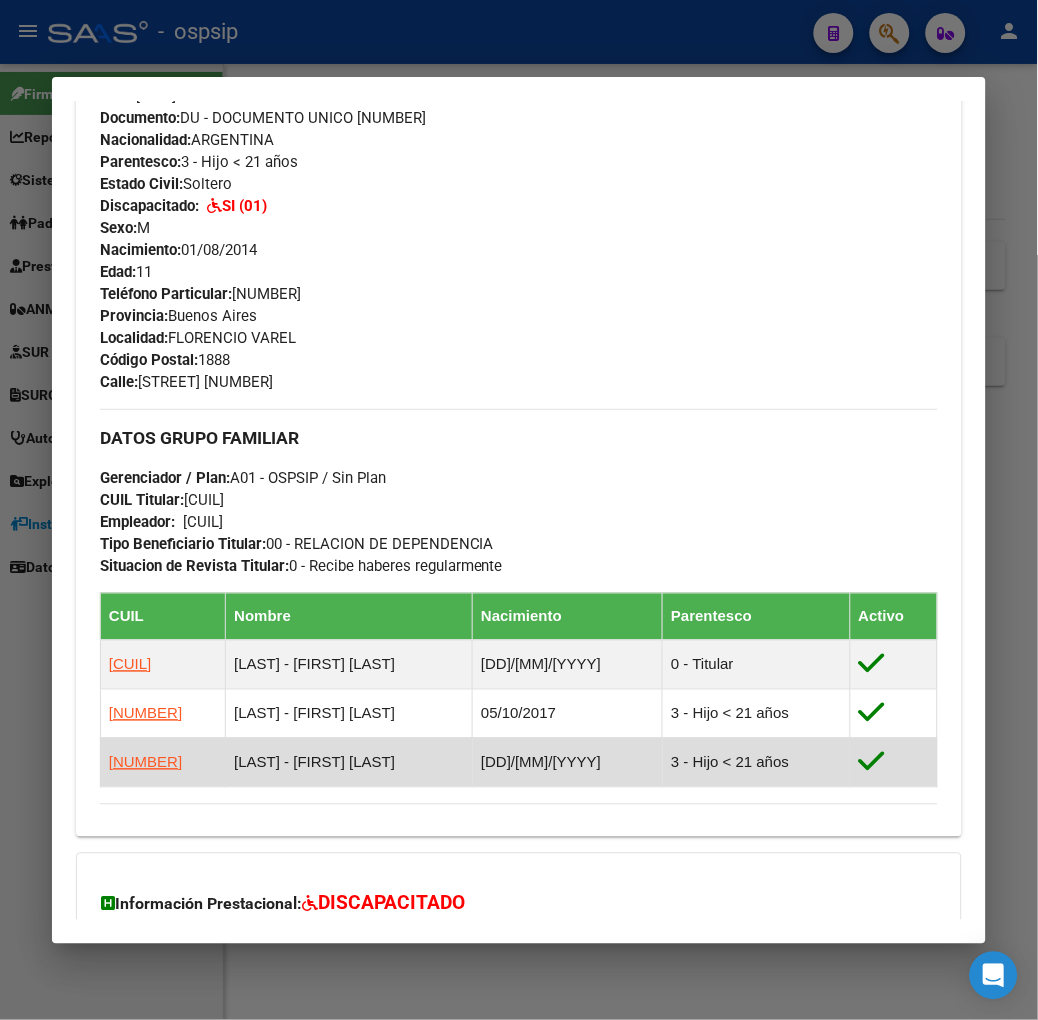 scroll, scrollTop: 1005, scrollLeft: 0, axis: vertical 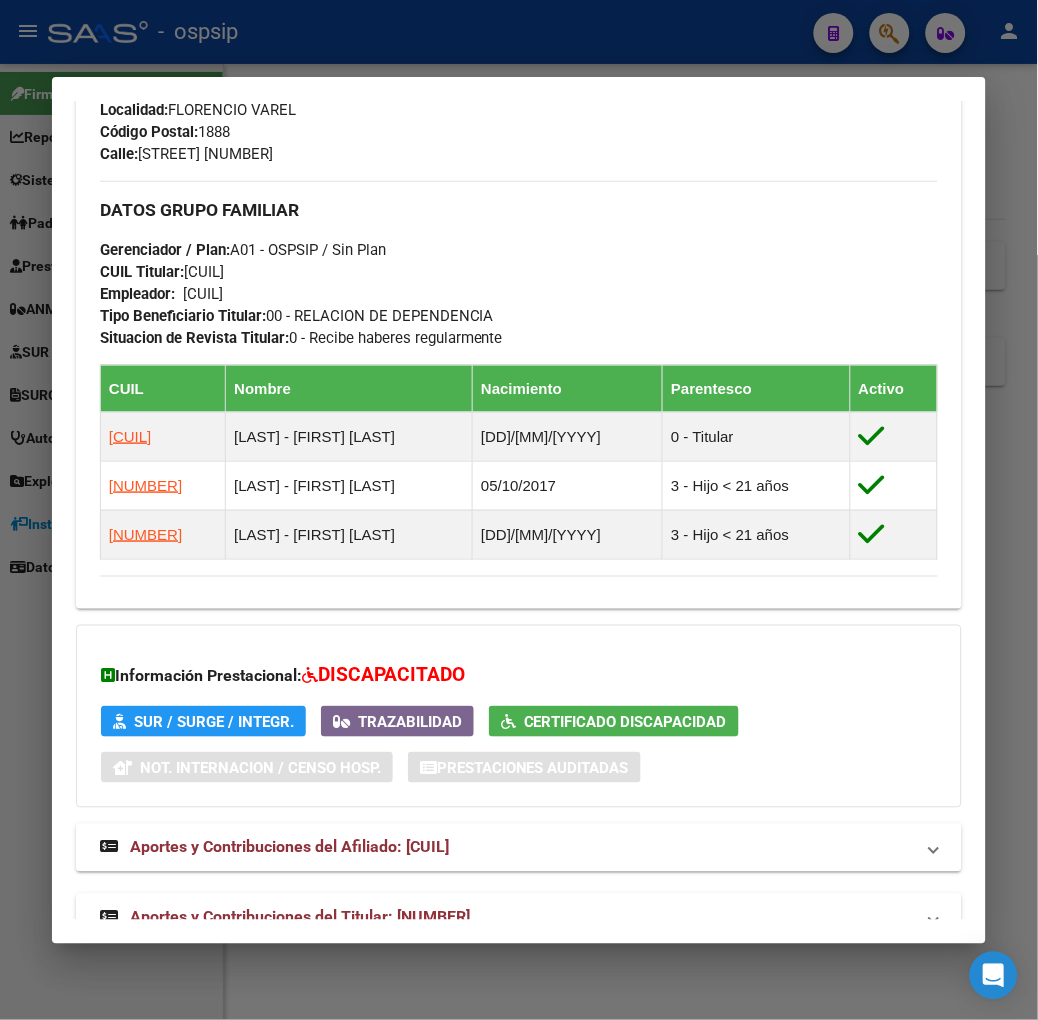 click on "Aportes y Contribuciones del Titular: [NUMBER]" at bounding box center (300, 917) 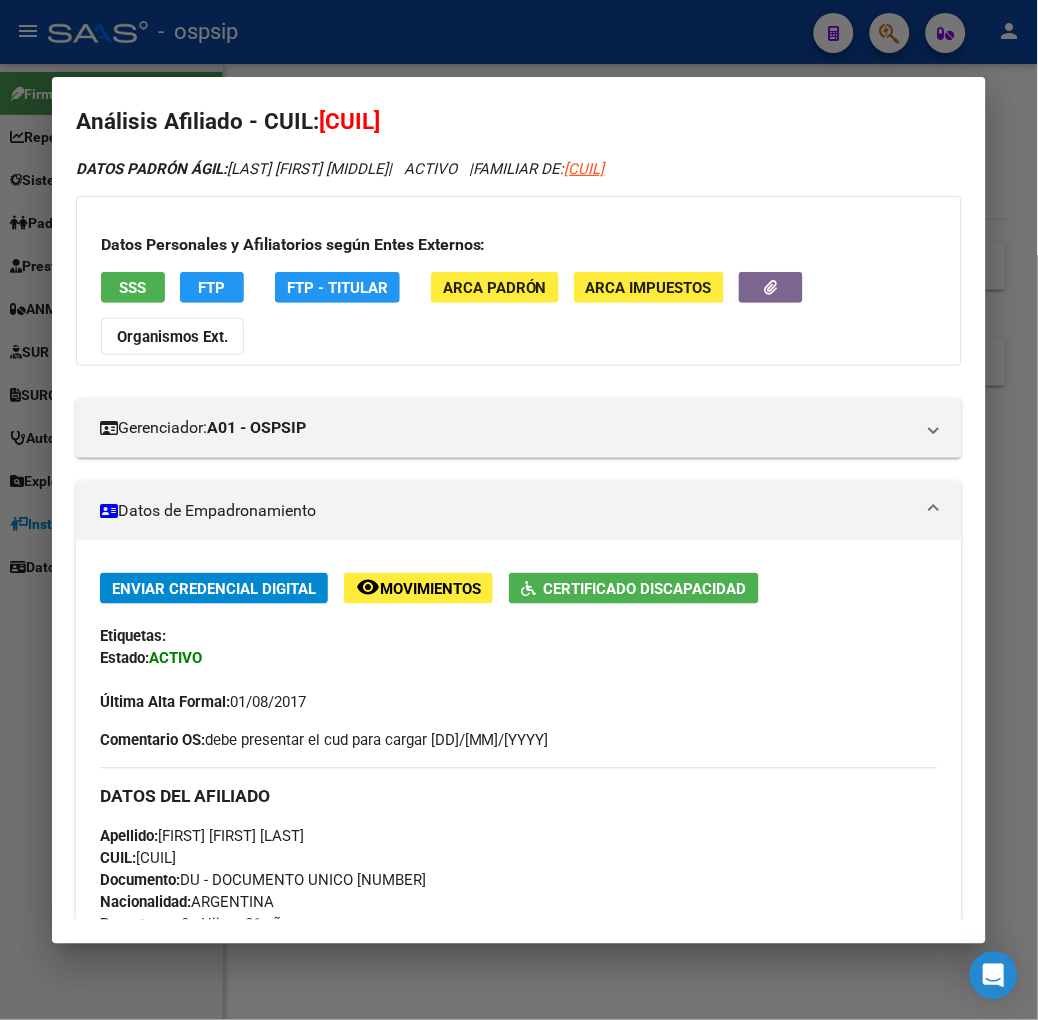 scroll, scrollTop: 0, scrollLeft: 0, axis: both 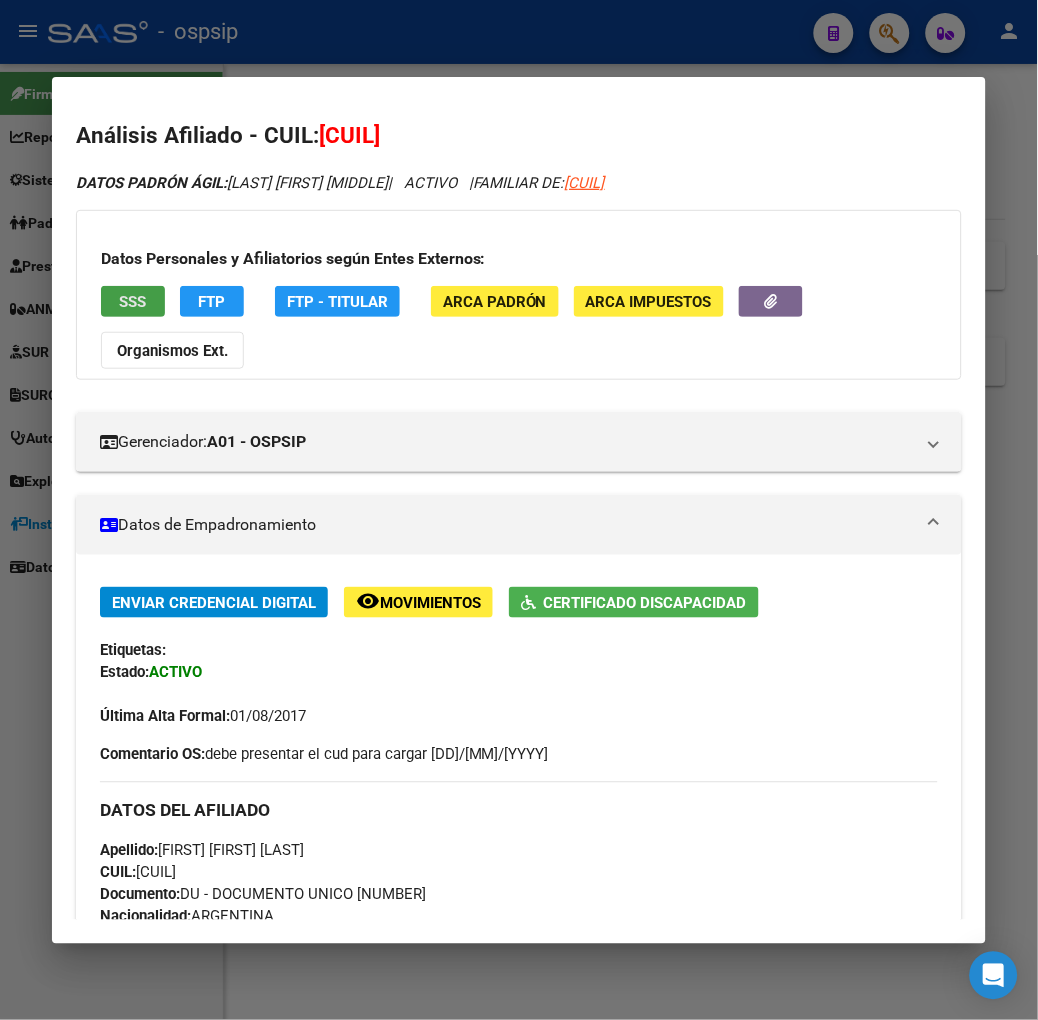 click on "SSS" at bounding box center [133, 301] 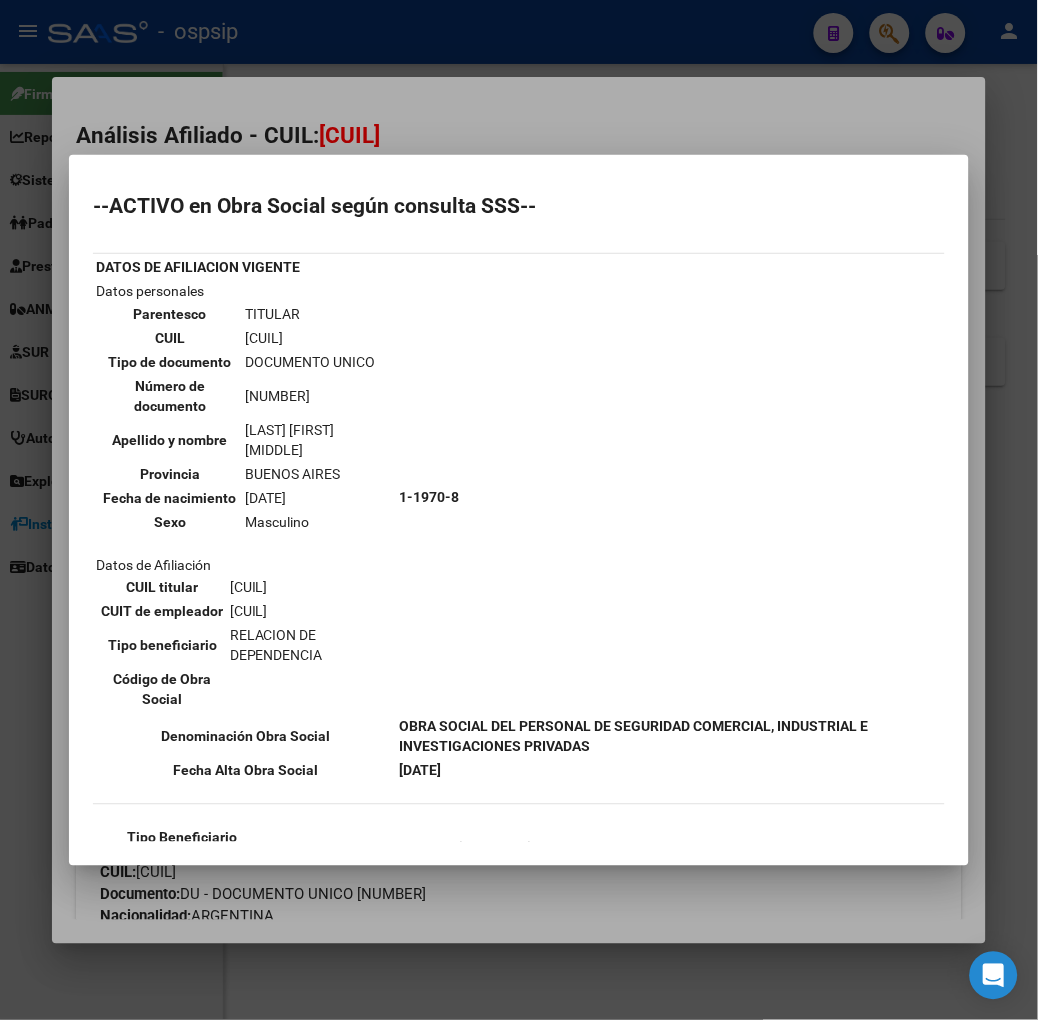 click at bounding box center [519, 510] 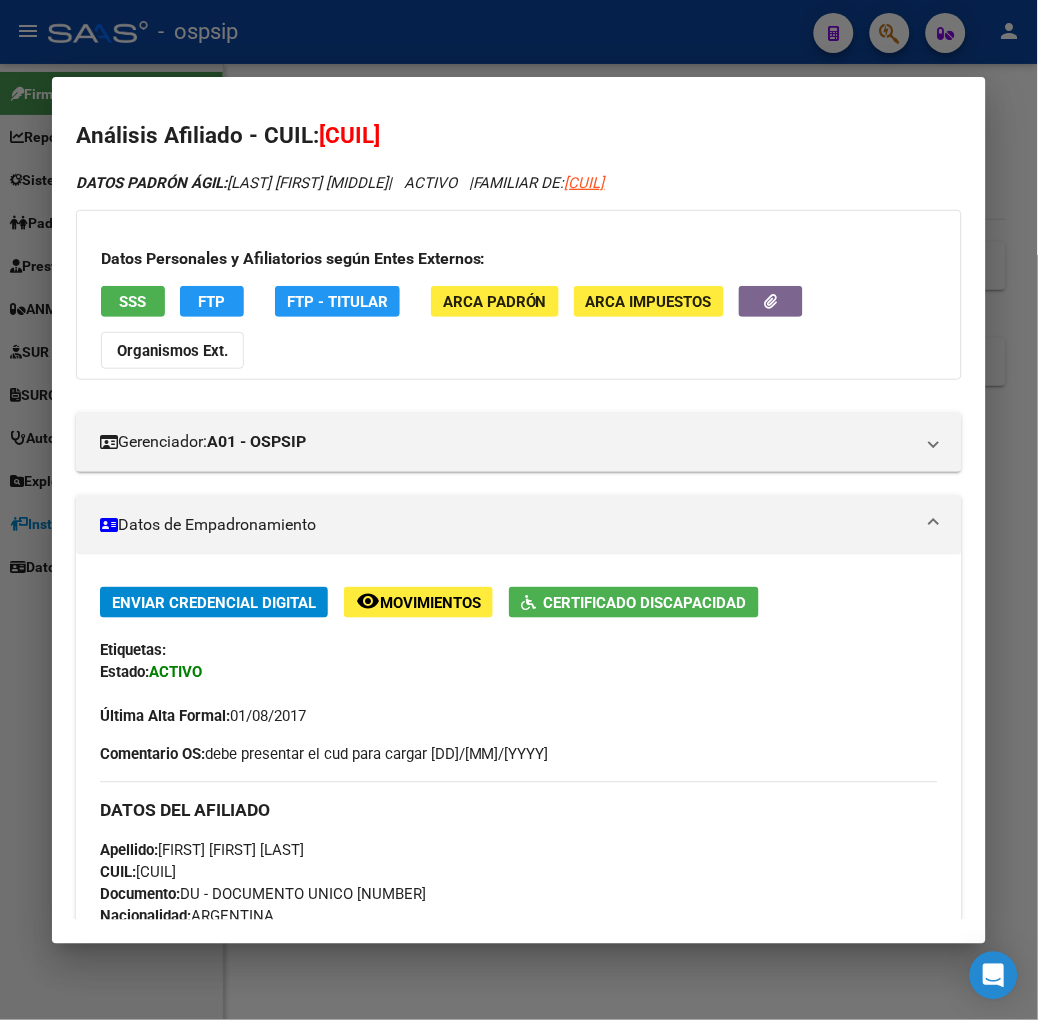 click at bounding box center [519, 510] 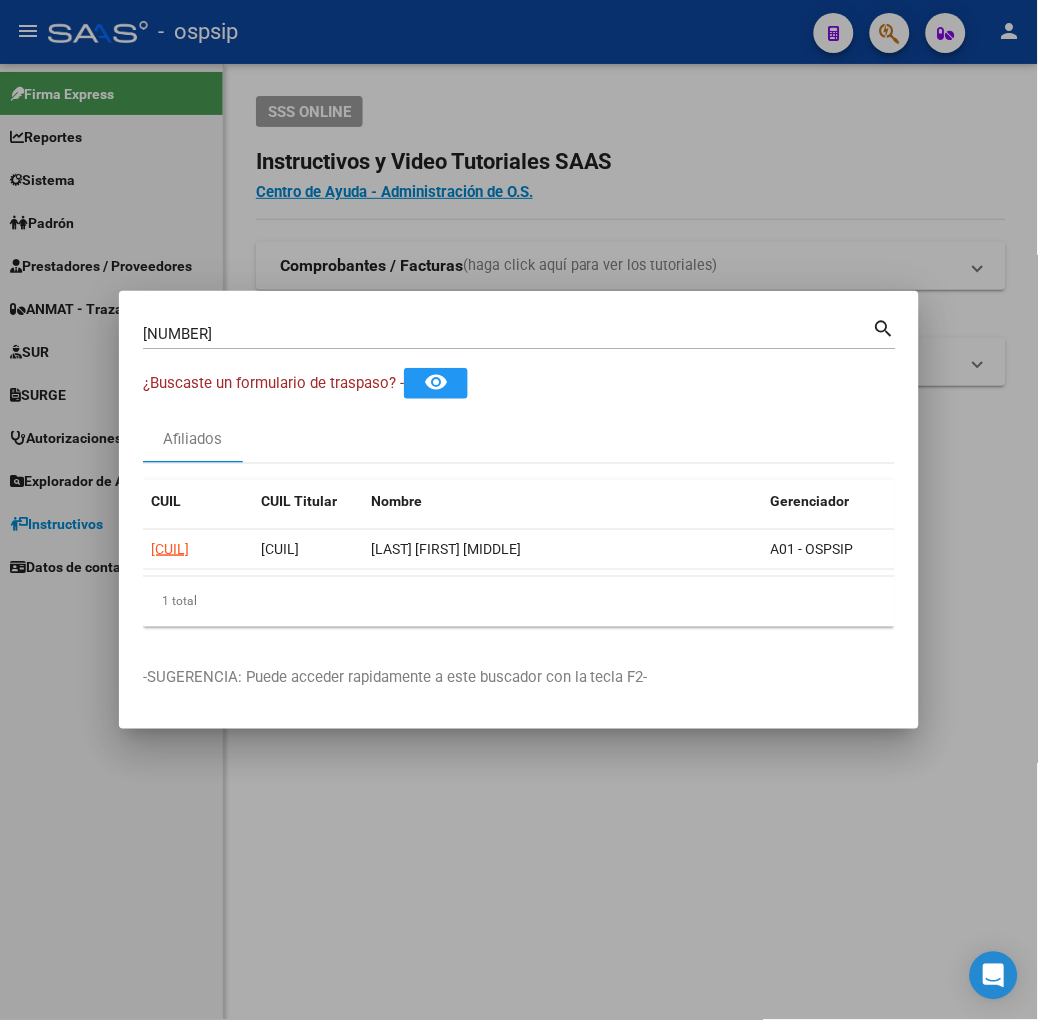 click on "54140491 Buscar (apellido, dni, cuil, nro traspaso, cuit, obra social)" at bounding box center [508, 334] 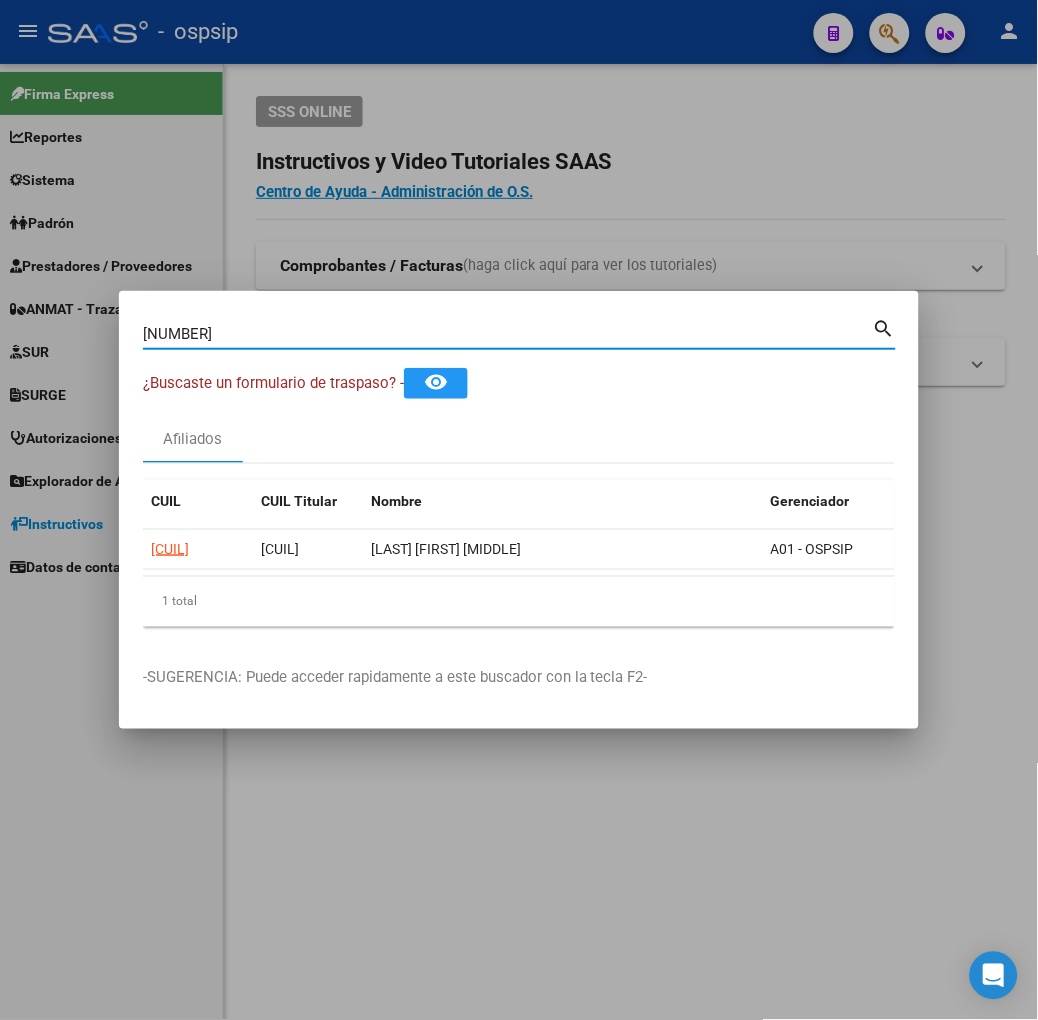 click on "[NUMBER]" at bounding box center [508, 334] 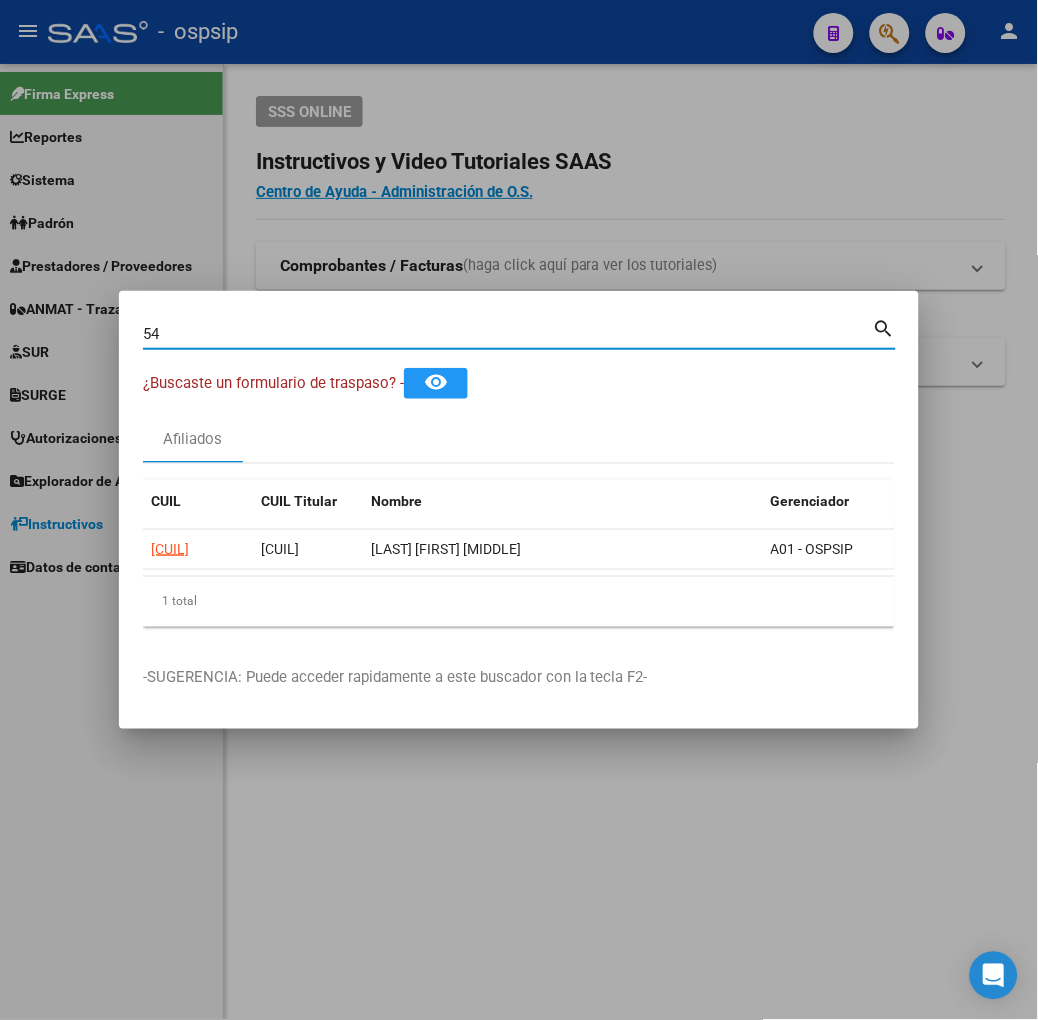 type on "5" 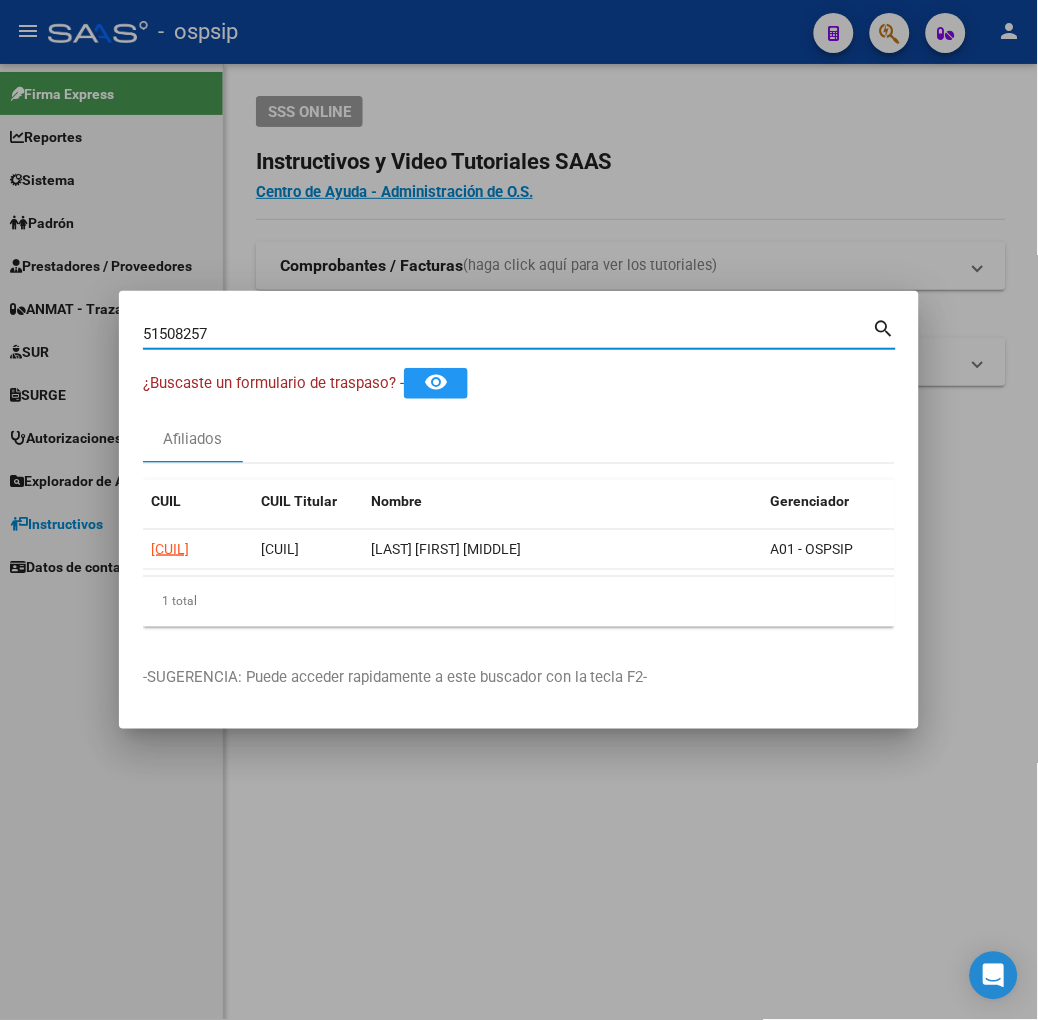 type on "51508257" 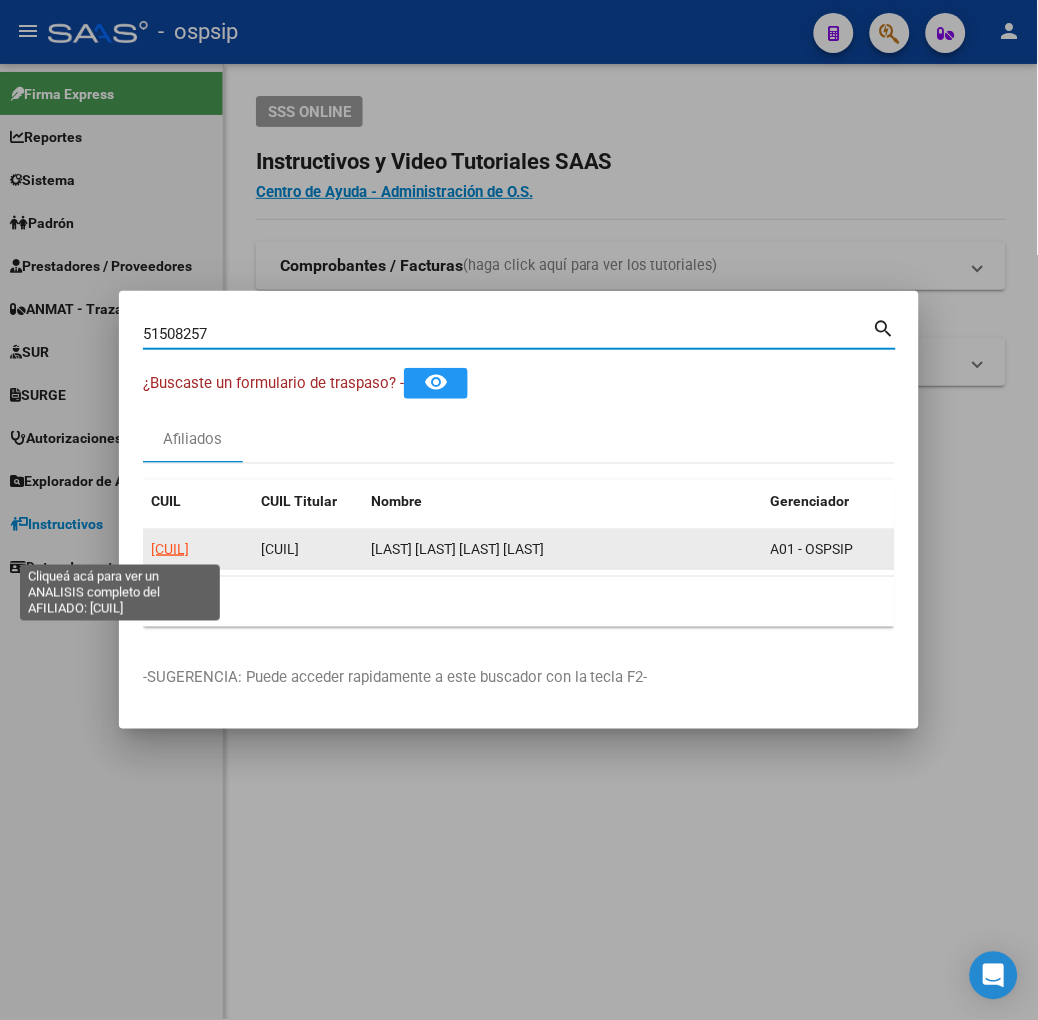 click on "[CUIL]" 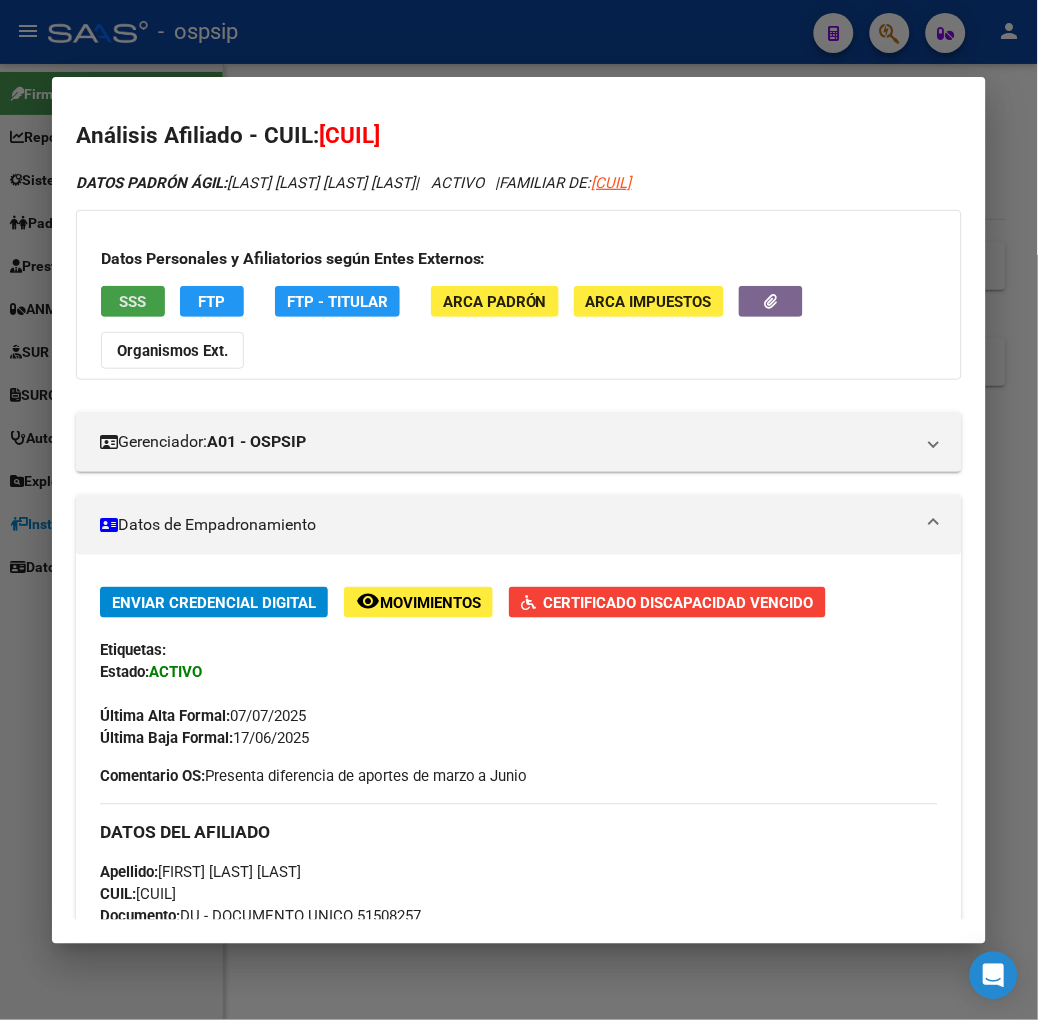 click on "SSS" at bounding box center (132, 302) 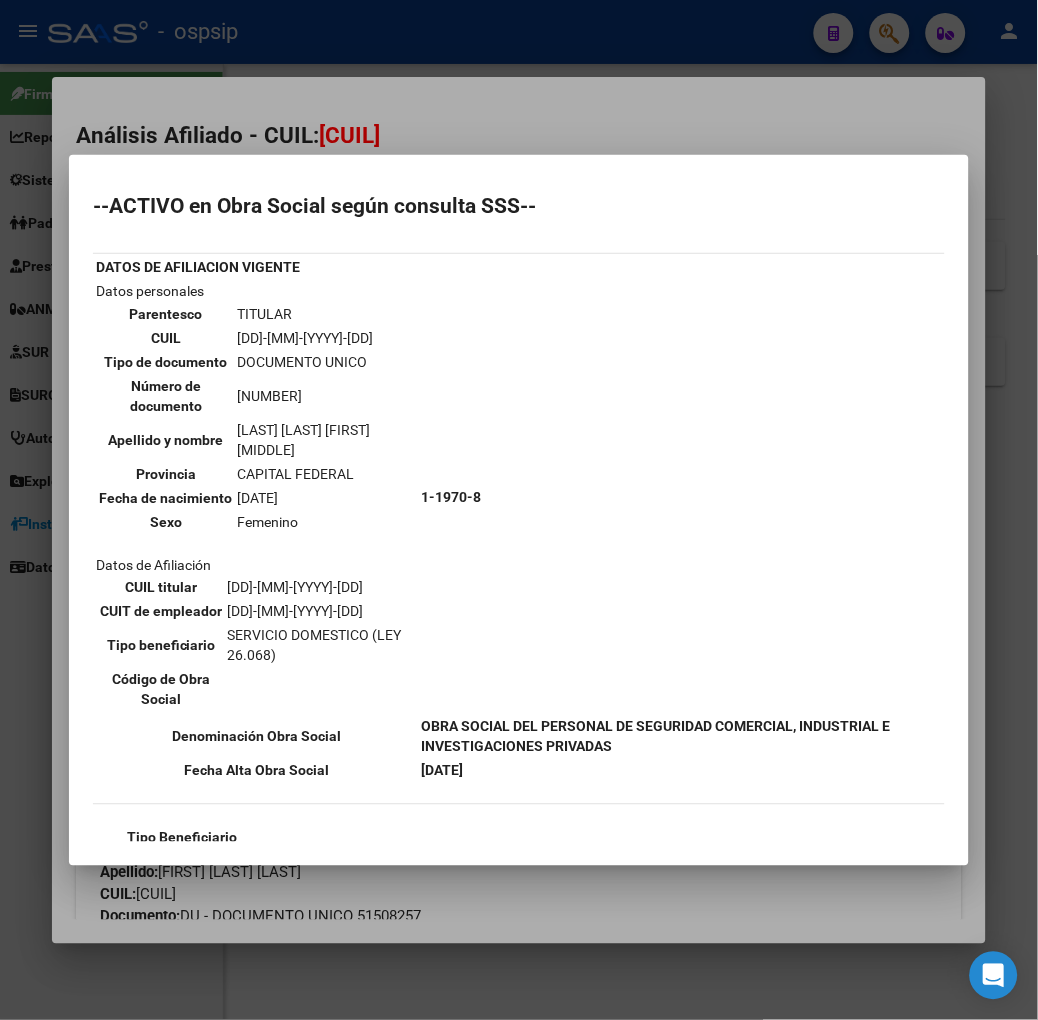 scroll, scrollTop: 111, scrollLeft: 0, axis: vertical 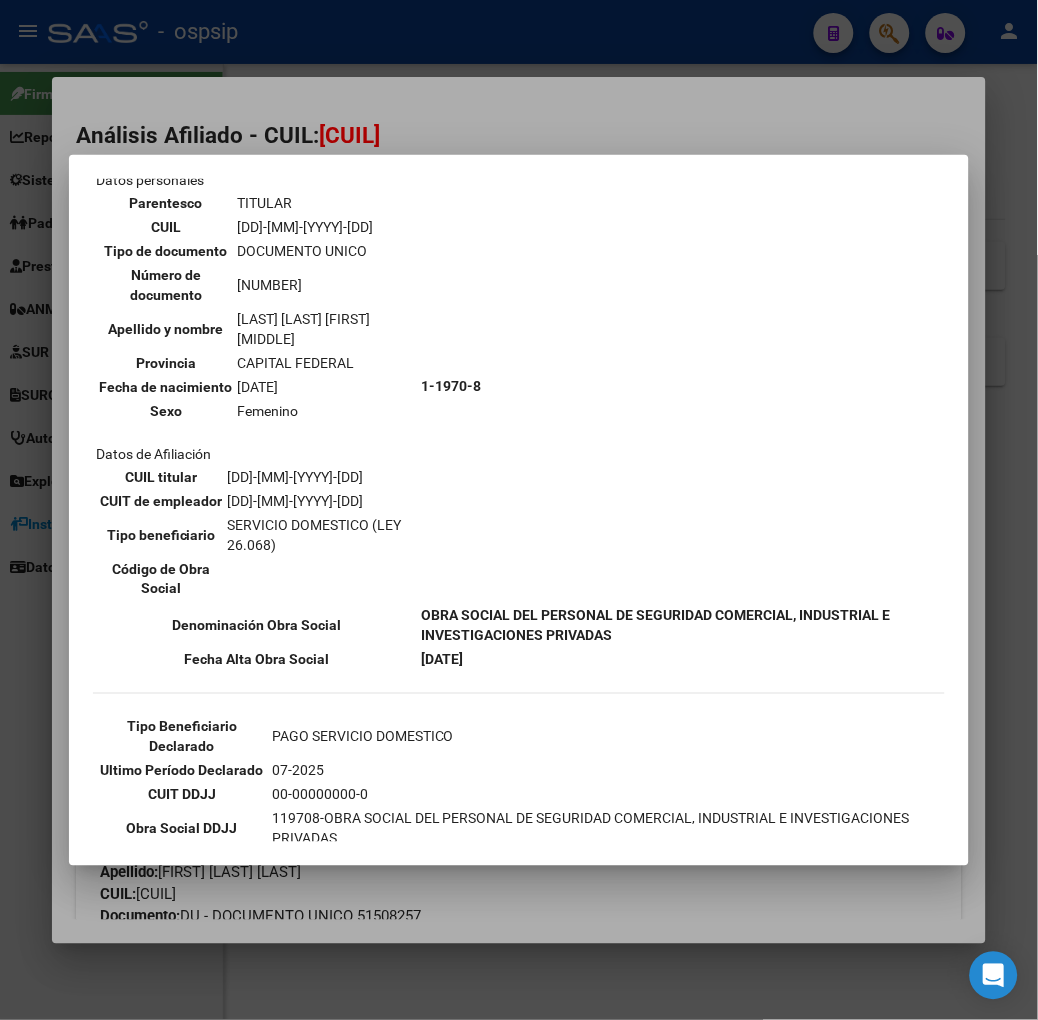 click at bounding box center [519, 510] 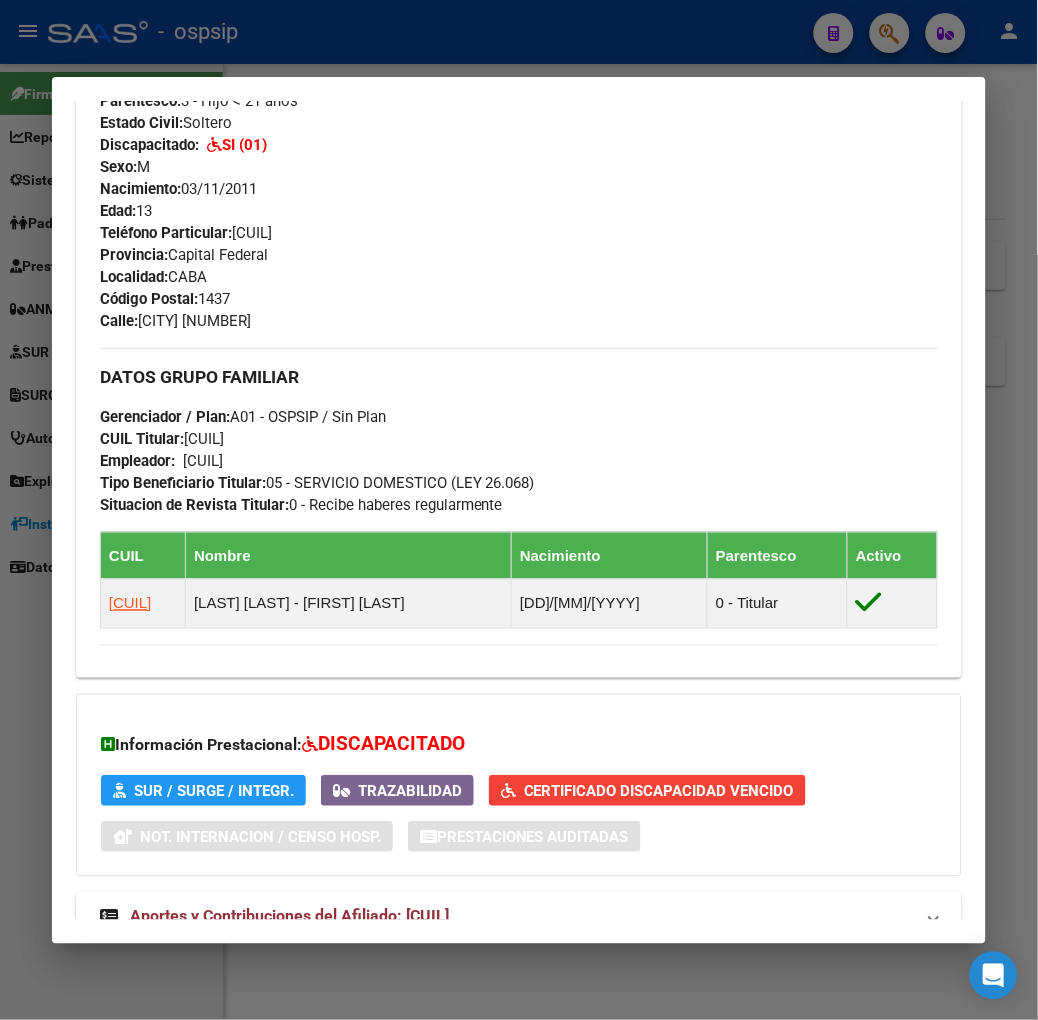 scroll, scrollTop: 928, scrollLeft: 0, axis: vertical 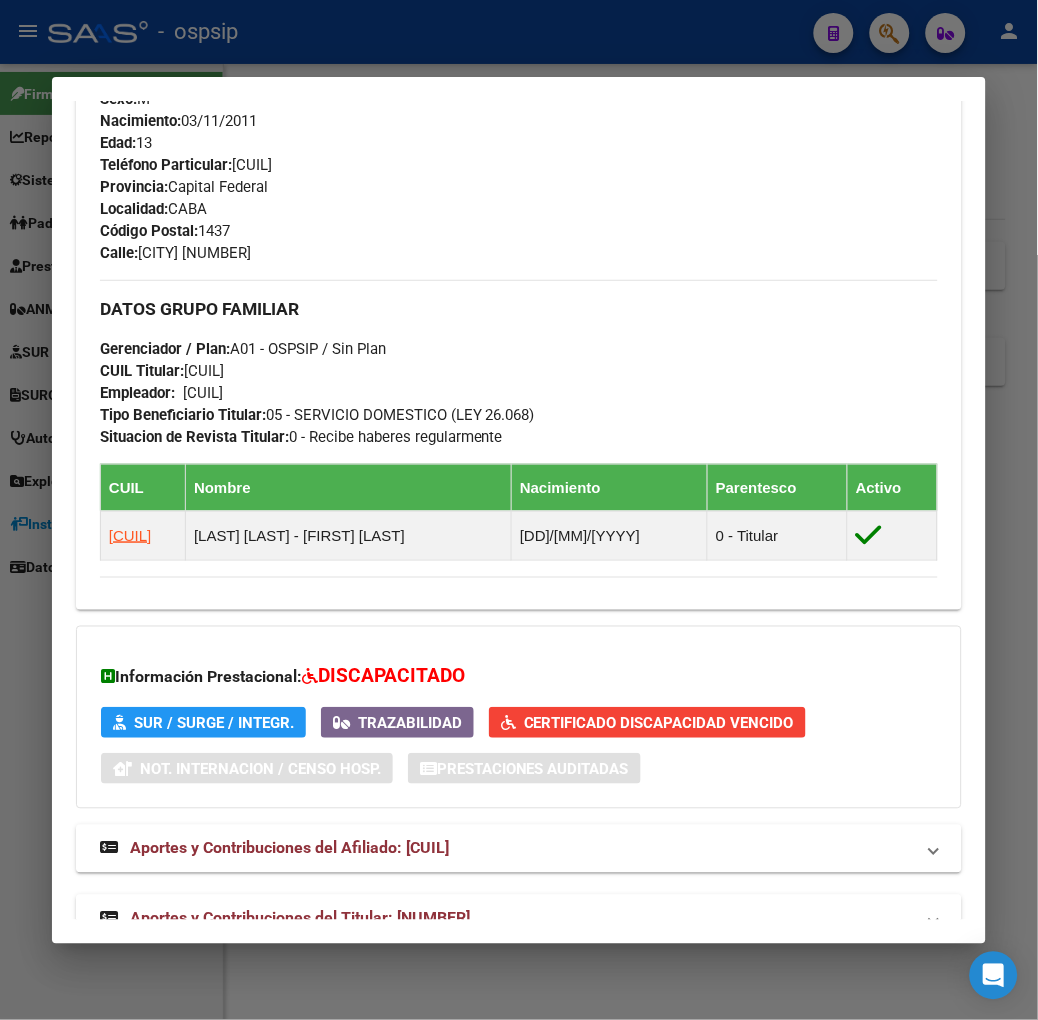 click on "Aportes y Contribuciones del Titular: [NUMBER]" at bounding box center (300, 918) 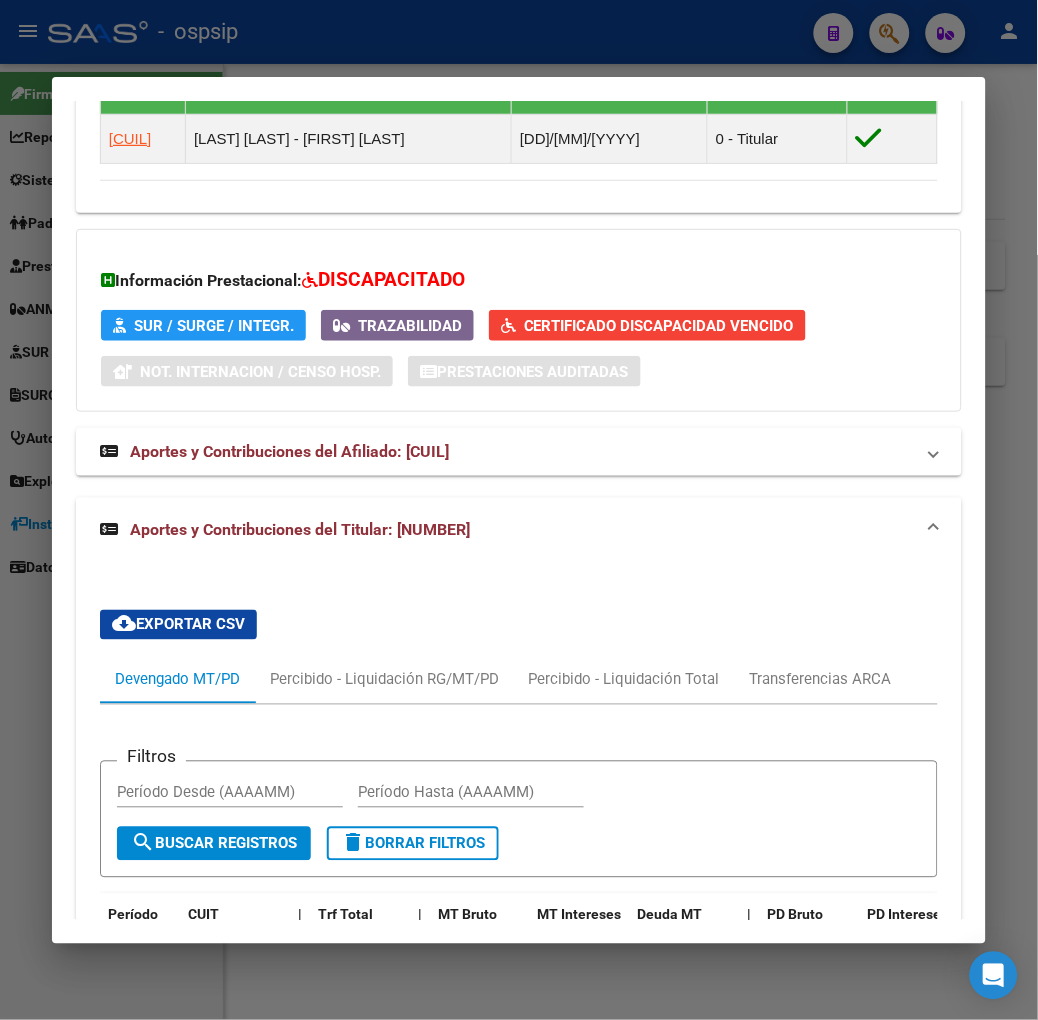scroll, scrollTop: 1831, scrollLeft: 0, axis: vertical 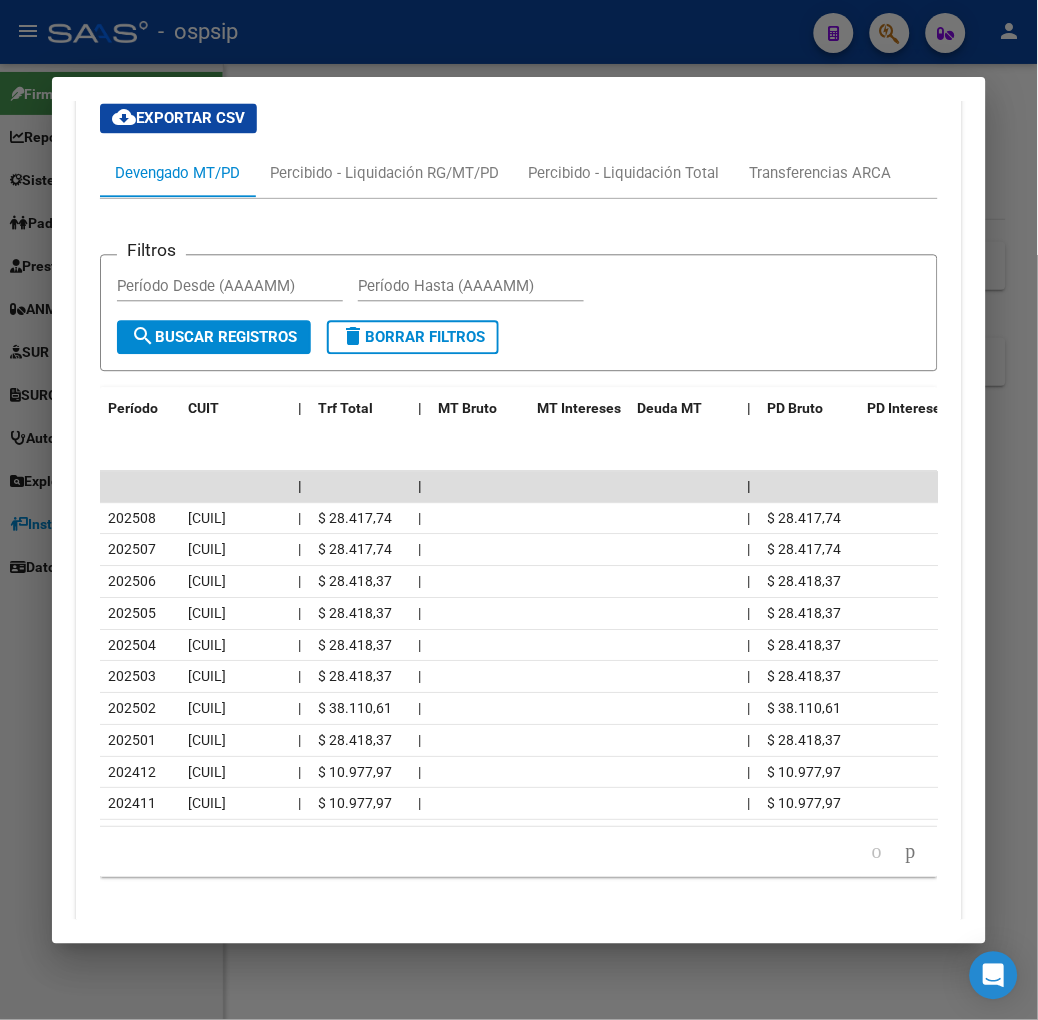 click at bounding box center (519, 510) 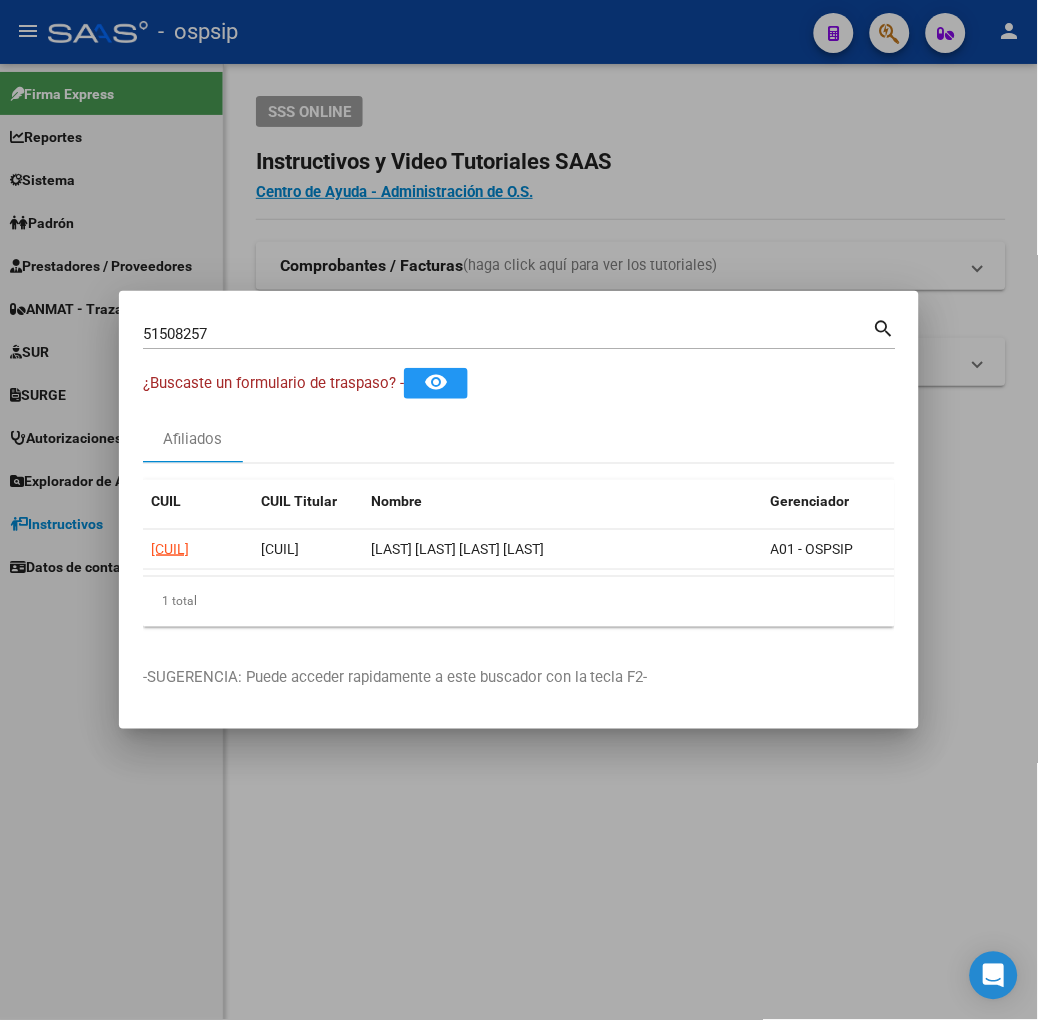 click on "51508257" at bounding box center (508, 334) 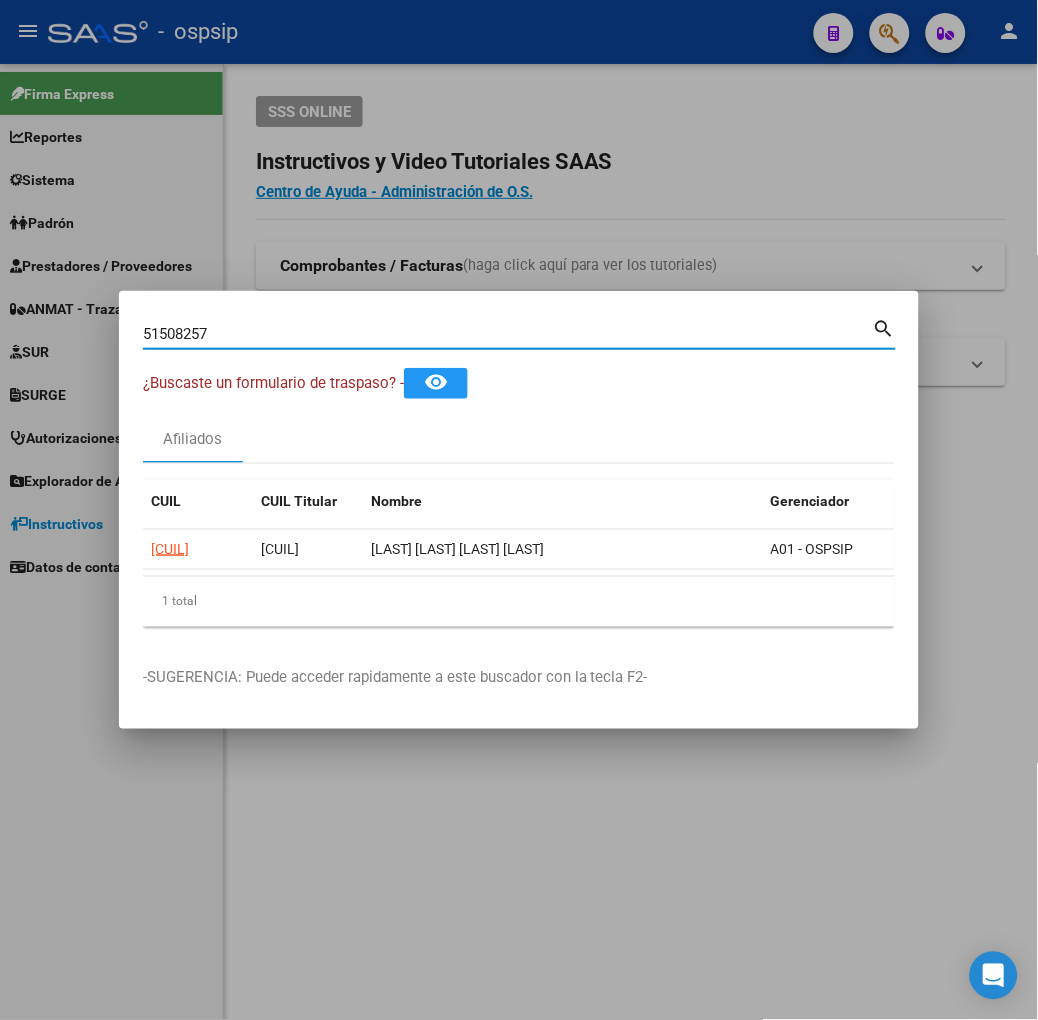 click on "51508257" at bounding box center (508, 334) 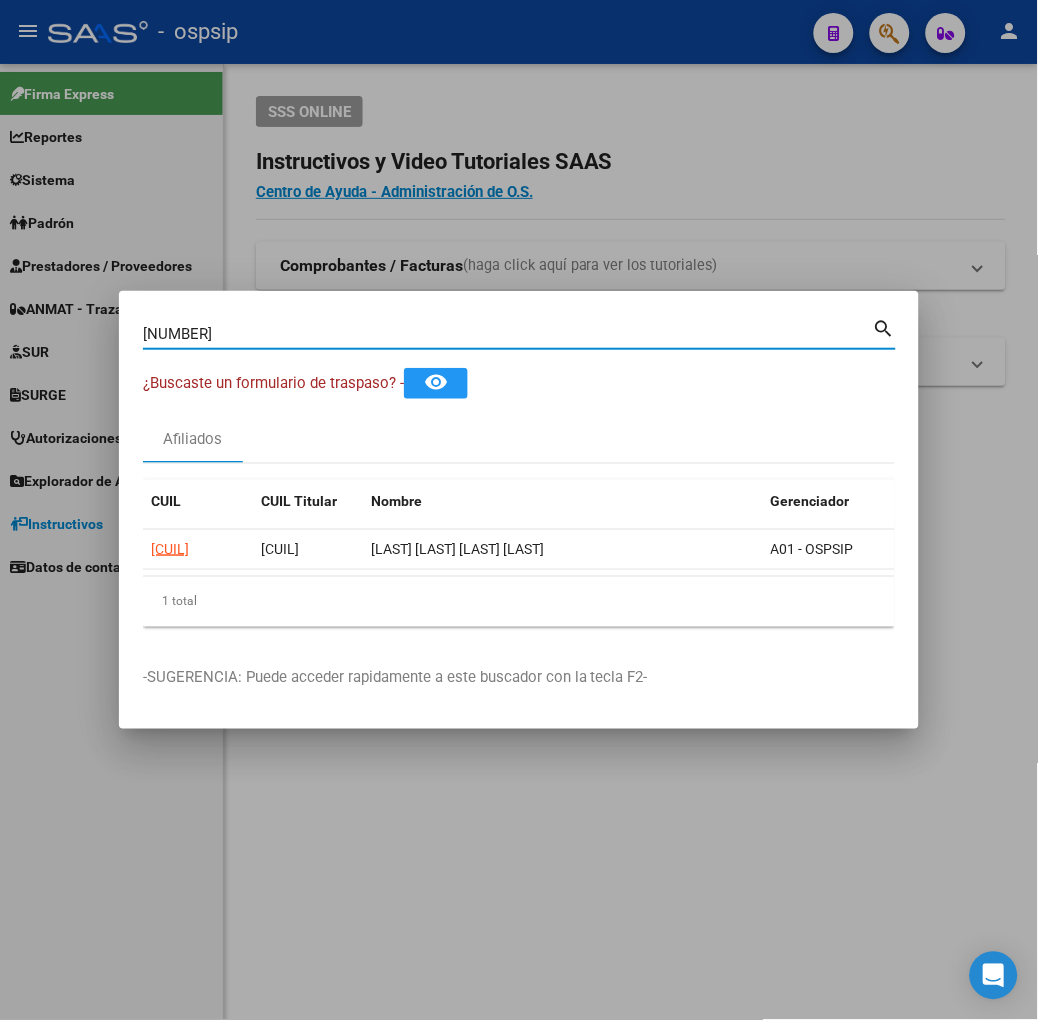 type on "[NUMBER]" 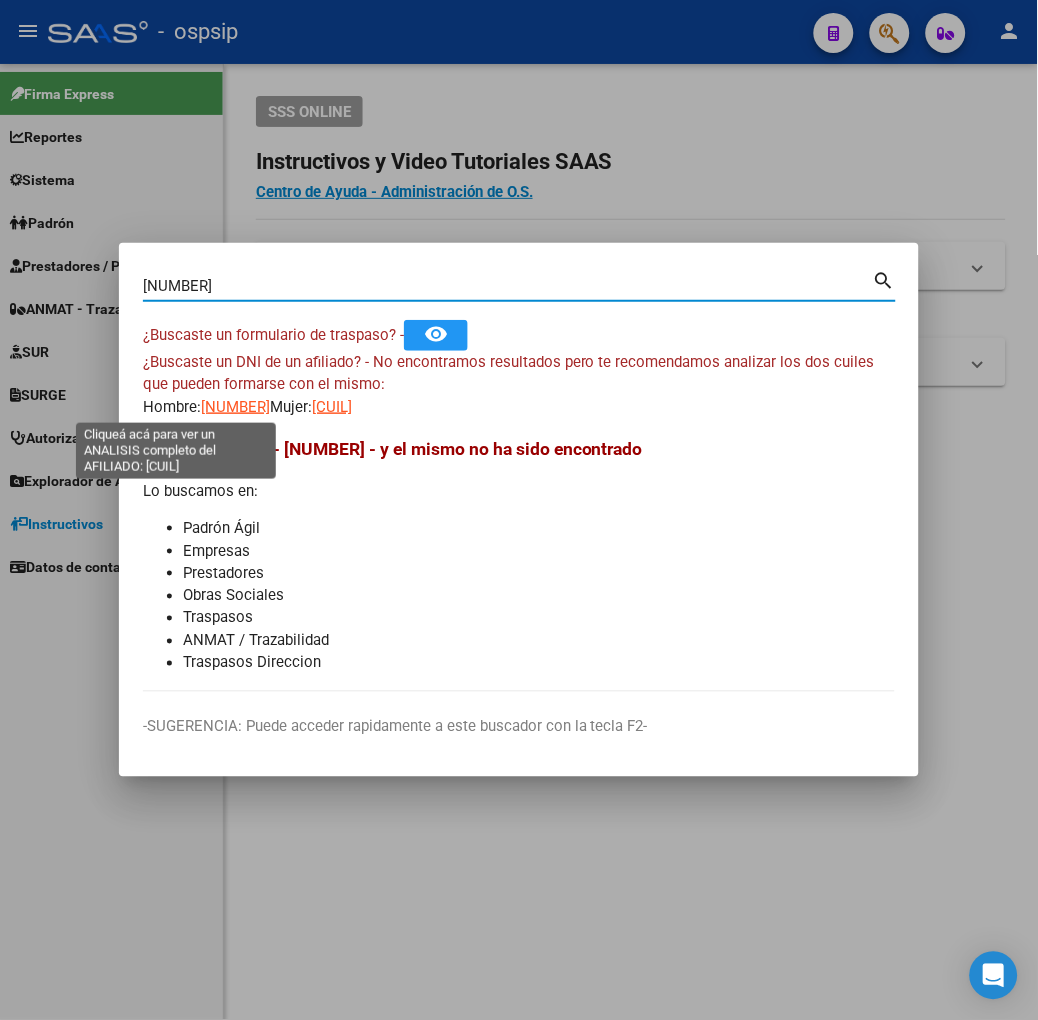 click on "[NUMBER]" at bounding box center (235, 407) 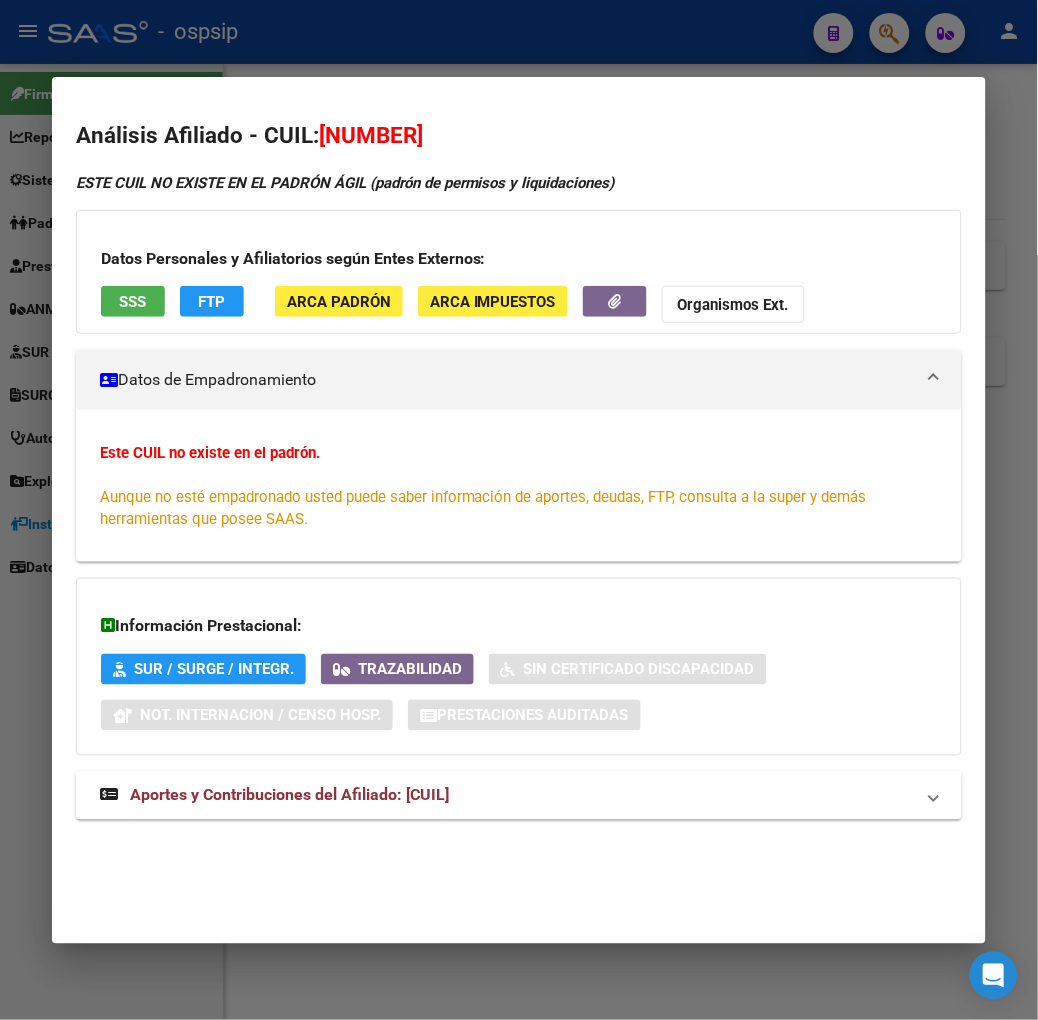 click at bounding box center [519, 510] 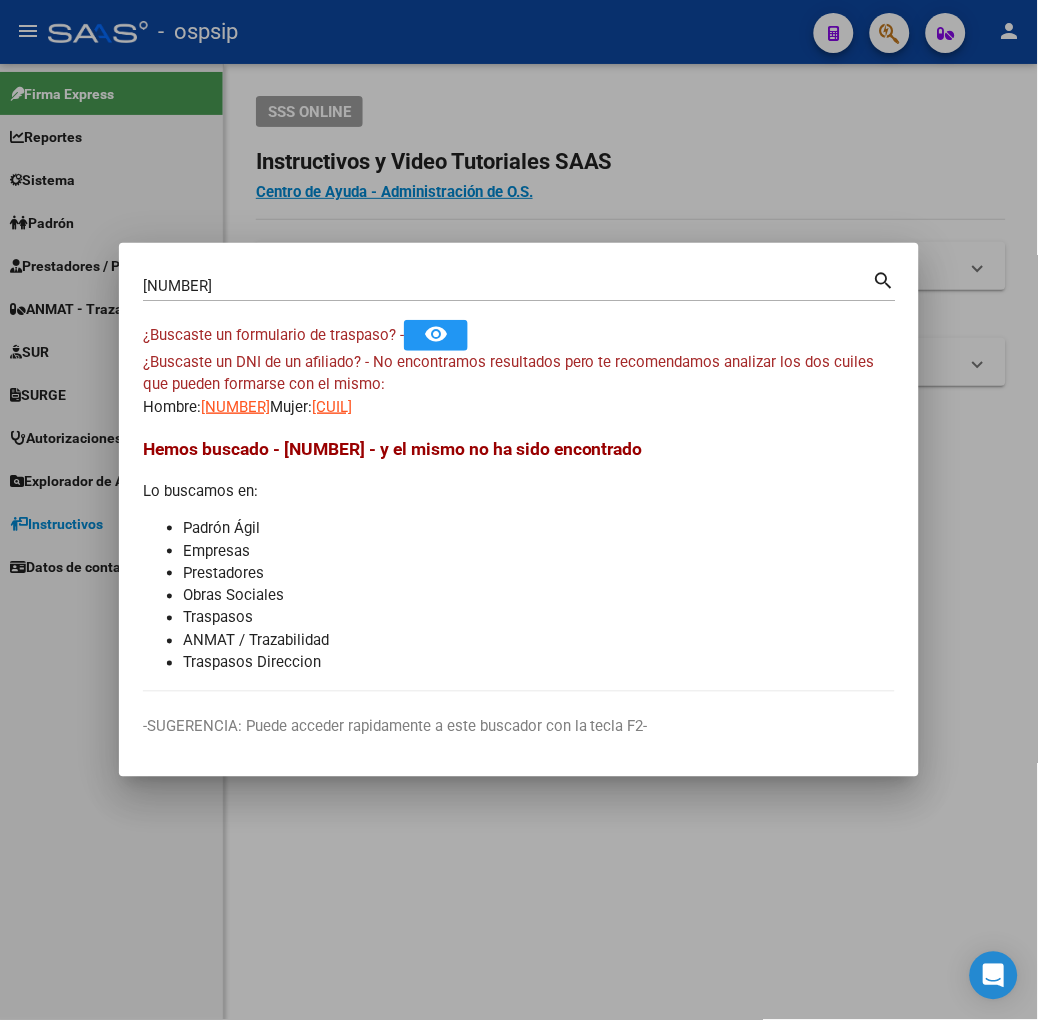 click on "[NUMBER]" at bounding box center (508, 286) 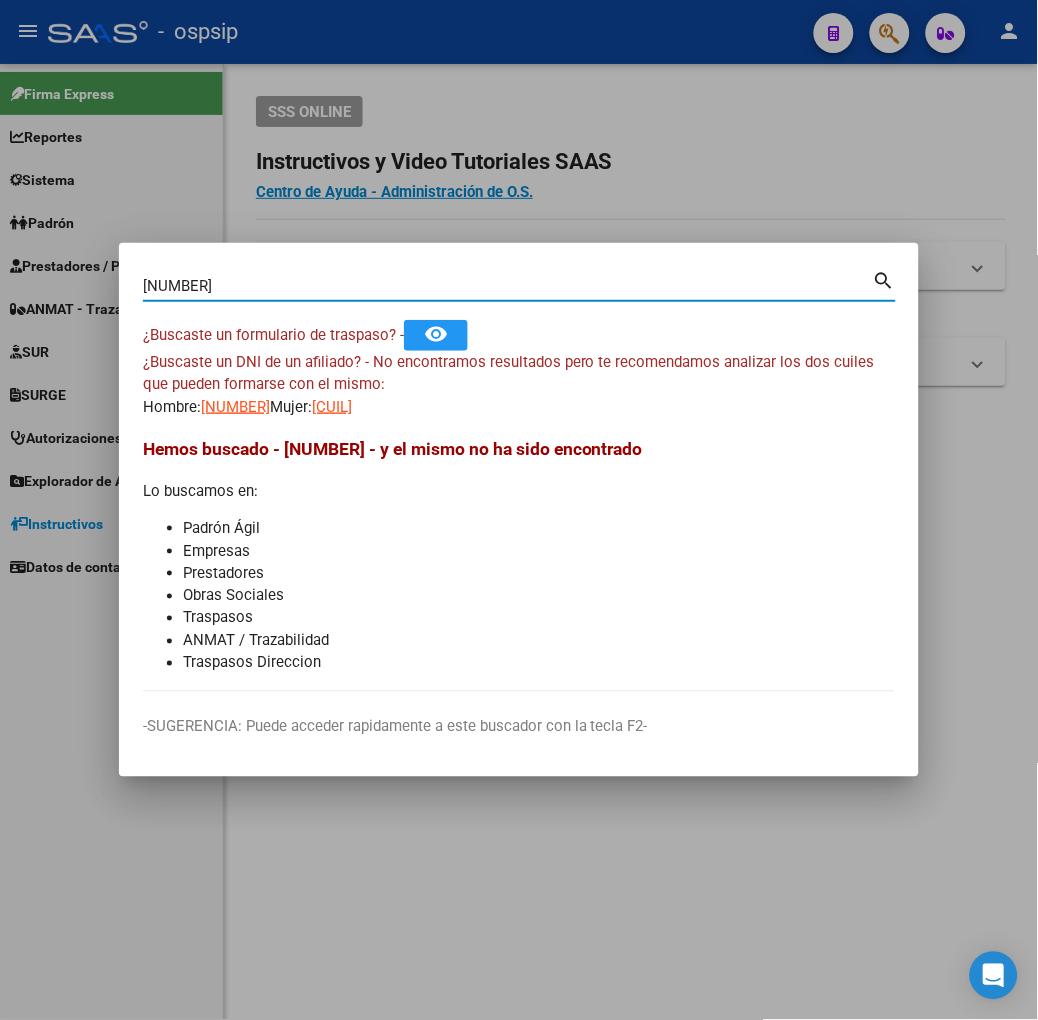 click on "[NUMBER]" at bounding box center (508, 286) 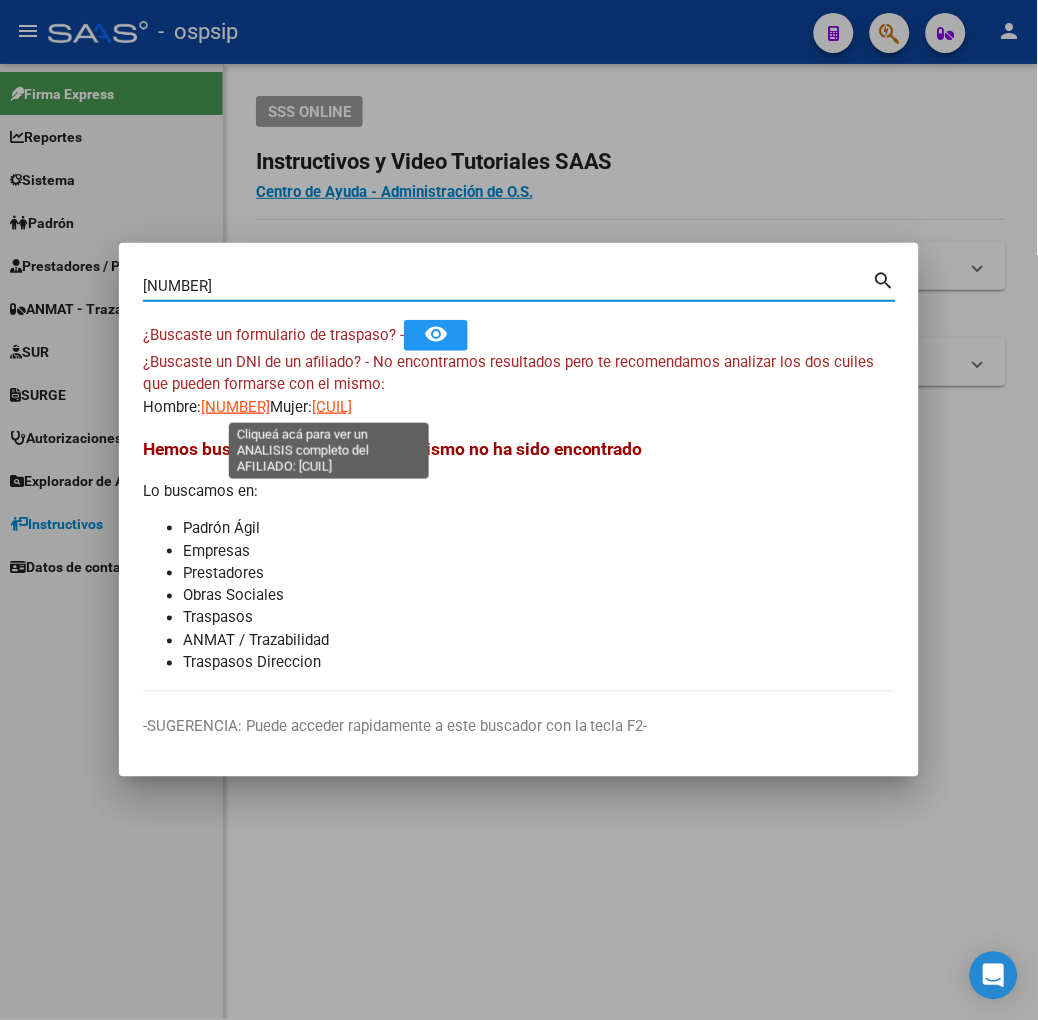 click on "[CUIL]" at bounding box center [332, 407] 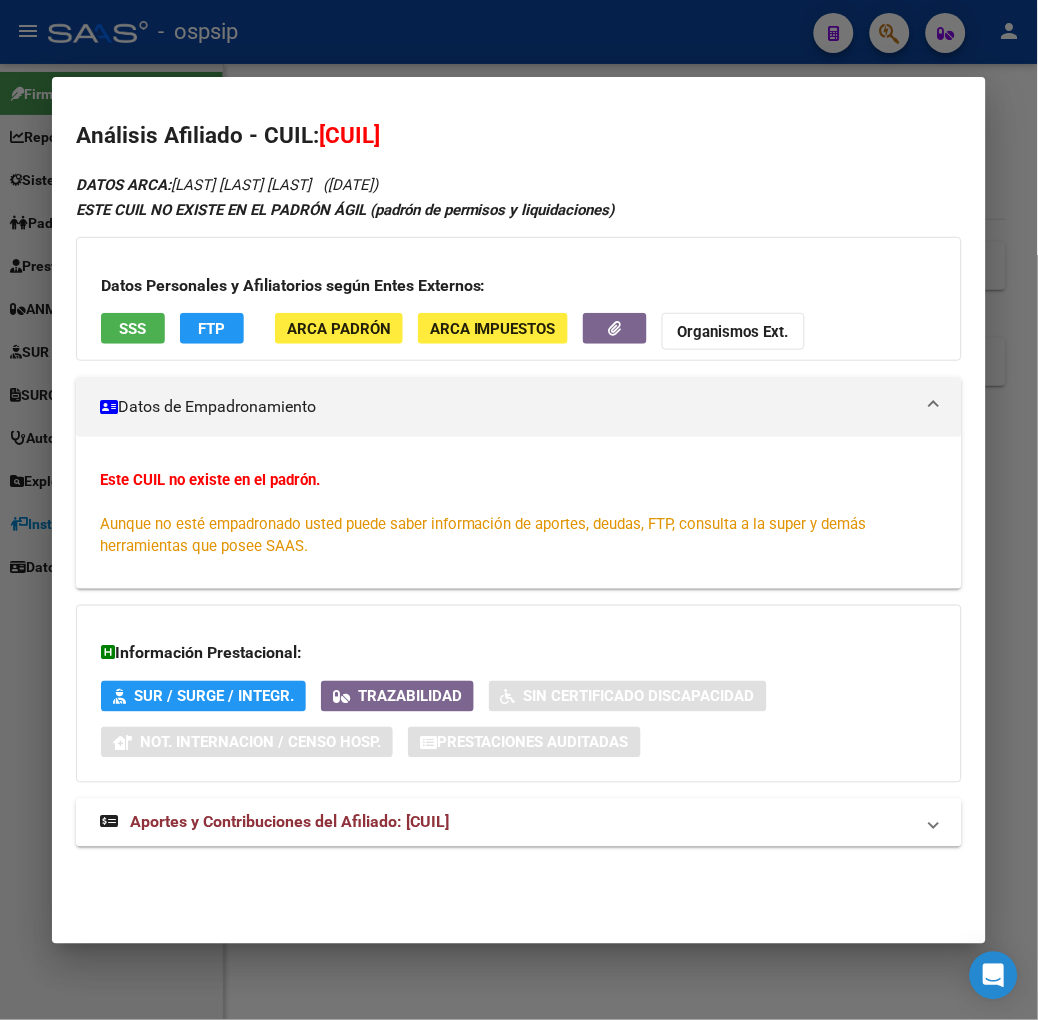 click on "SSS" at bounding box center (133, 331) 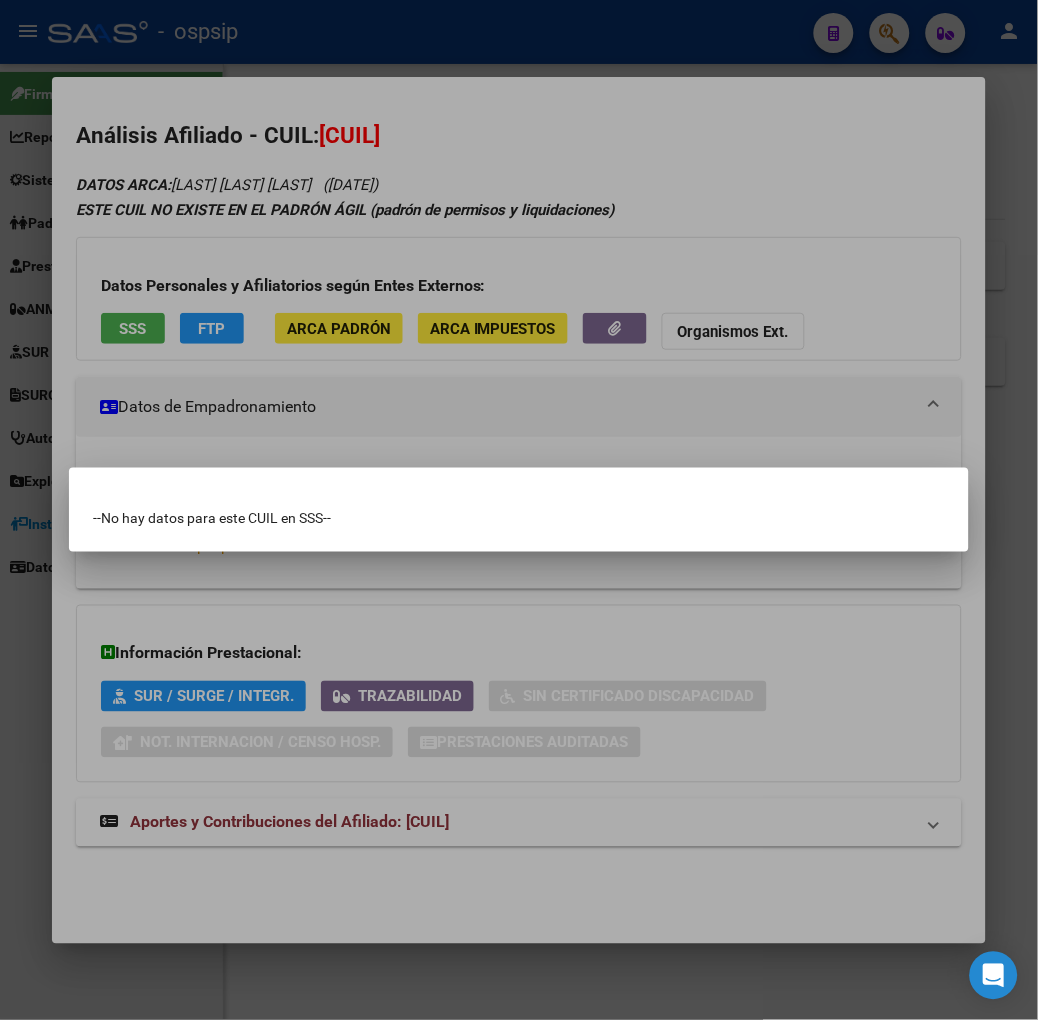 click at bounding box center (519, 510) 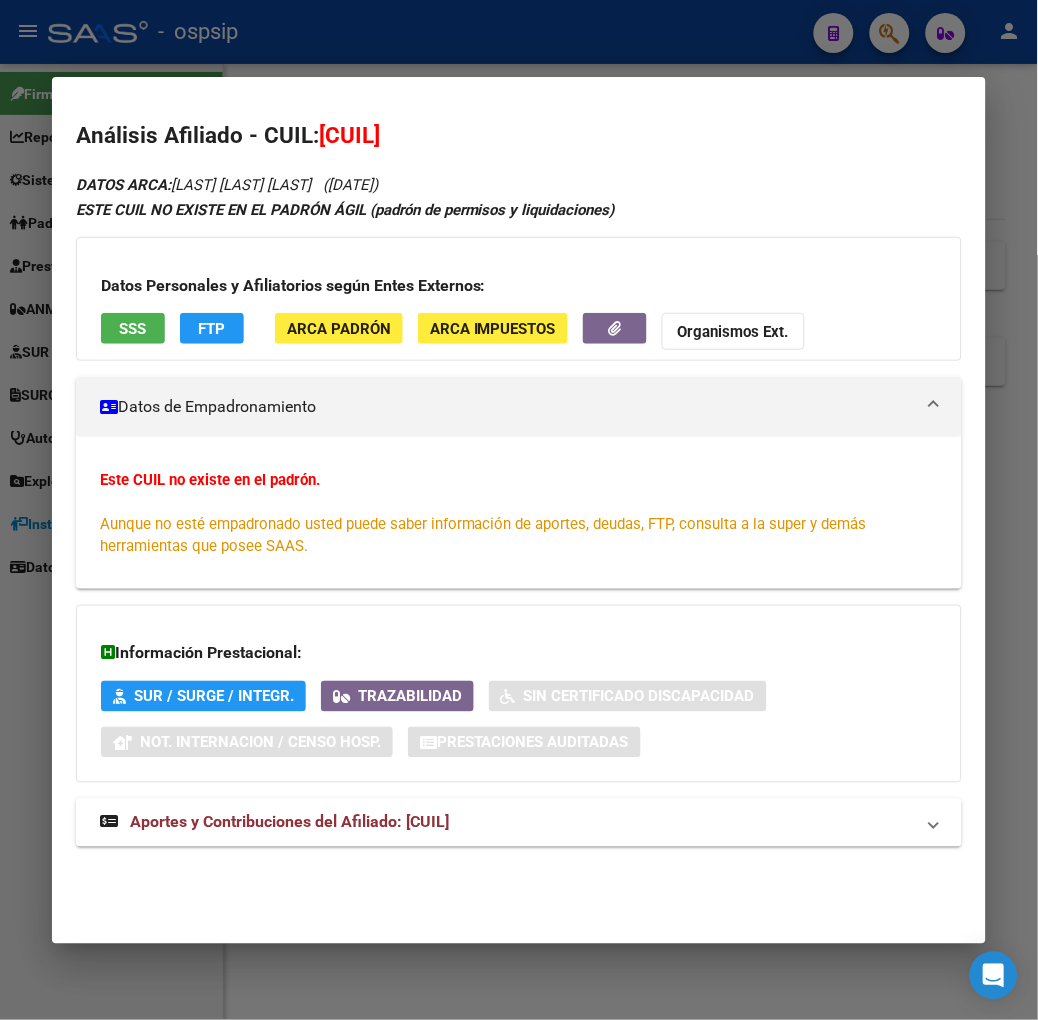 click on "Aportes y Contribuciones del Afiliado: [CUIL]" at bounding box center [289, 822] 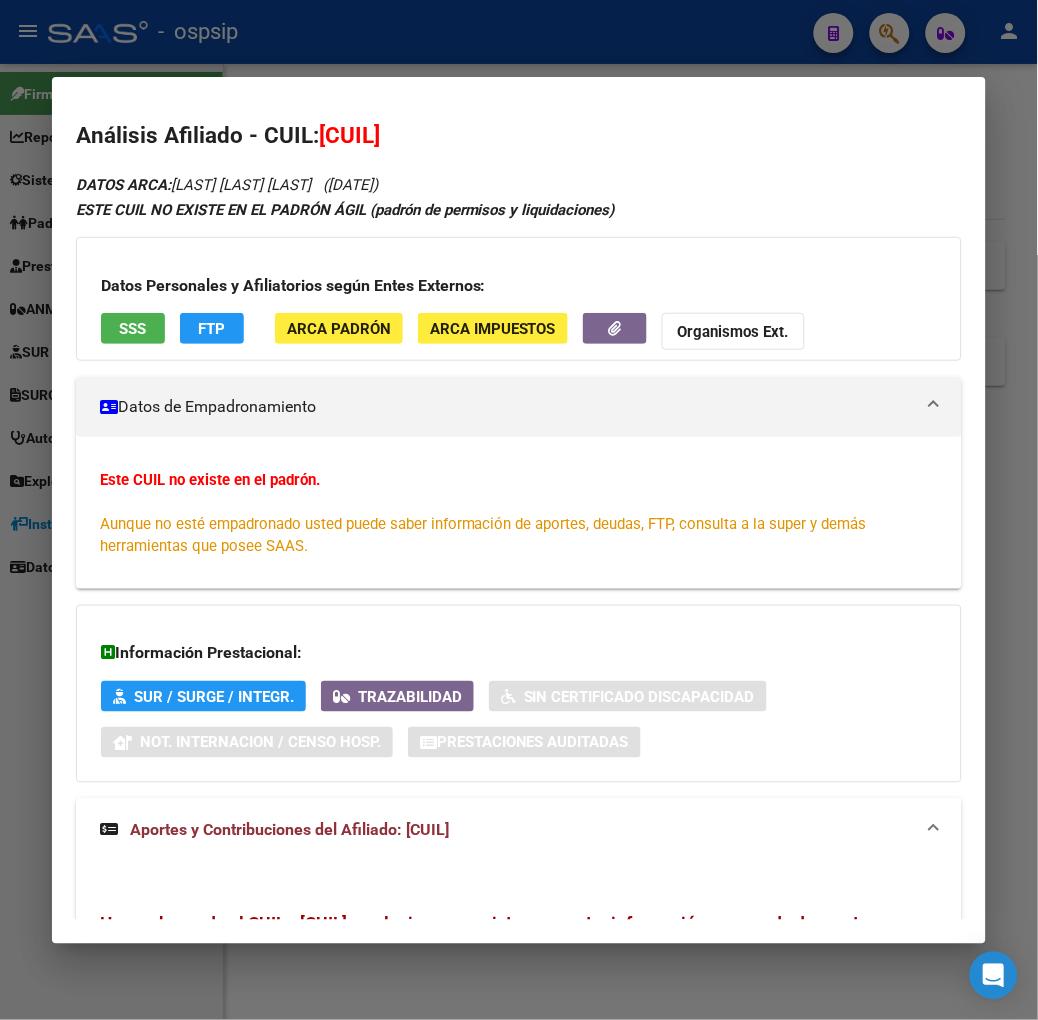 scroll, scrollTop: 406, scrollLeft: 0, axis: vertical 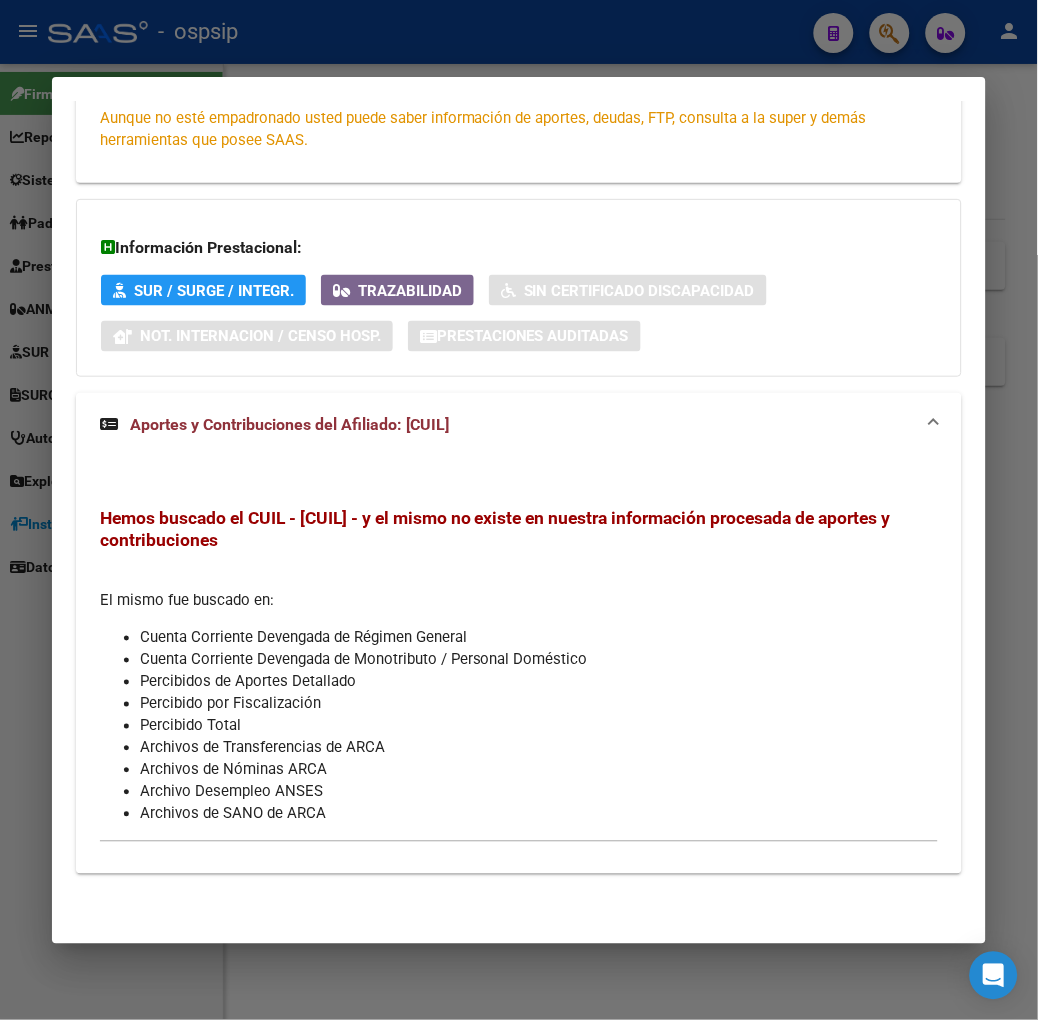 click at bounding box center [519, 510] 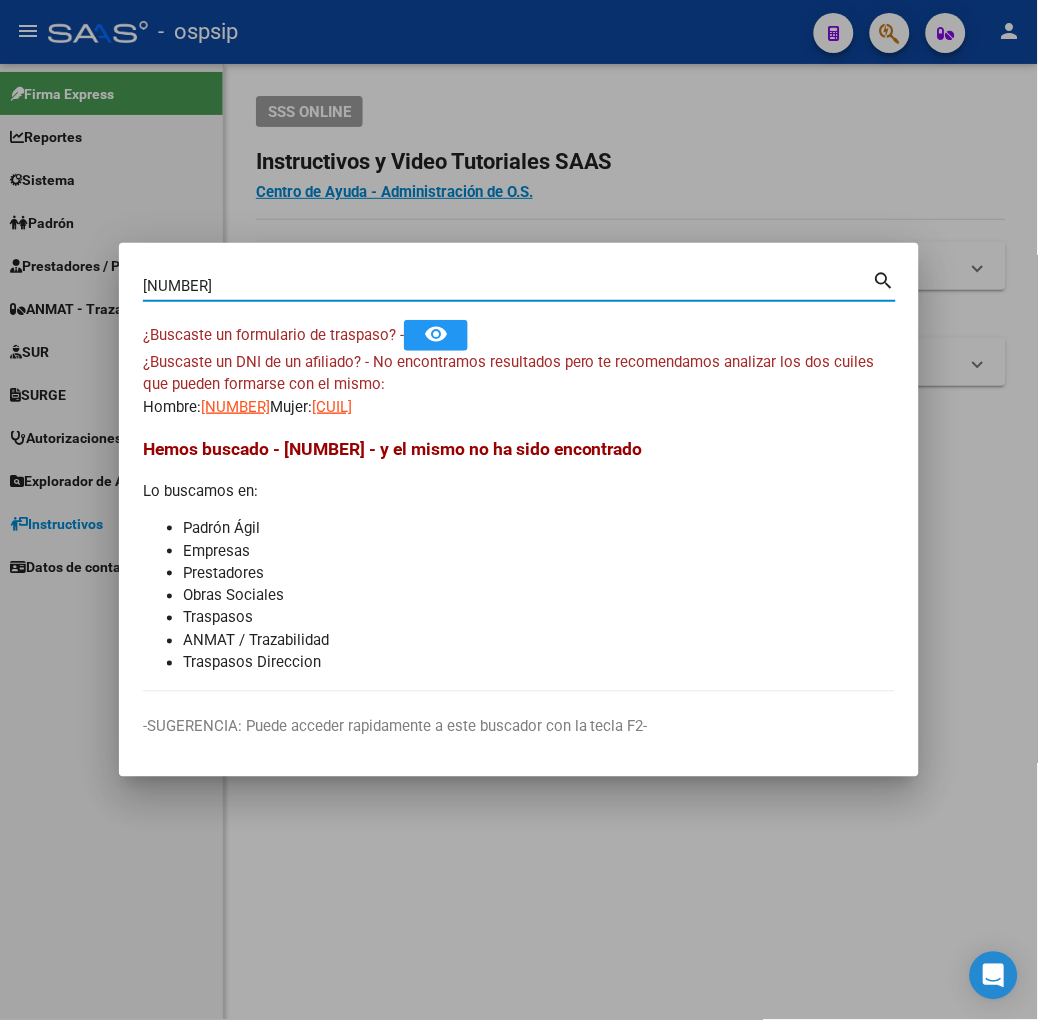 click on "[NUMBER]" at bounding box center (508, 286) 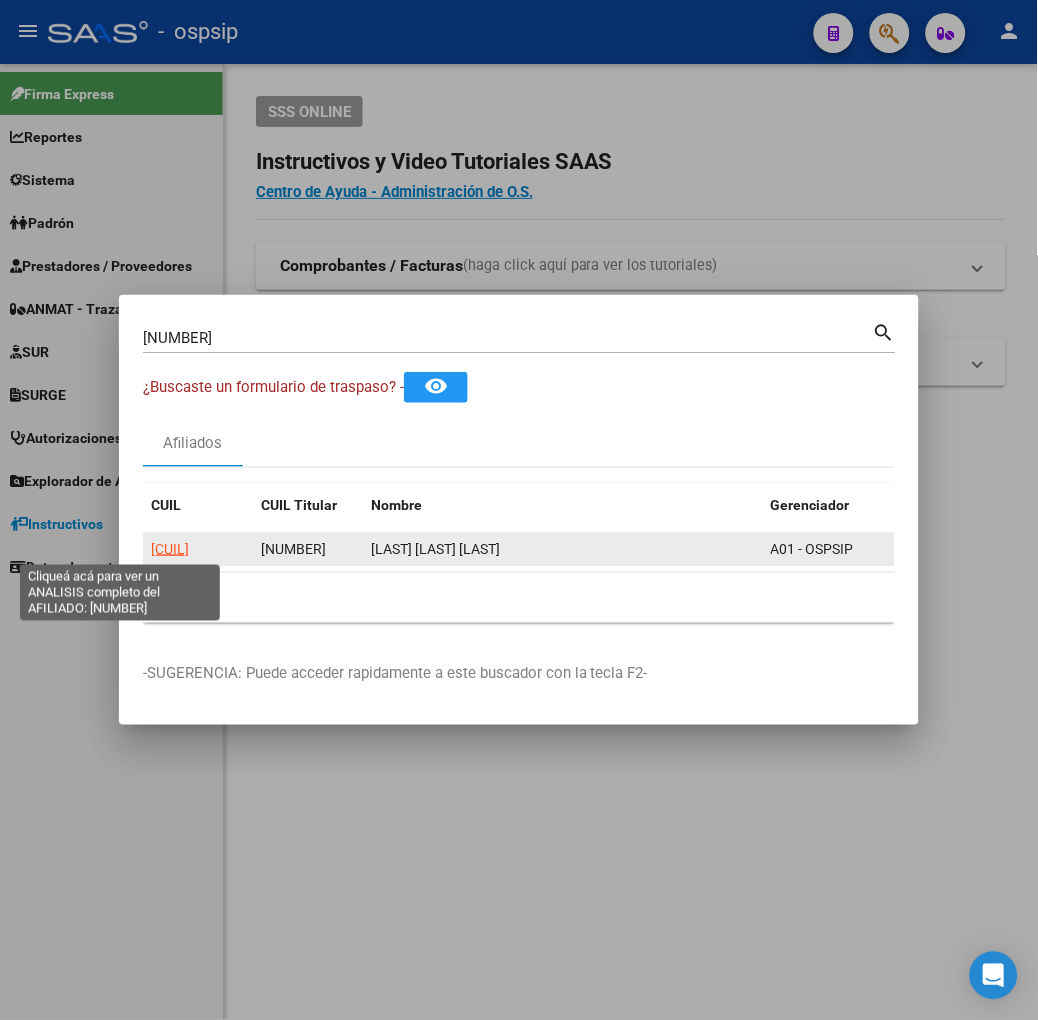 click on "[CUIL]" 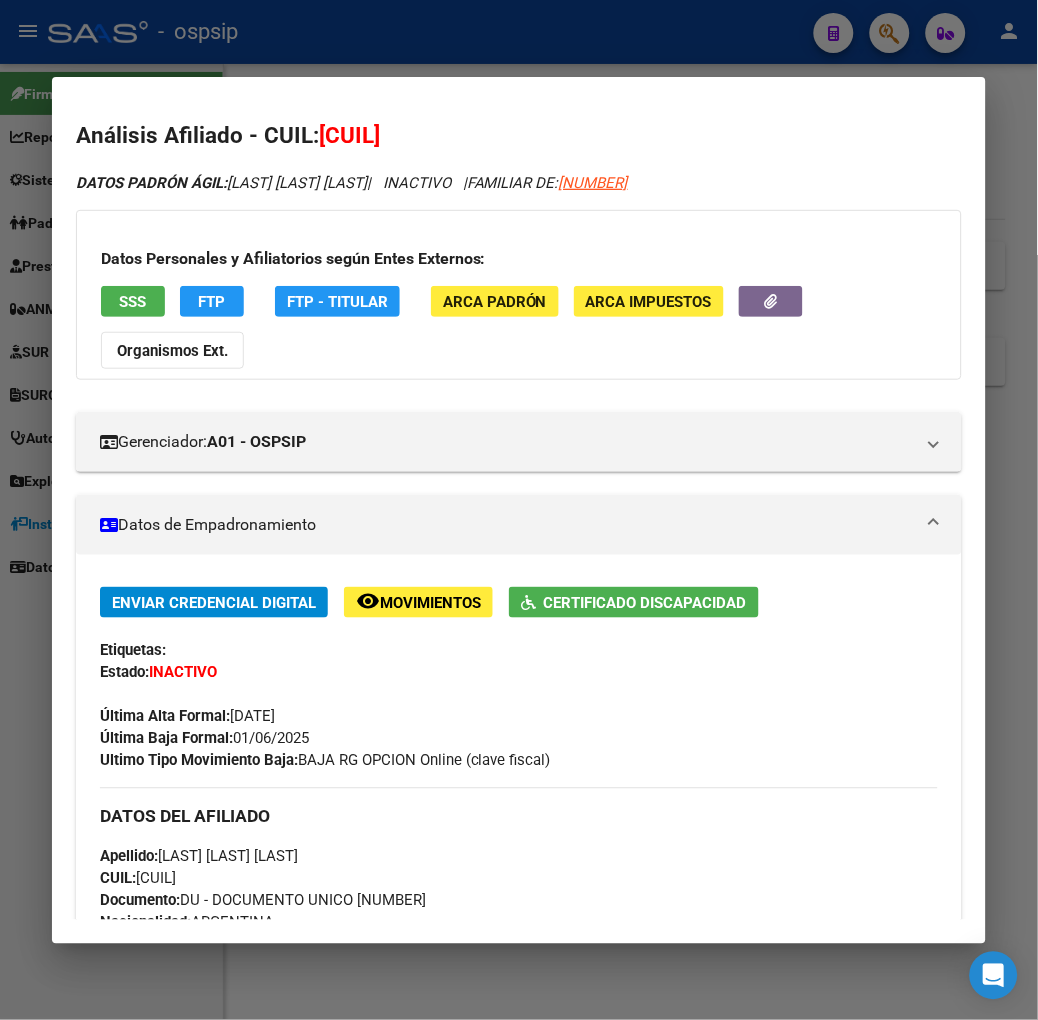 click on "SSS" at bounding box center (133, 301) 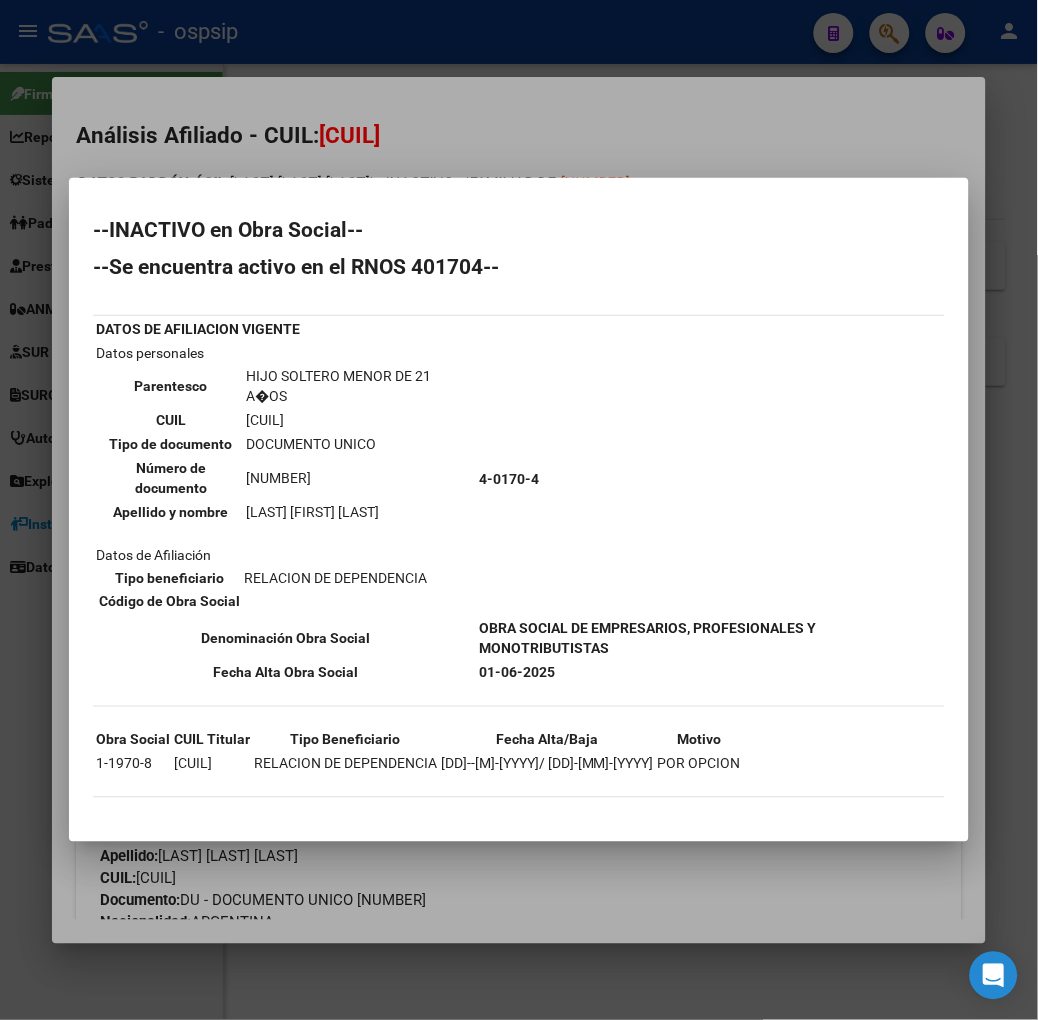 click at bounding box center [519, 510] 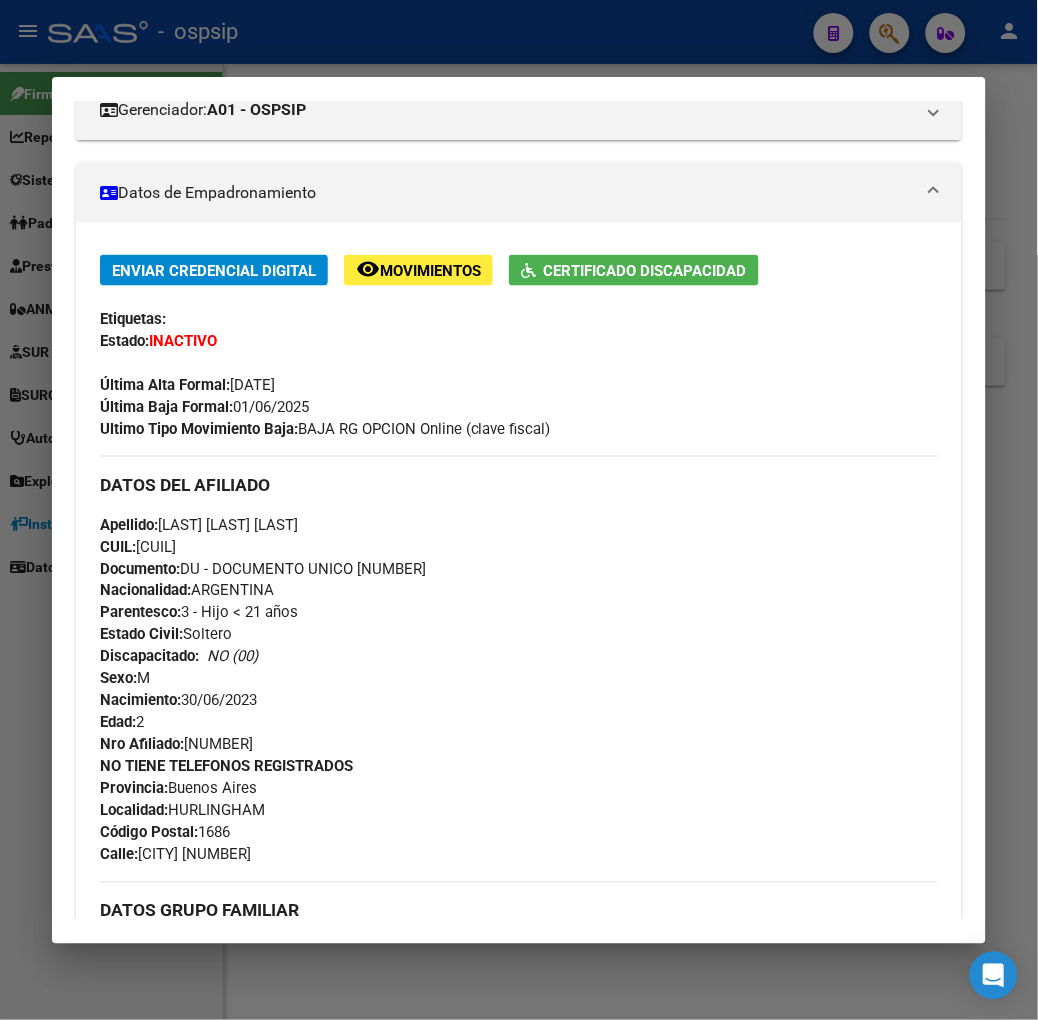 scroll, scrollTop: 333, scrollLeft: 0, axis: vertical 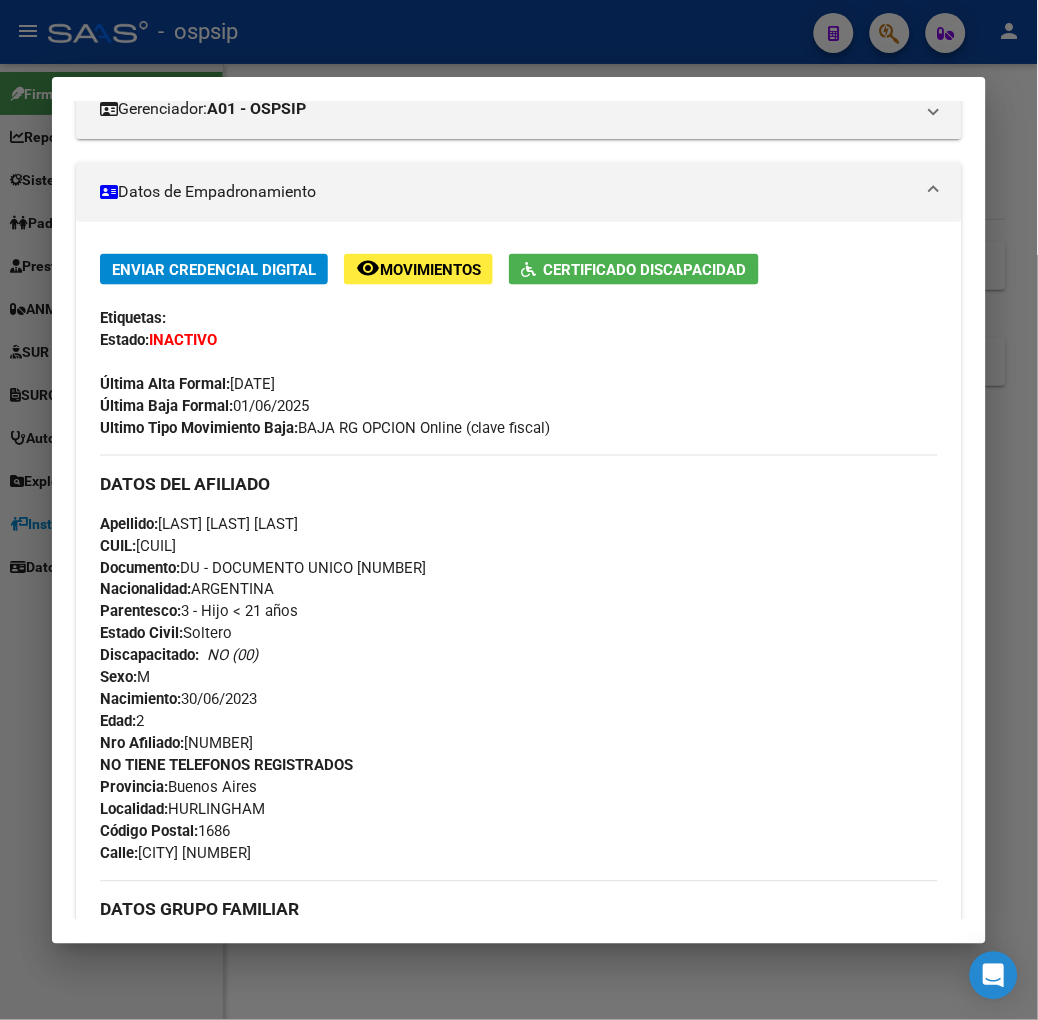 click at bounding box center (519, 510) 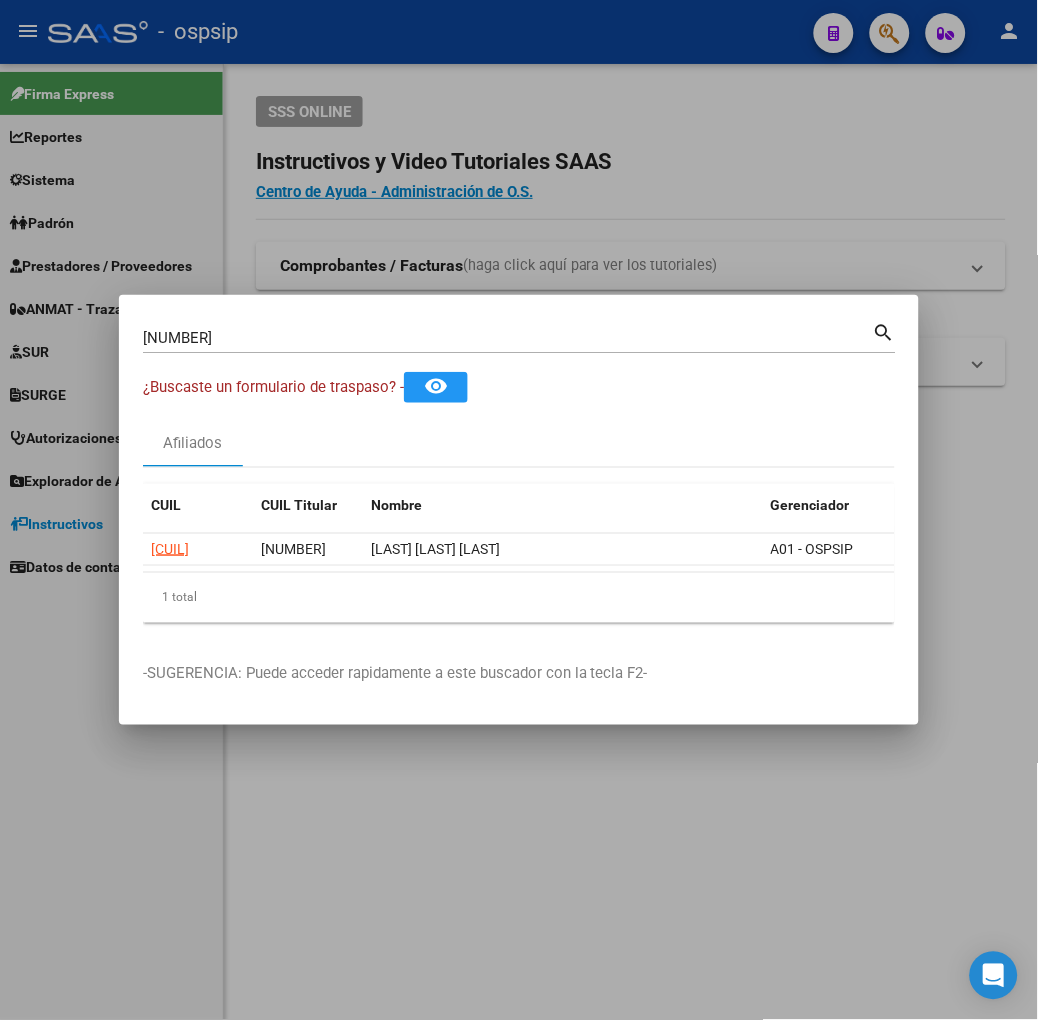click on "[NUMBER]" at bounding box center (508, 338) 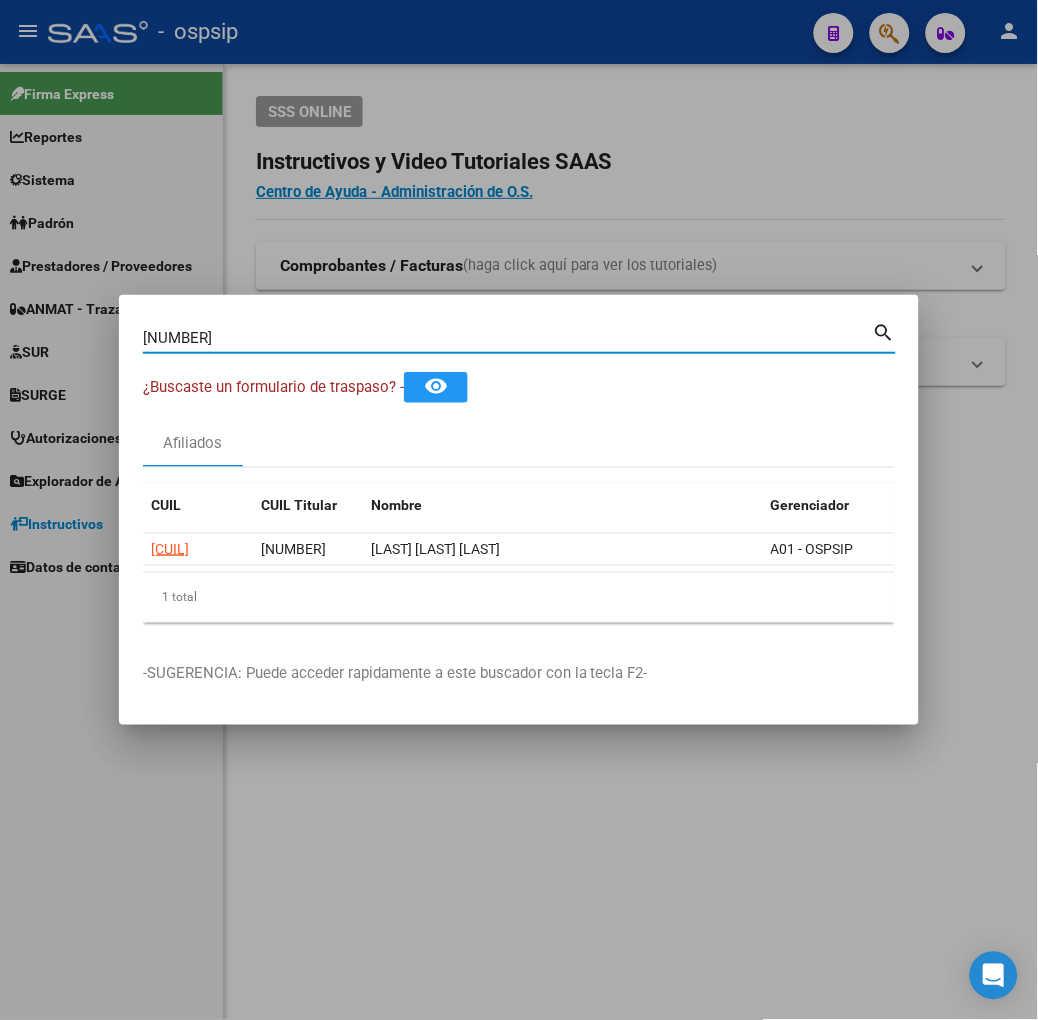 click on "[NUMBER]" at bounding box center (508, 338) 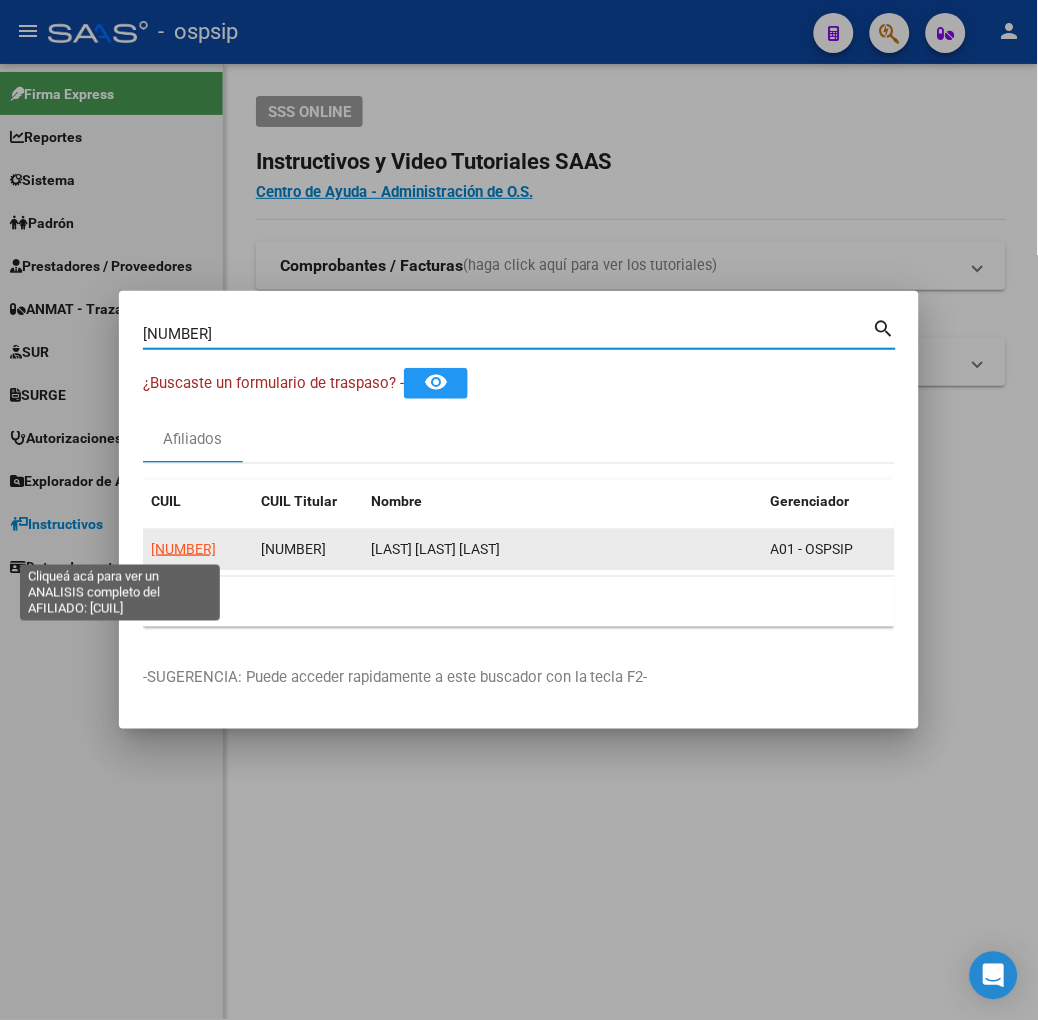 click on "[NUMBER]" 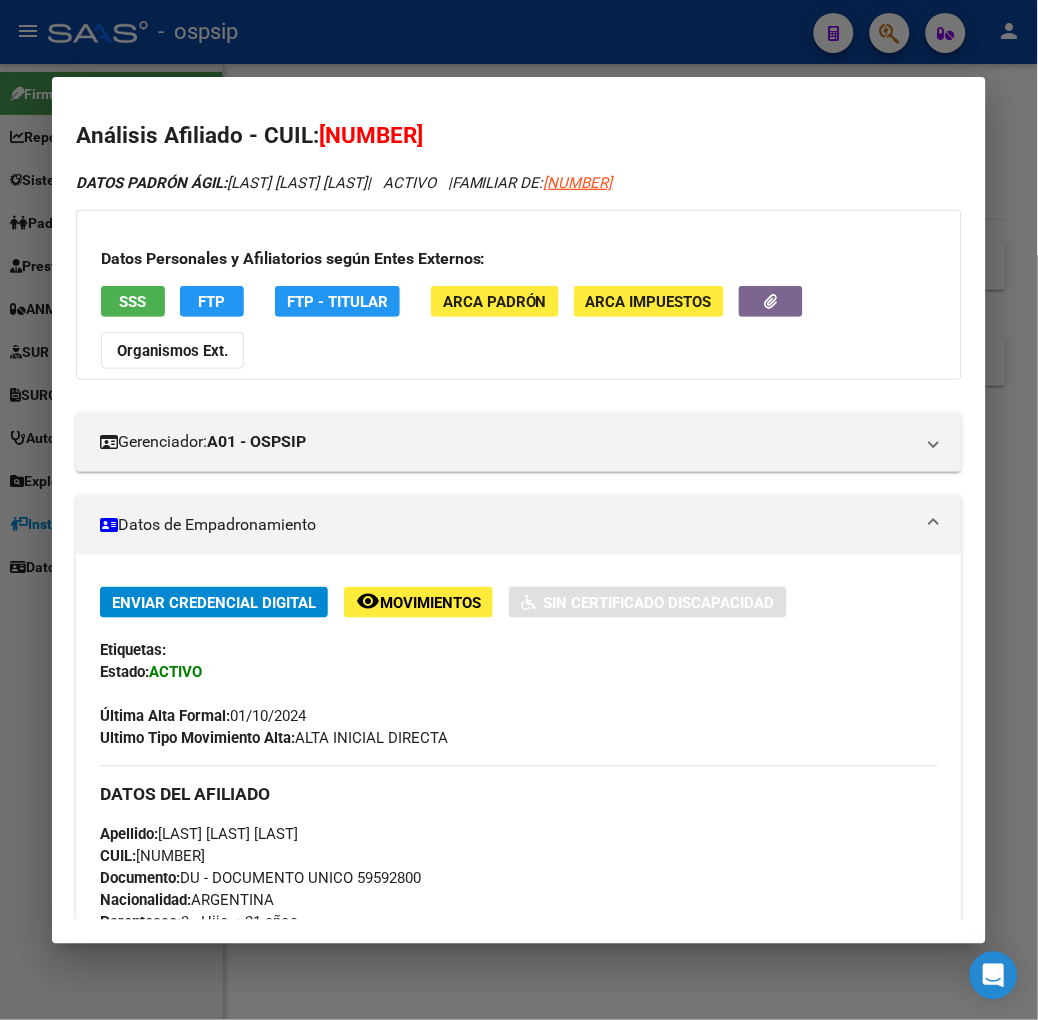 click on "SSS" at bounding box center (132, 302) 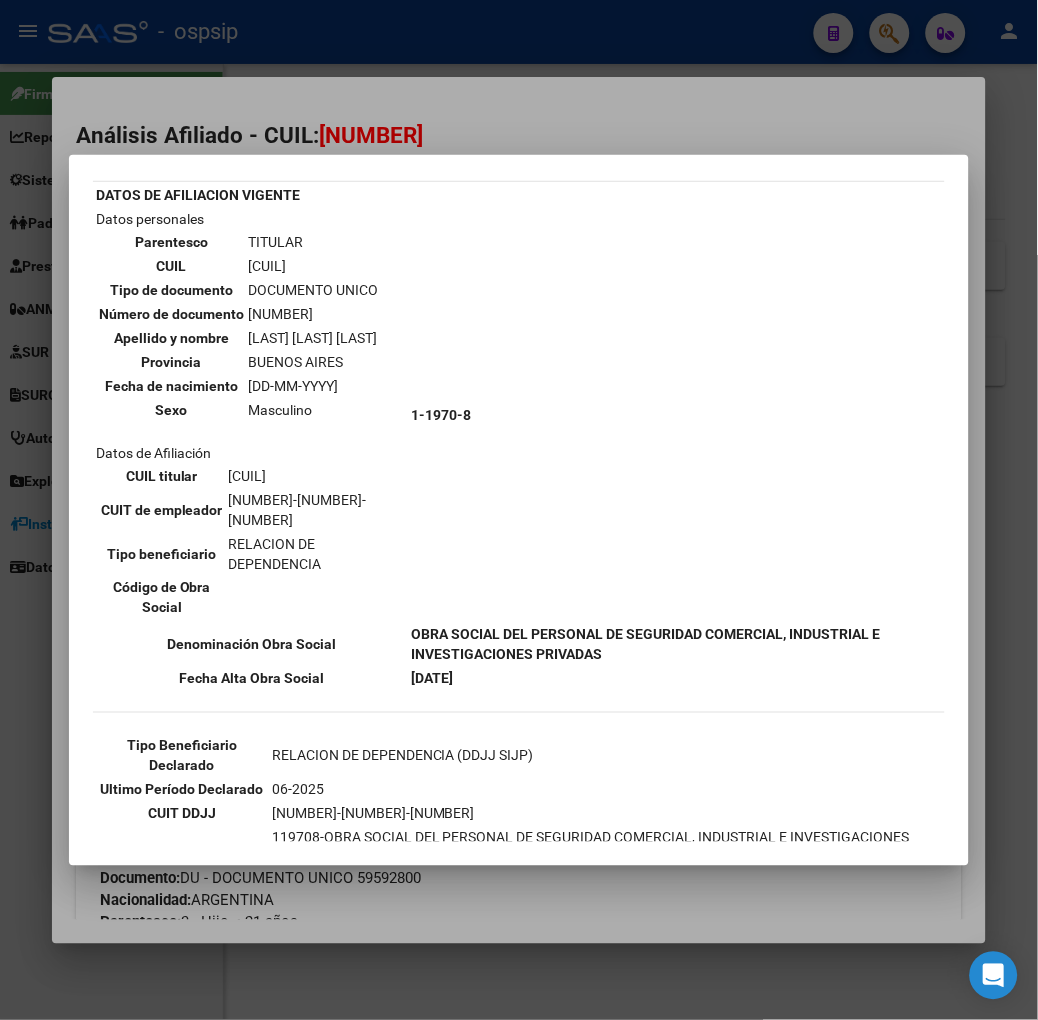 scroll, scrollTop: 111, scrollLeft: 0, axis: vertical 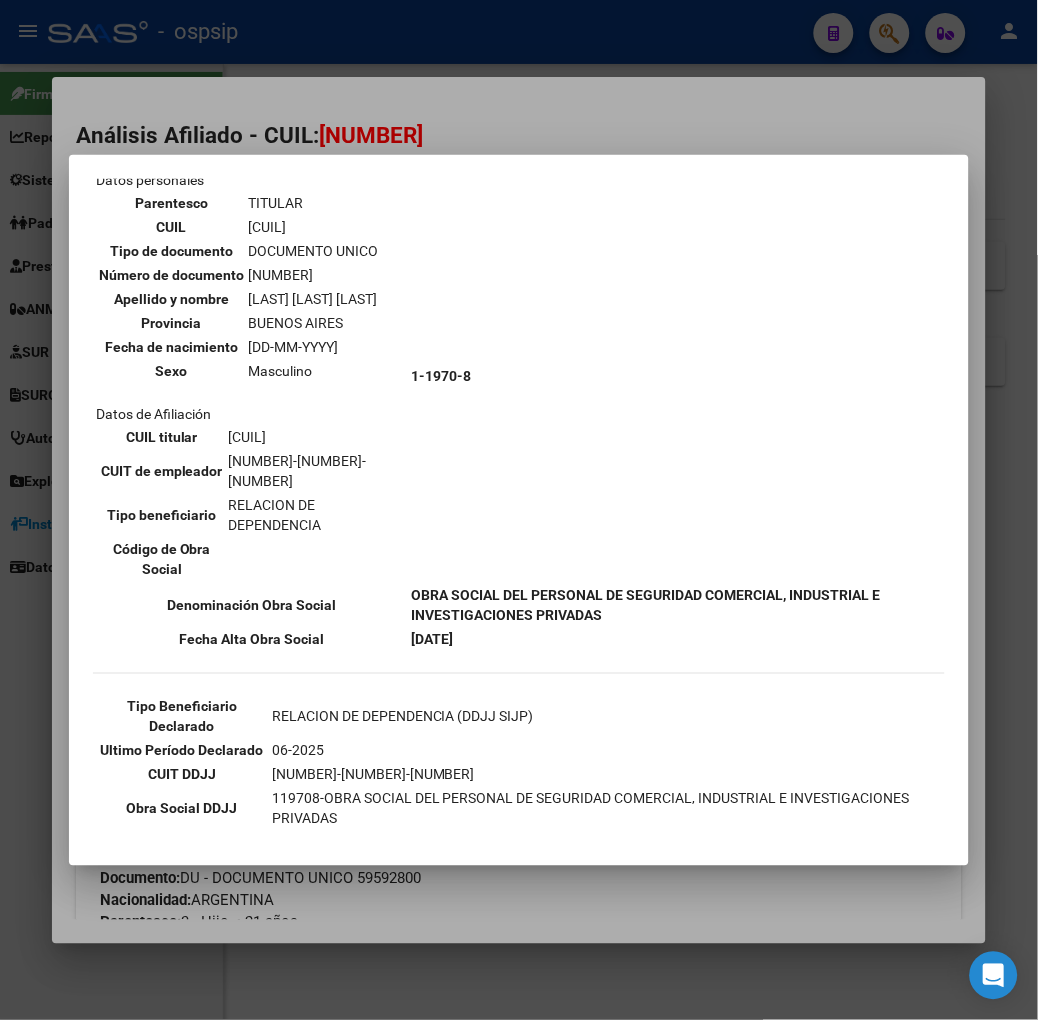 click at bounding box center (519, 510) 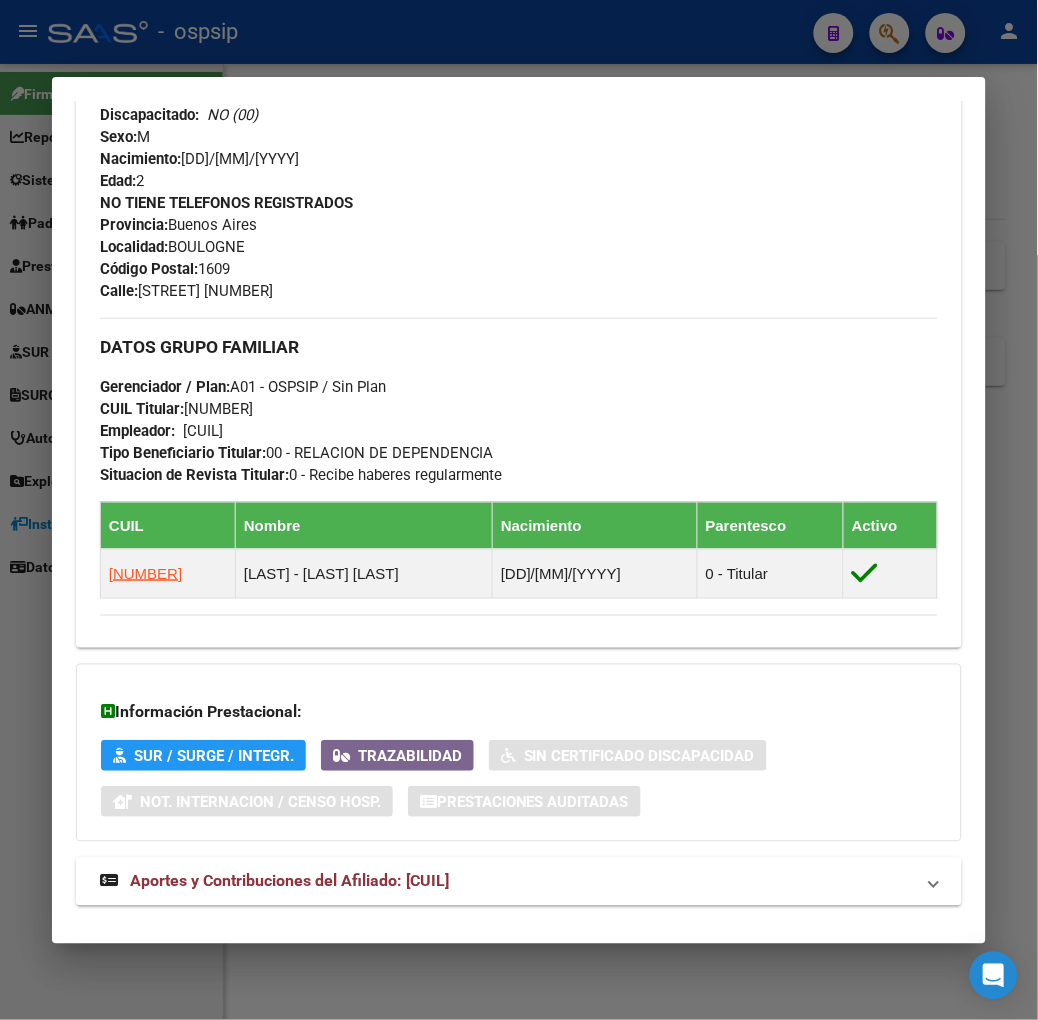 scroll, scrollTop: 886, scrollLeft: 0, axis: vertical 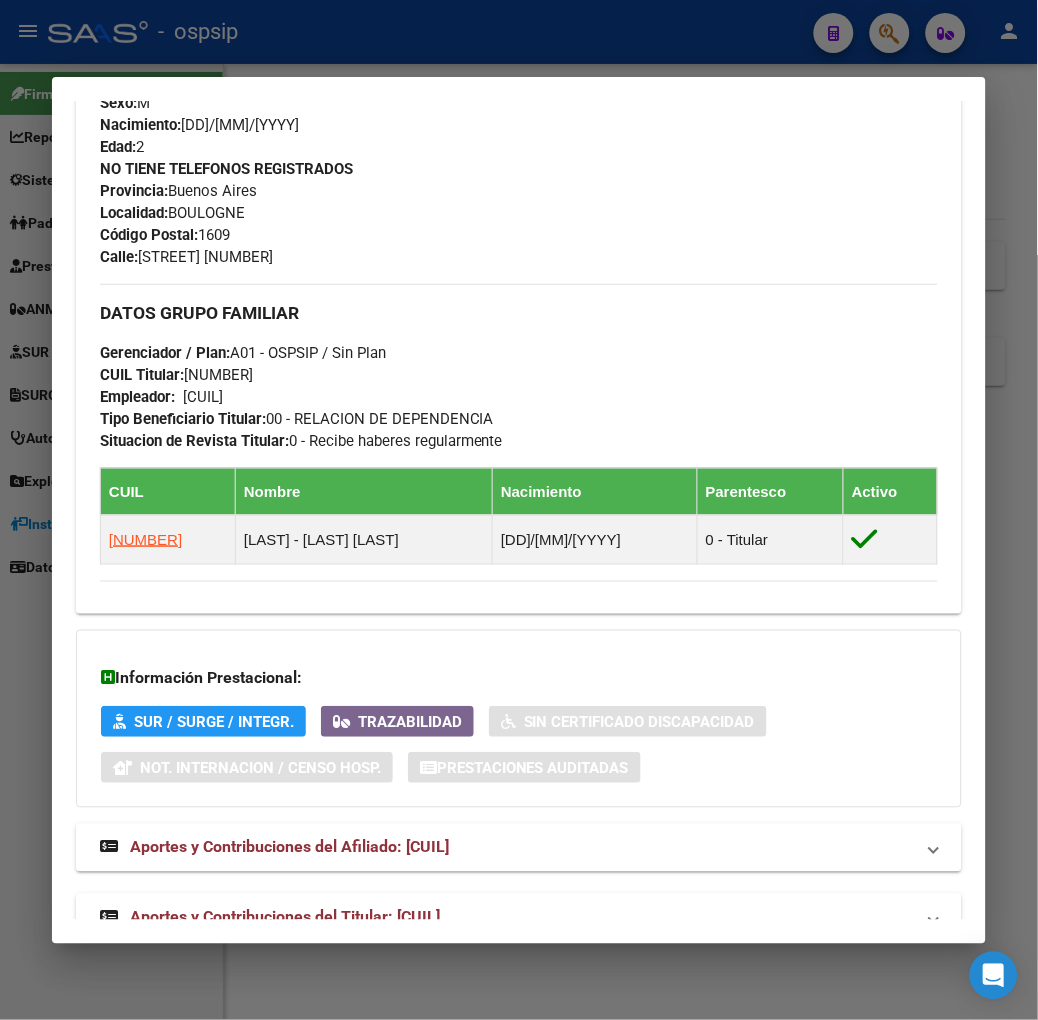 click on "Aportes y Contribuciones del Titular: [CUIL]" at bounding box center (519, 918) 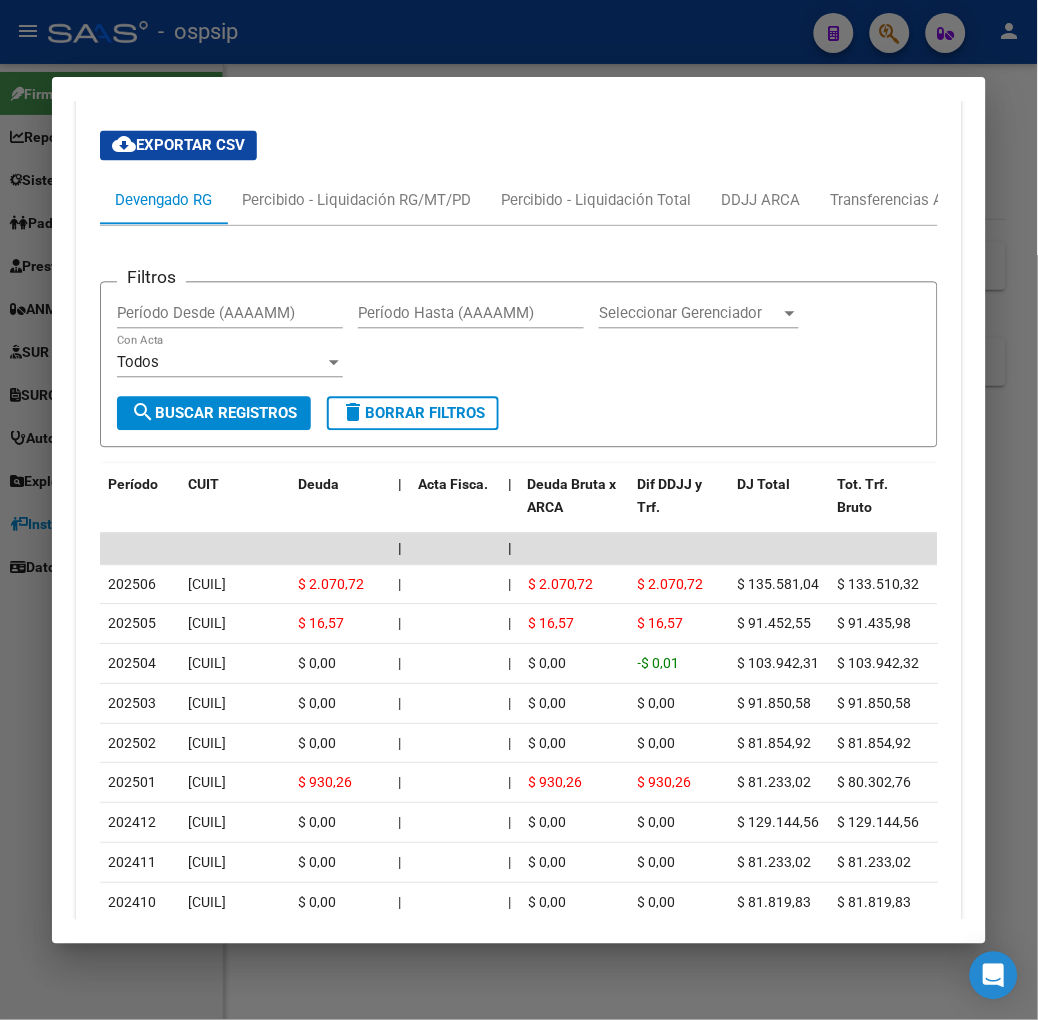 scroll, scrollTop: 1762, scrollLeft: 0, axis: vertical 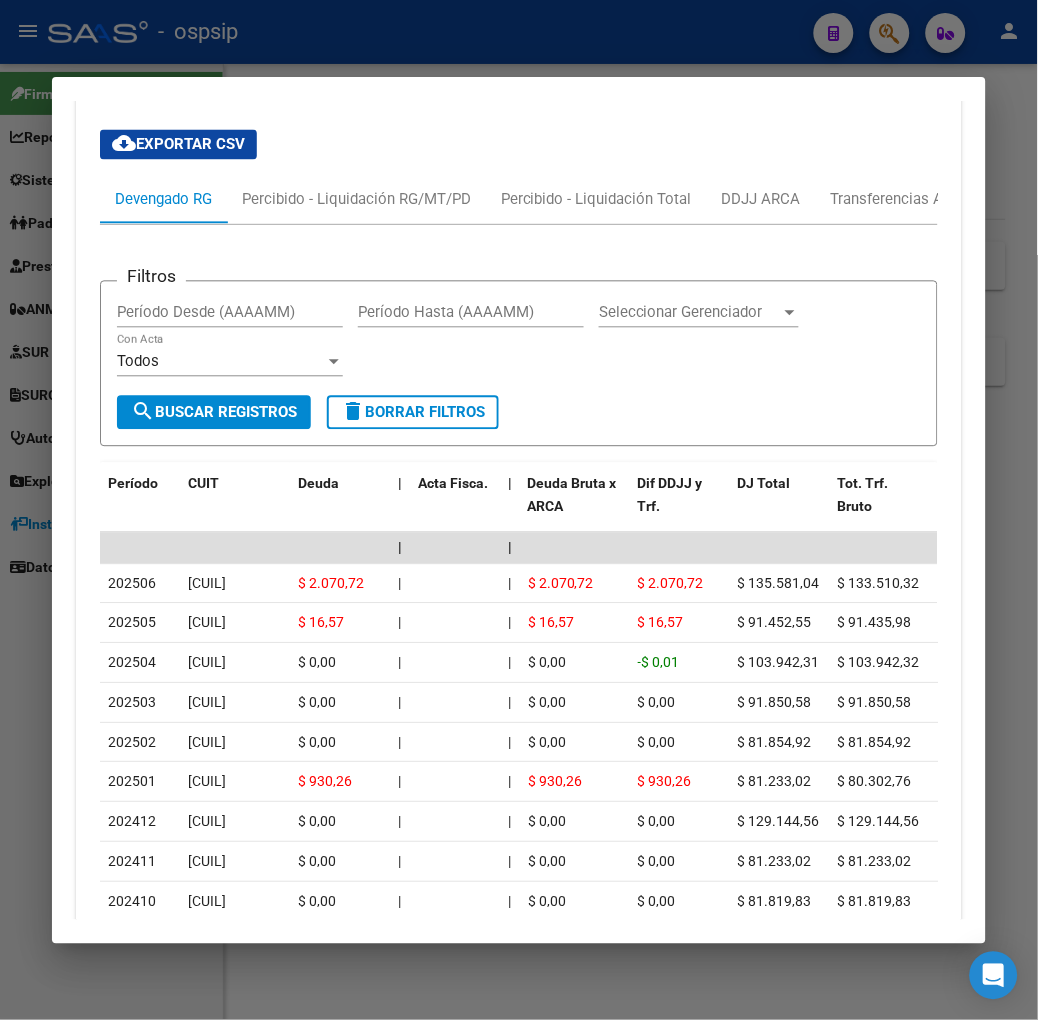 click at bounding box center (519, 510) 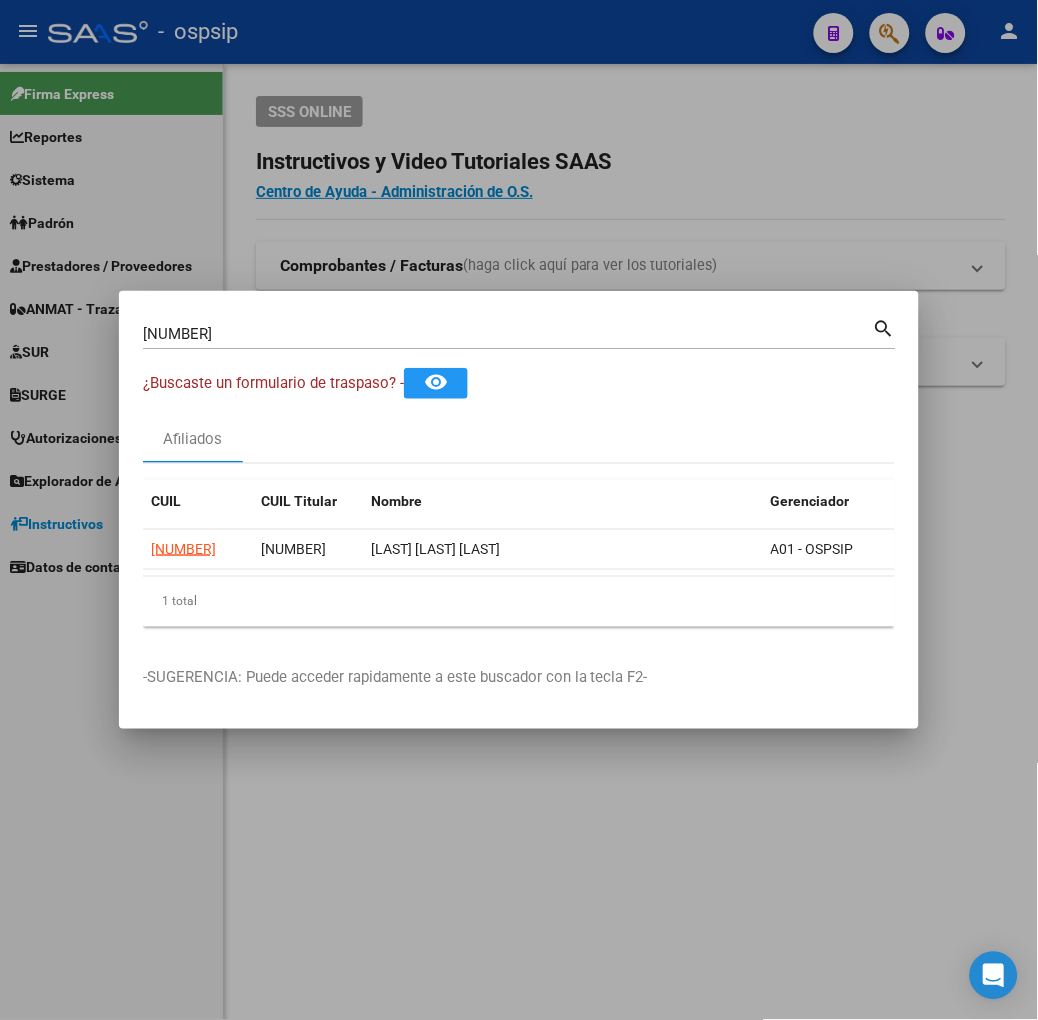 click on "[NUMBER]" at bounding box center (508, 334) 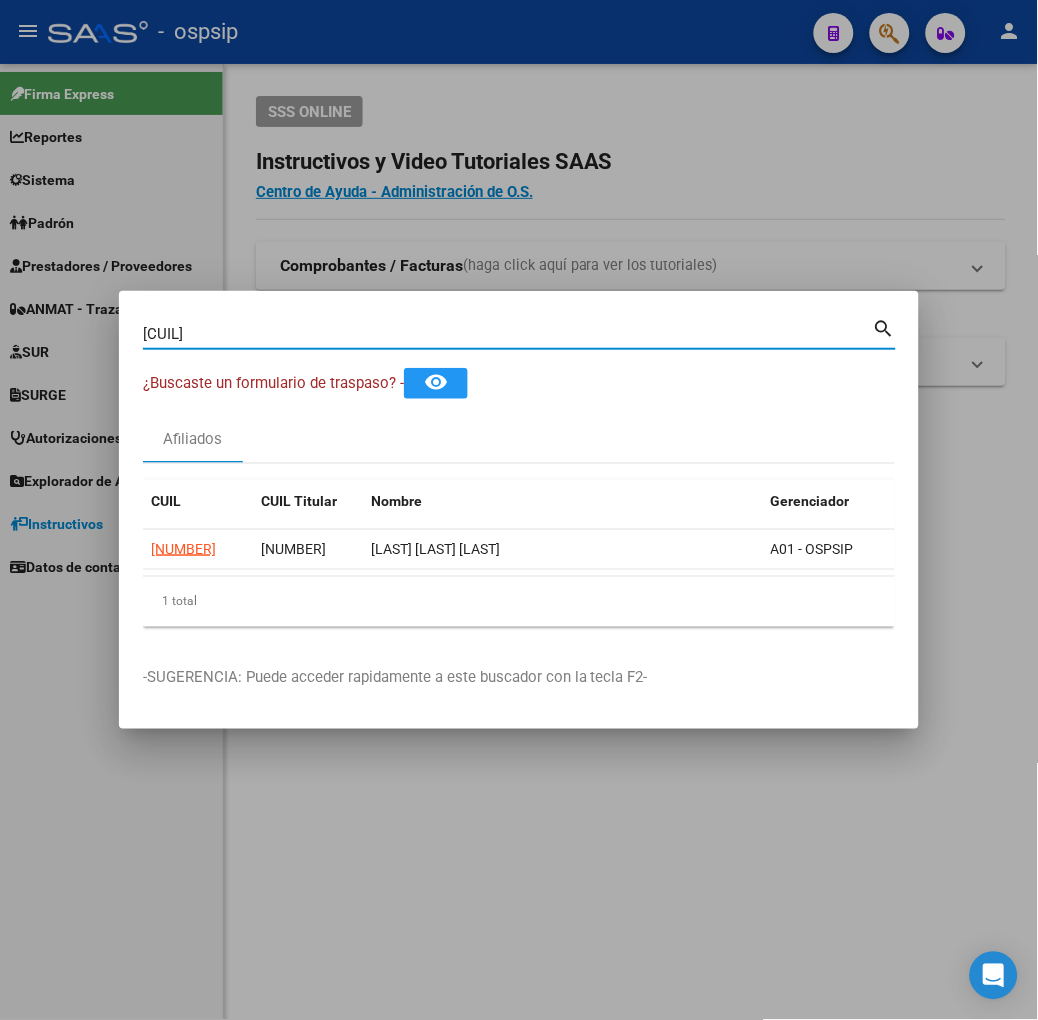 type on "[CUIL]" 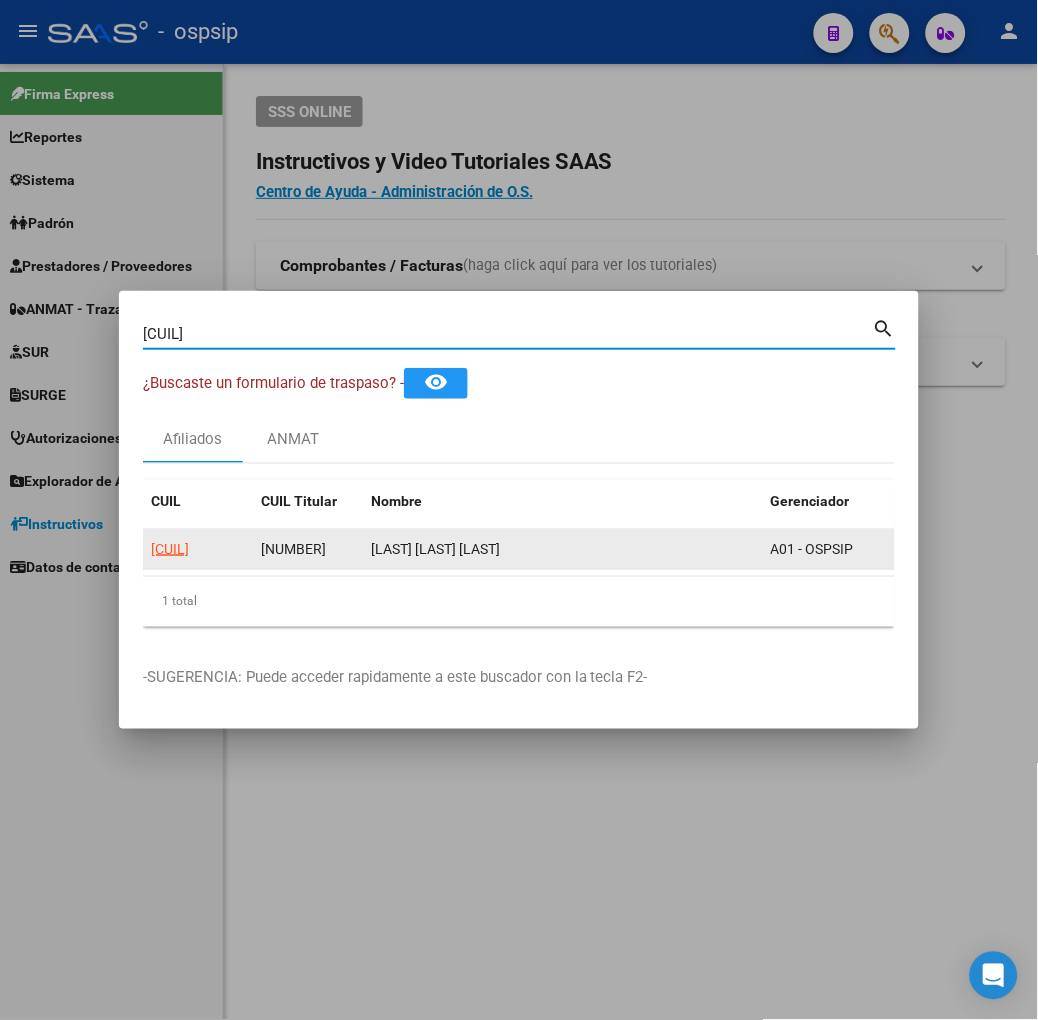 click on "[CUIL]" 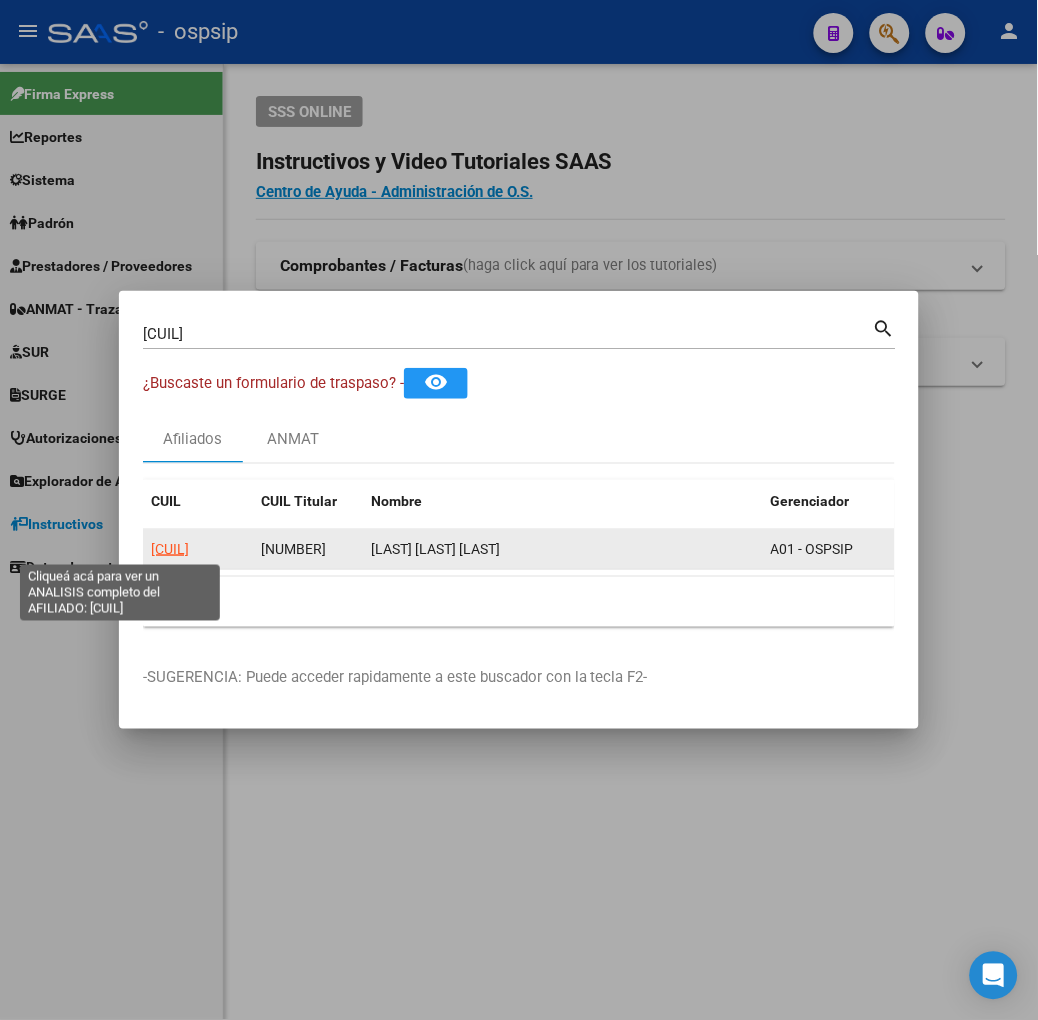 click on "[CUIL]" 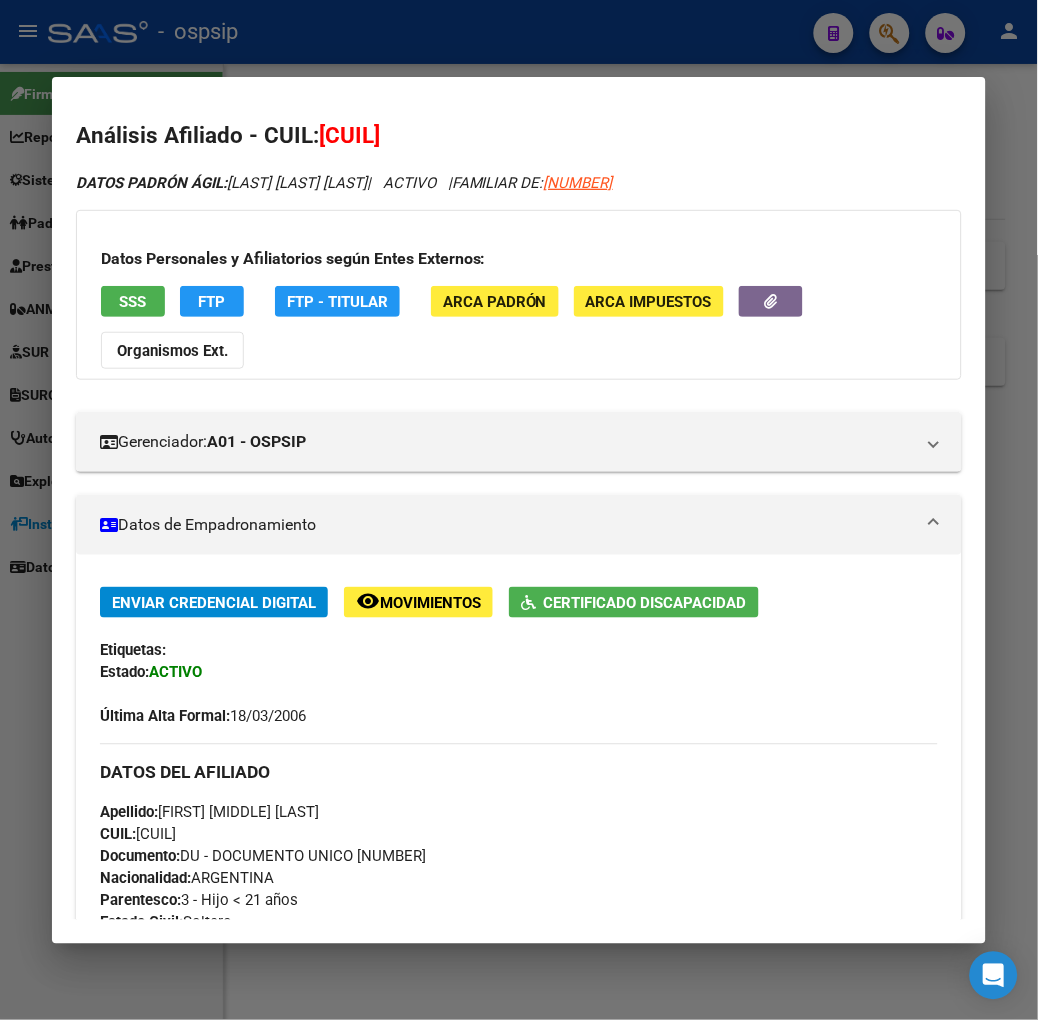 click on "SSS" at bounding box center (132, 302) 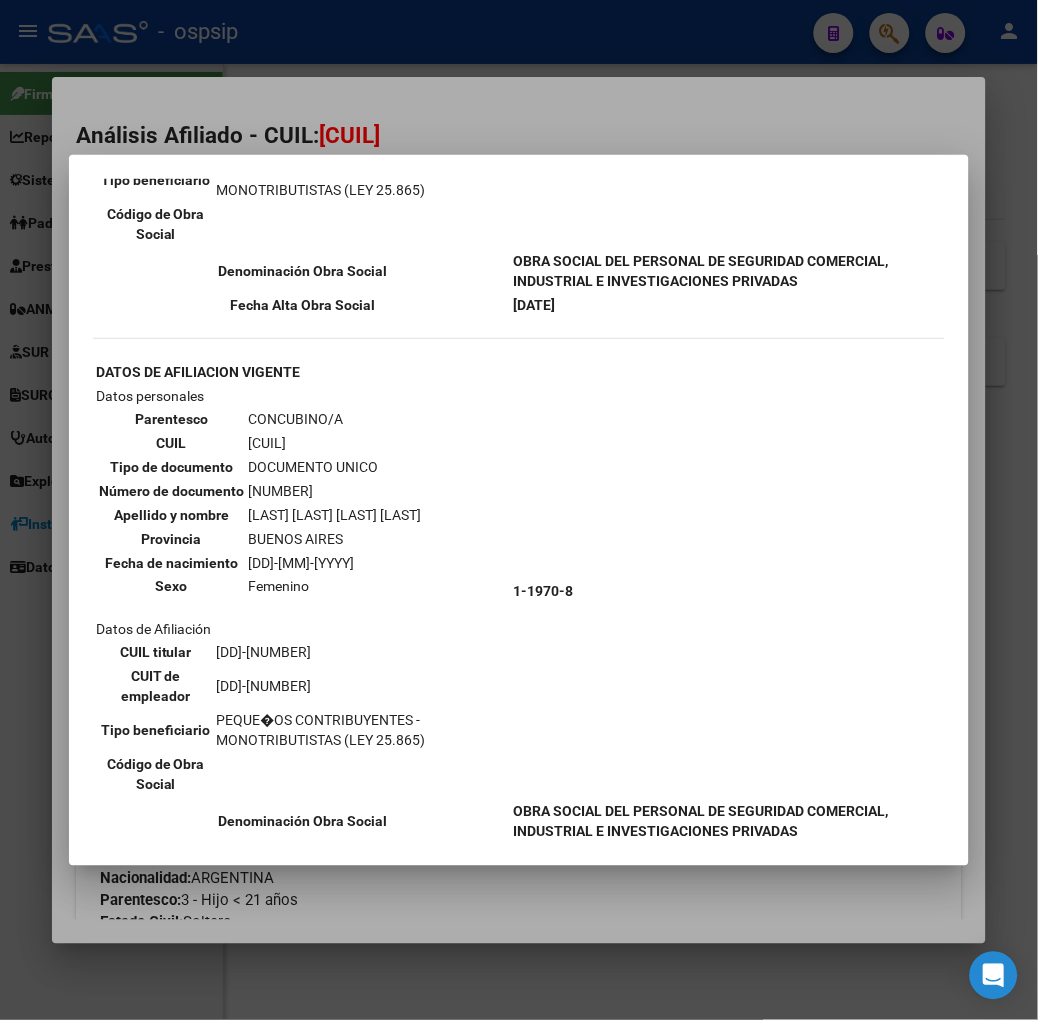 scroll, scrollTop: 444, scrollLeft: 0, axis: vertical 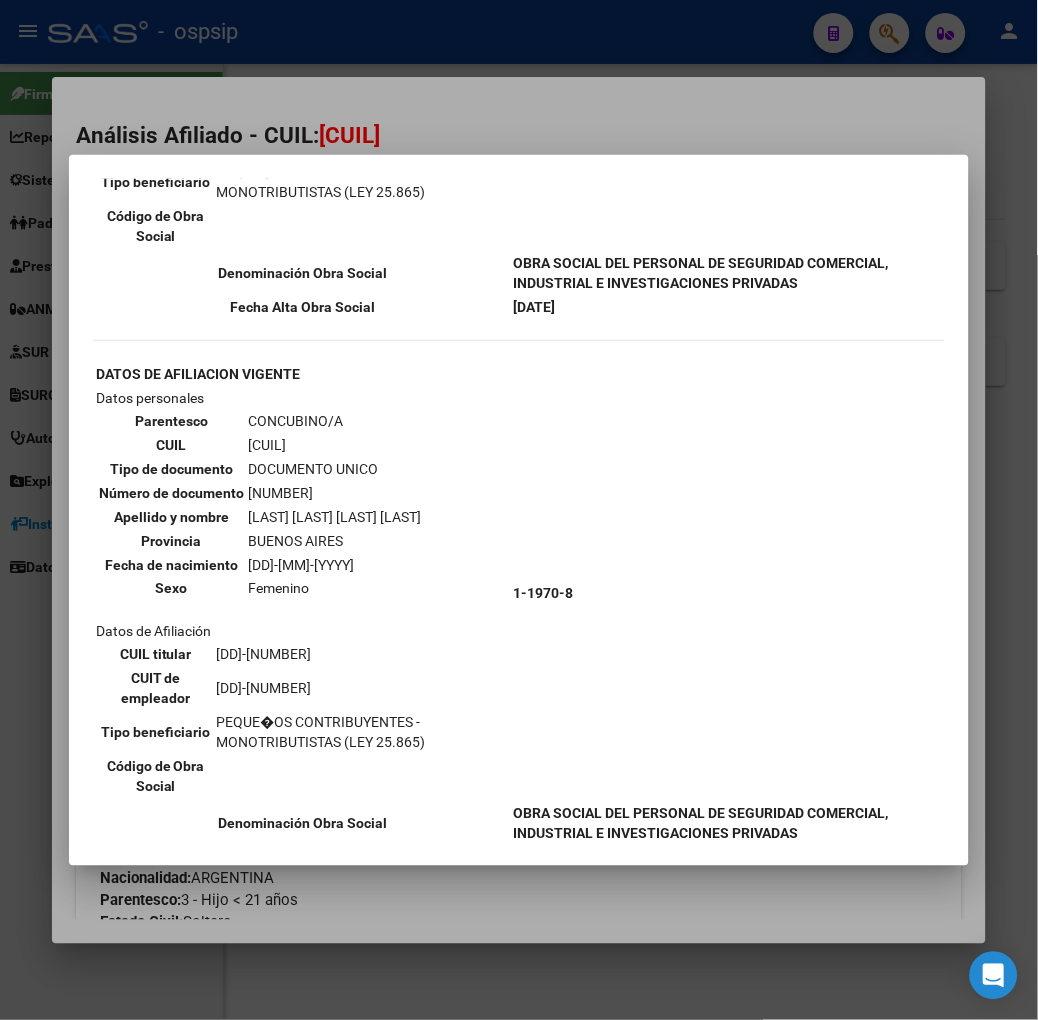 click at bounding box center (519, 510) 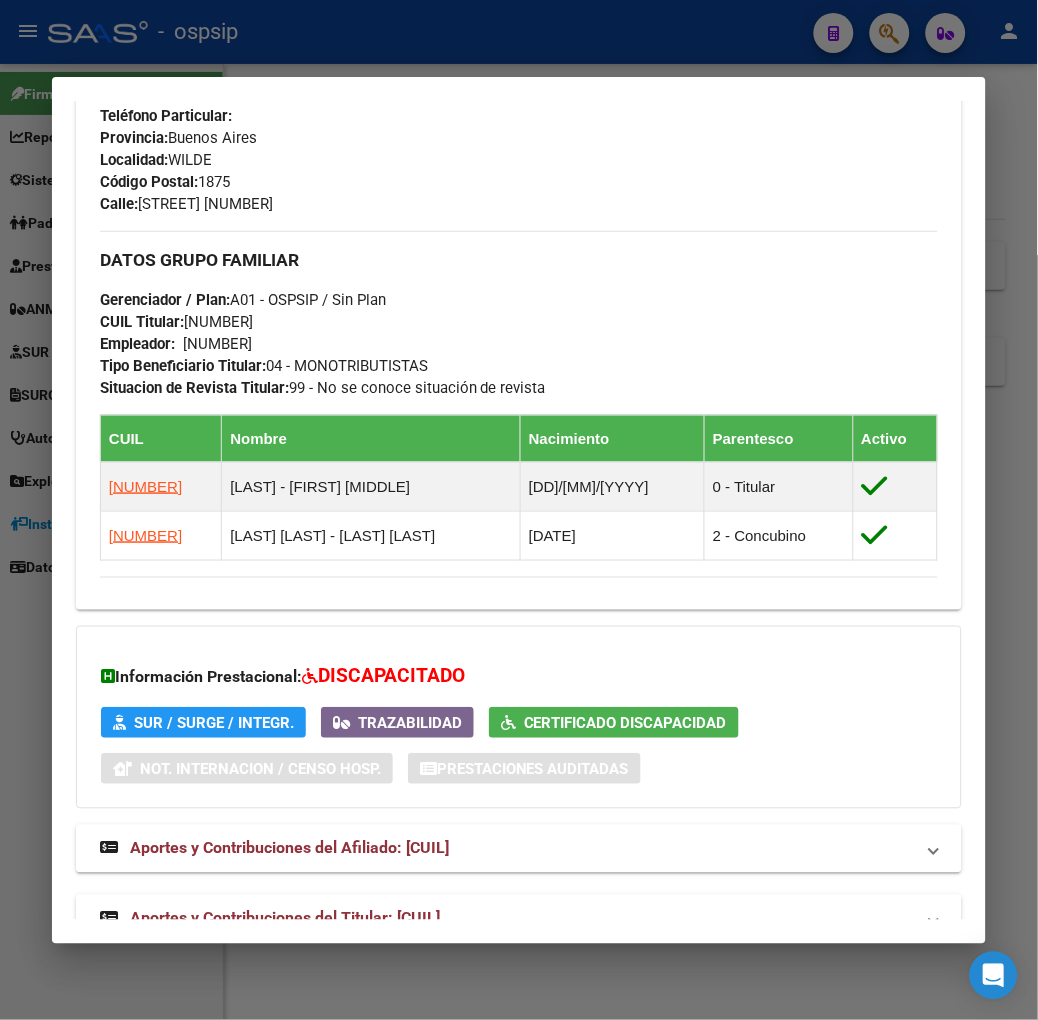 click on "Aportes y Contribuciones del Titular: [CUIL]" at bounding box center (270, 919) 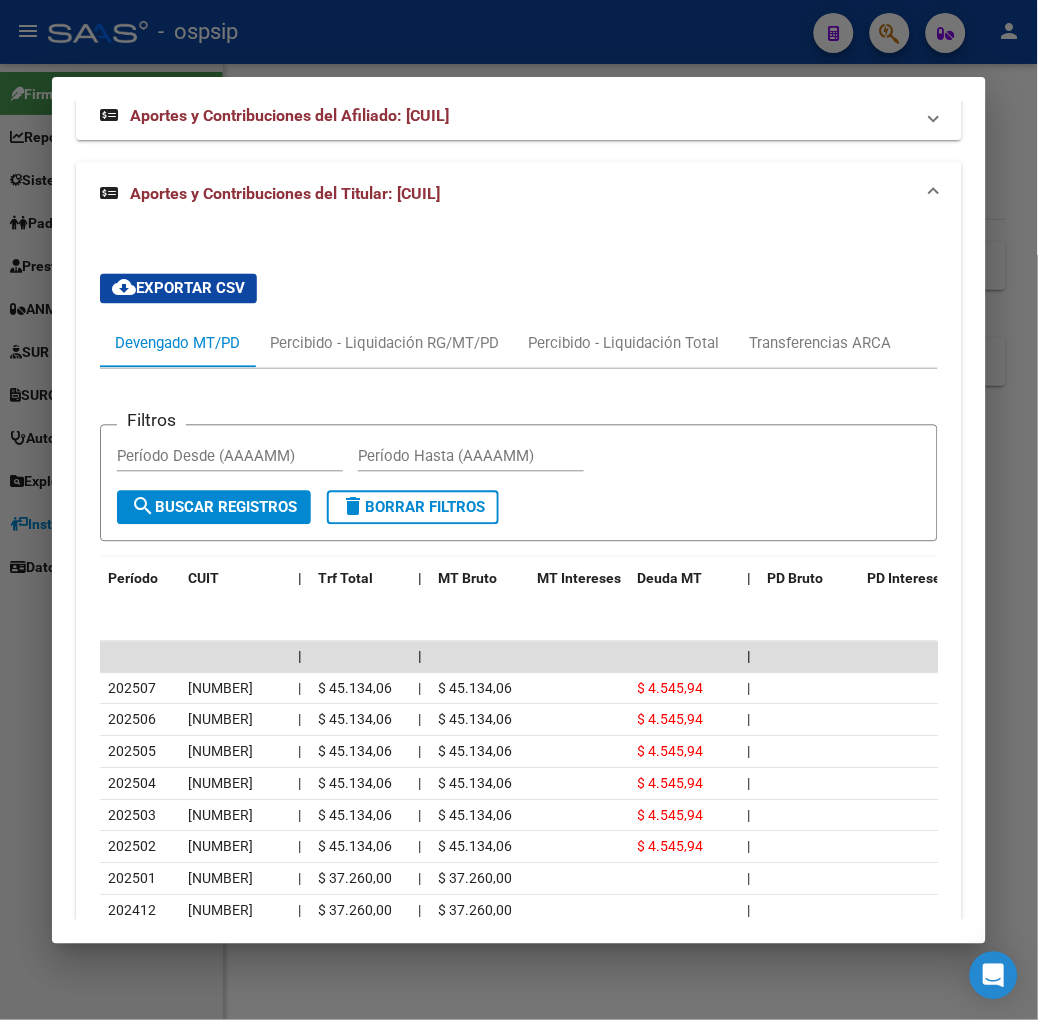 scroll, scrollTop: 1820, scrollLeft: 0, axis: vertical 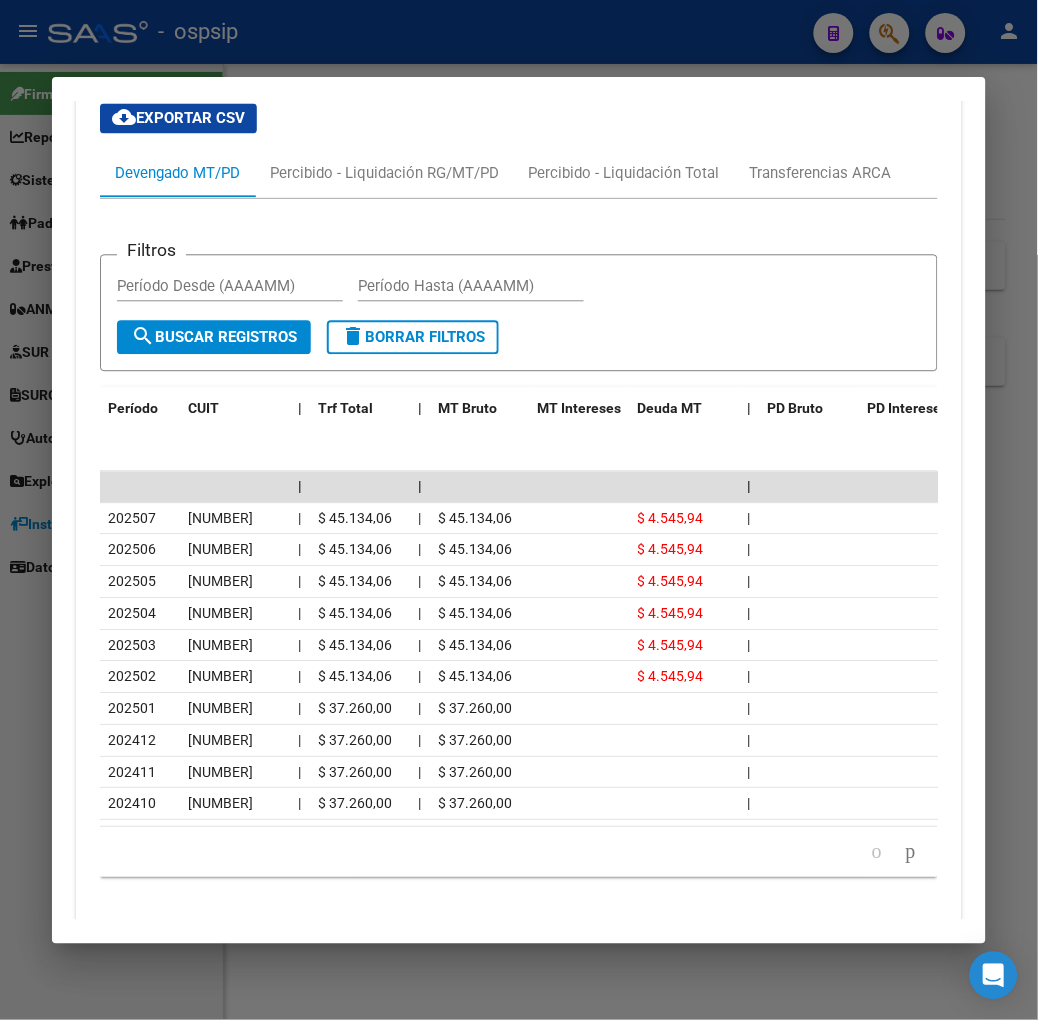 drag, startPoint x: 410, startPoint y: 92, endPoint x: 403, endPoint y: 78, distance: 15.652476 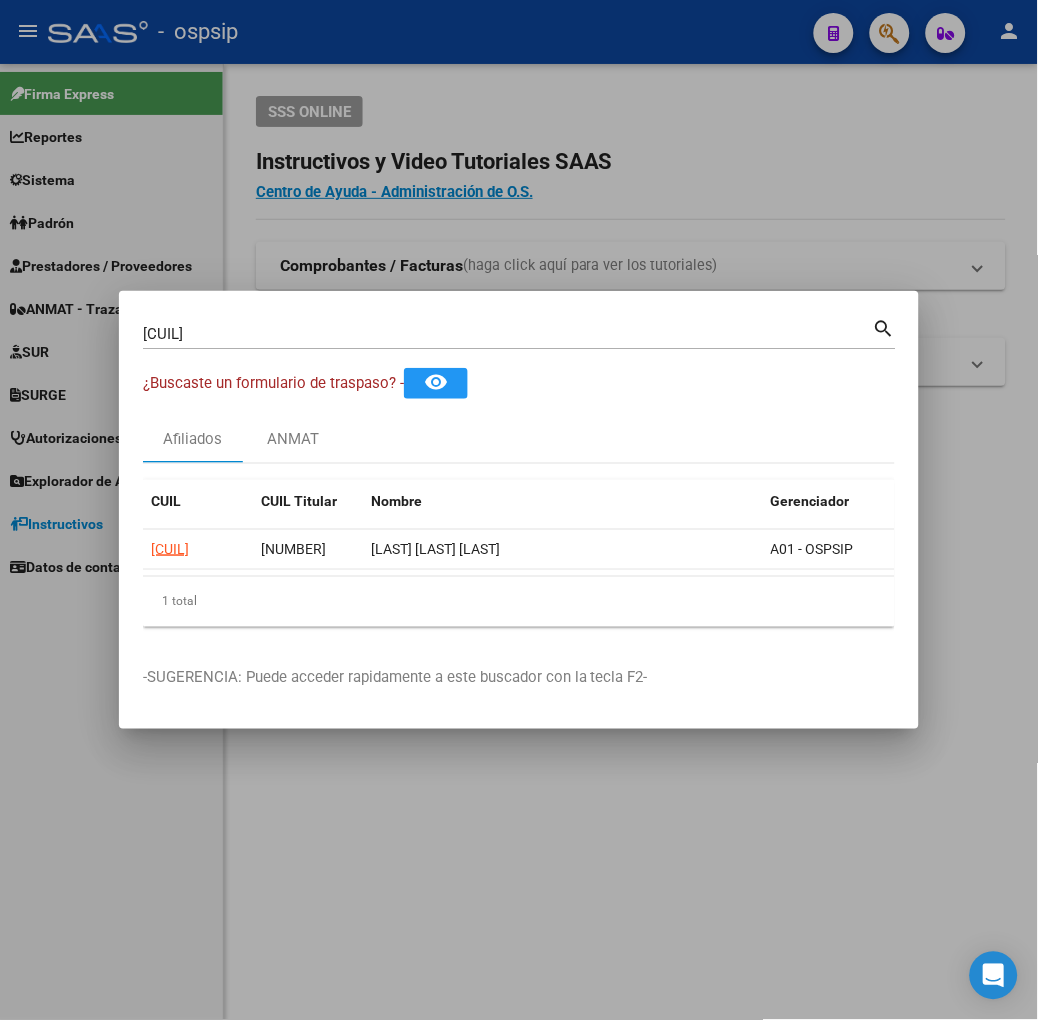 click on "[CUIL]" at bounding box center (508, 334) 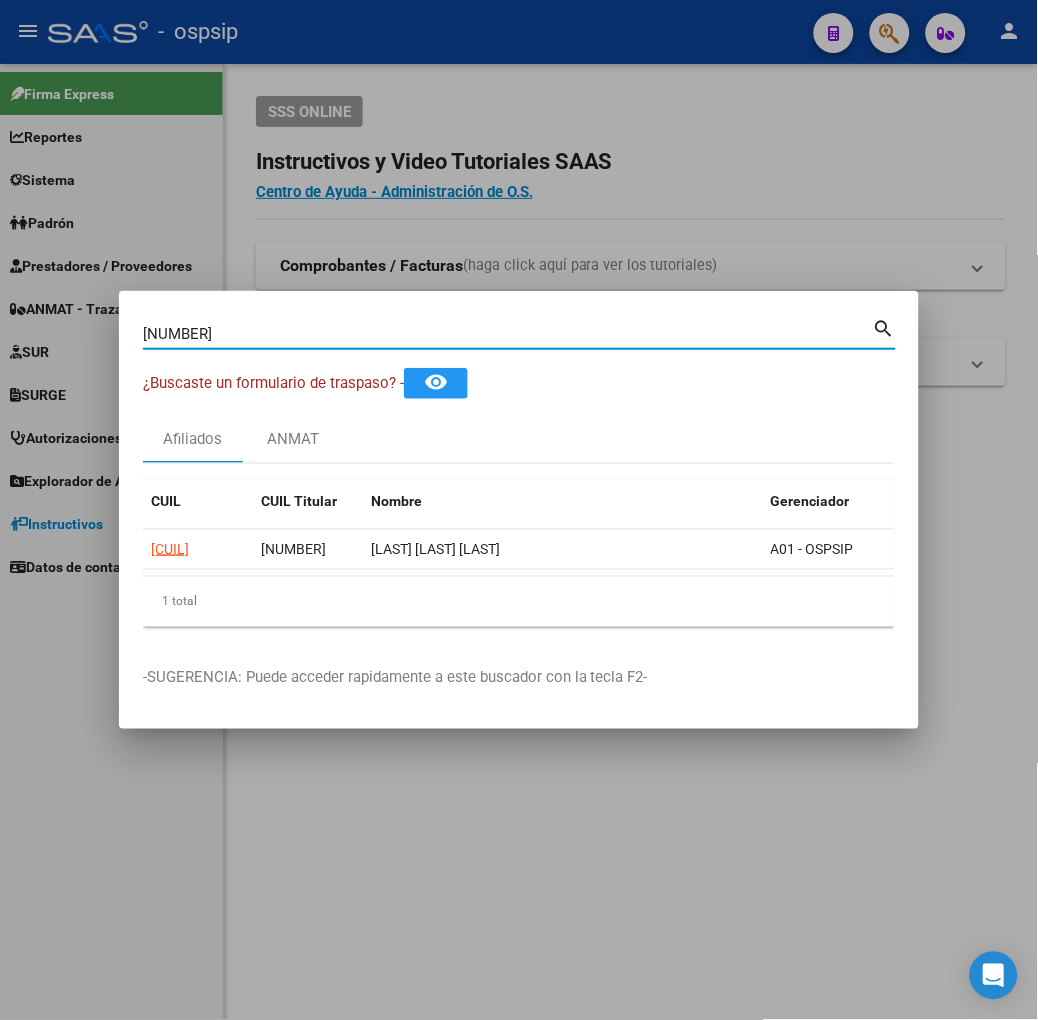 type on "[NUMBER]" 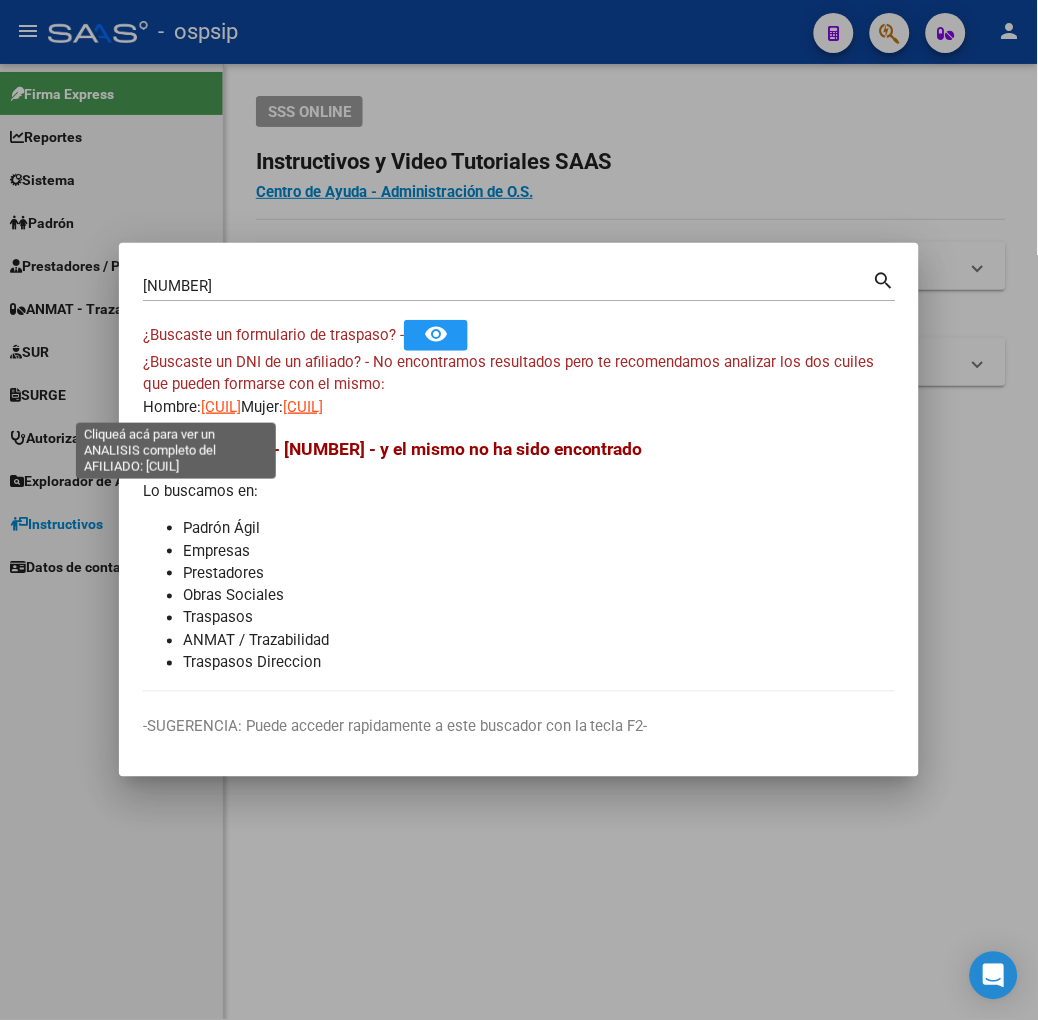 click on "[CUIL]" at bounding box center (221, 407) 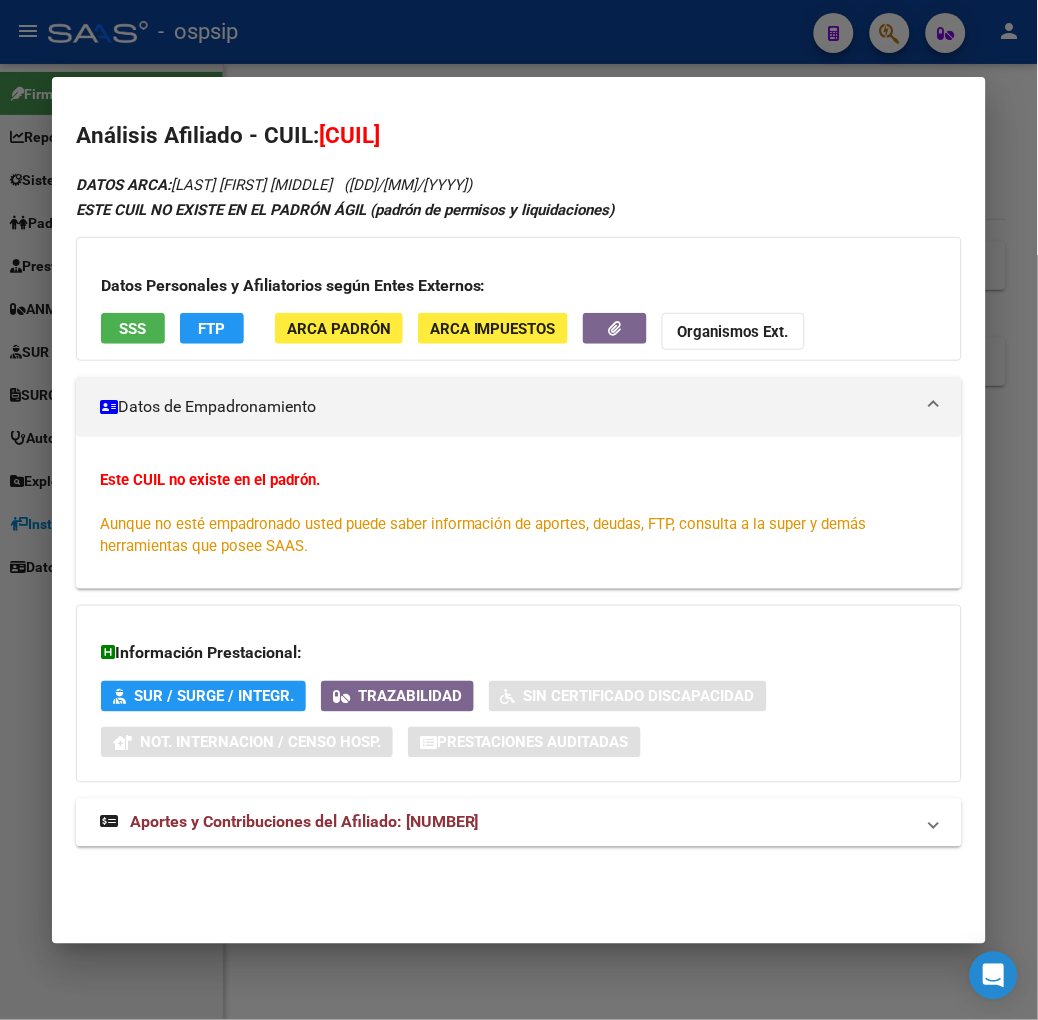 click on "SSS" at bounding box center [132, 329] 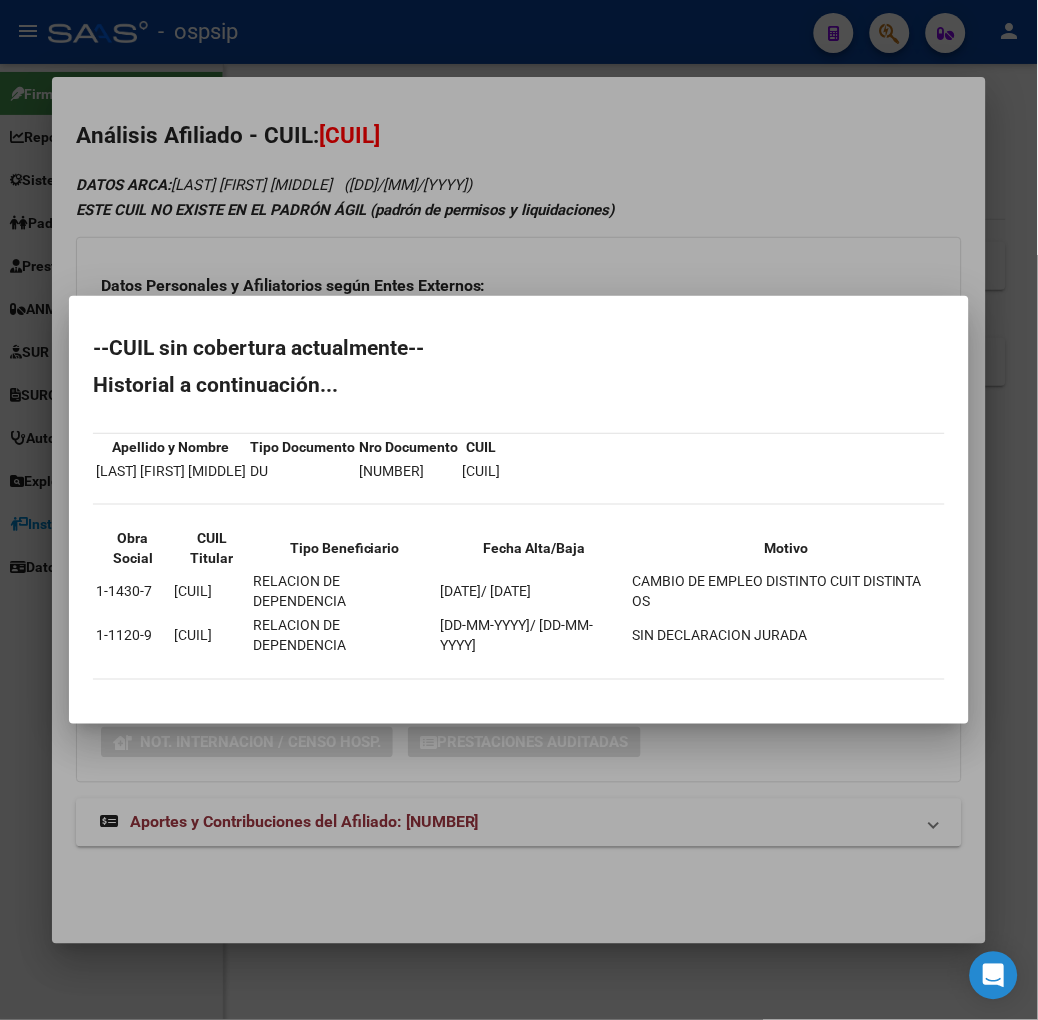 click at bounding box center (519, 510) 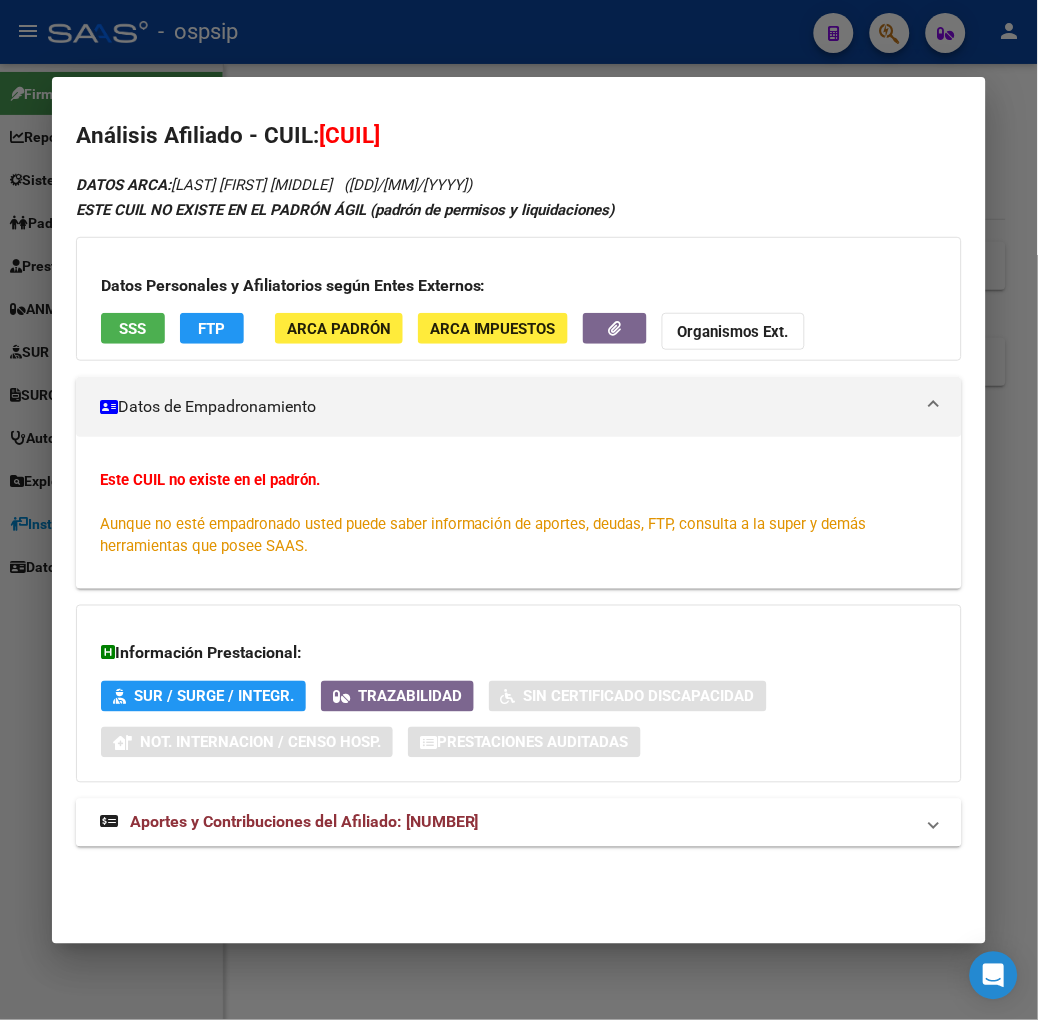 click on "Aportes y Contribuciones del Afiliado: [NUMBER]" at bounding box center [519, 823] 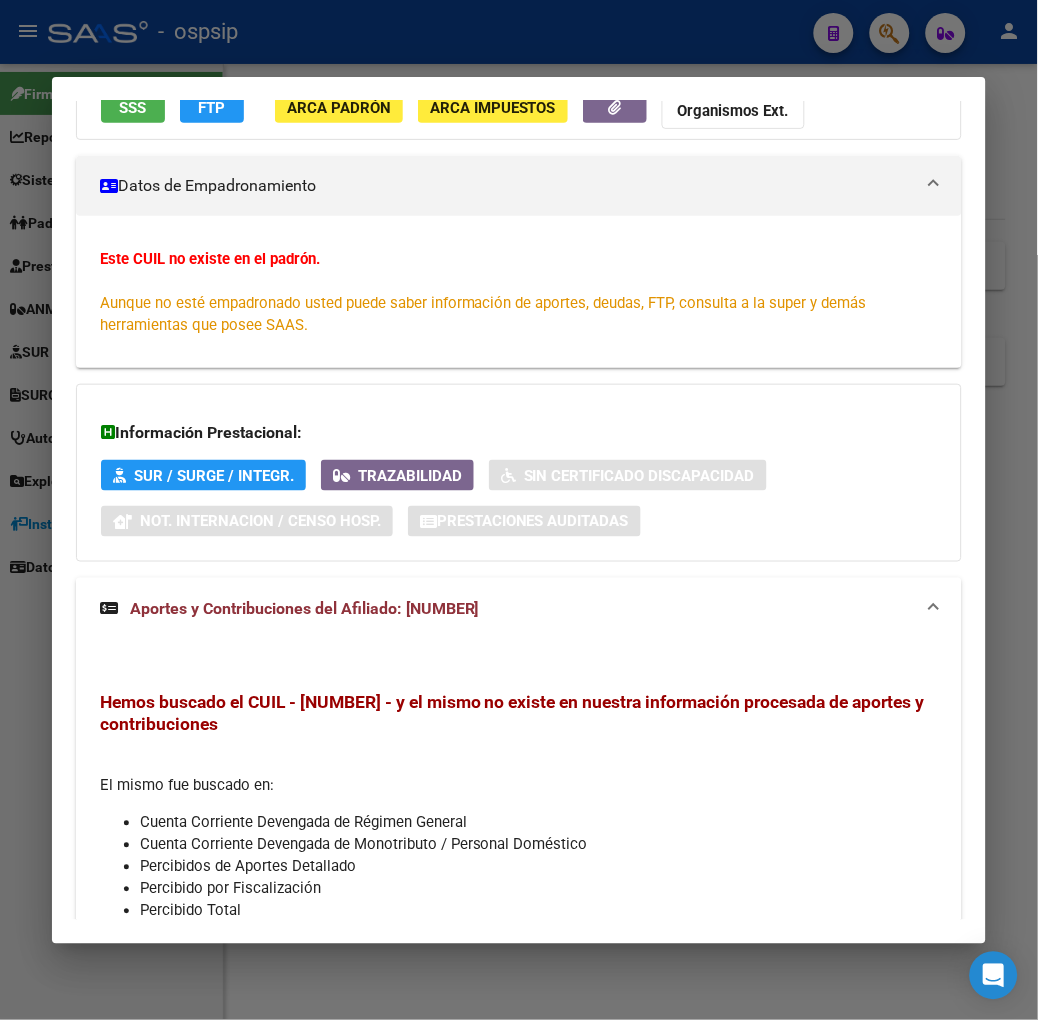 scroll, scrollTop: 406, scrollLeft: 0, axis: vertical 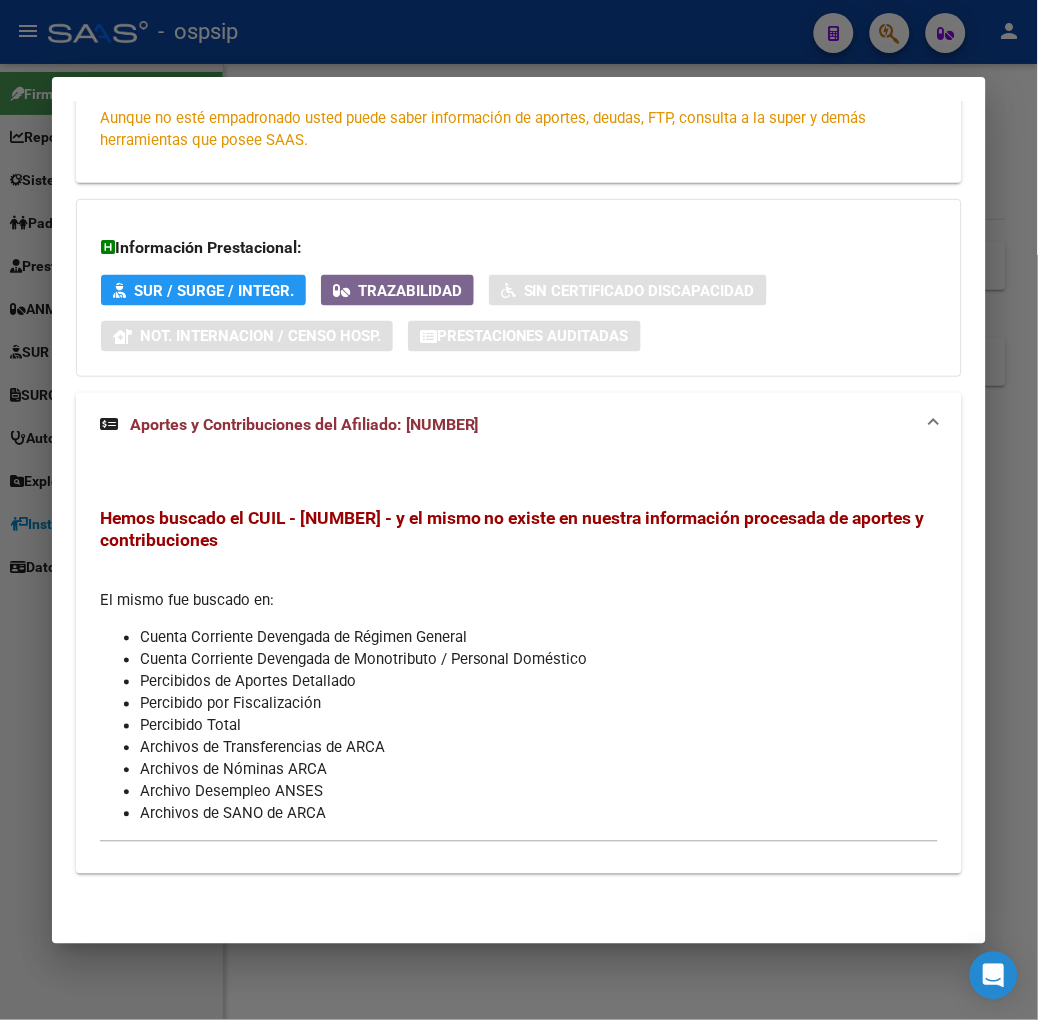 drag, startPoint x: 265, startPoint y: 58, endPoint x: 265, endPoint y: 91, distance: 33 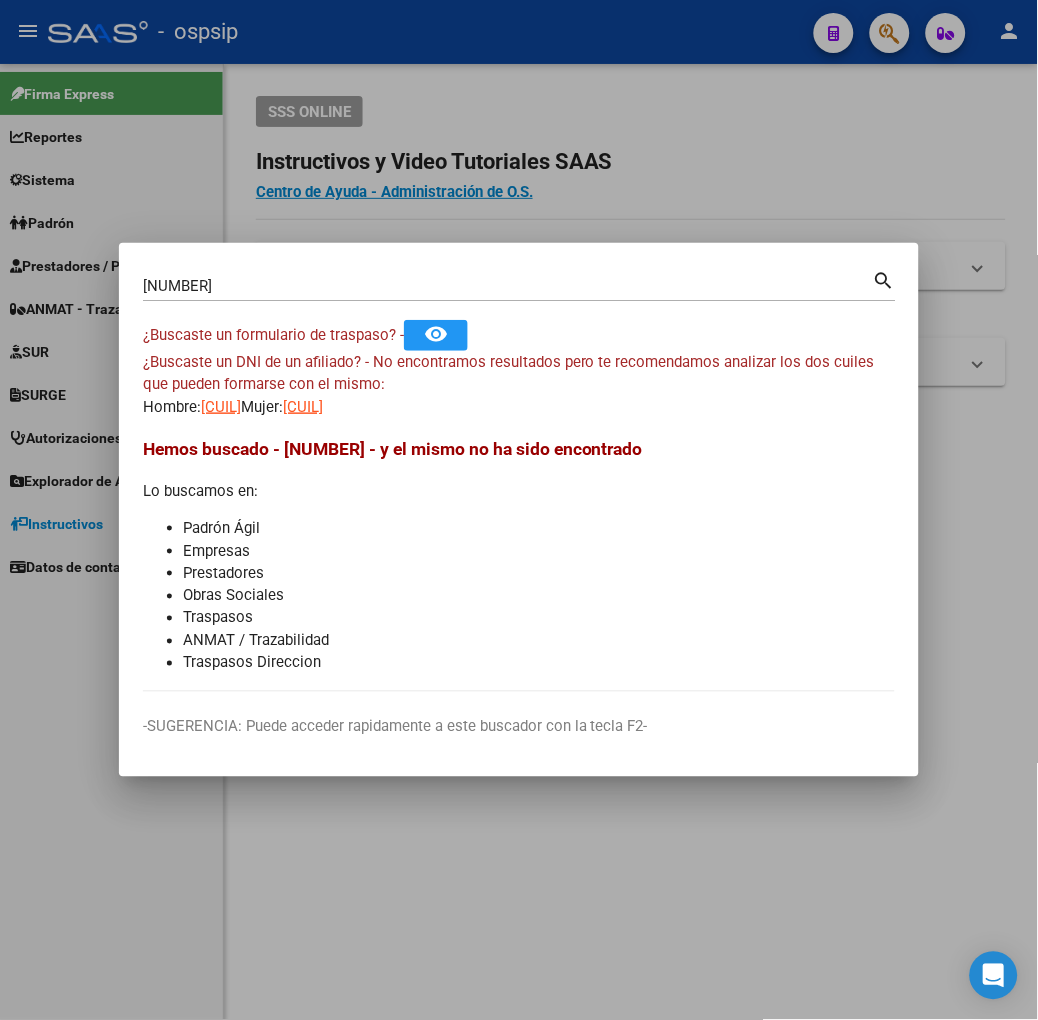 click on "[NUMBER] Buscar (apellido, dni, cuil, nro traspaso, cuit, obra social) search ¿Buscaste un formulario de traspaso? -   remove_red_eye Afiliados CUIL CUIL Titular Nombre Gerenciador Activo [CUIL] [CUIL]  [FIRST] [LAST]  A01 - OSPSIP  1 total   1  -SUGERENCIA: Puede acceder rapidamente a este buscador con la tecla F2-" at bounding box center (508, 286) 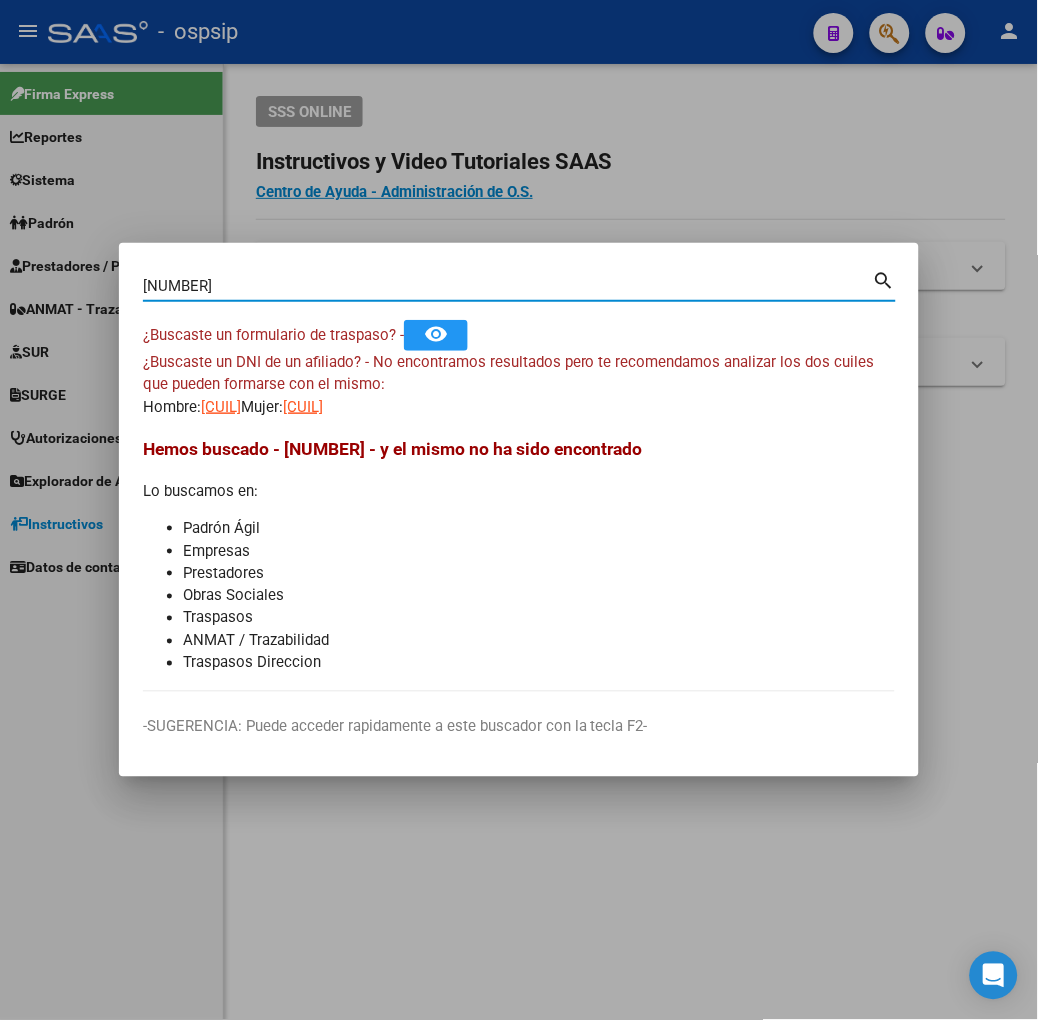 click on "[NUMBER]" at bounding box center [508, 286] 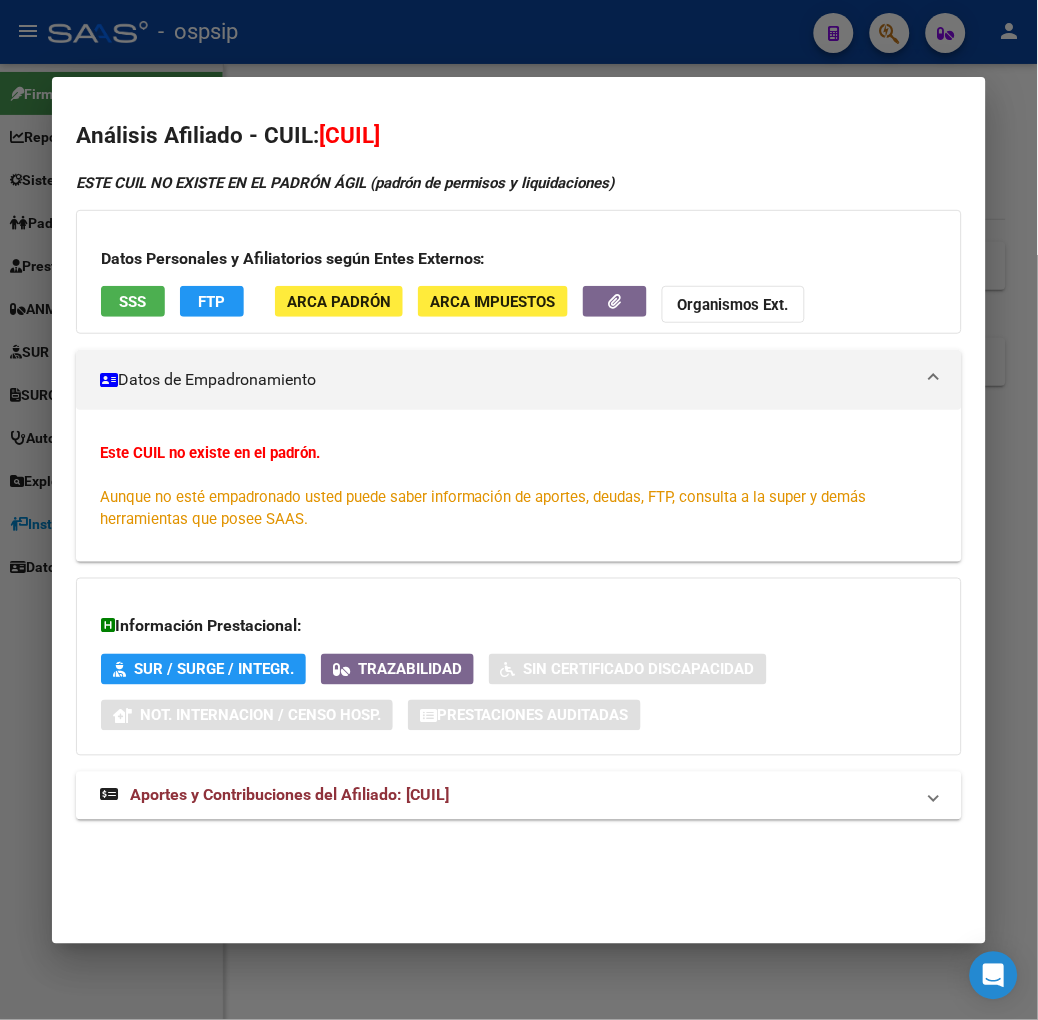click at bounding box center (519, 510) 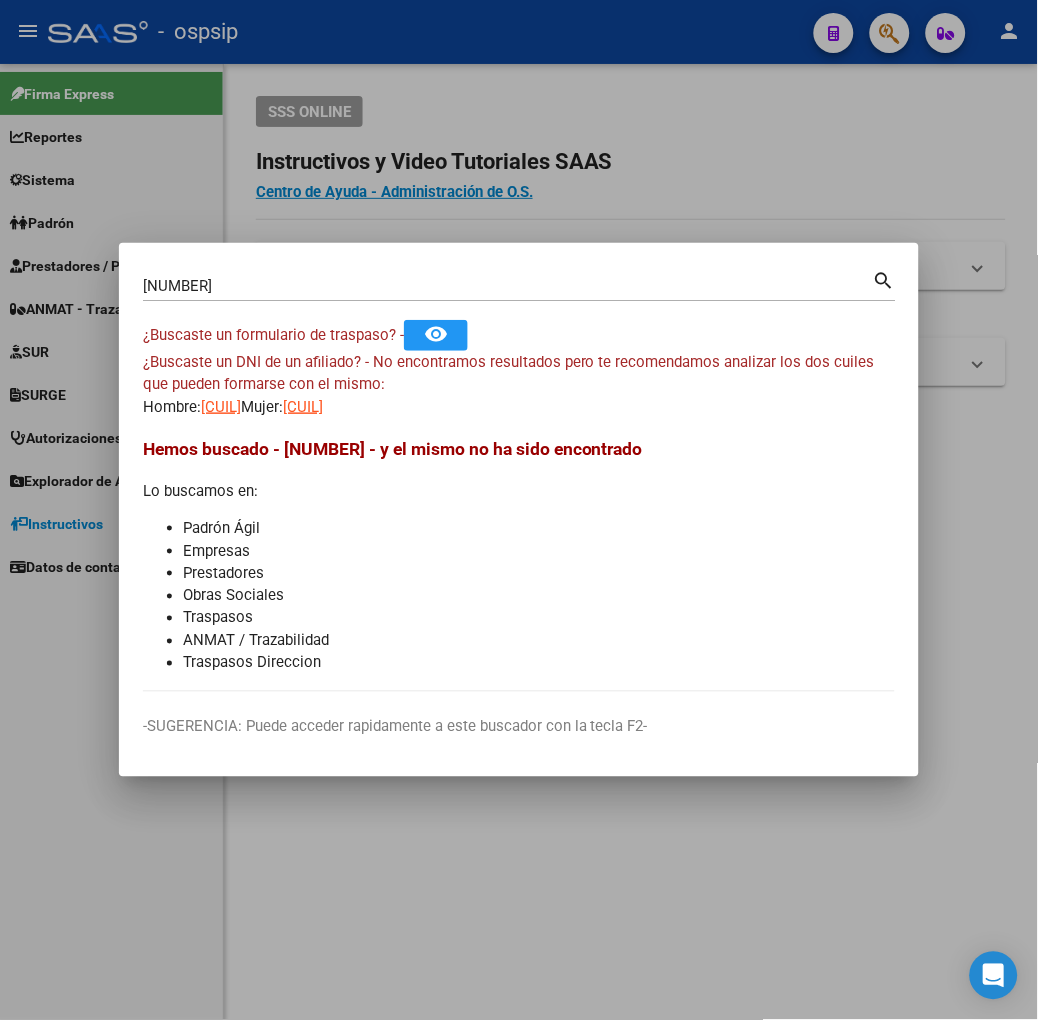 click on "[CUIL]" at bounding box center (303, 407) 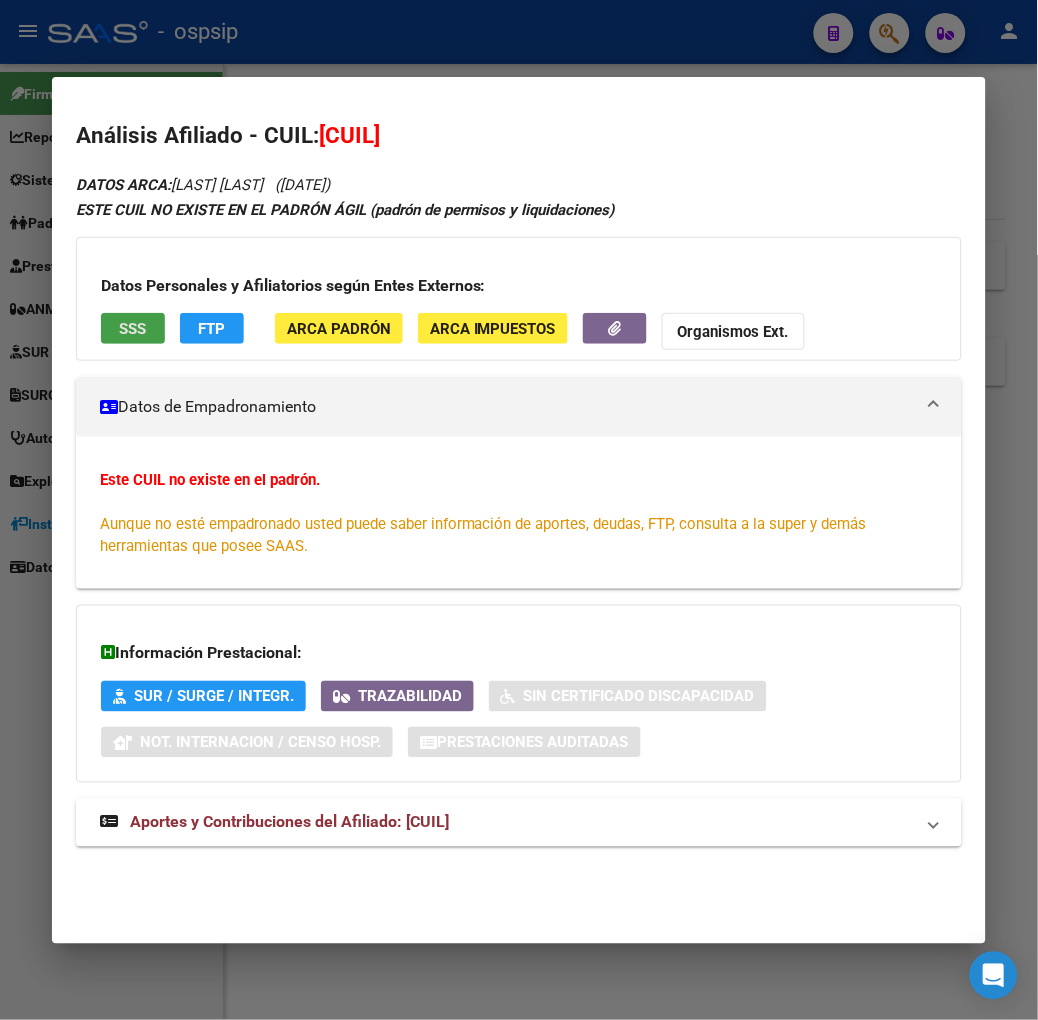 click on "SSS" at bounding box center [133, 328] 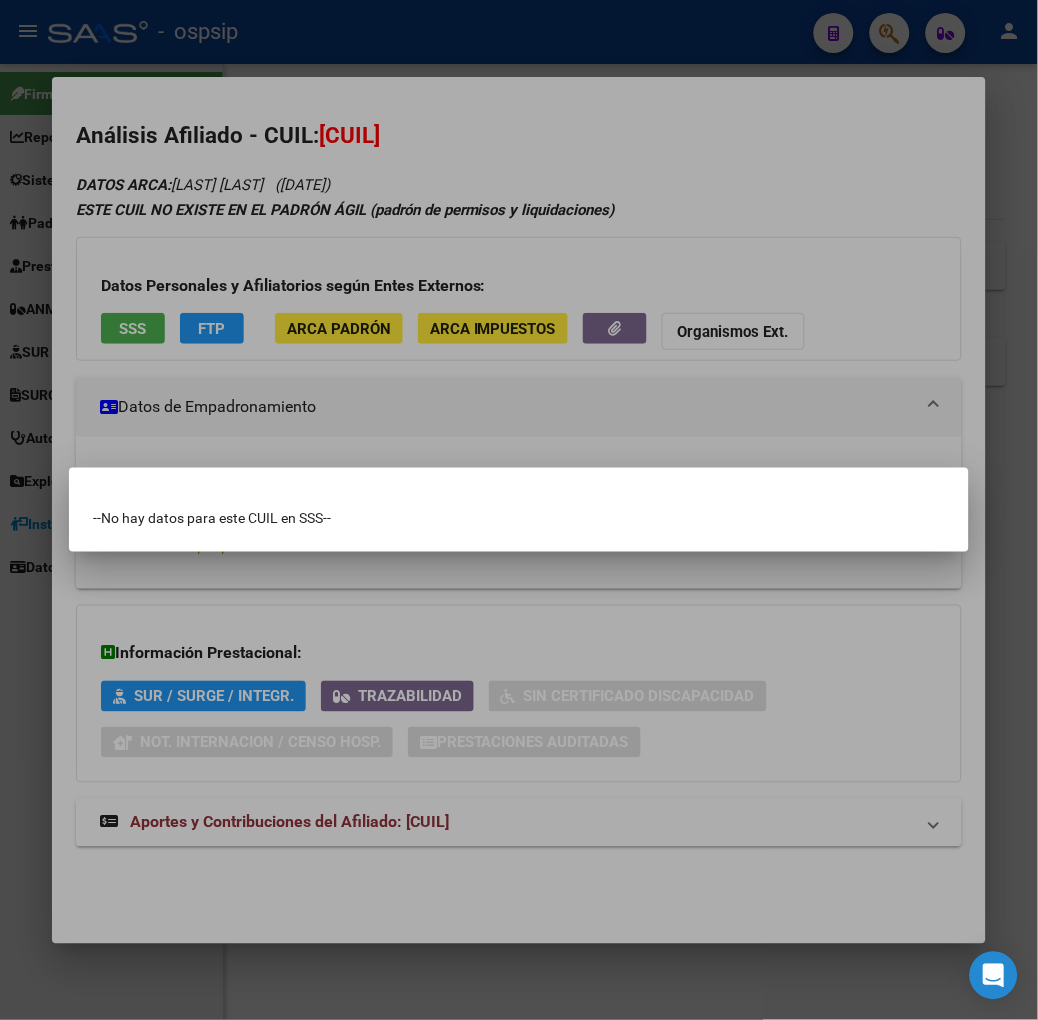 click at bounding box center (519, 510) 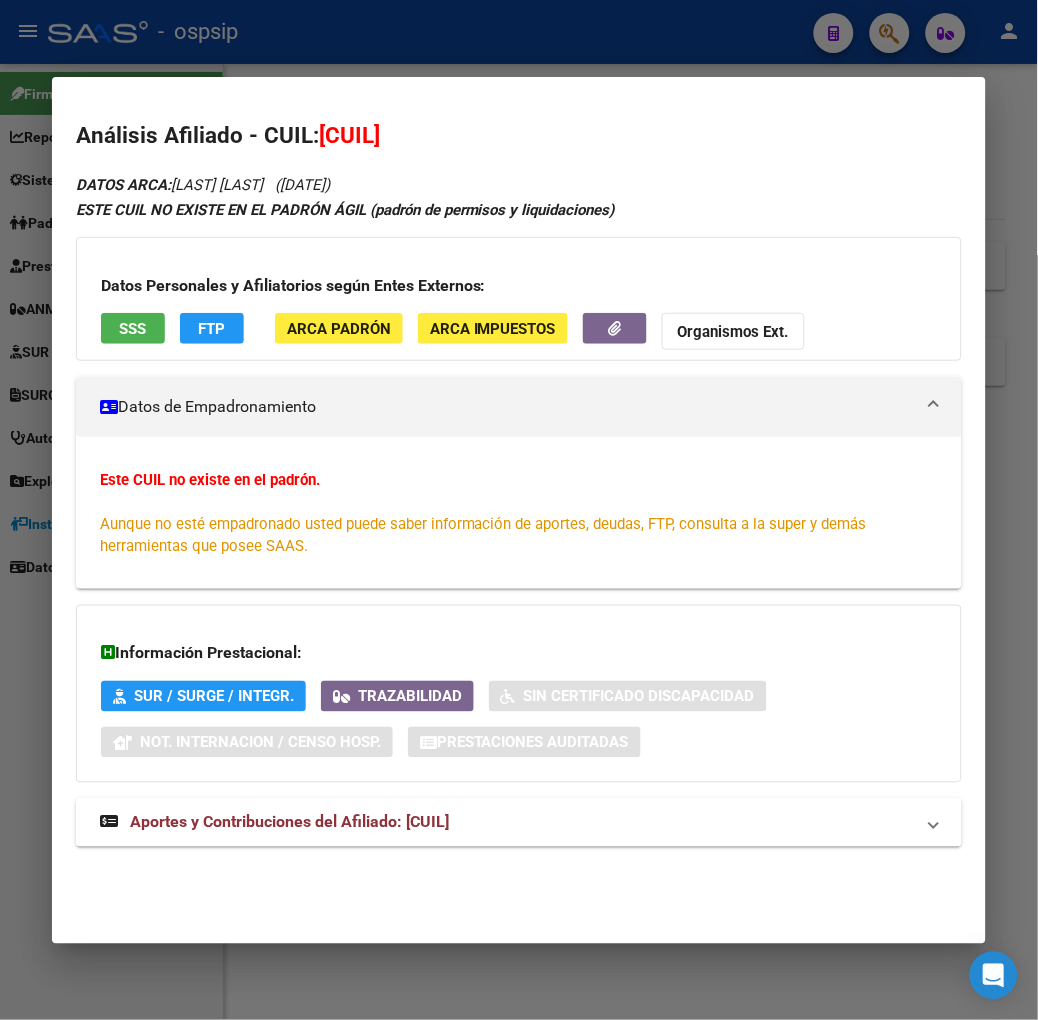 click on "Aportes y Contribuciones del Afiliado: [CUIL]" at bounding box center (519, 823) 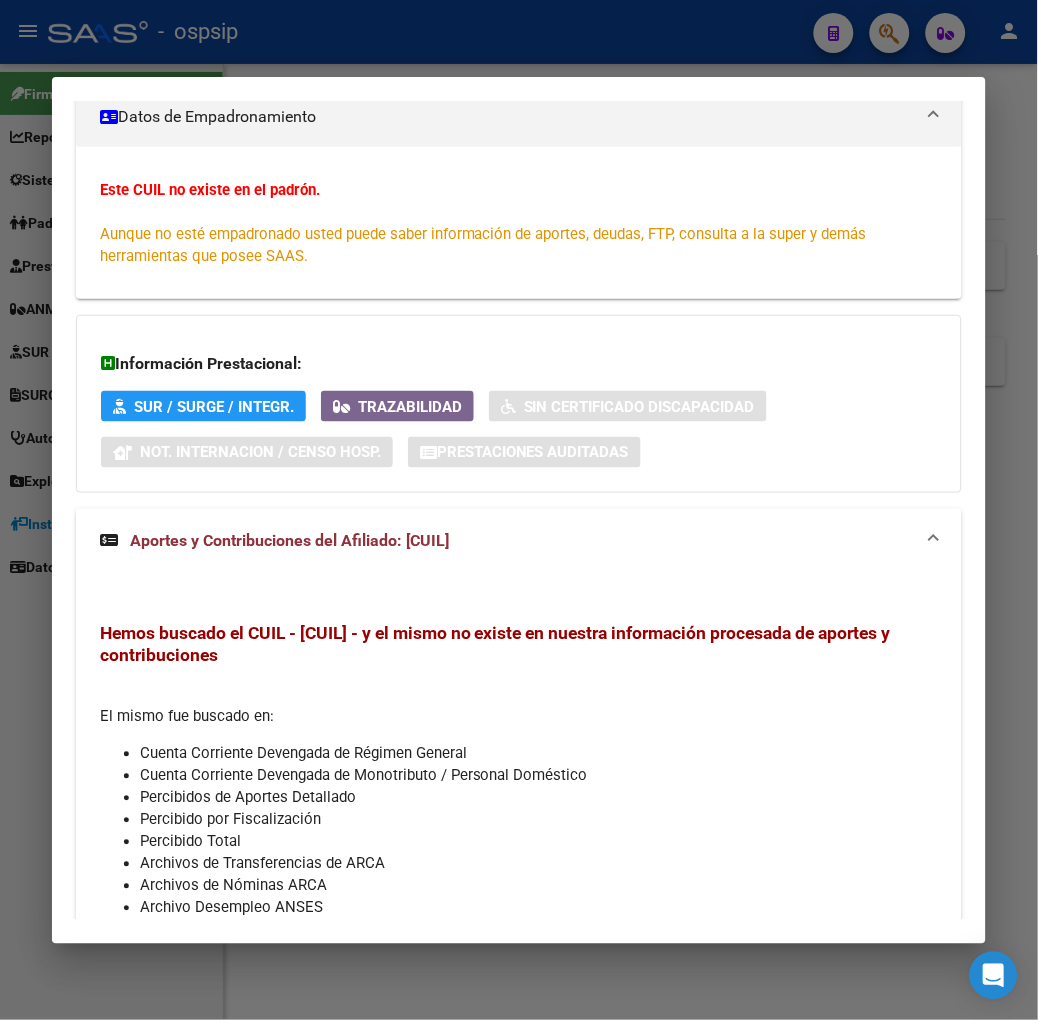 scroll, scrollTop: 406, scrollLeft: 0, axis: vertical 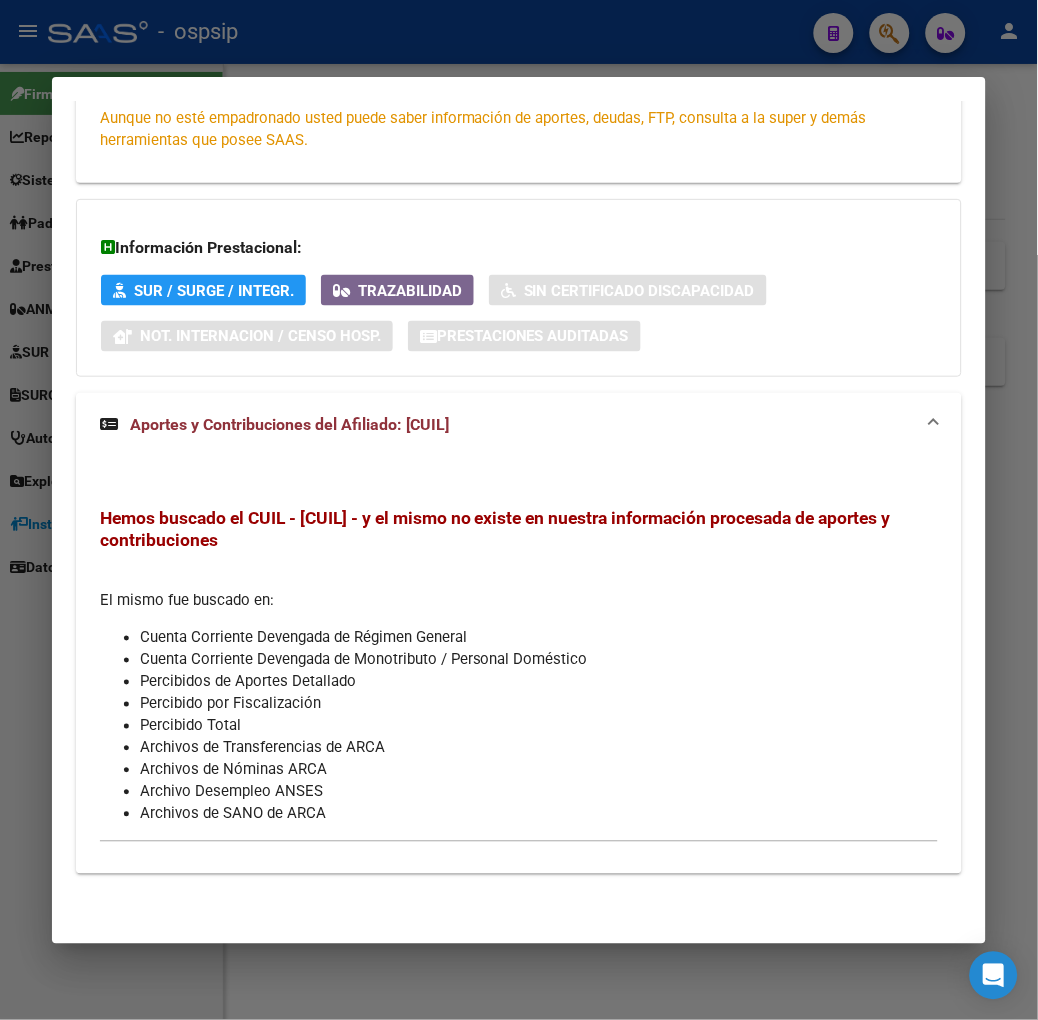 click at bounding box center [519, 510] 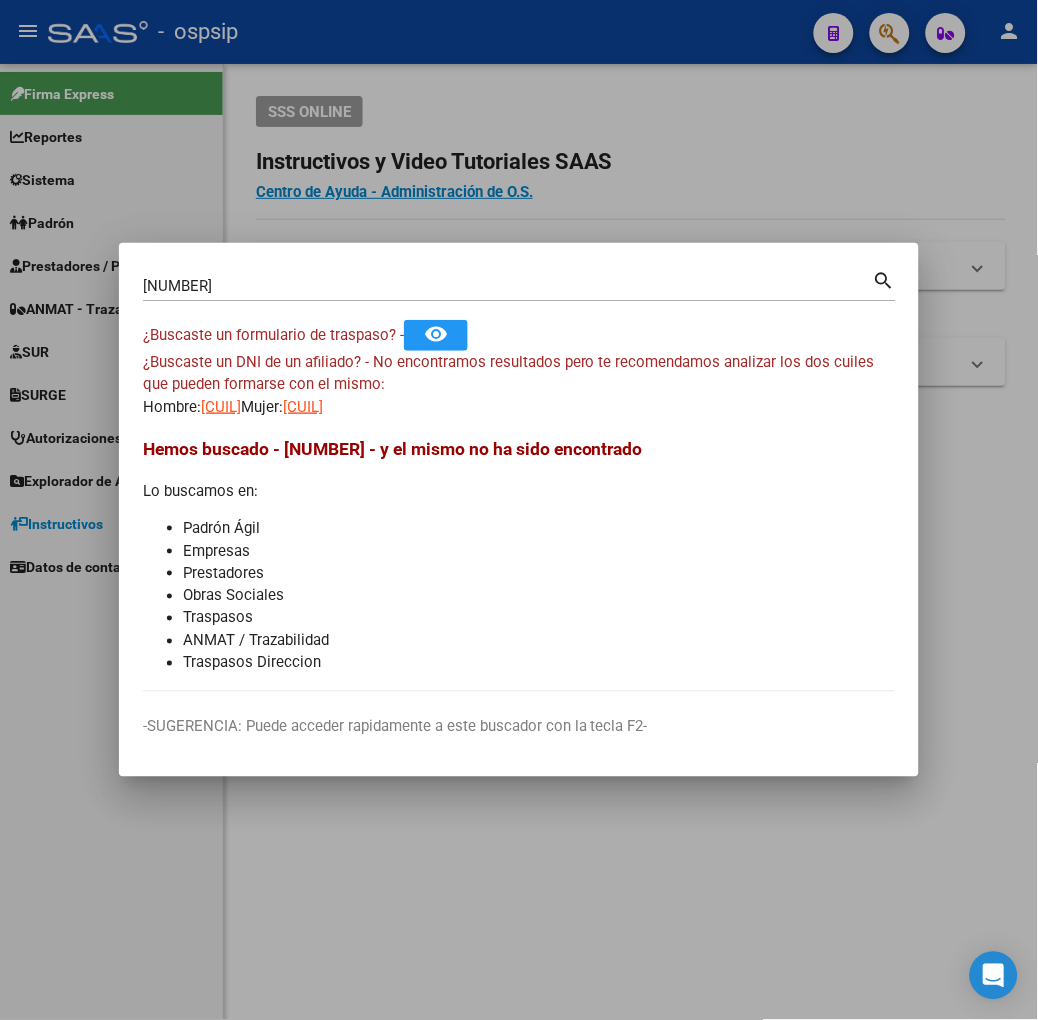 click on "[NUMBER]" at bounding box center (508, 286) 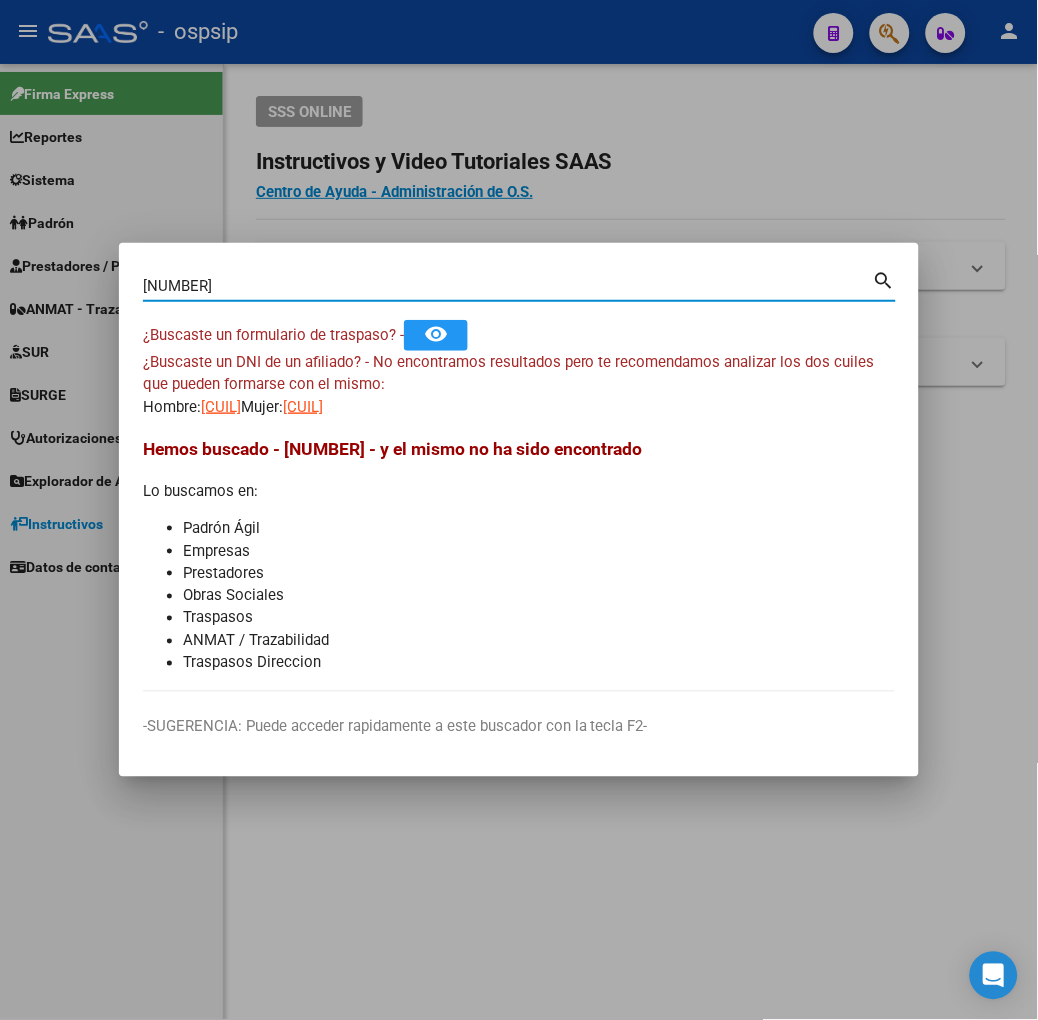 click on "[NUMBER]" at bounding box center (508, 286) 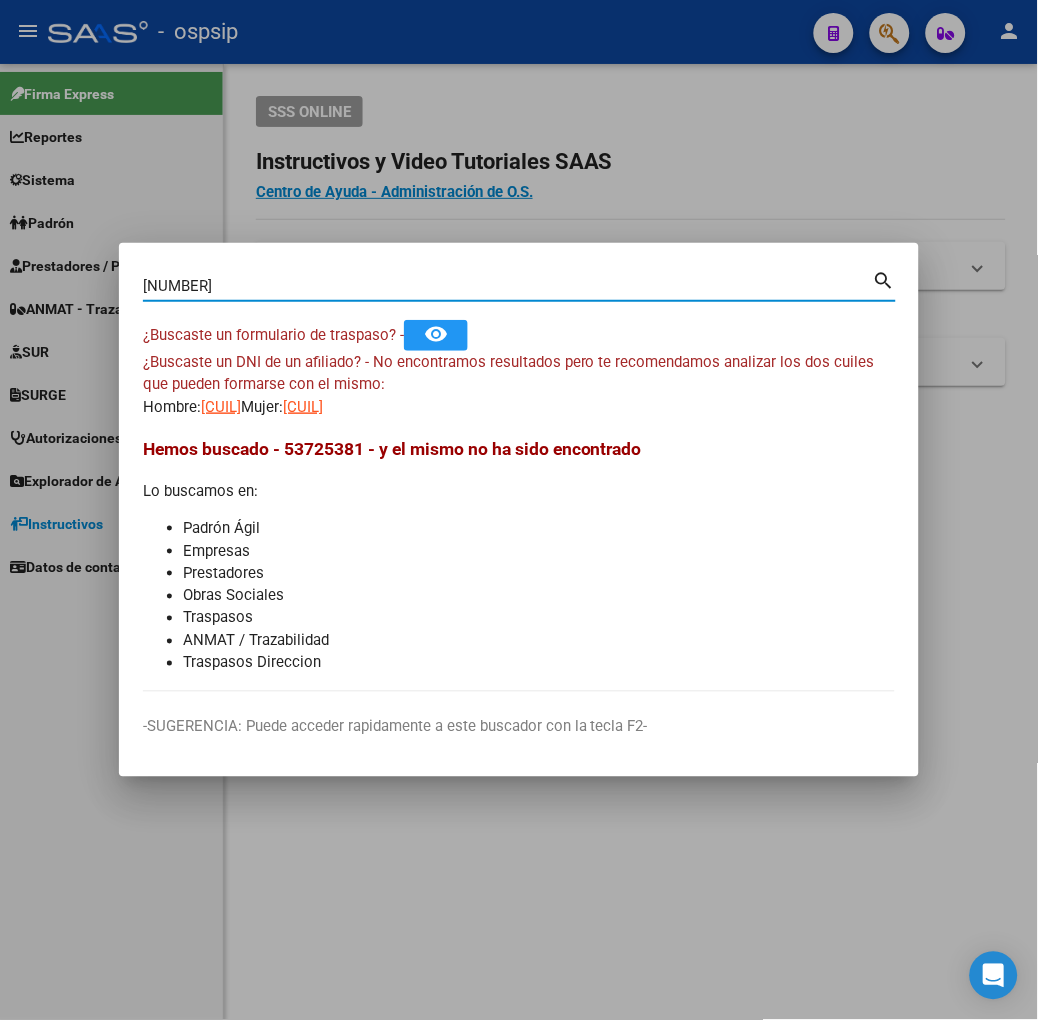 type on "[NUMBER]" 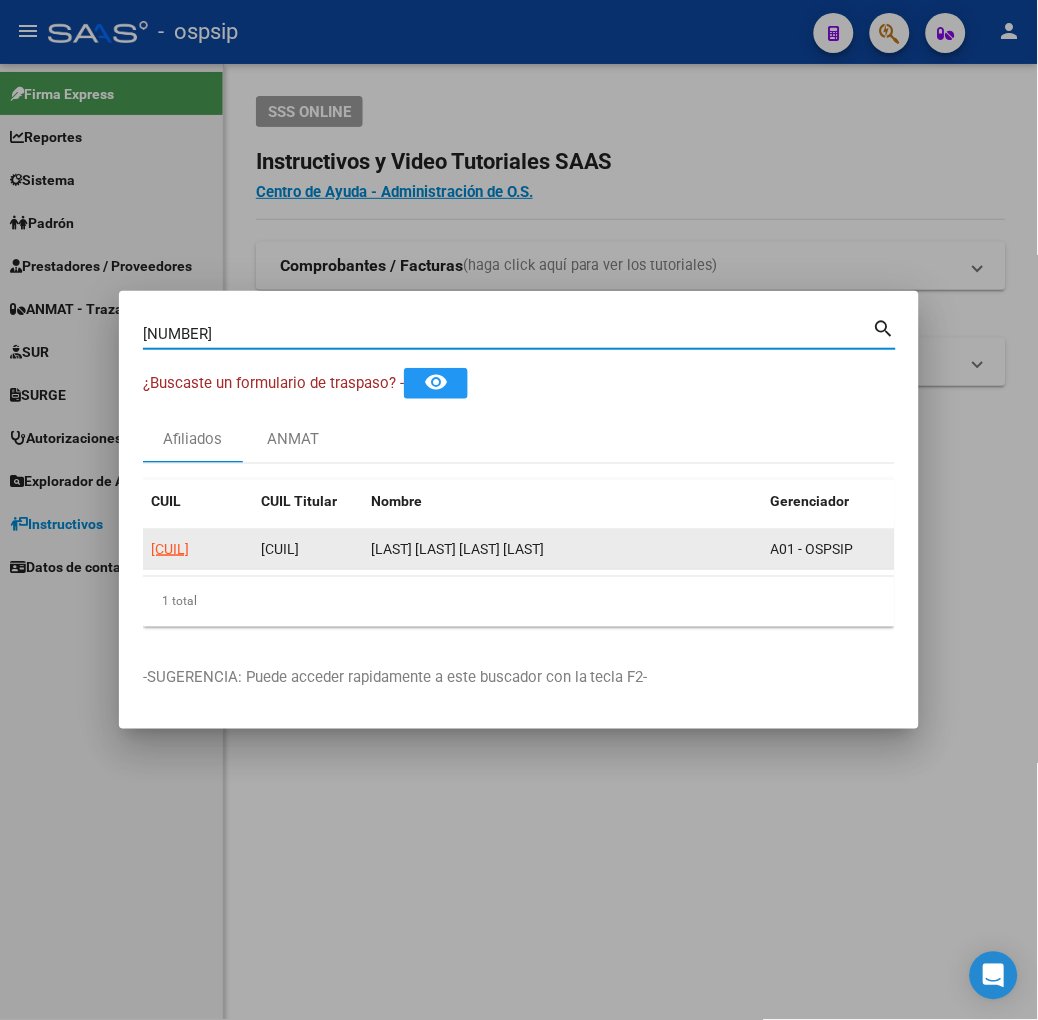 click on "[CUIL]" 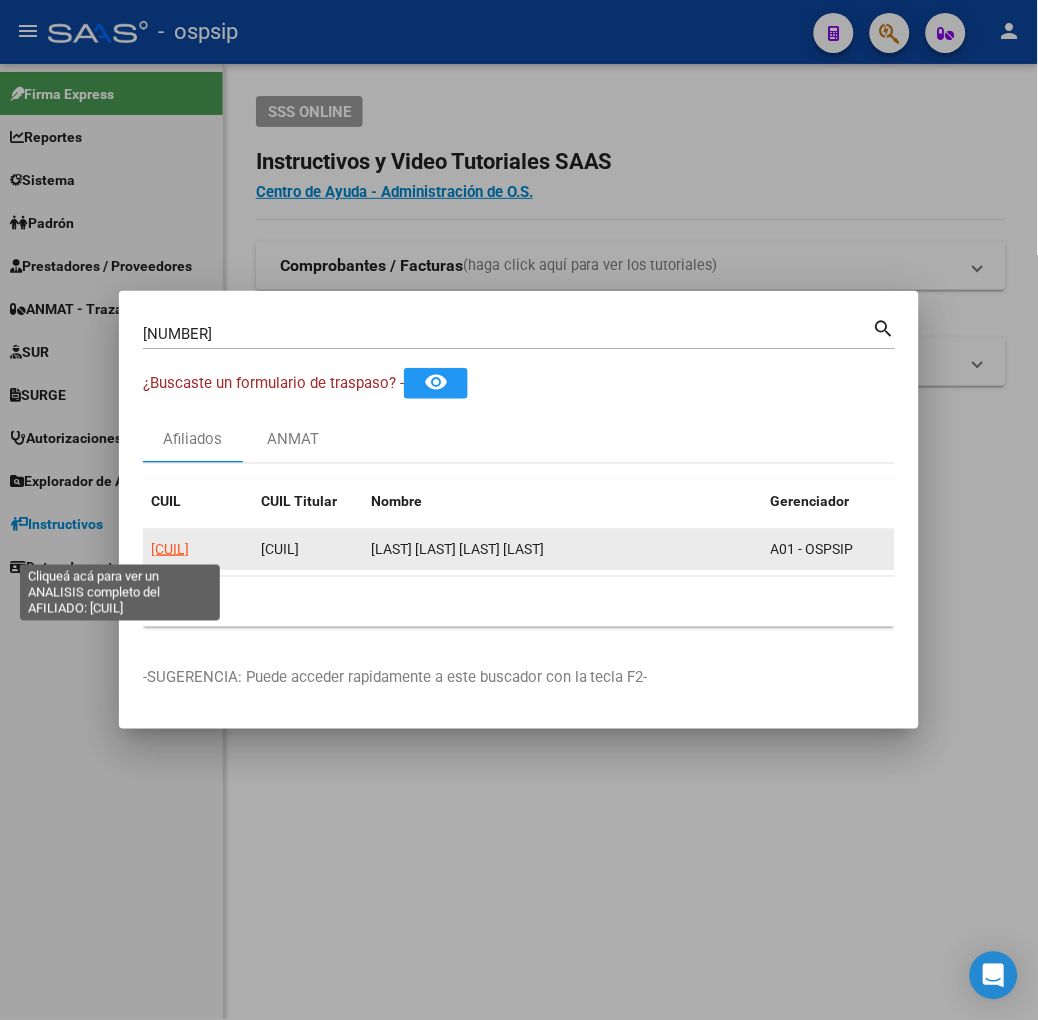 click on "[CUIL]" 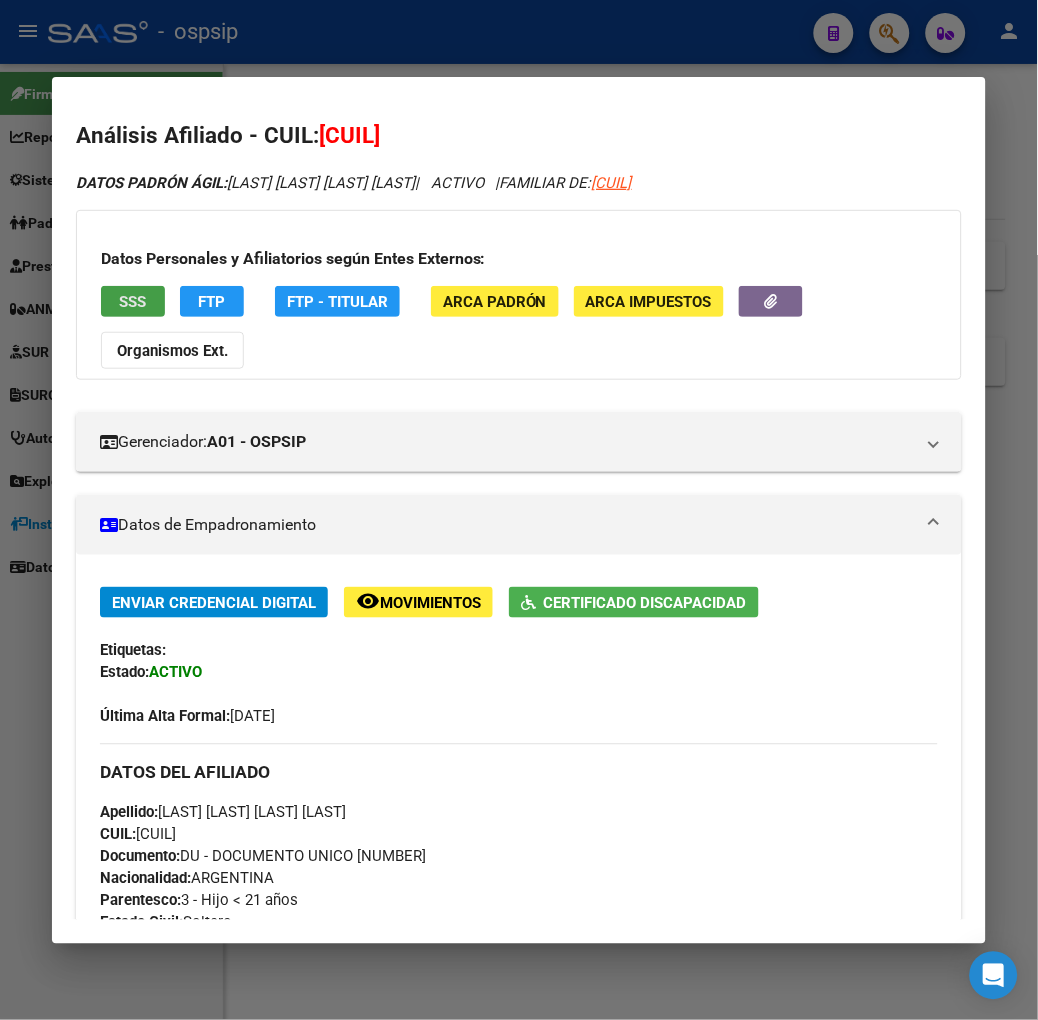 click on "SSS" at bounding box center [132, 302] 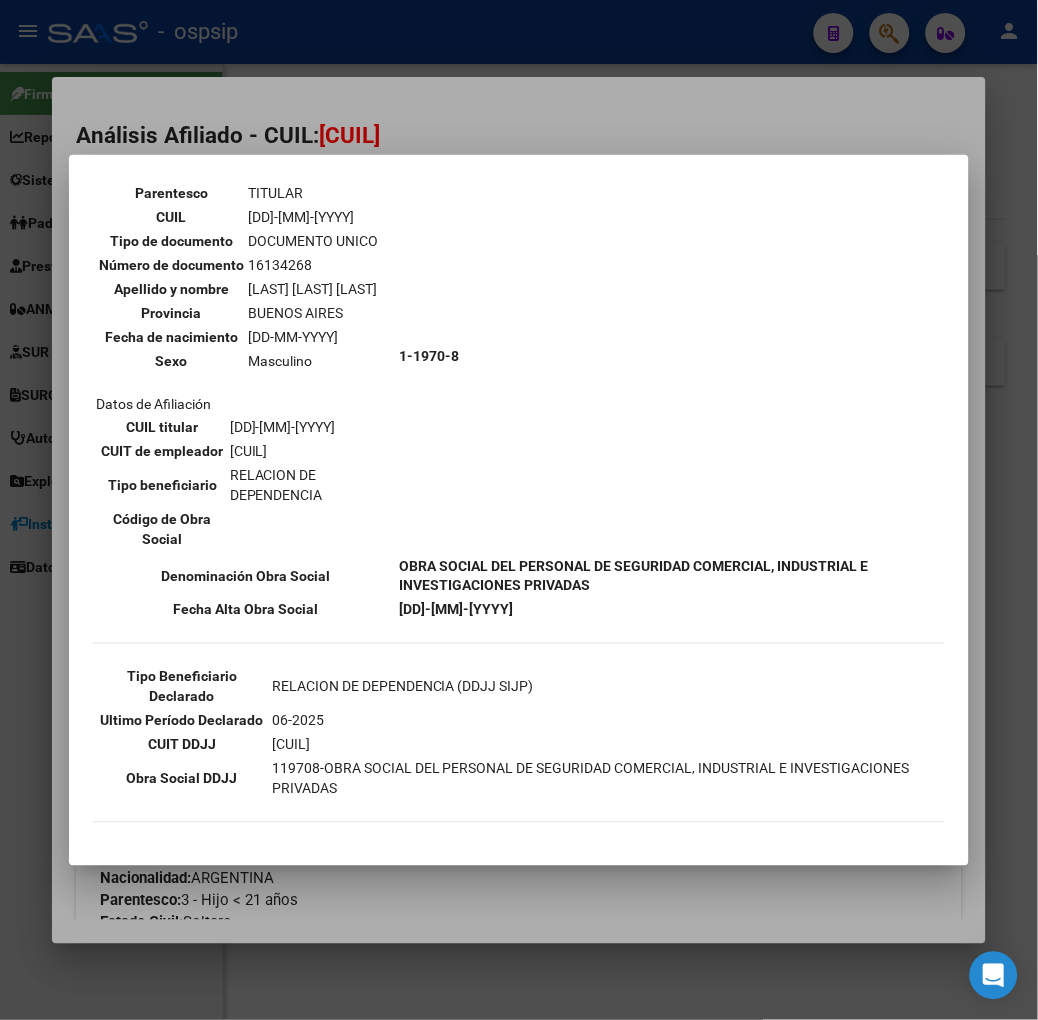 scroll, scrollTop: 333, scrollLeft: 0, axis: vertical 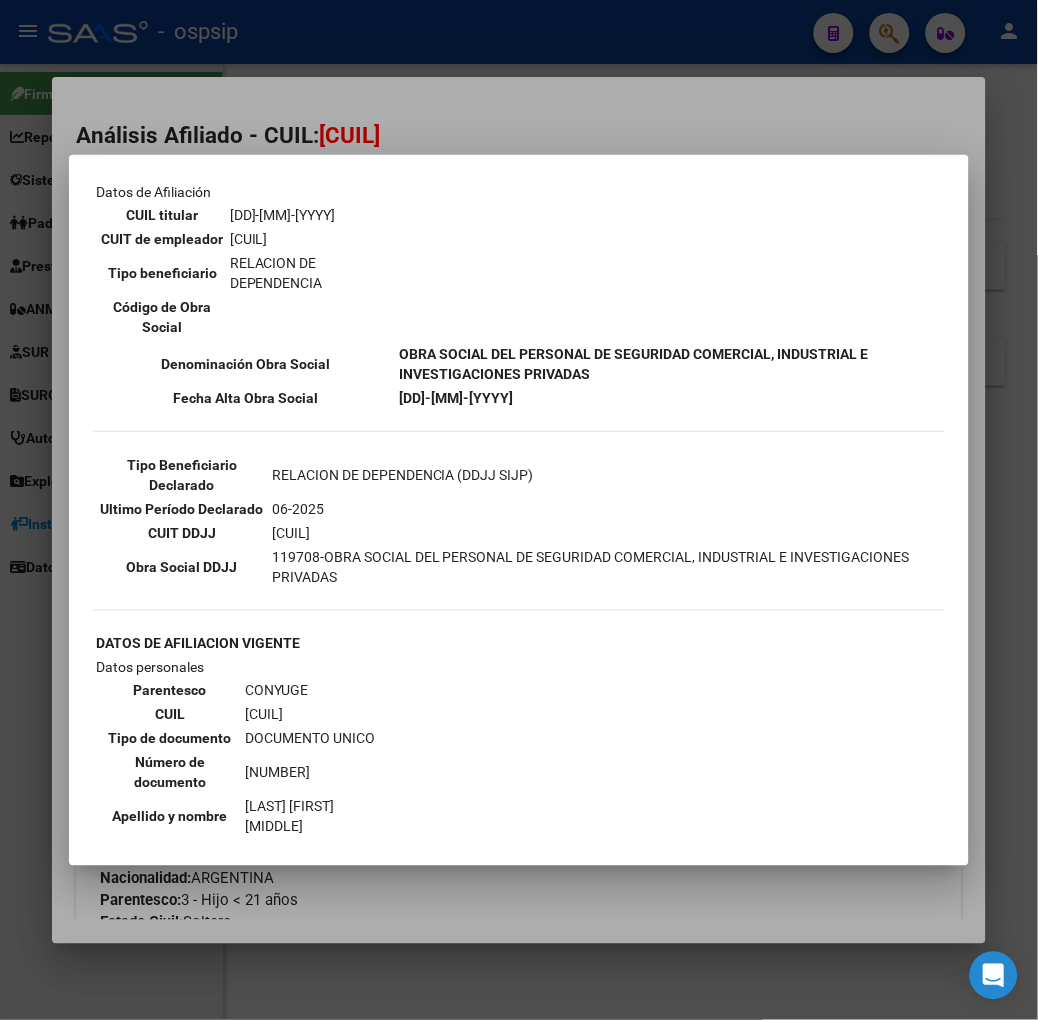 click at bounding box center (519, 510) 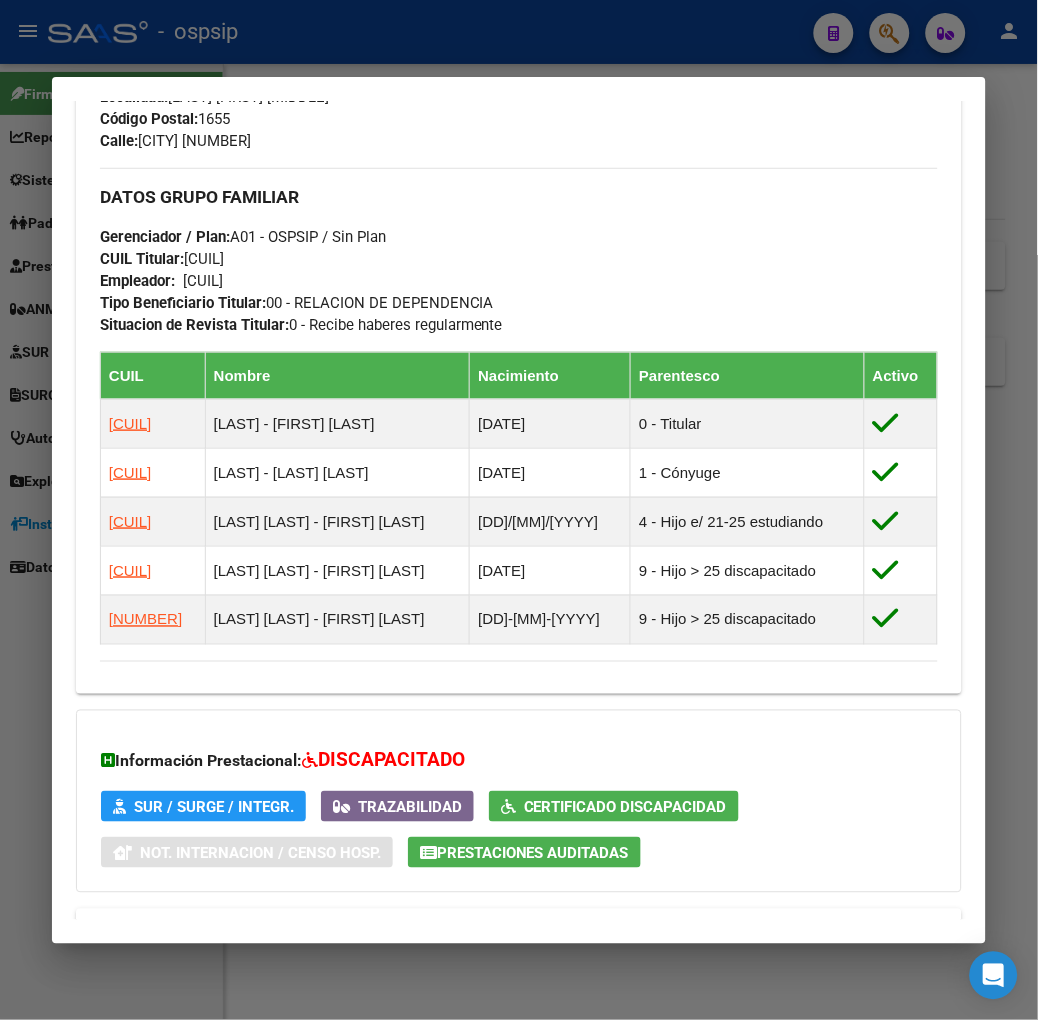 scroll, scrollTop: 1065, scrollLeft: 0, axis: vertical 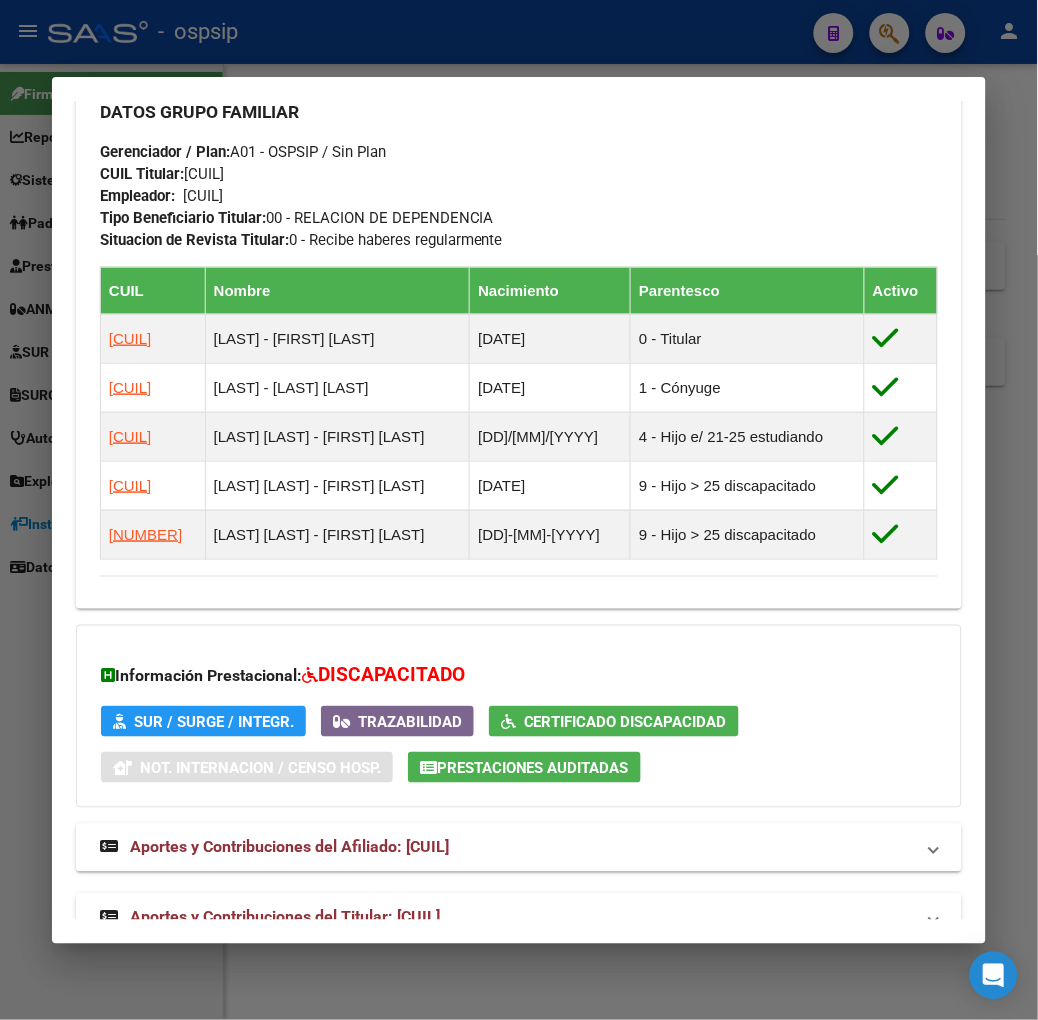 click on "Aportes y Contribuciones del Titular: [CUIL]" at bounding box center [285, 917] 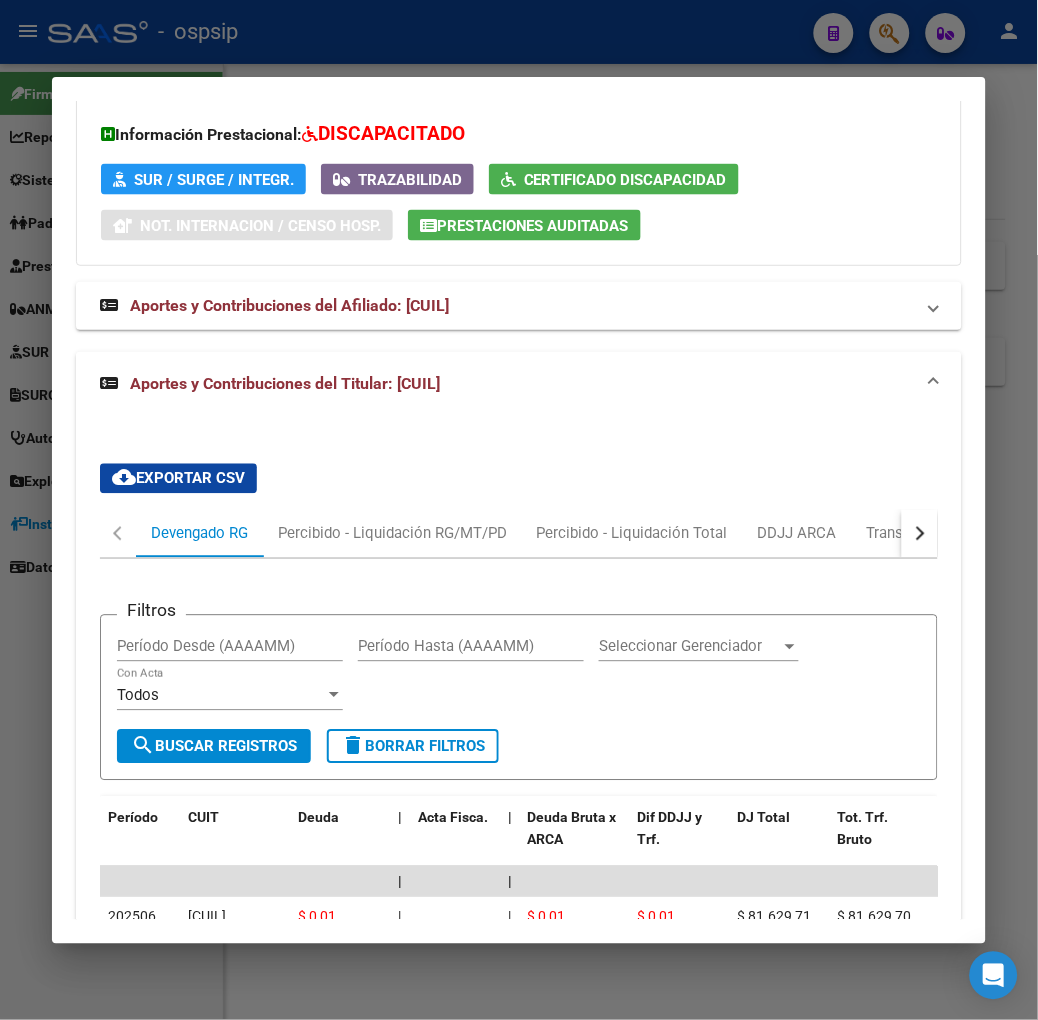 scroll, scrollTop: 1941, scrollLeft: 0, axis: vertical 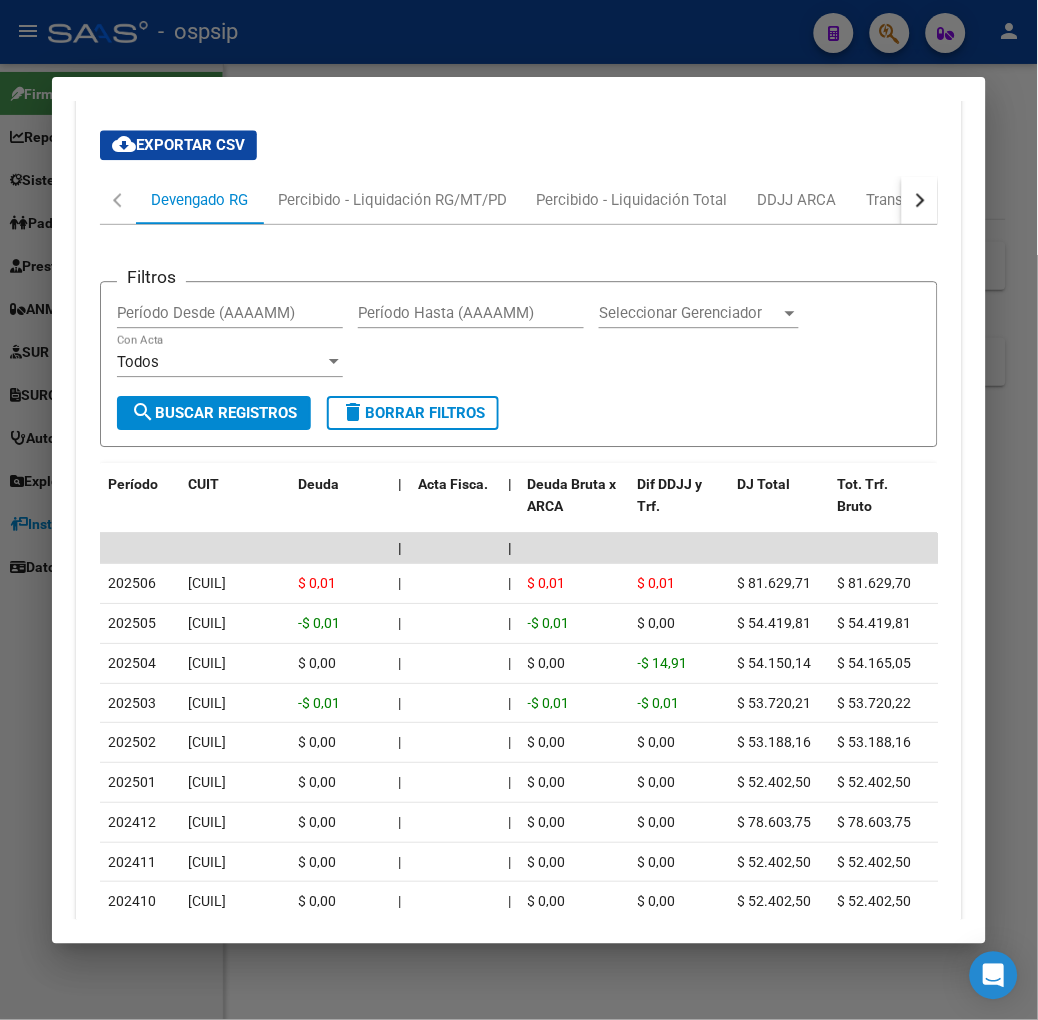 click at bounding box center (519, 510) 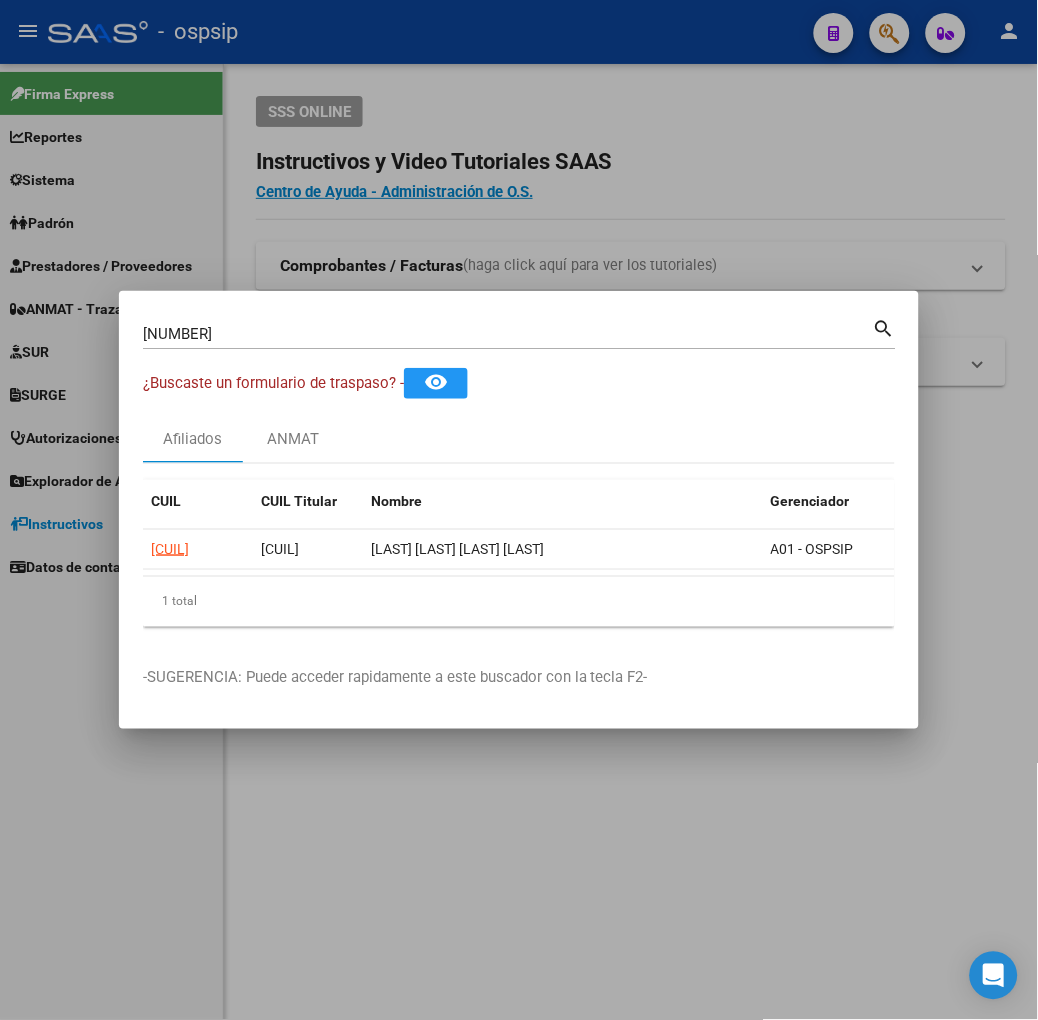 click on "[NUMBER]" at bounding box center (508, 334) 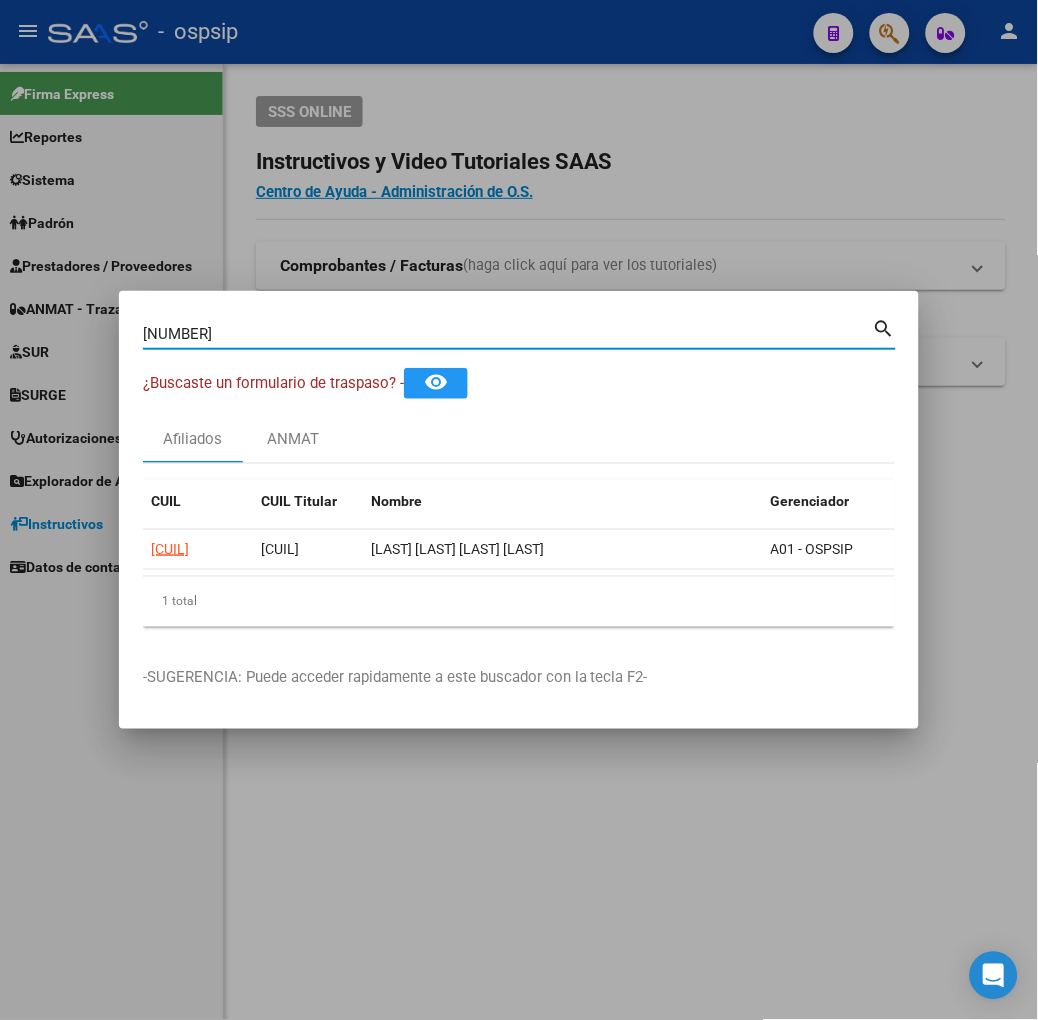 click on "[NUMBER]" at bounding box center [508, 334] 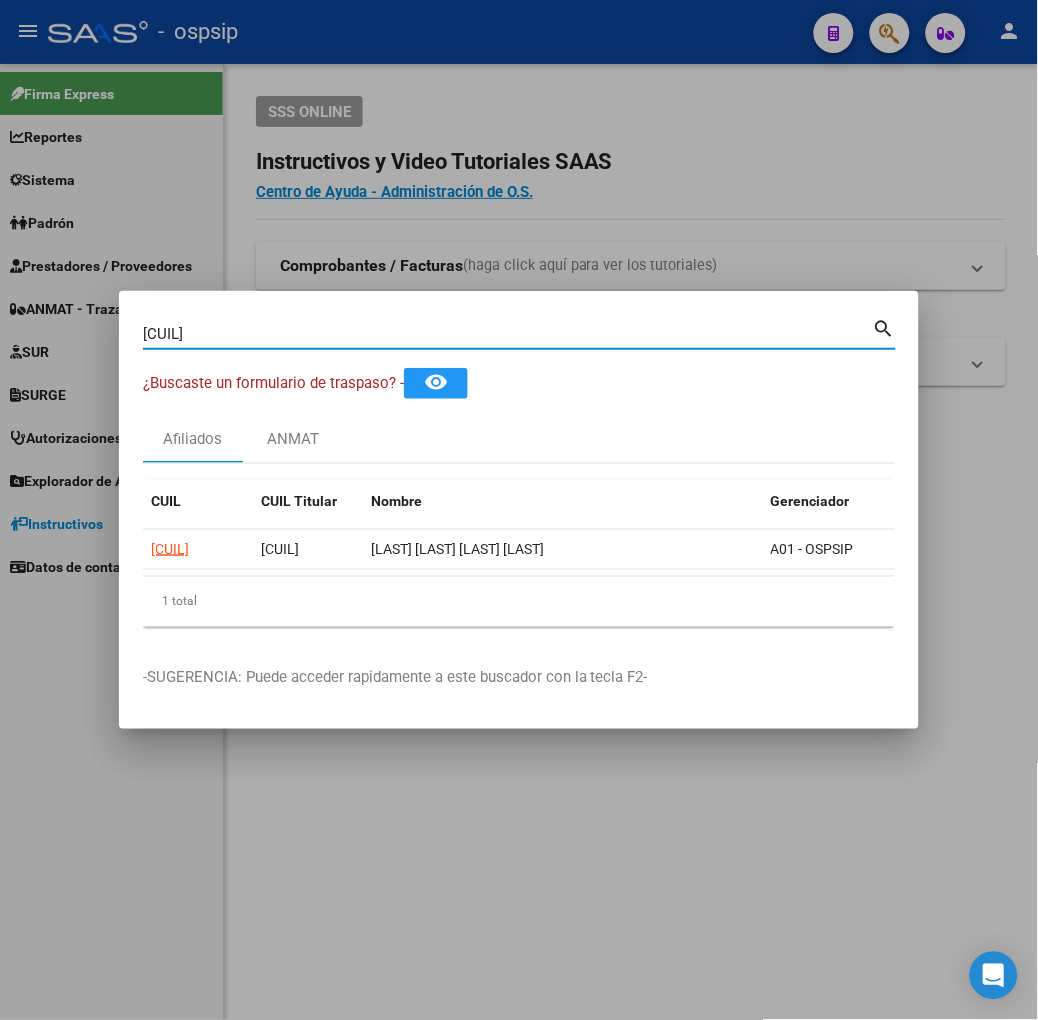 type on "[CUIL]" 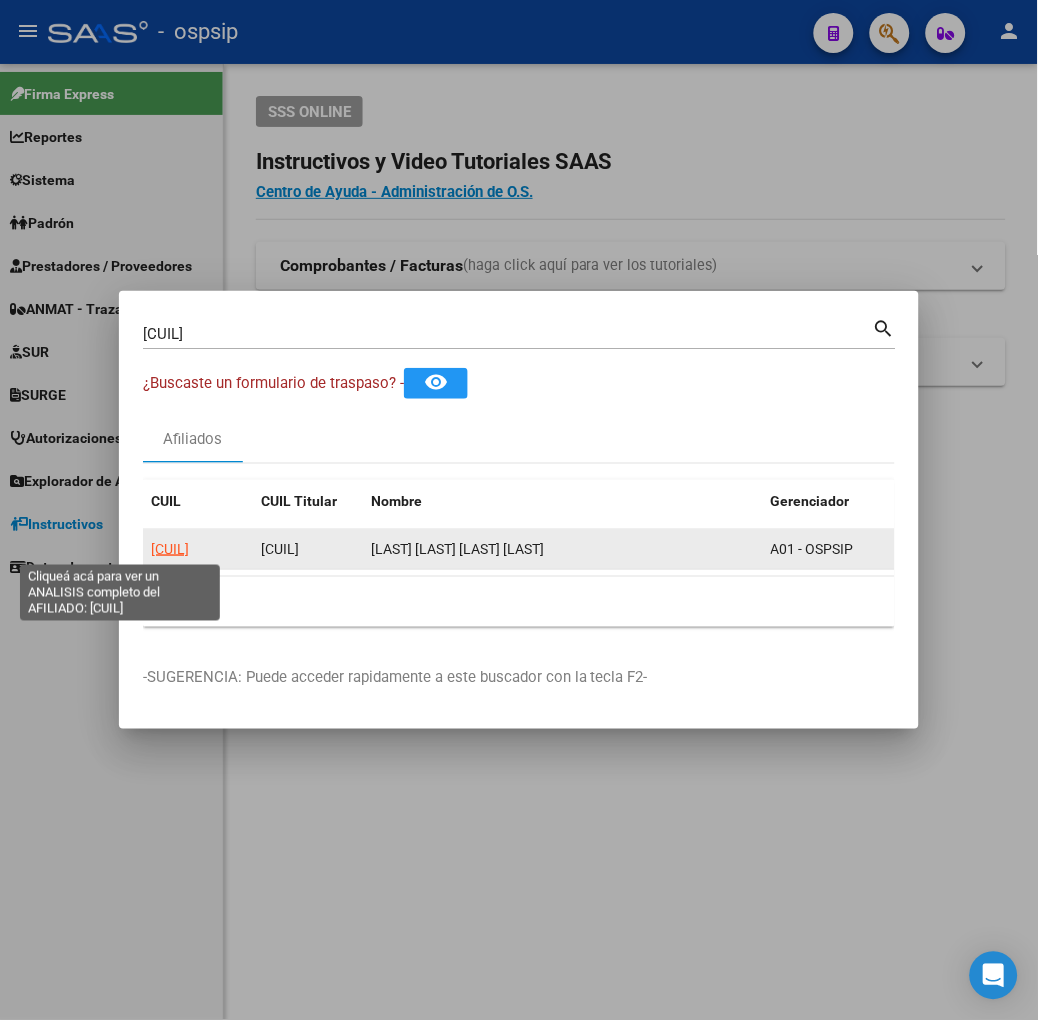 click on "[CUIL]" 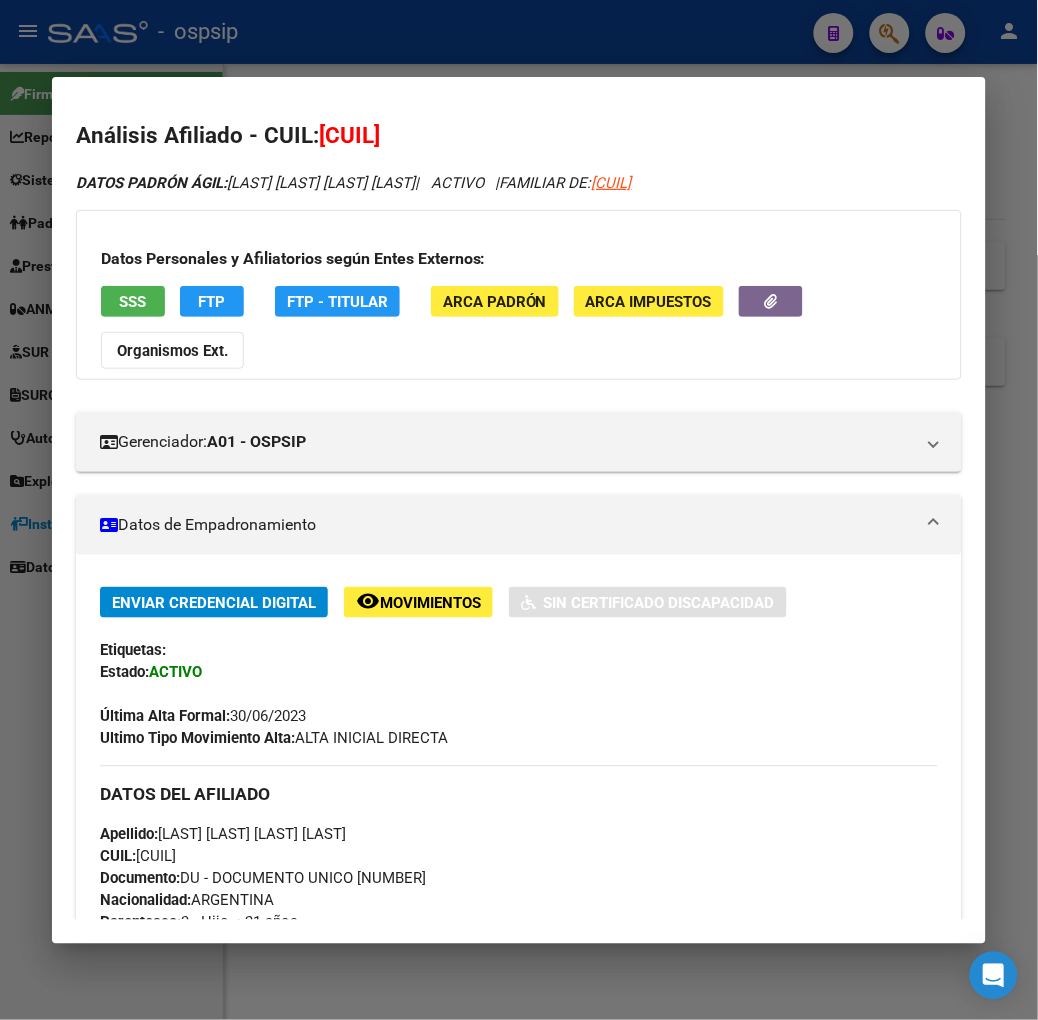 click on "SSS" at bounding box center [133, 301] 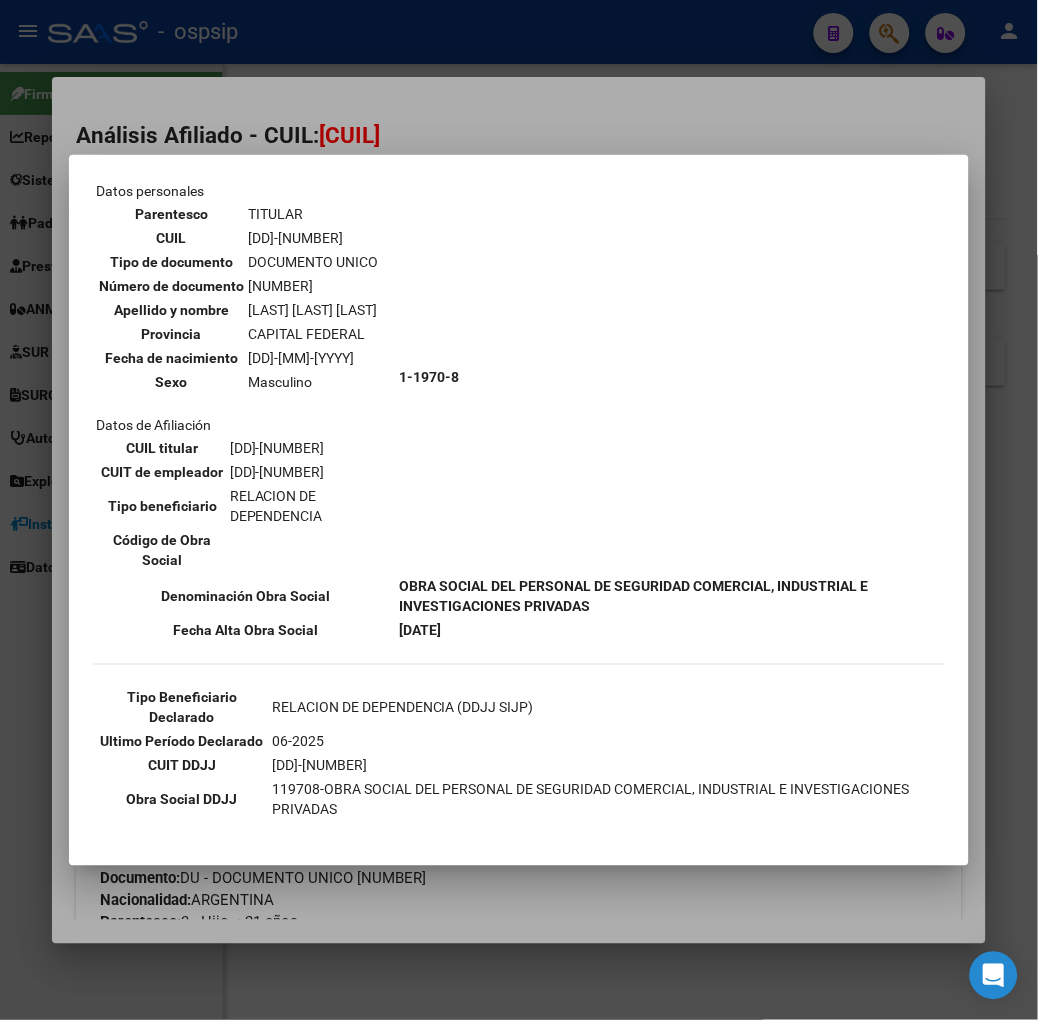 scroll, scrollTop: 222, scrollLeft: 0, axis: vertical 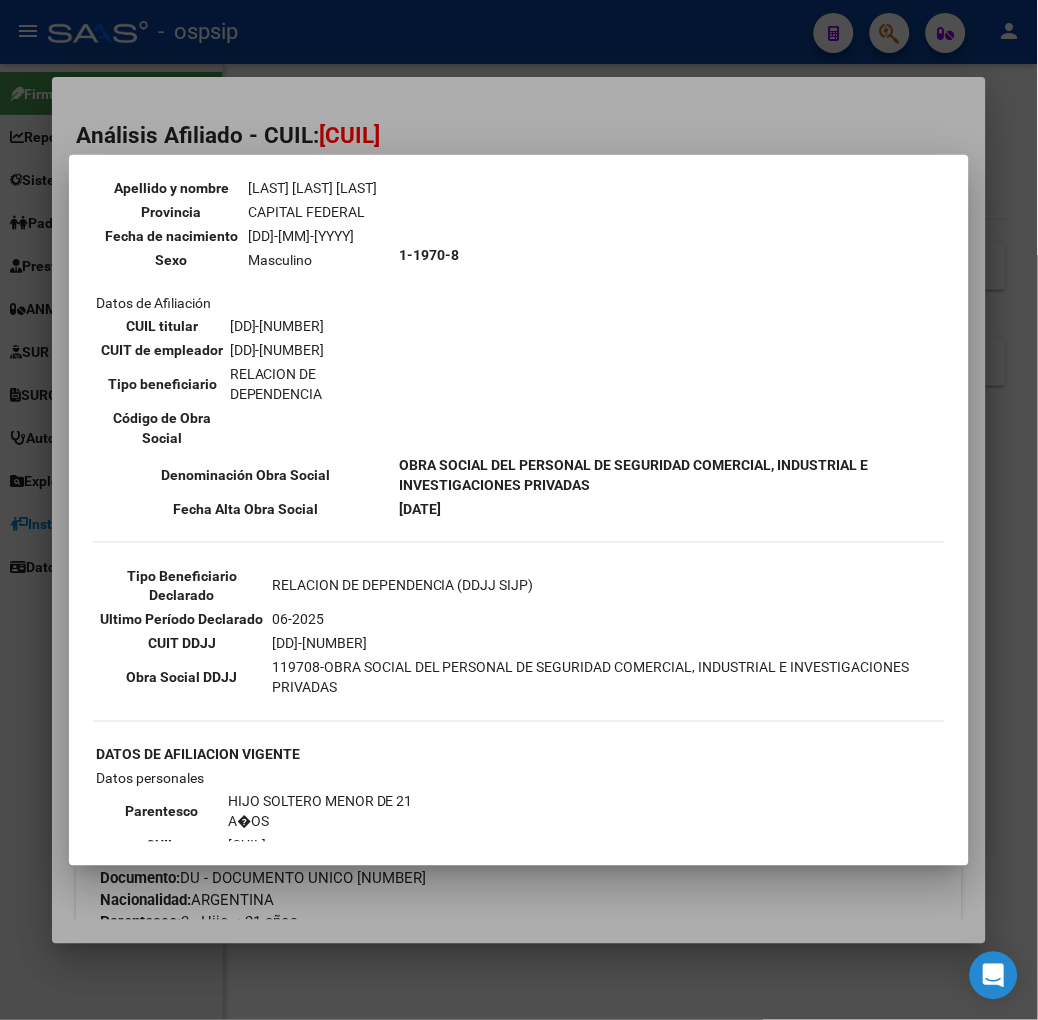 click at bounding box center (519, 510) 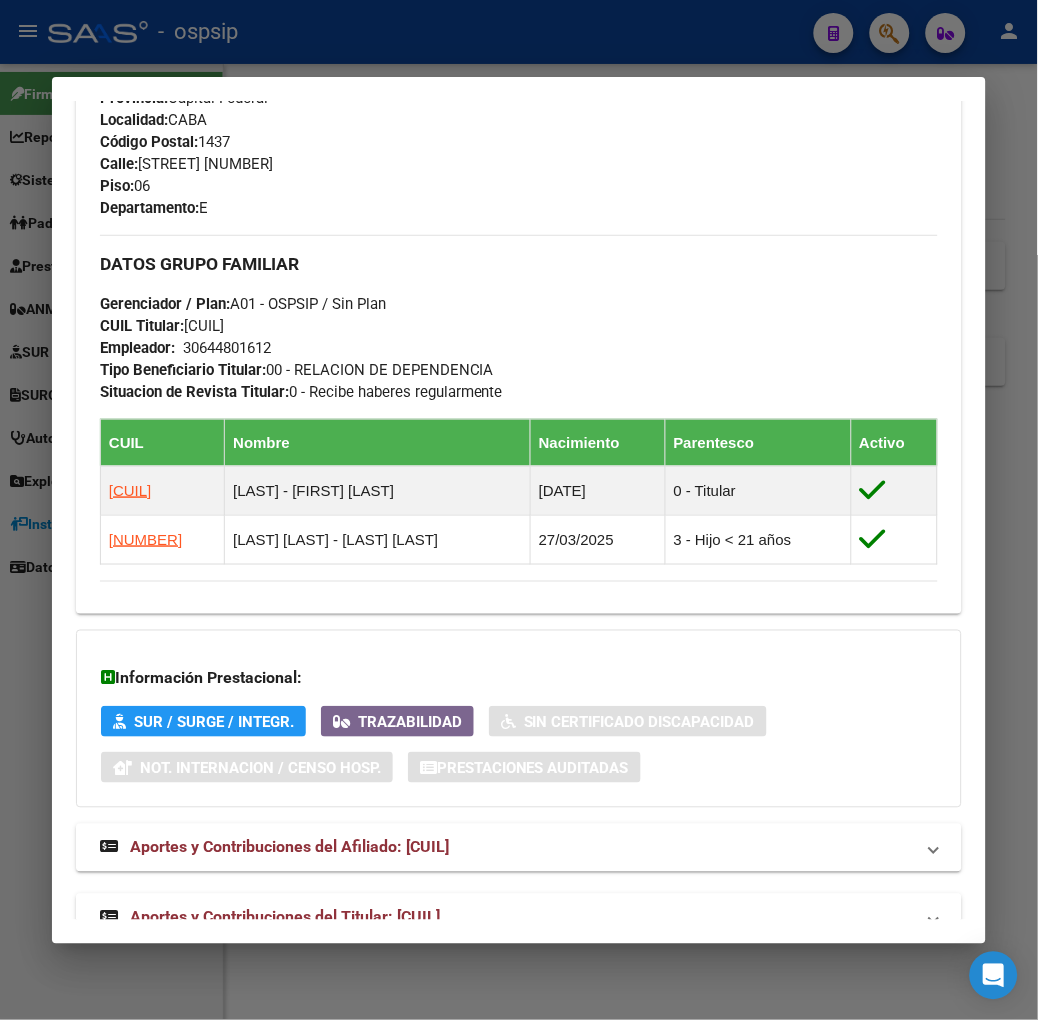 click on "Aportes y Contribuciones del Titular: [CUIL]" at bounding box center (519, 918) 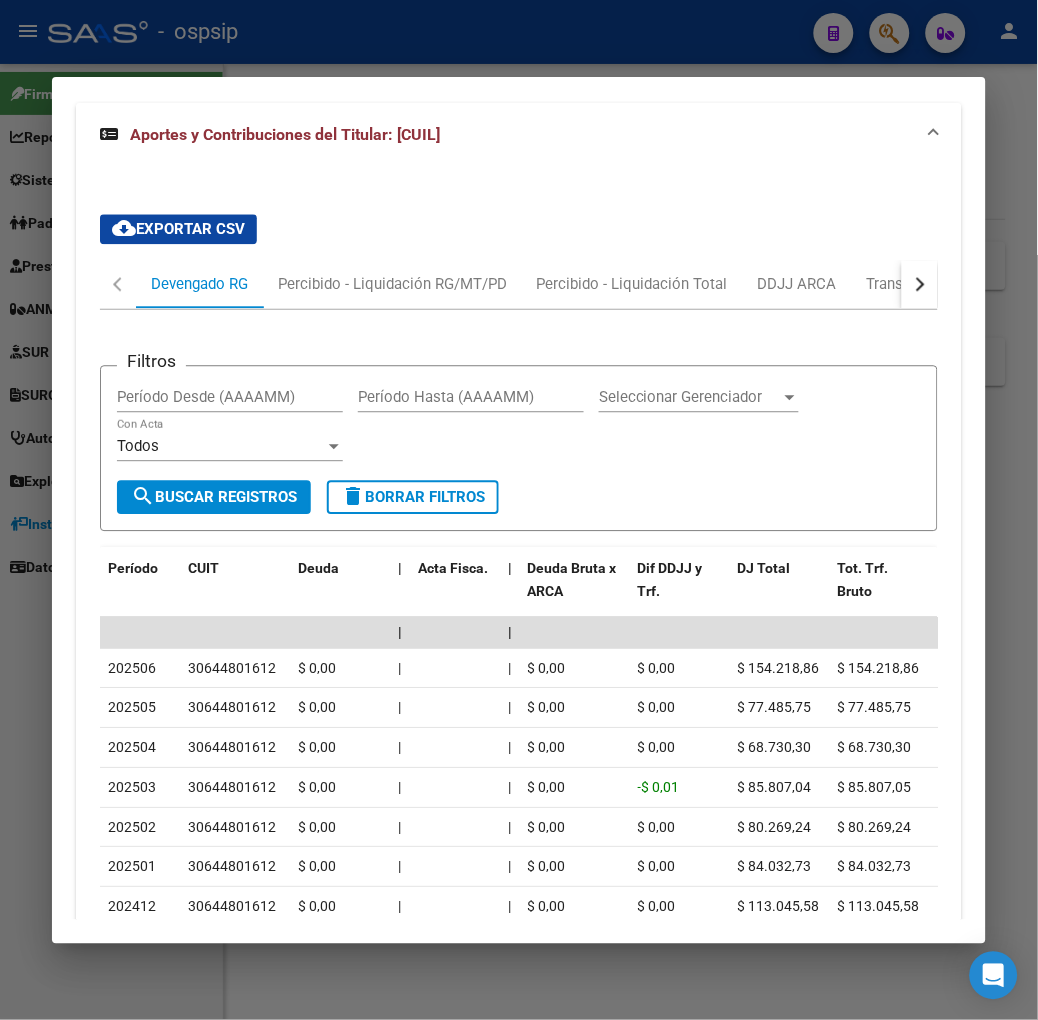 scroll, scrollTop: 2027, scrollLeft: 0, axis: vertical 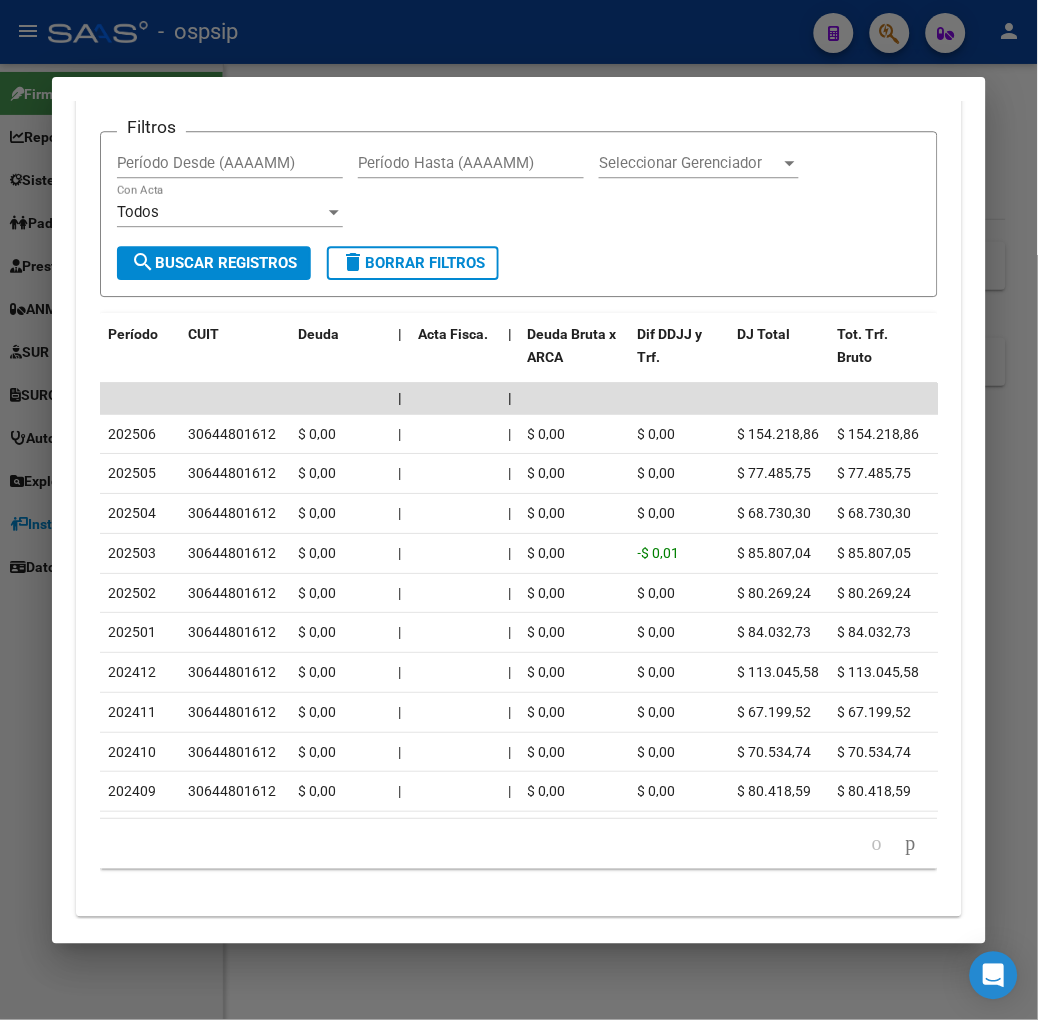 click on "Análisis Afiliado - CUIL:  [CUIL] DATOS PADRÓN ÁGIL:  [LAST] [LAST] - [LAST] [LAST]     |   ACTIVO   |     FAMILIAR DE:  [CUIL] Datos Personales y Afiliatorios según Entes Externos: SSS FTP  FTP - Titular ARCA Padrón ARCA Impuestos Organismos Ext.    Gerenciador:      A01 - OSPSIP Atención telefónica: Atención emergencias: Otros Datos Útiles:    Datos de Empadronamiento  Enviar Credencial Digital remove_red_eye Movimientos    Sin Certificado Discapacidad Etiquetas: Estado: ACTIVO Última Alta Formal:  [DD]/[MM]/[YYYY] Ultimo Tipo Movimiento Alta:  ALTA INICIAL DIRECTA DATOS DEL AFILIADO Apellido:  [LAST] [LAST] [LAST] [LAST] CUIL:  [CUIL] Documento:  DU - DOCUMENTO UNICO 59489566  Nacionalidad:  ARGENTINA Parentesco:  3 - Hijo < 21 años Estado Civil:  Soltero Discapacitado:    NO (00) Sexo:  M Nacimiento:  [DD]/[MM]/[YYYY] Edad:  3  Nro Afiliado:  59489566 NO TIENE TELEFONOS REGISTRADOS Provincia:  Capital Federal Localidad:  CABA Código Postal:  1437 Calle: Piso:  06   E" at bounding box center [519, 510] 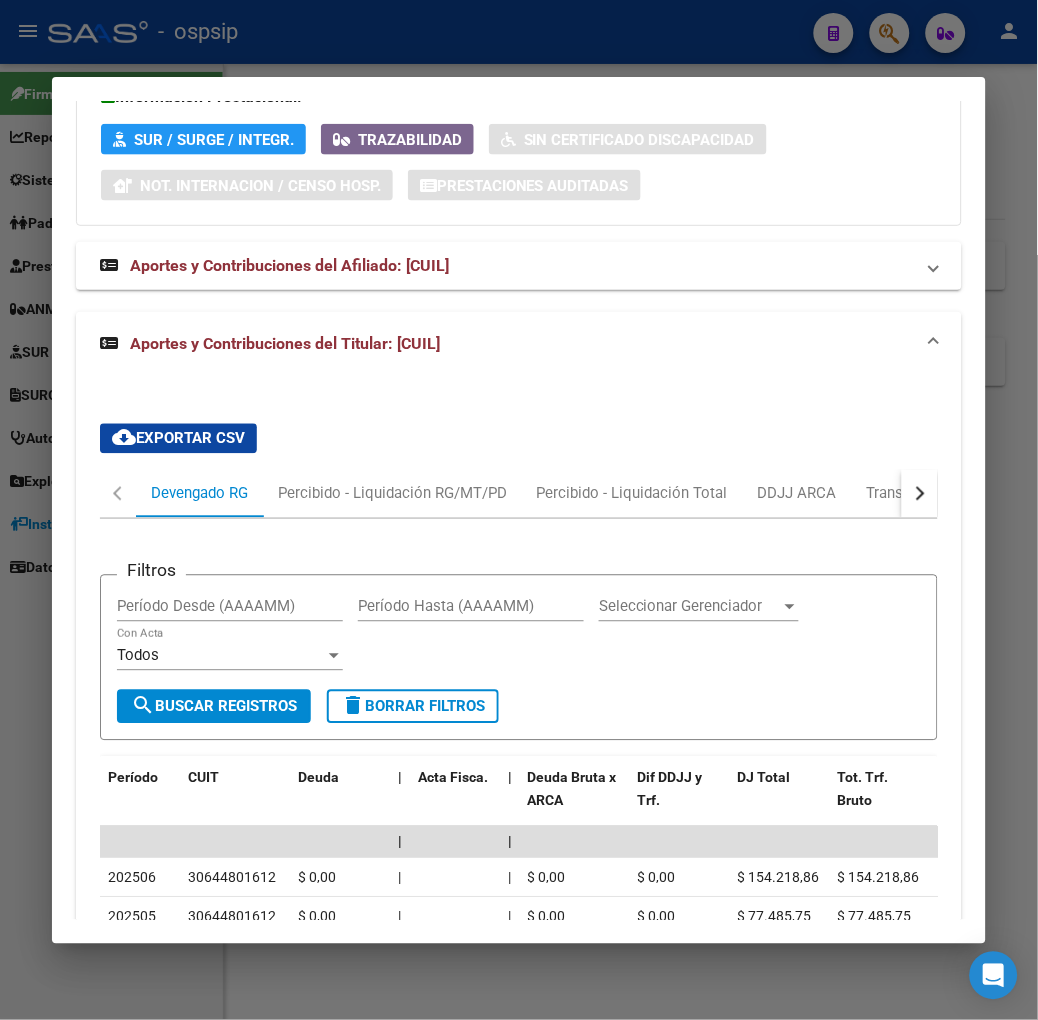 scroll, scrollTop: 1138, scrollLeft: 0, axis: vertical 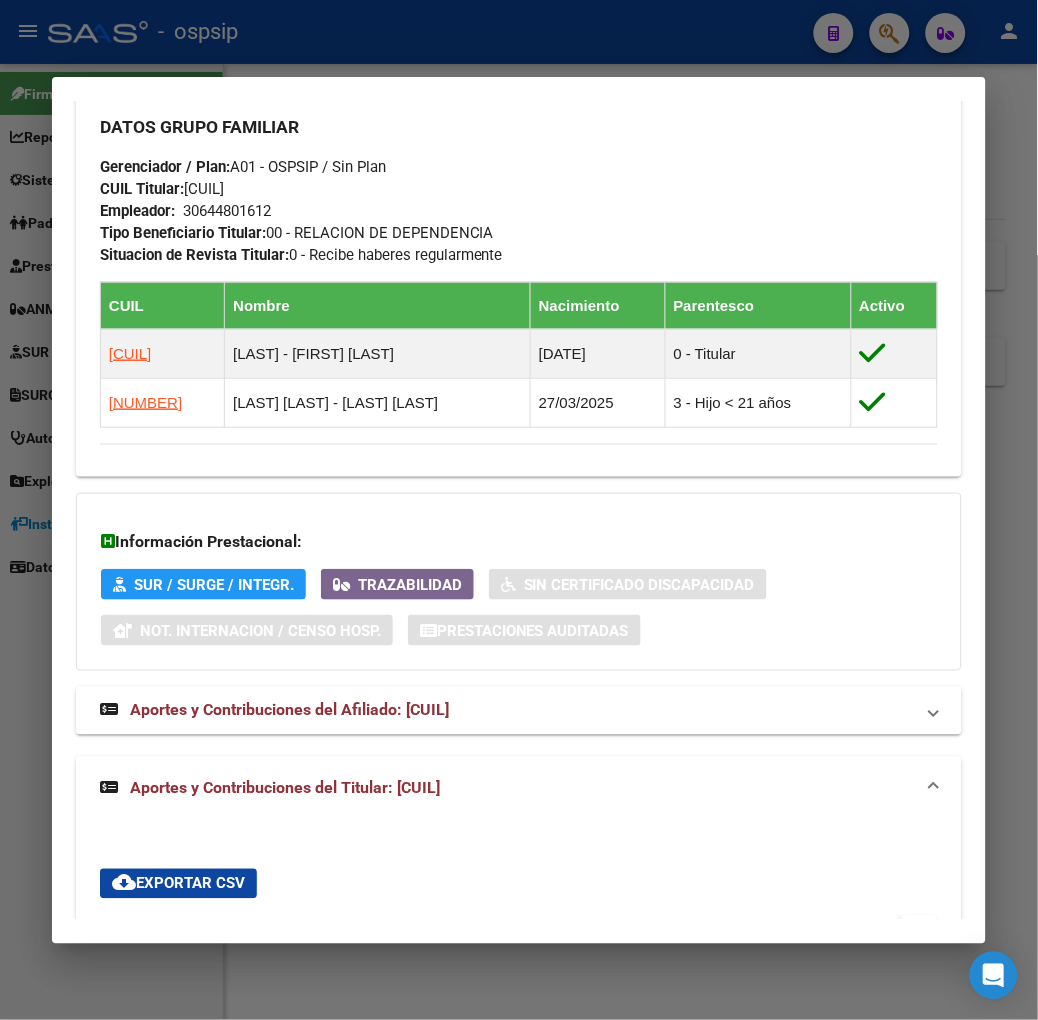 click at bounding box center [519, 510] 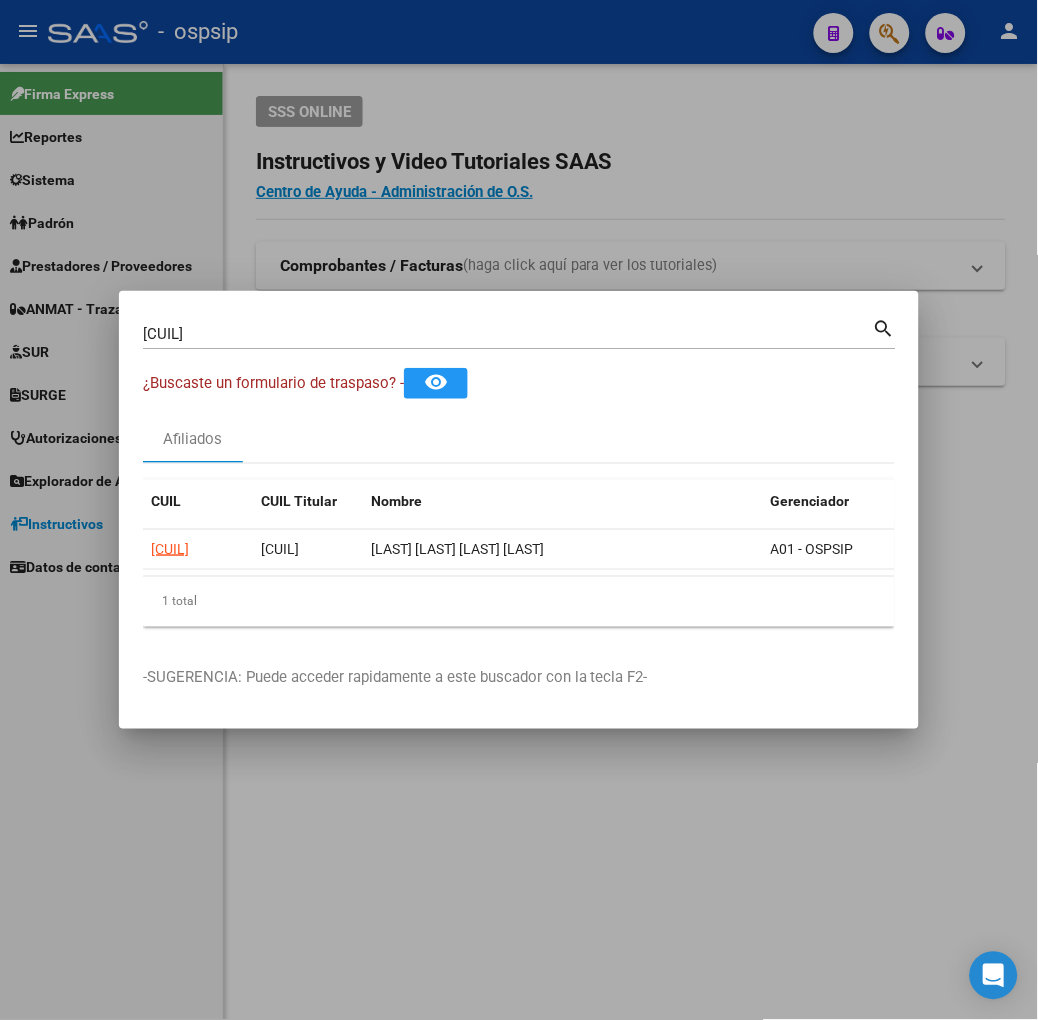 click on "[CUIL]" at bounding box center (508, 334) 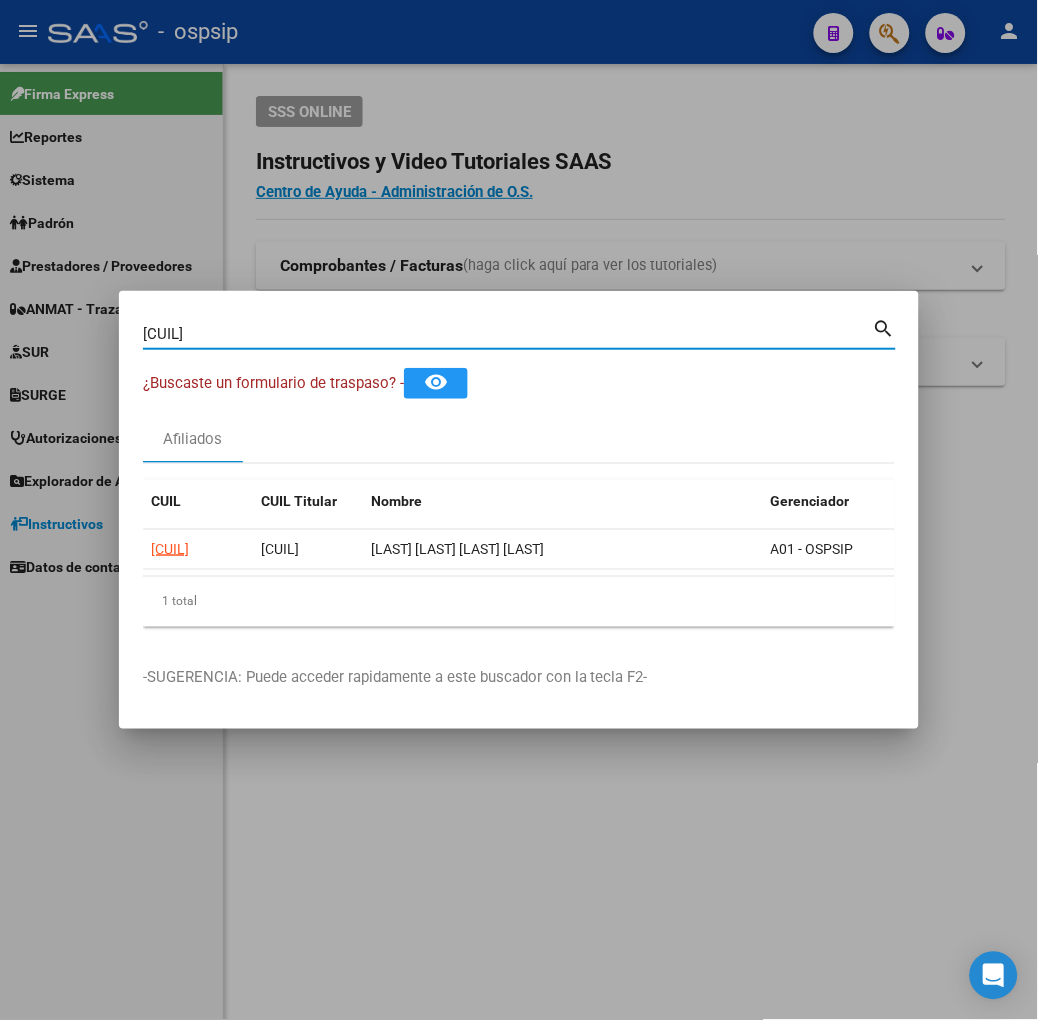 click on "[CUIL]" at bounding box center [508, 334] 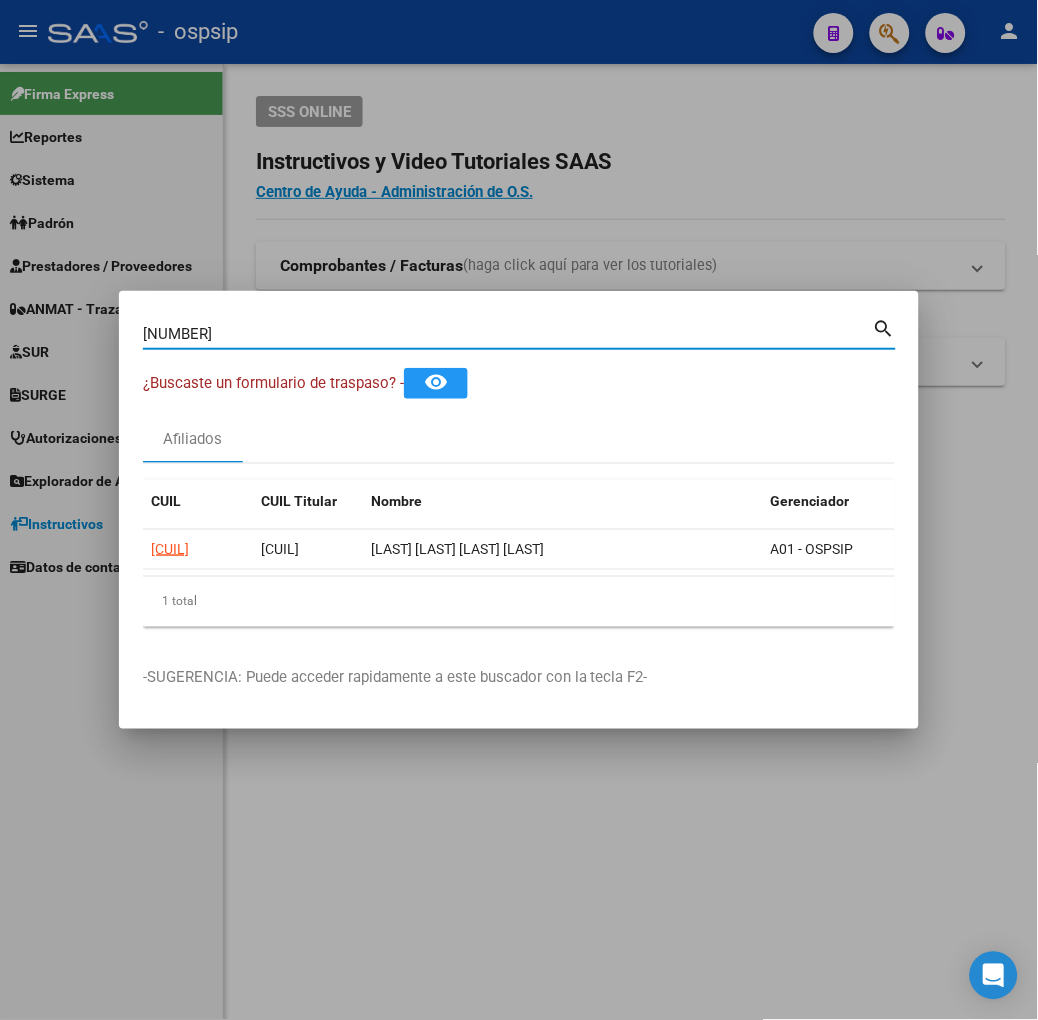 type on "[NUMBER]" 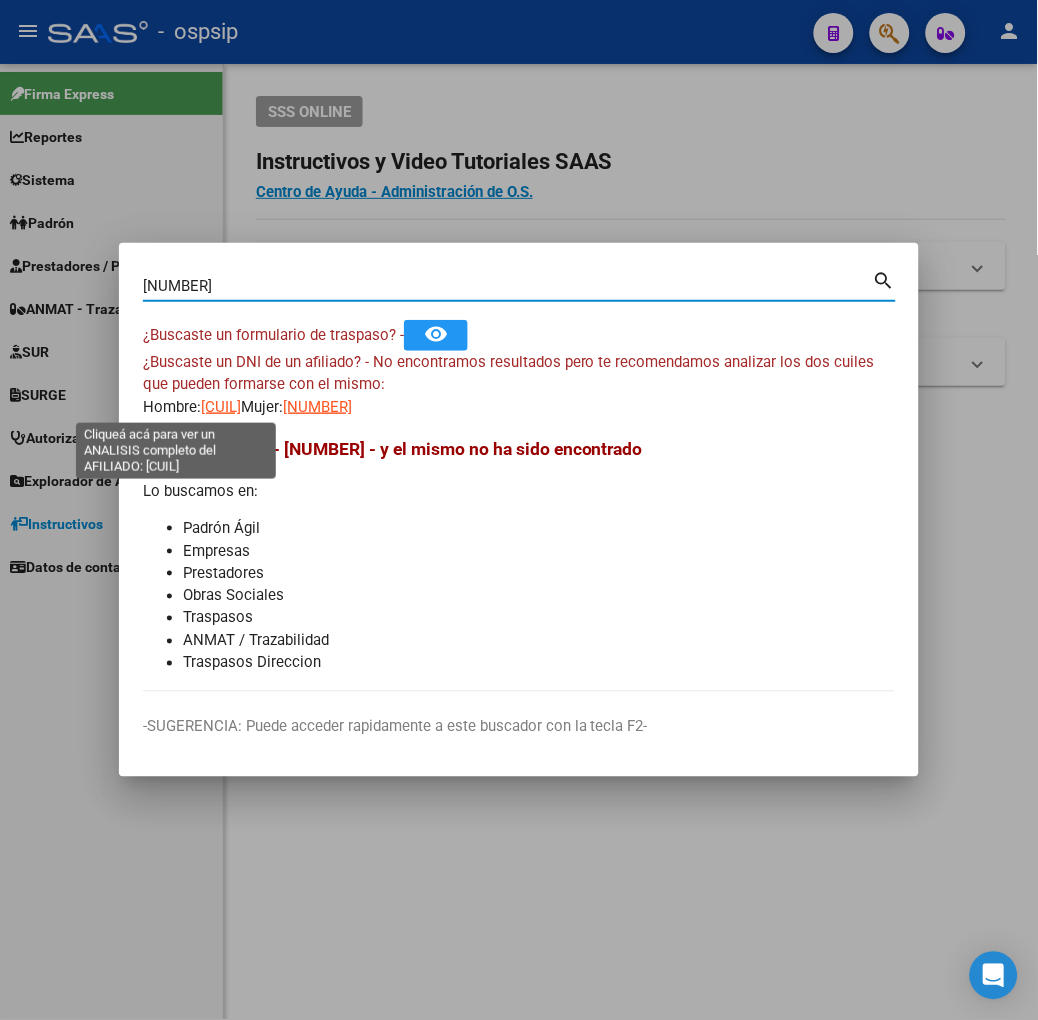 click on "[CUIL]" at bounding box center (221, 407) 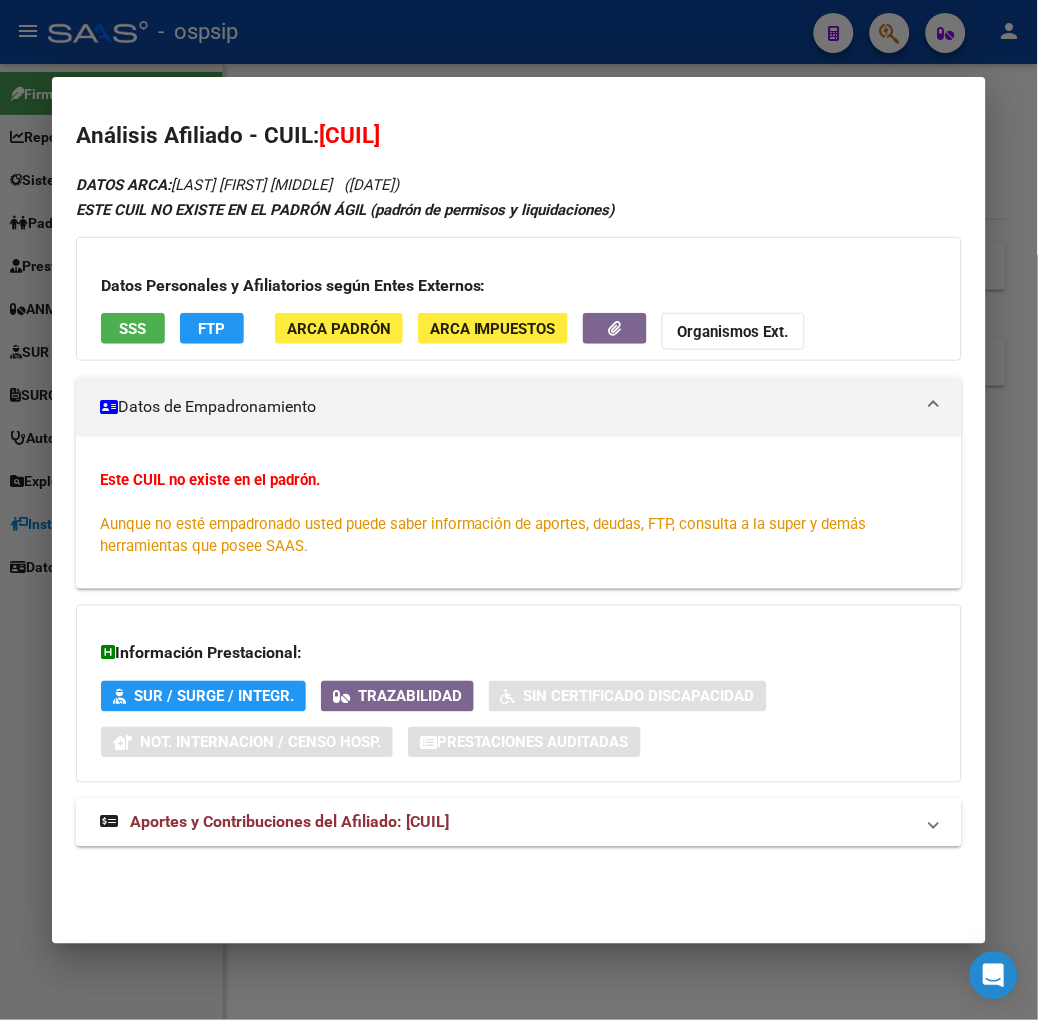 click on "SSS" at bounding box center [132, 329] 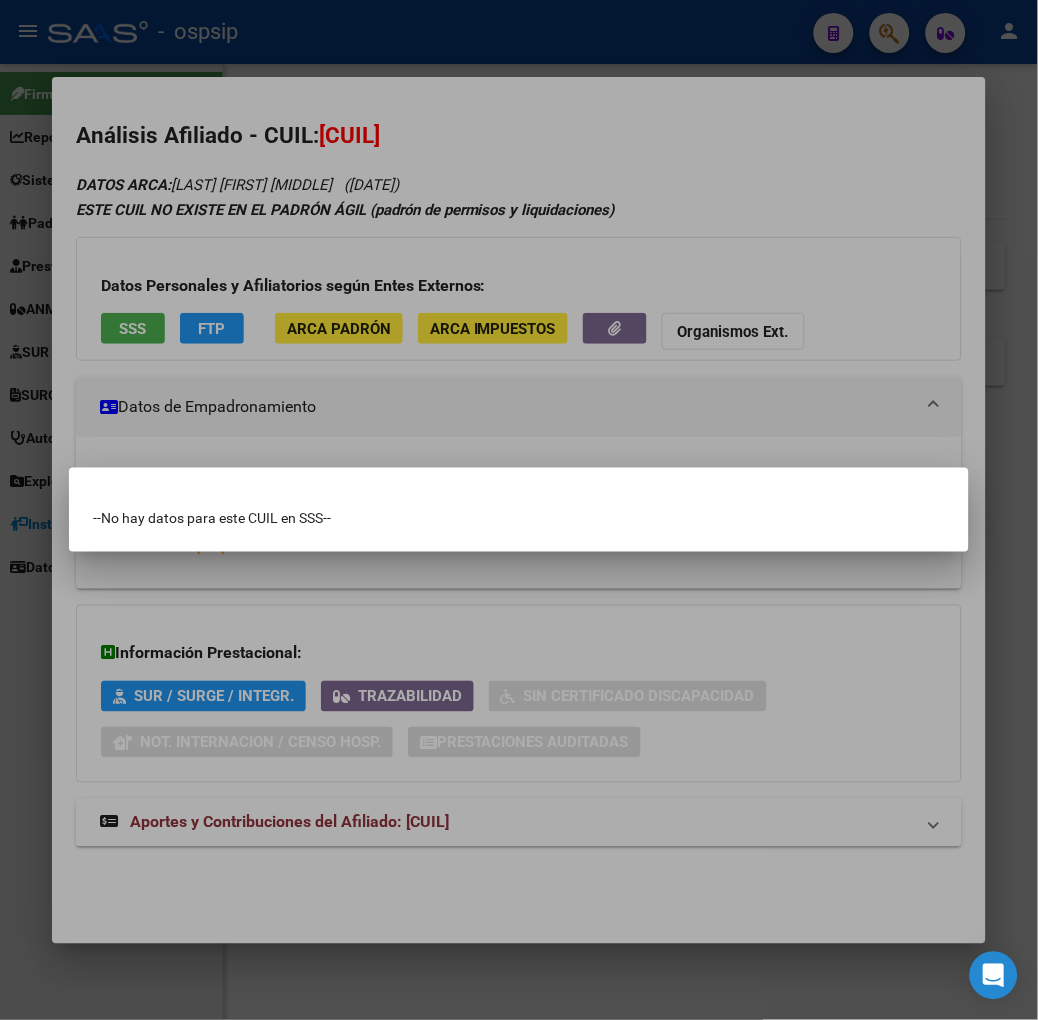 click at bounding box center [519, 510] 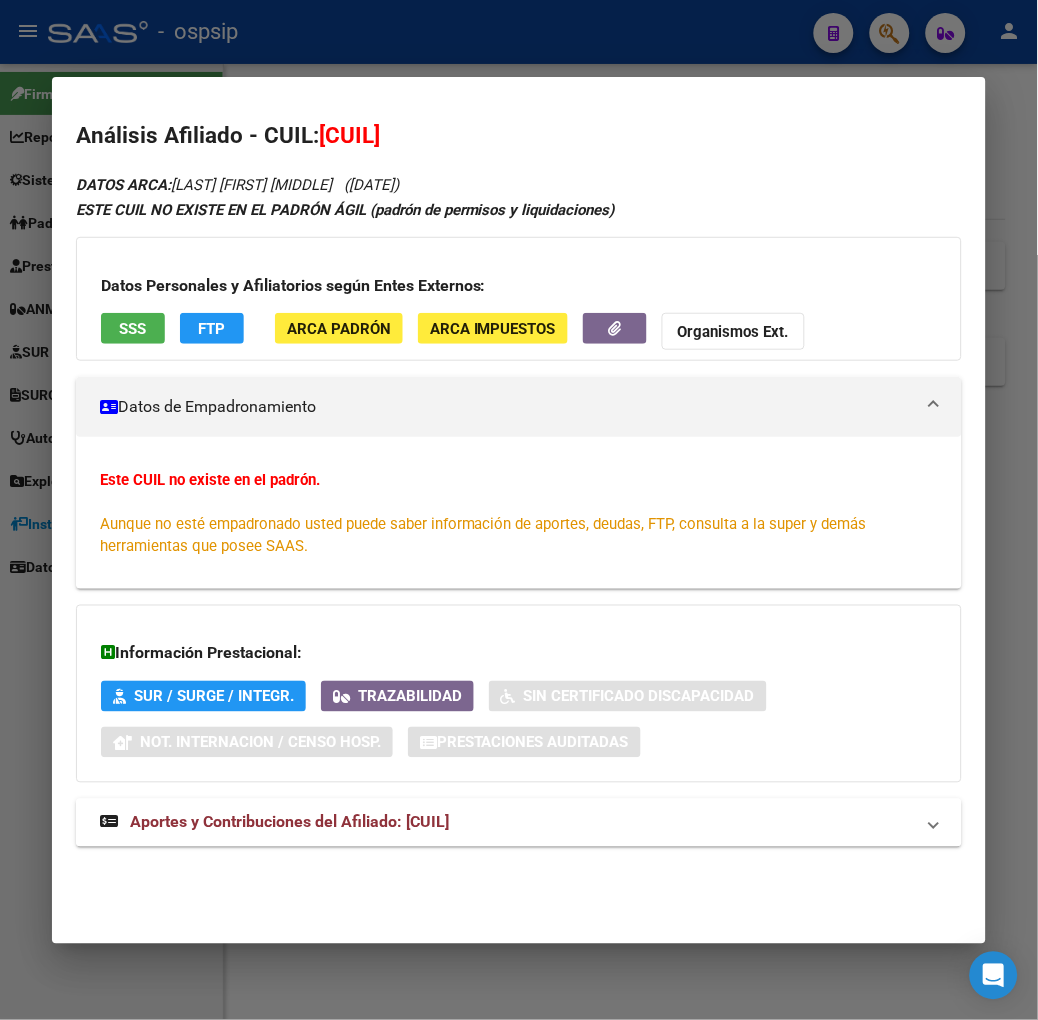 click on "Aportes y Contribuciones del Afiliado: [CUIL]" at bounding box center [289, 822] 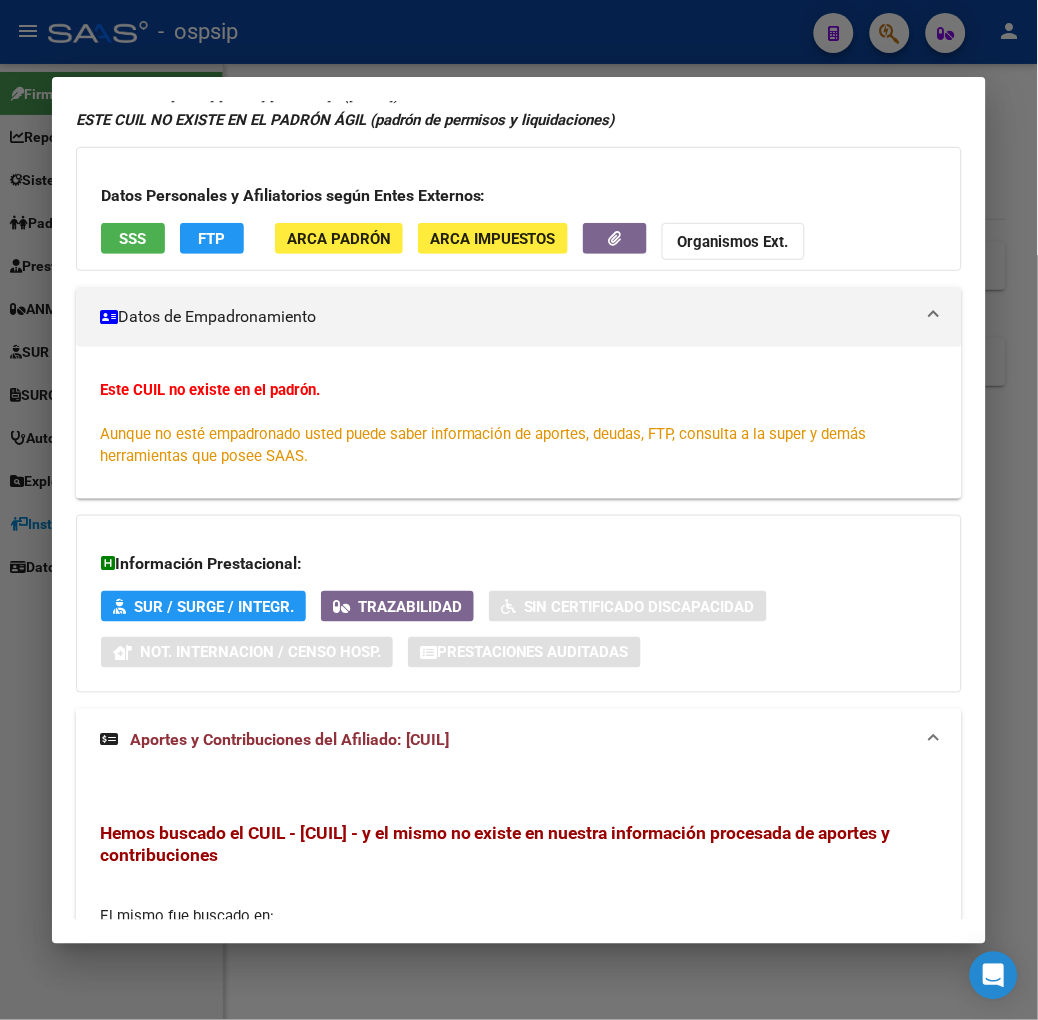 scroll, scrollTop: 406, scrollLeft: 0, axis: vertical 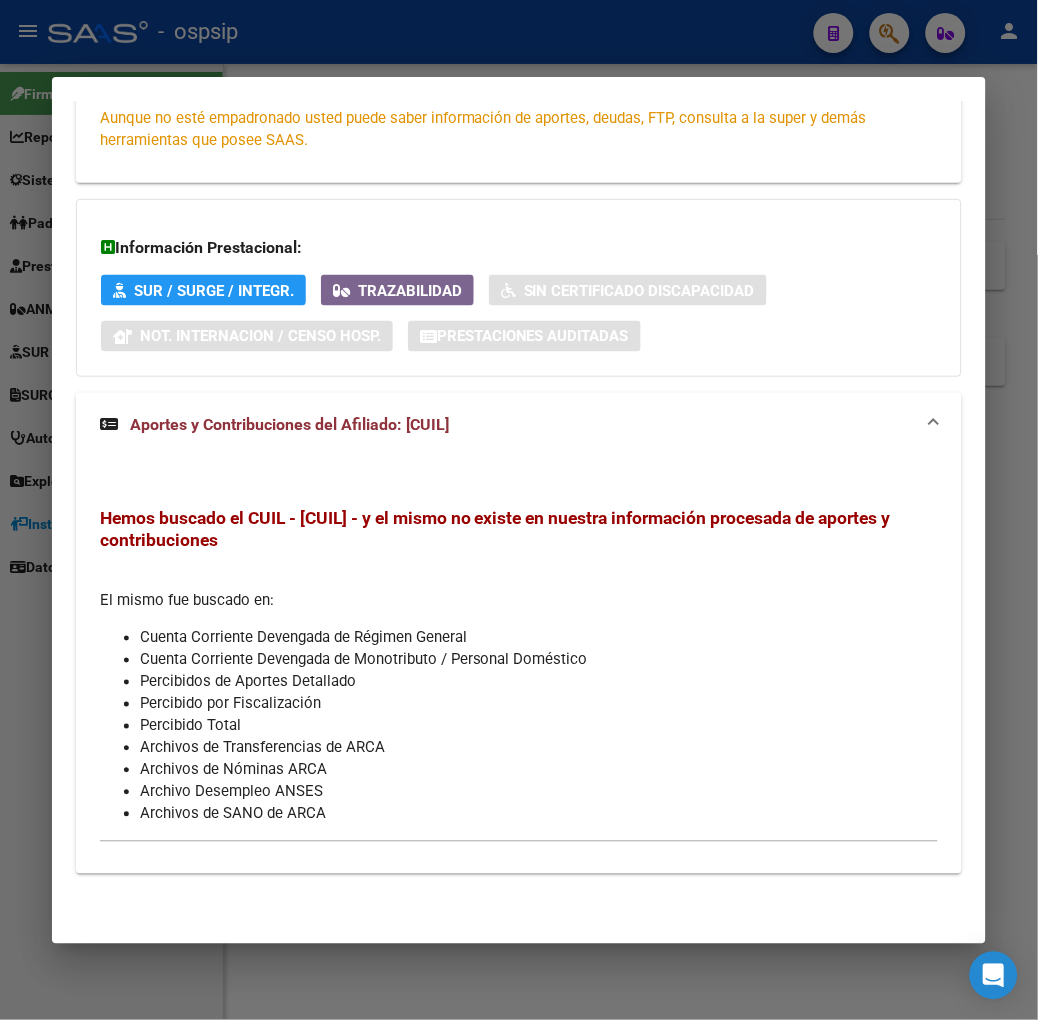 click at bounding box center [519, 510] 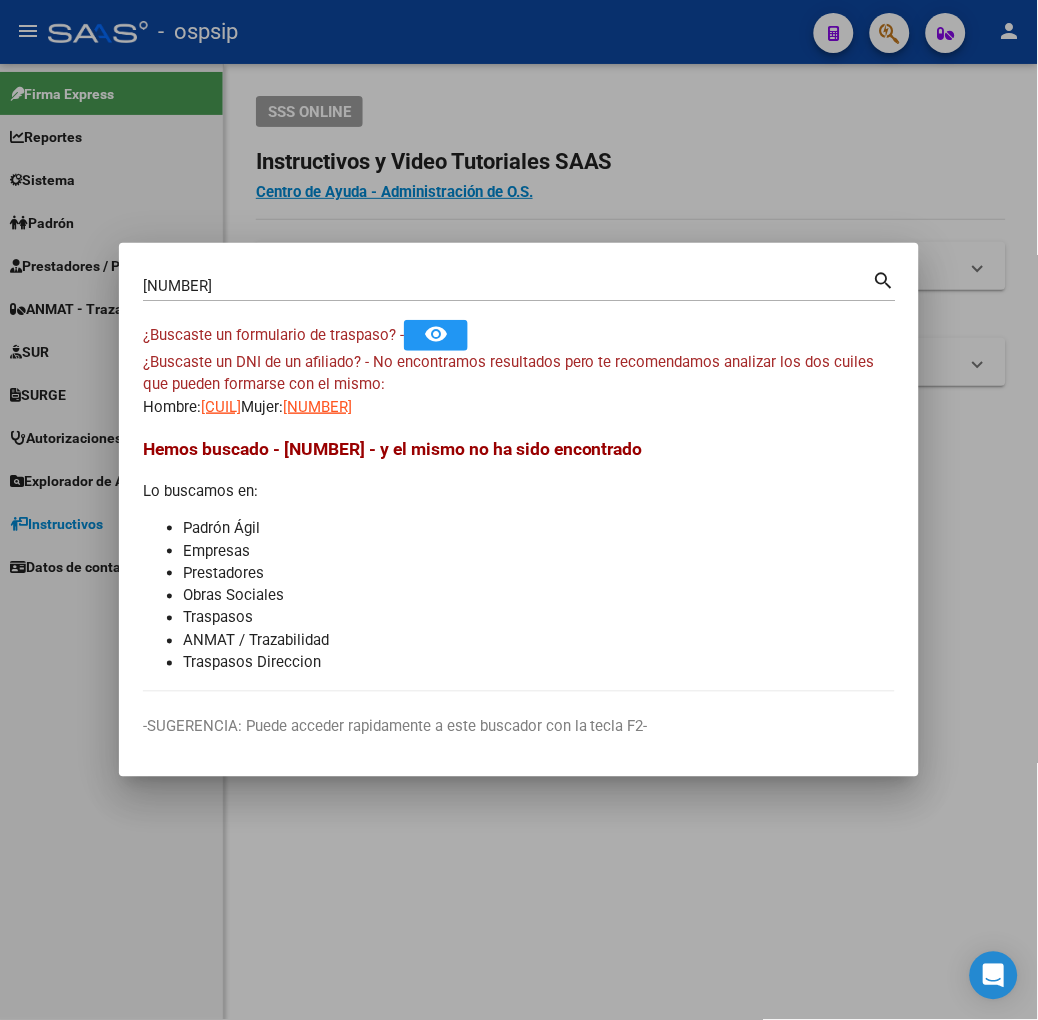 click on "[NUMBER] Buscar (apellido, dni, cuil, nro traspaso, cuit, obra social)" at bounding box center [508, 286] 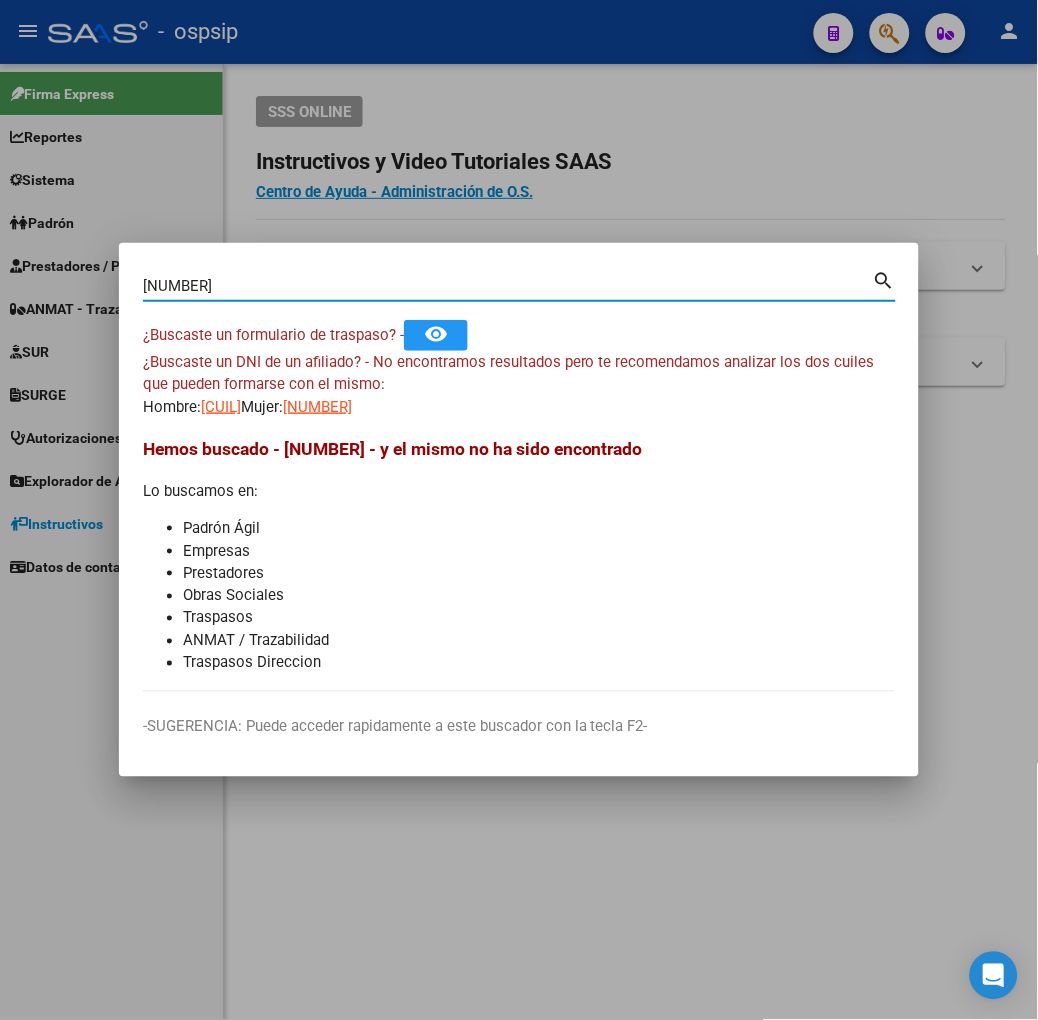 click on "[NUMBER]" at bounding box center (508, 286) 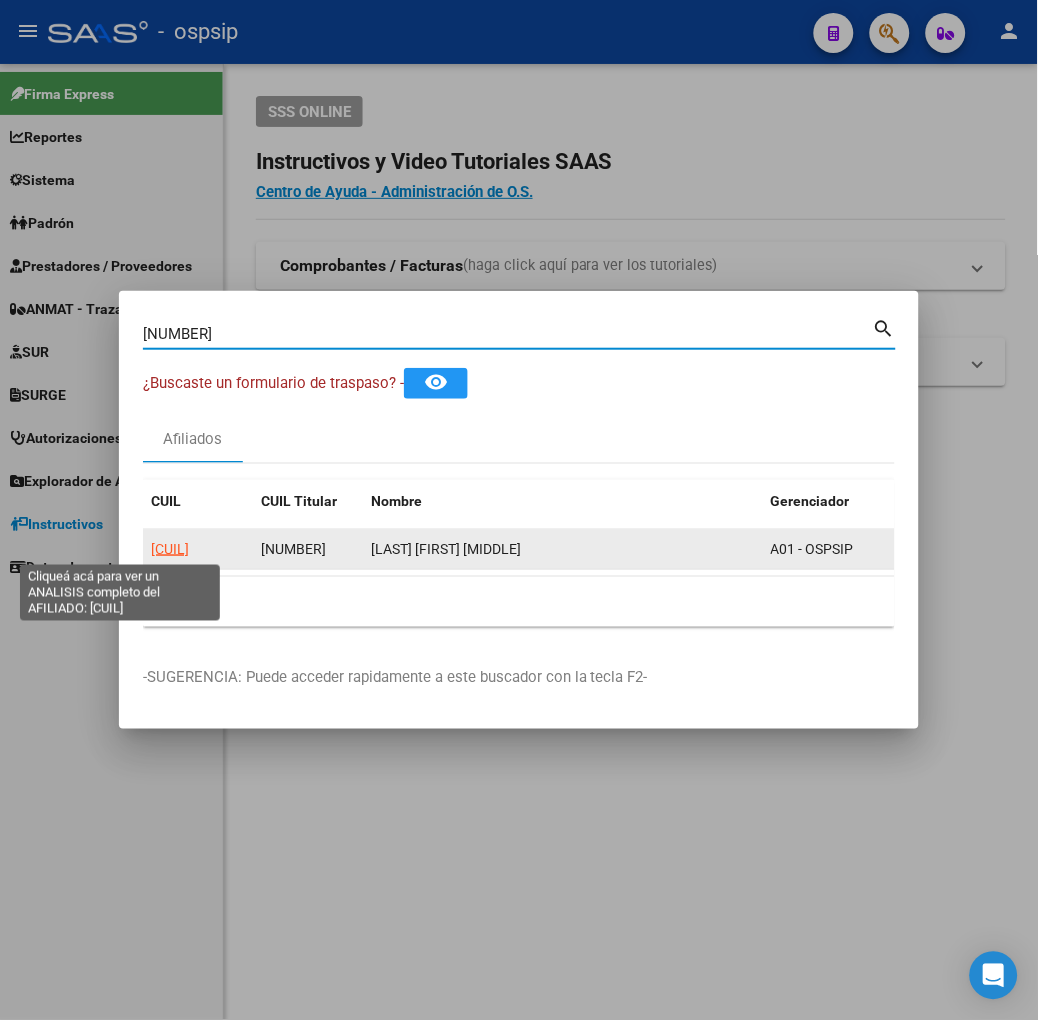 click on "[CUIL]" 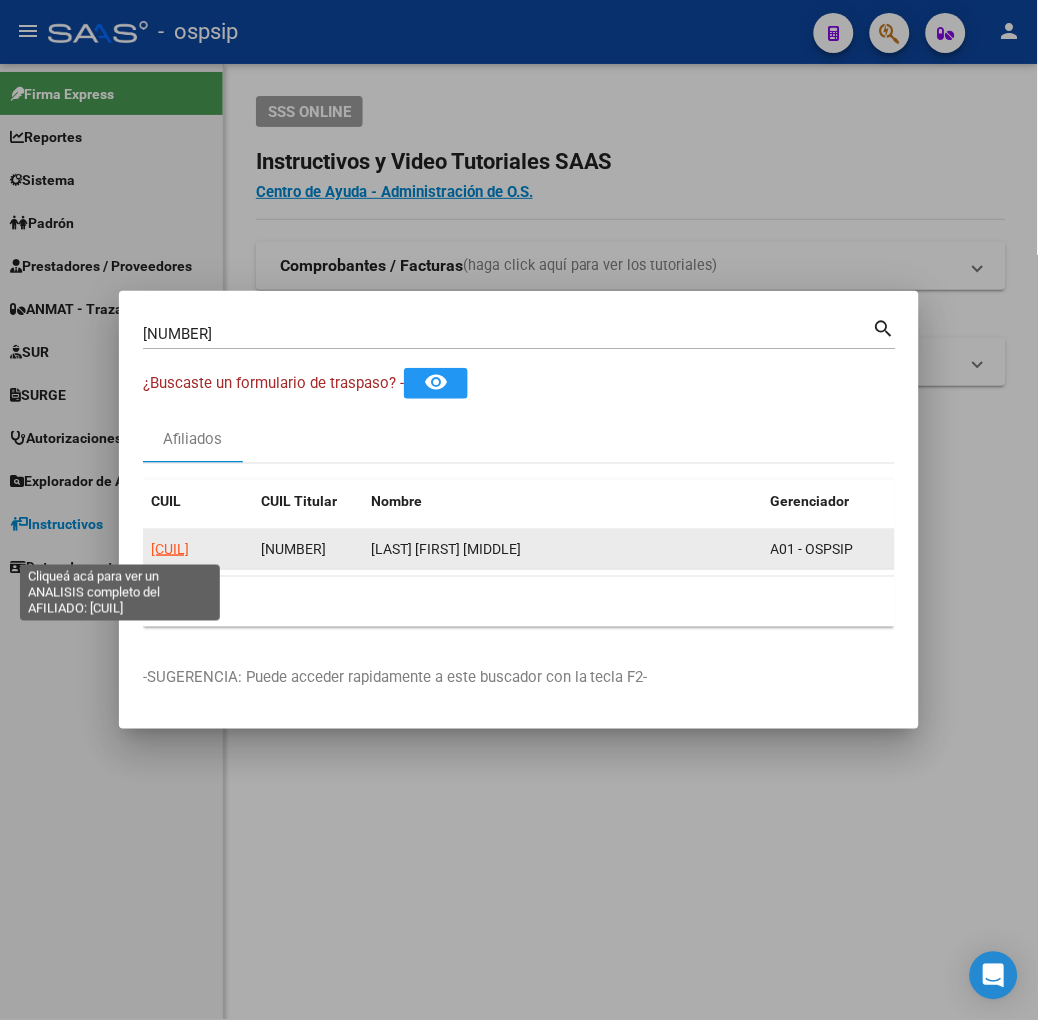 click on "[CUIL]" 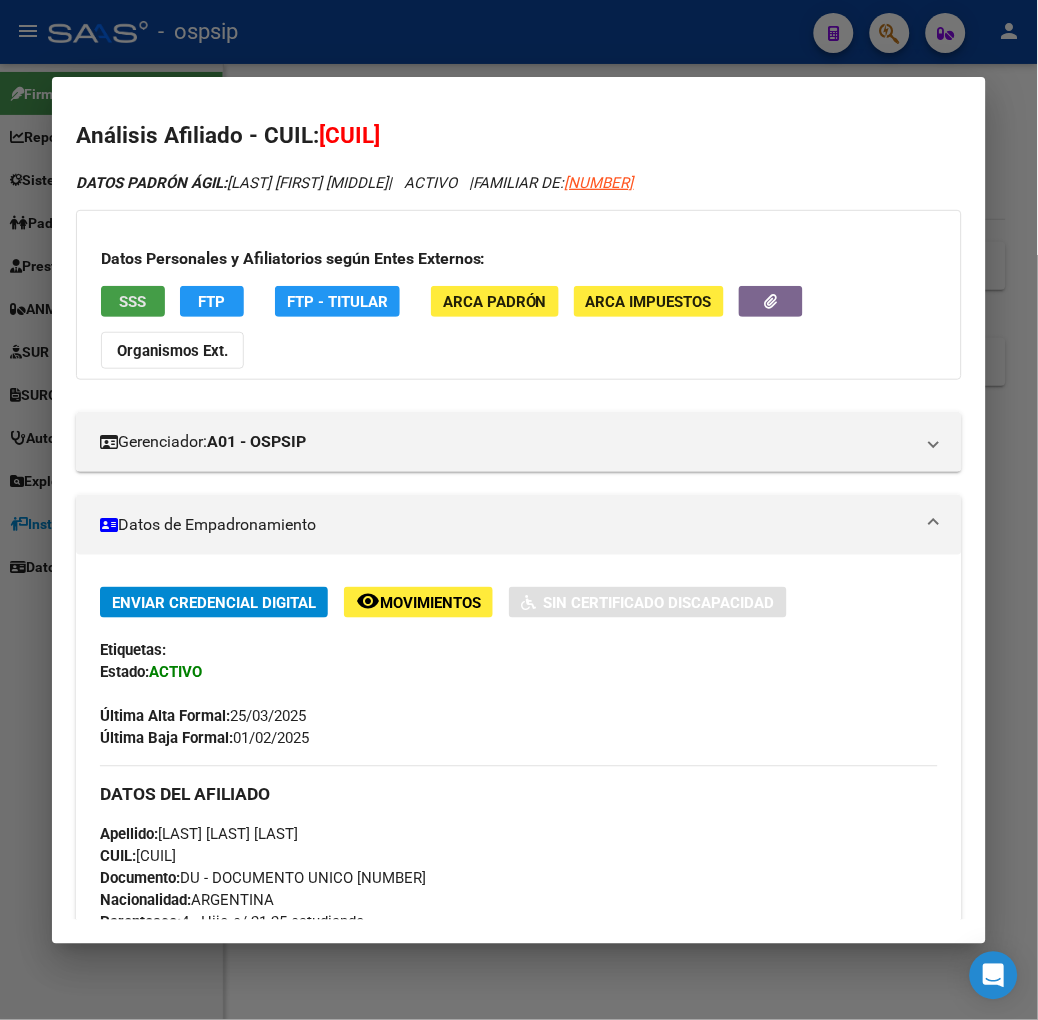 click on "SSS" at bounding box center [132, 302] 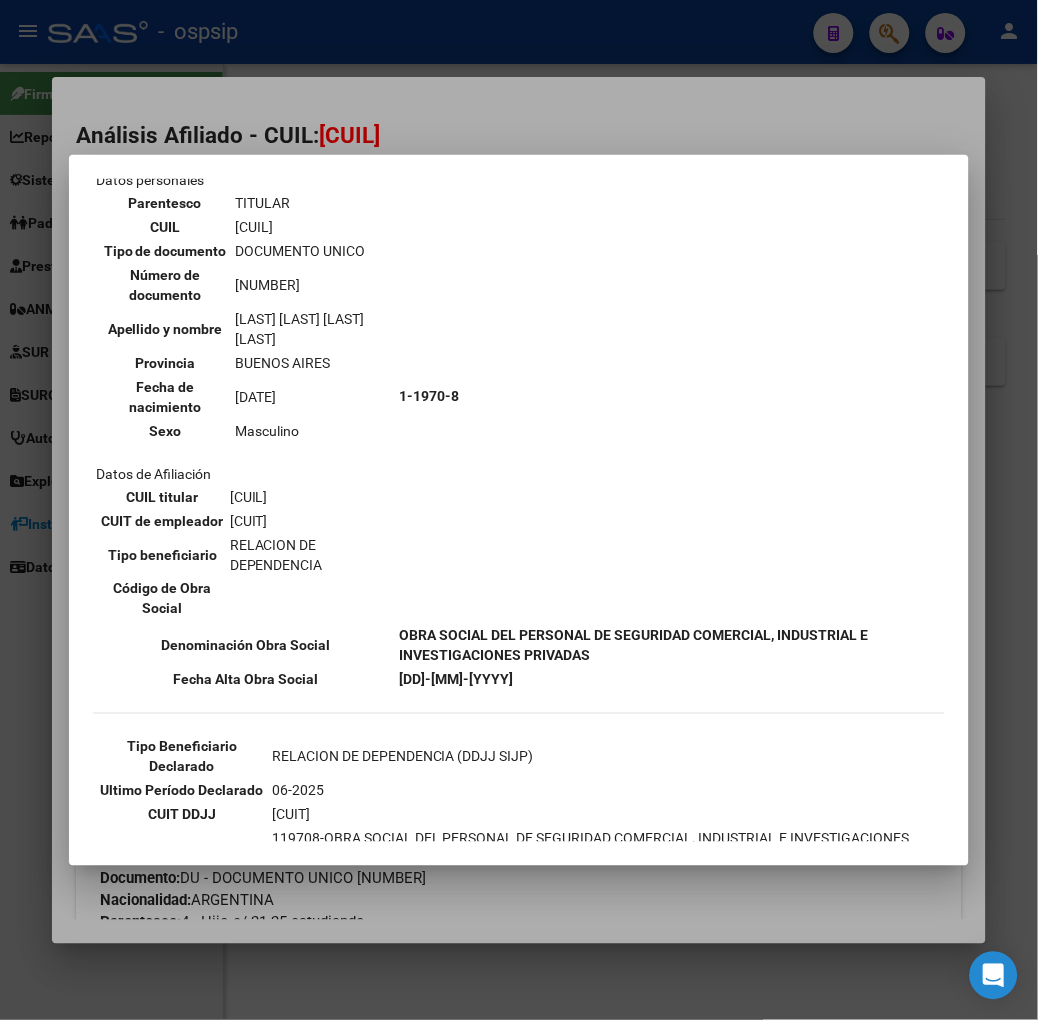 scroll, scrollTop: 222, scrollLeft: 0, axis: vertical 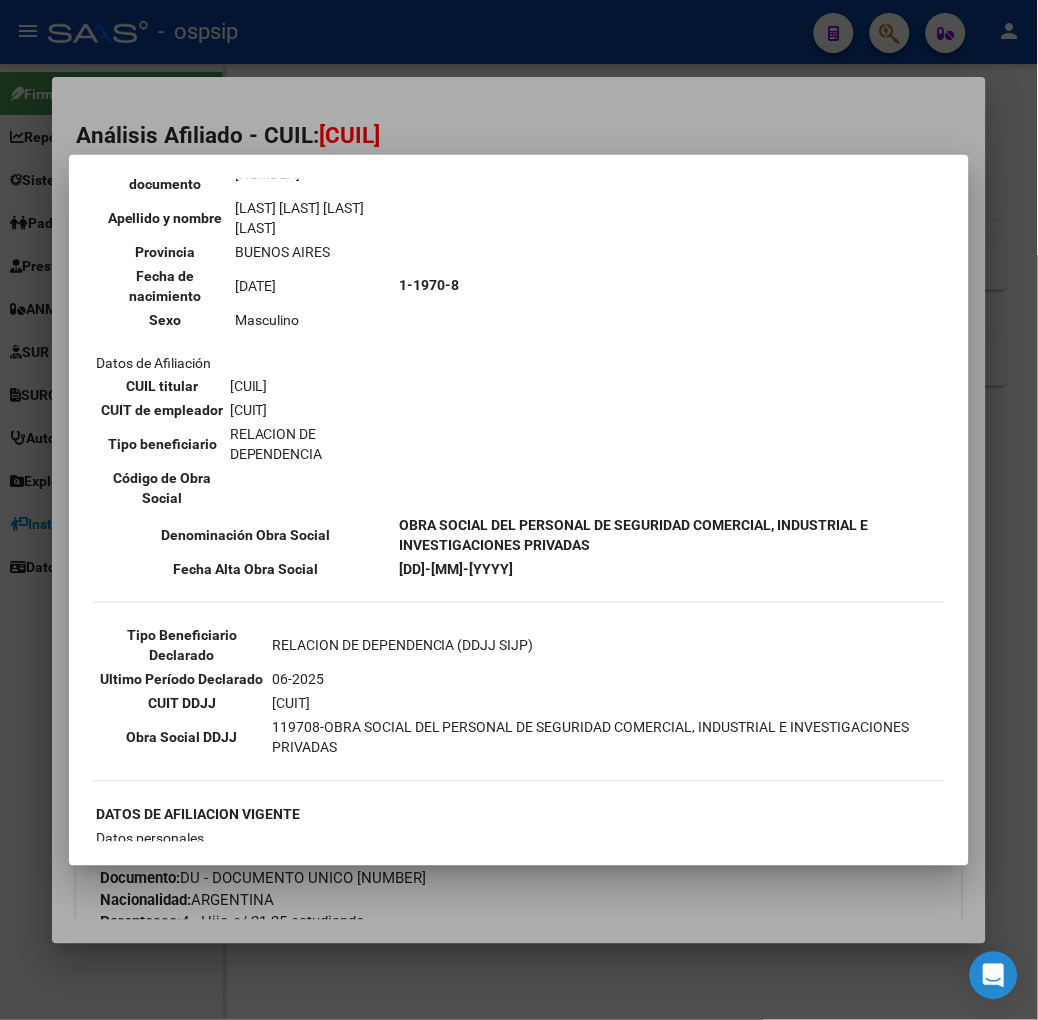 click at bounding box center [519, 510] 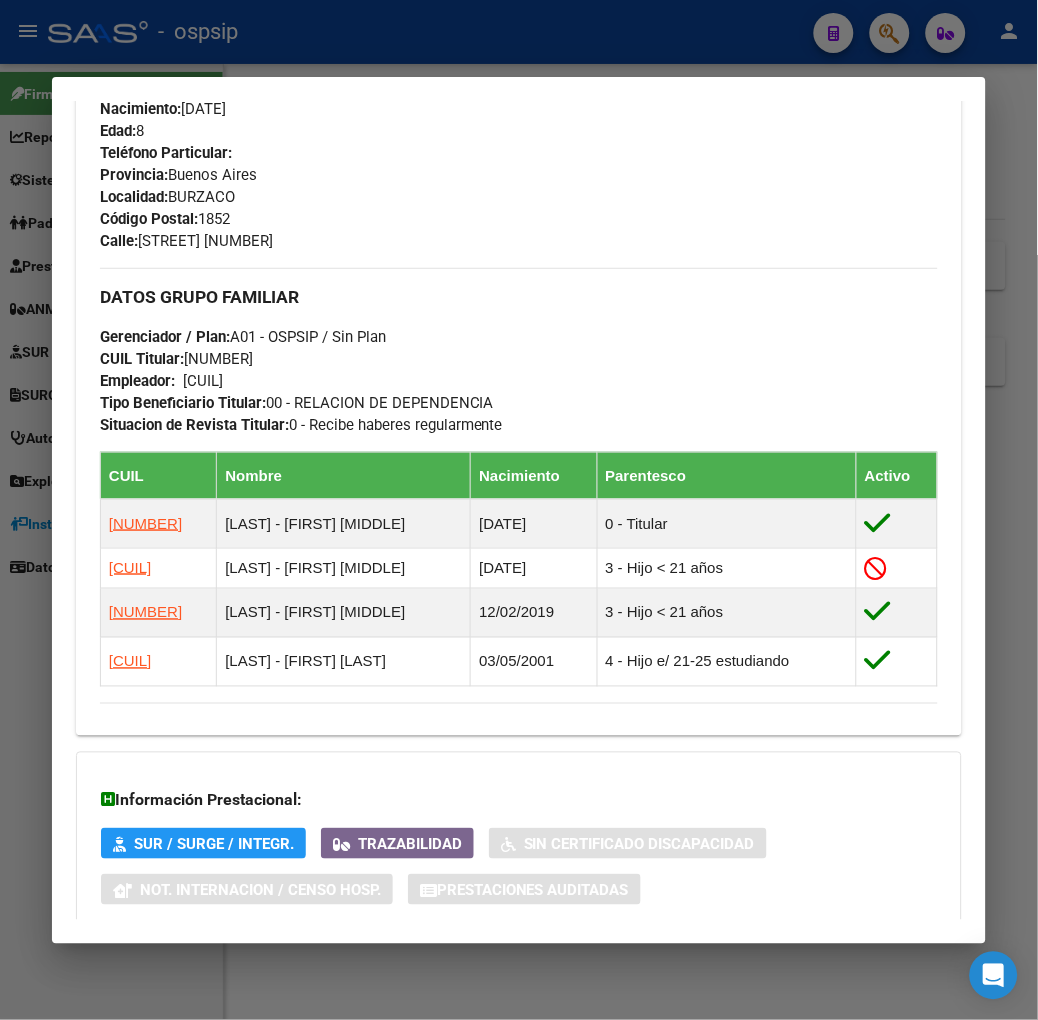 scroll, scrollTop: 1025, scrollLeft: 0, axis: vertical 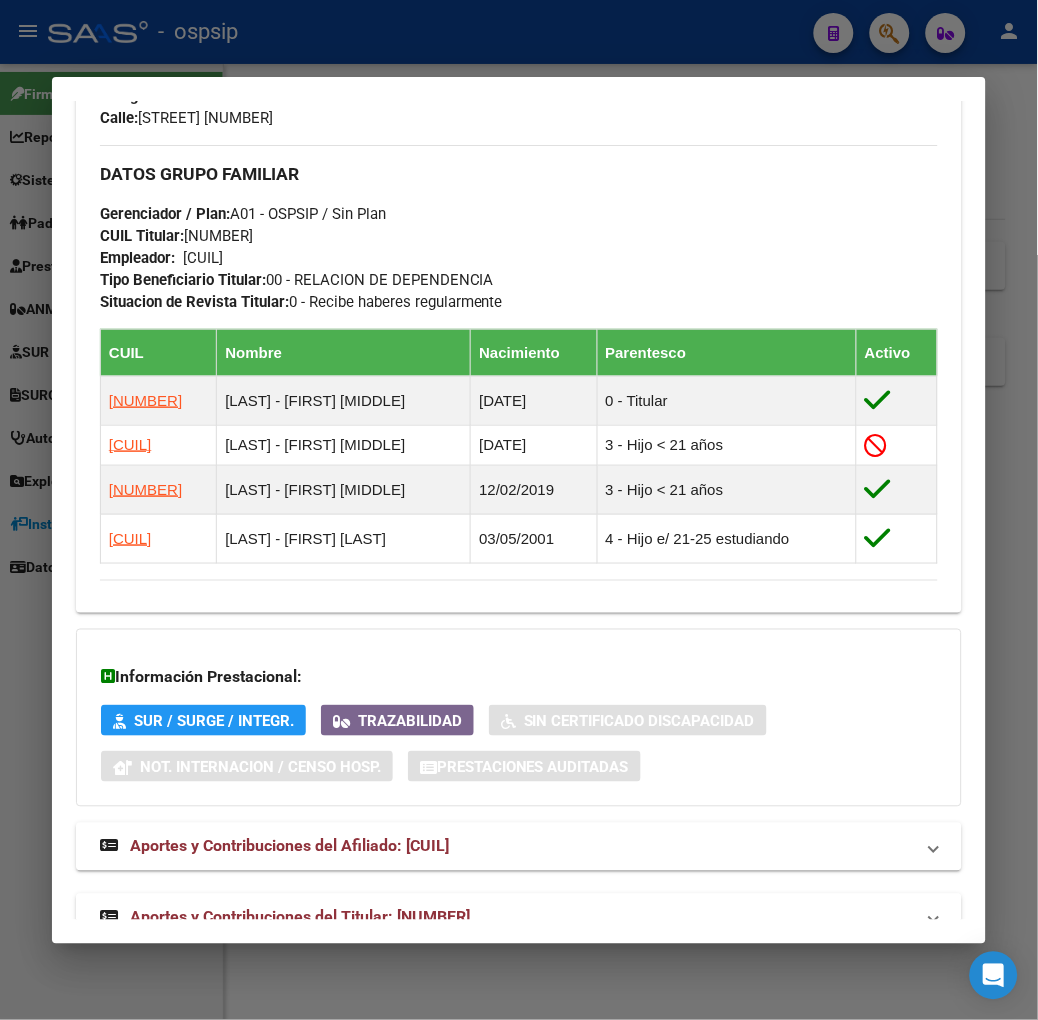 click on "Aportes y Contribuciones del Titular: [NUMBER]" at bounding box center [300, 917] 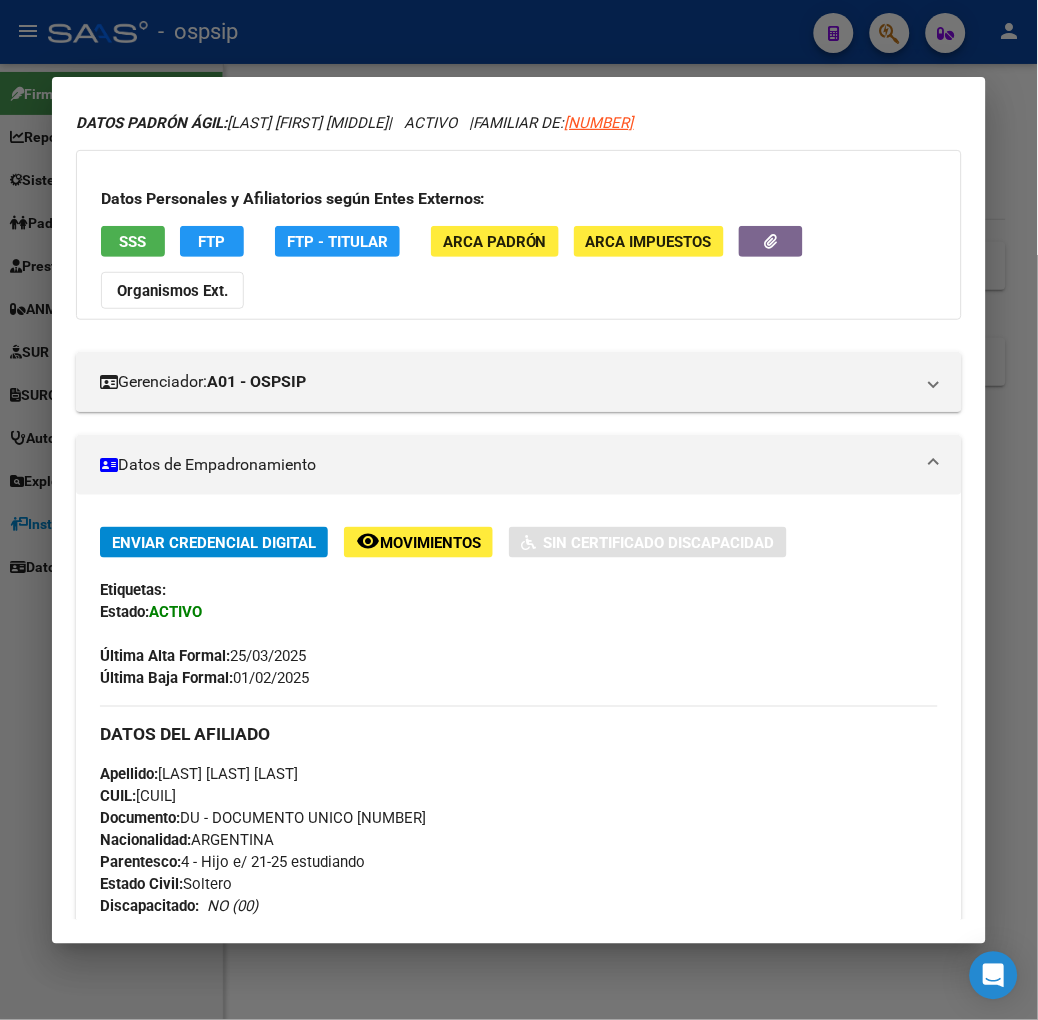 scroll, scrollTop: 0, scrollLeft: 0, axis: both 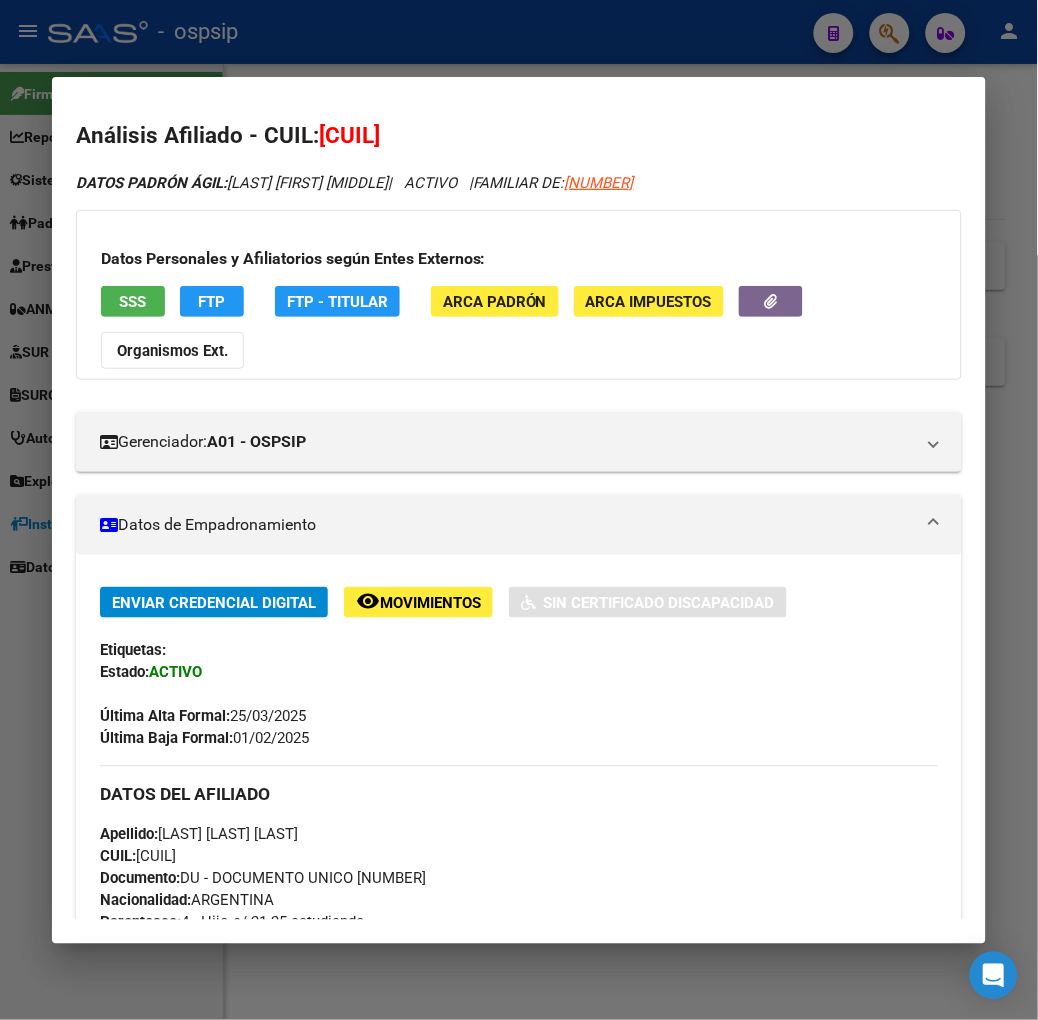 click at bounding box center (519, 510) 